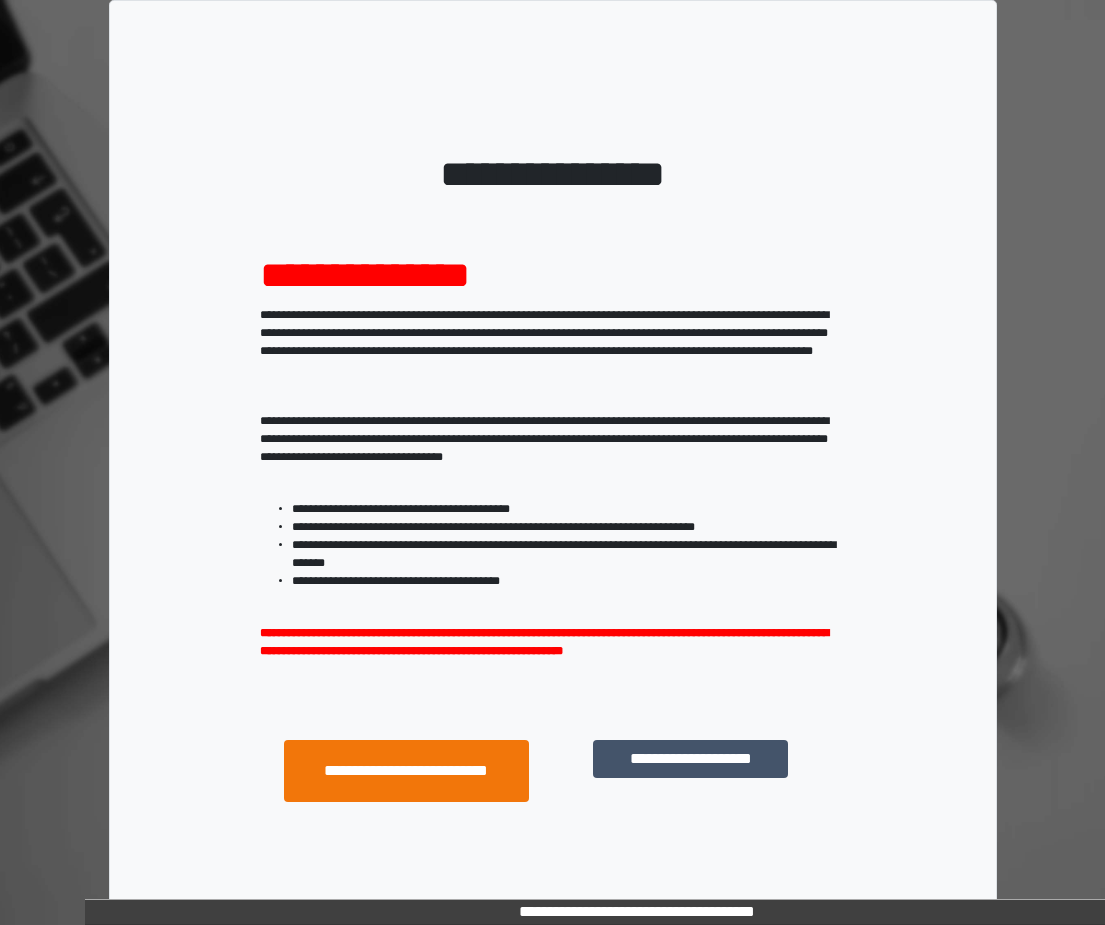 scroll, scrollTop: 0, scrollLeft: 0, axis: both 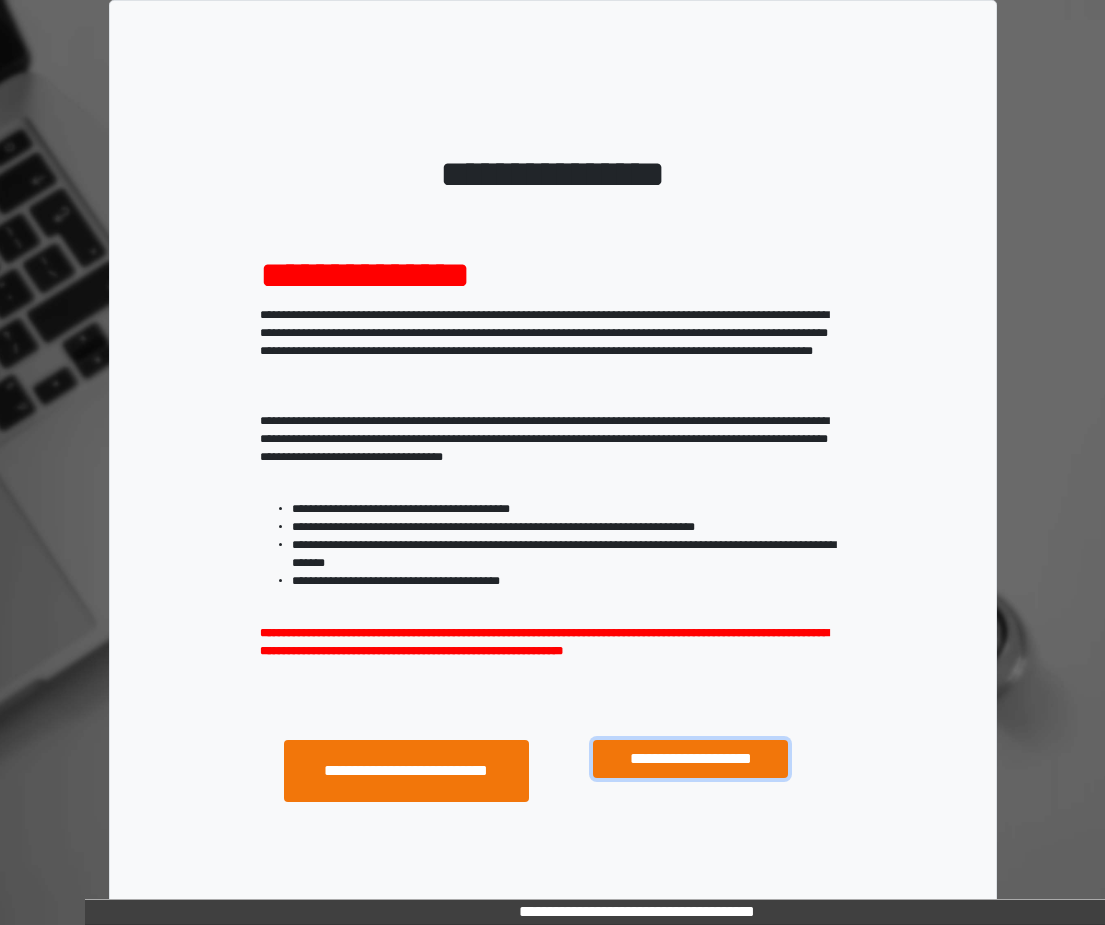 click on "**********" at bounding box center (690, 759) 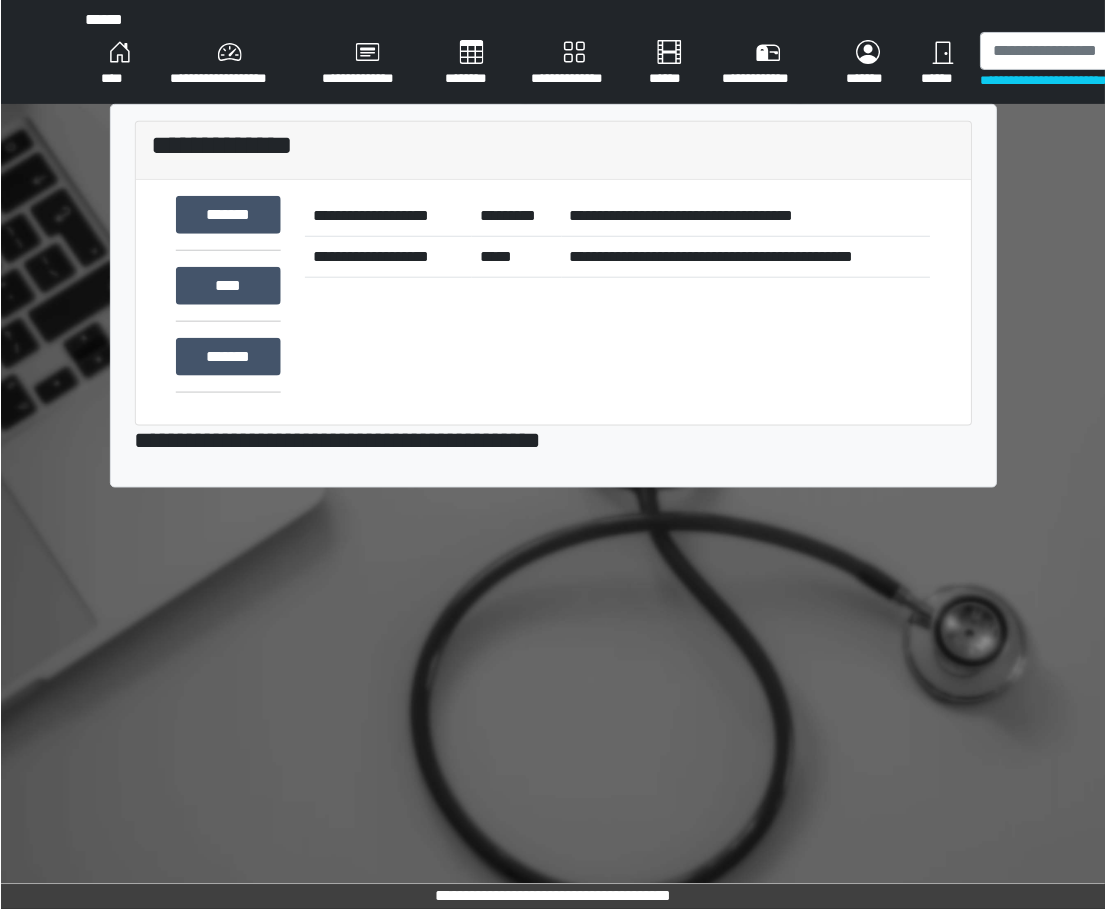 scroll, scrollTop: 0, scrollLeft: 0, axis: both 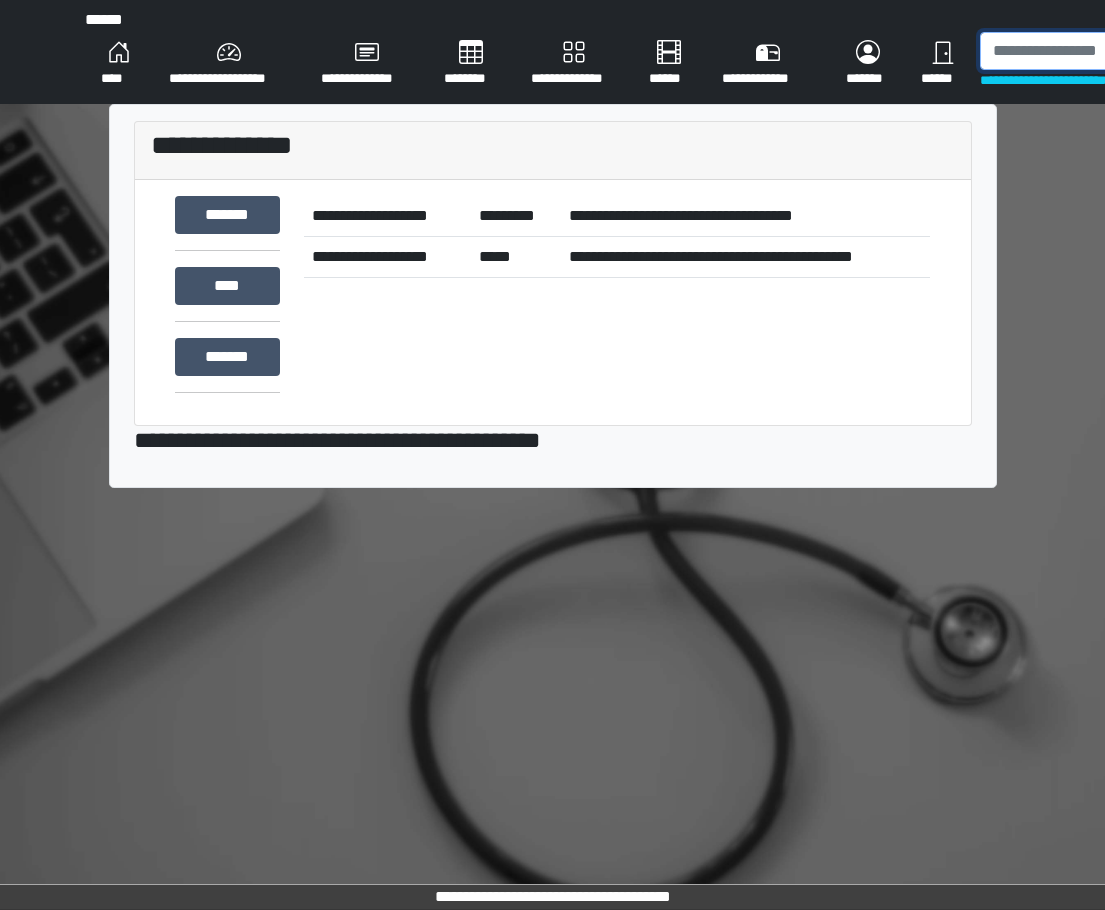 click at bounding box center [1083, 51] 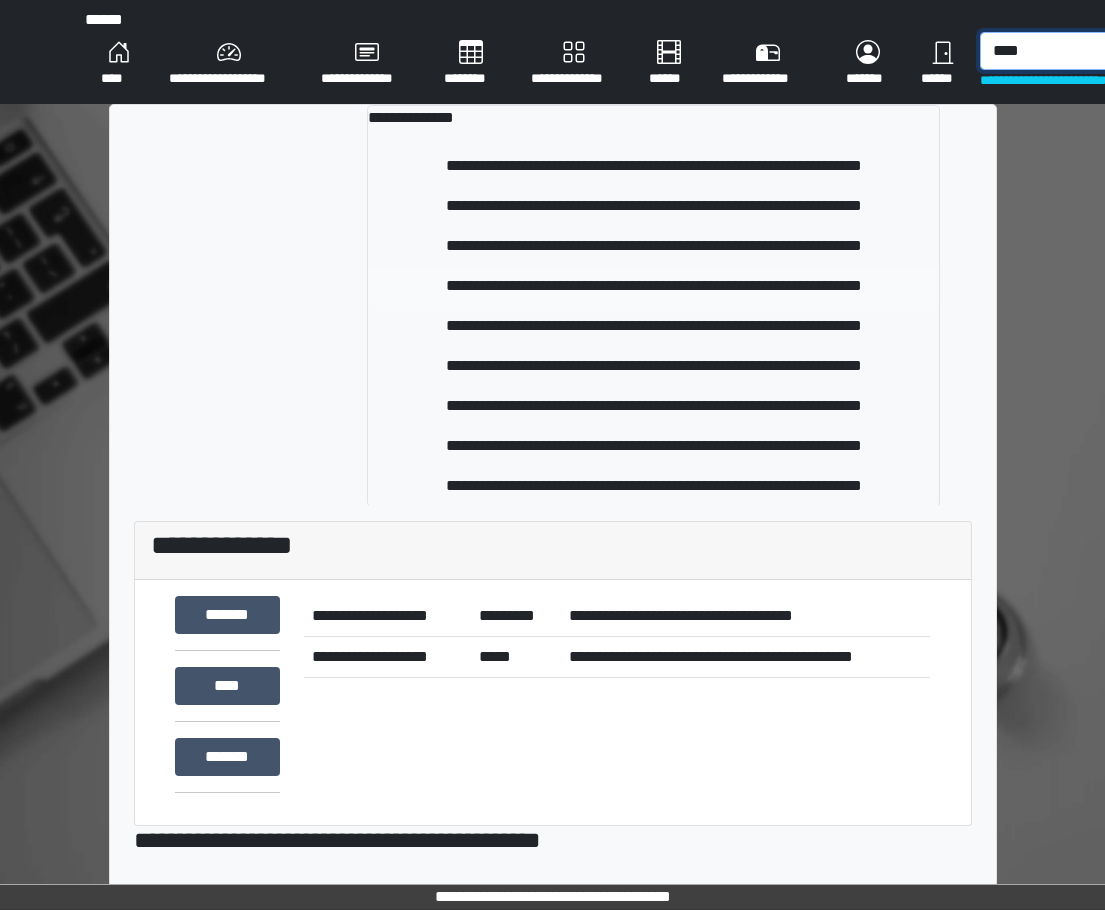 type on "****" 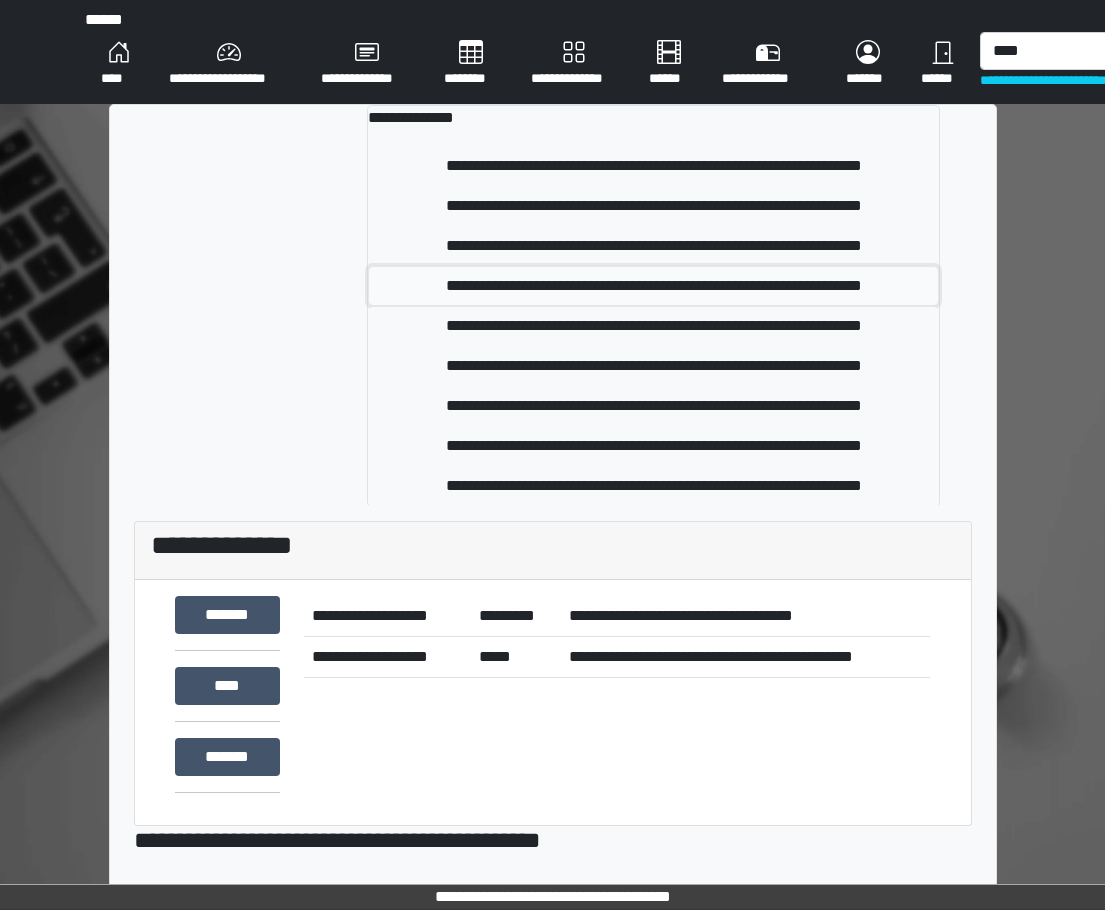 click on "**********" at bounding box center [653, 286] 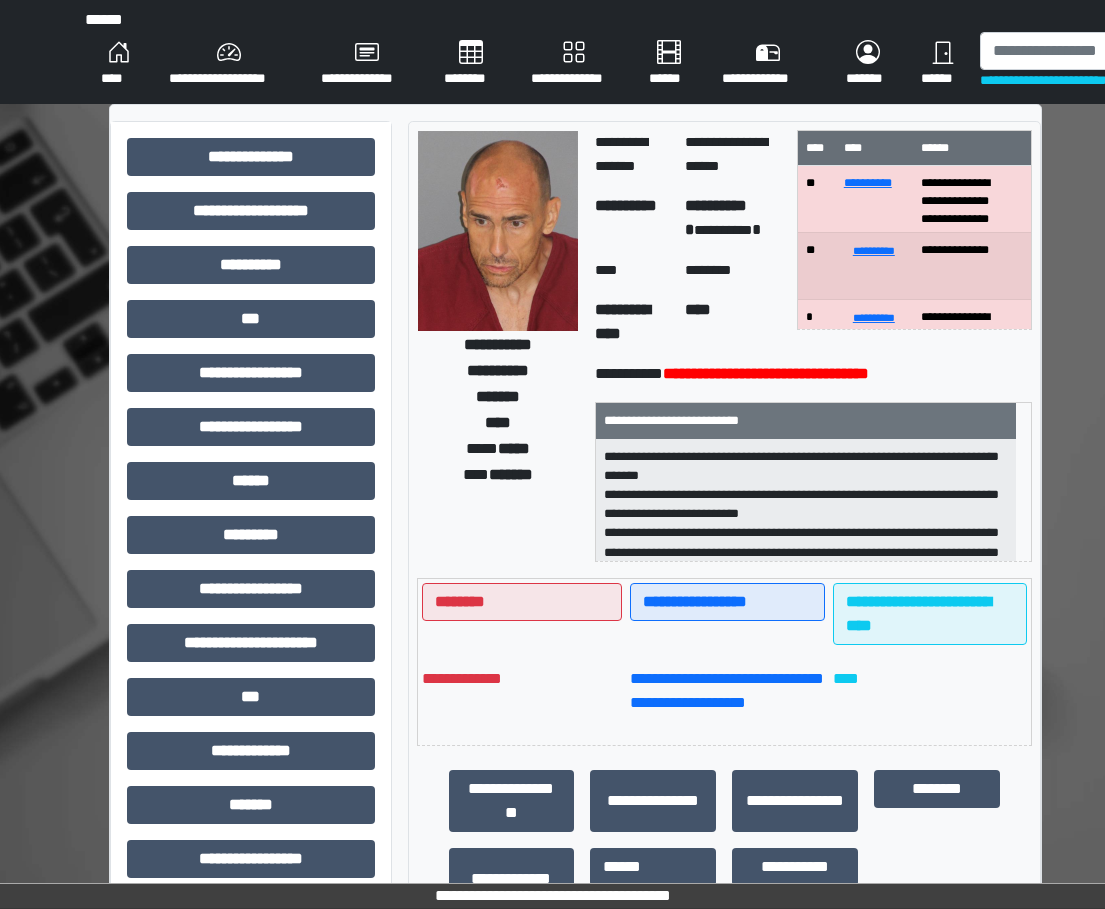 click on "**********" at bounding box center (632, 218) 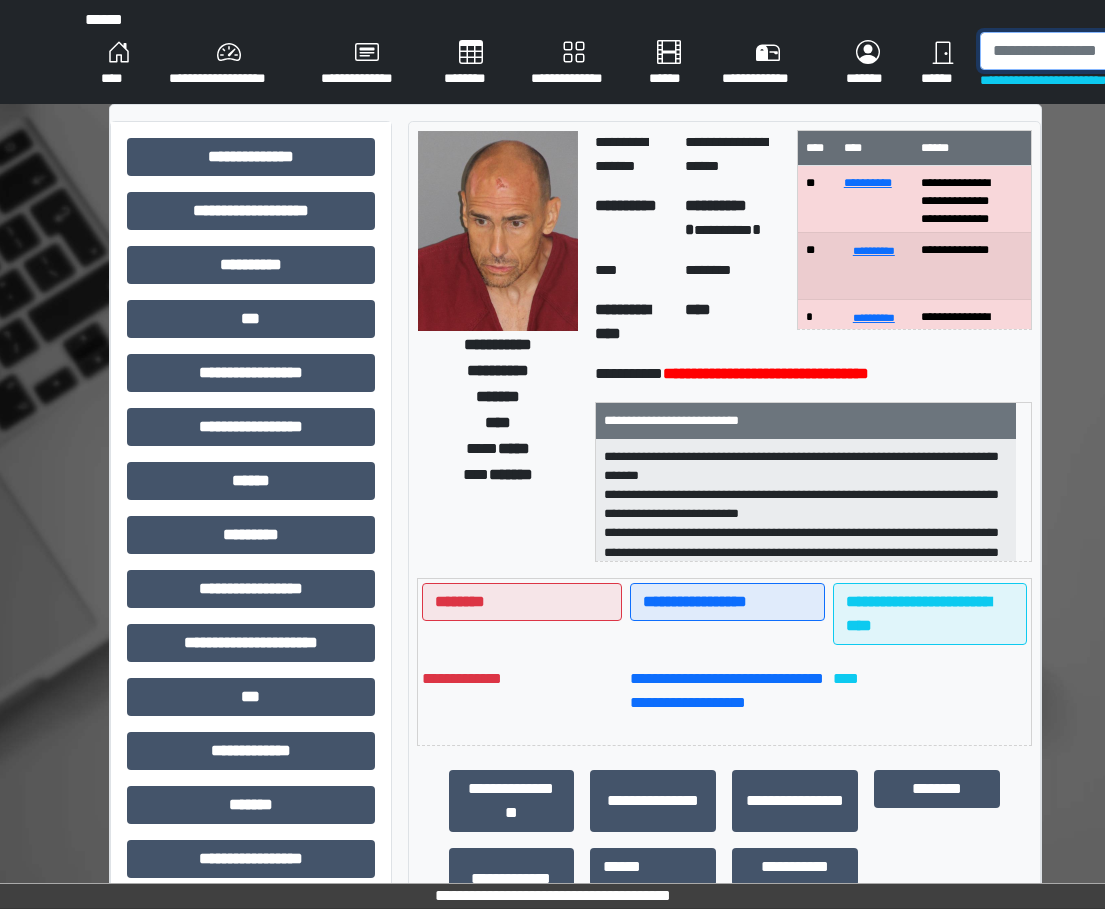 click at bounding box center (1083, 51) 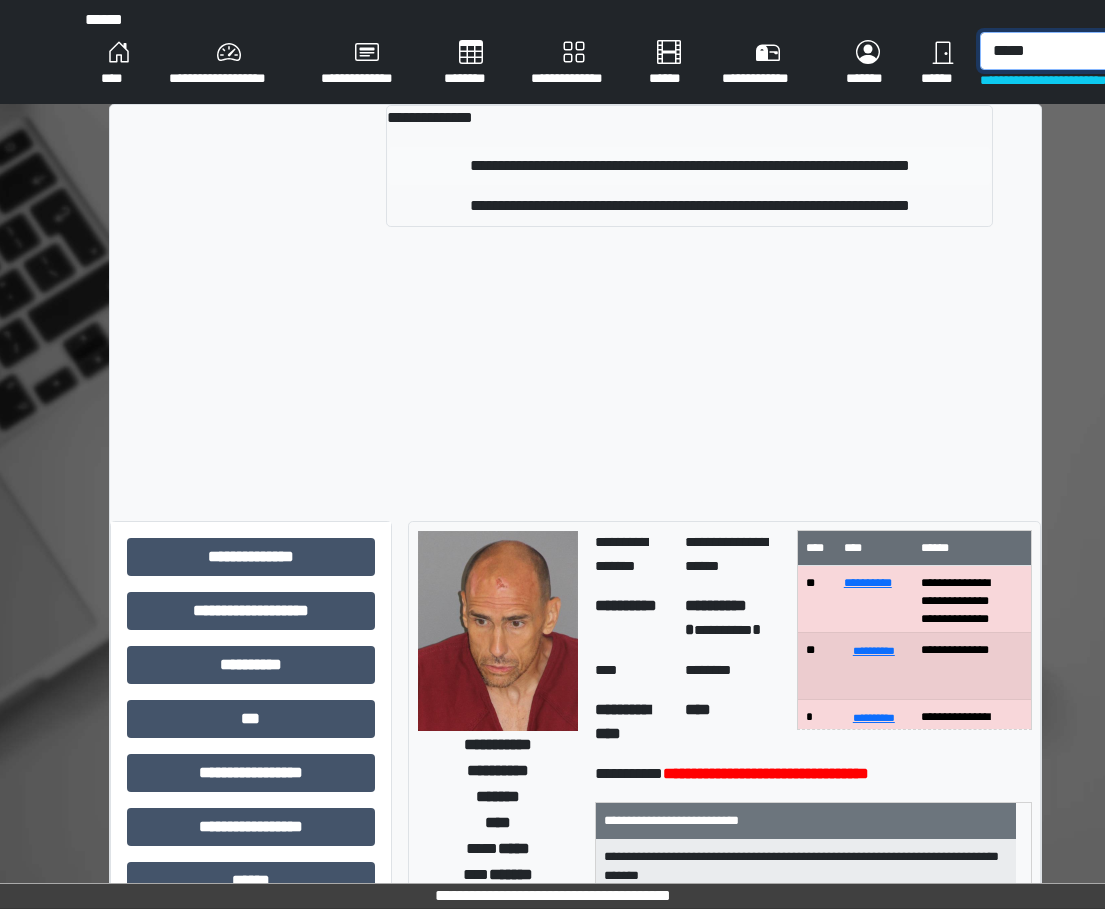 type on "*****" 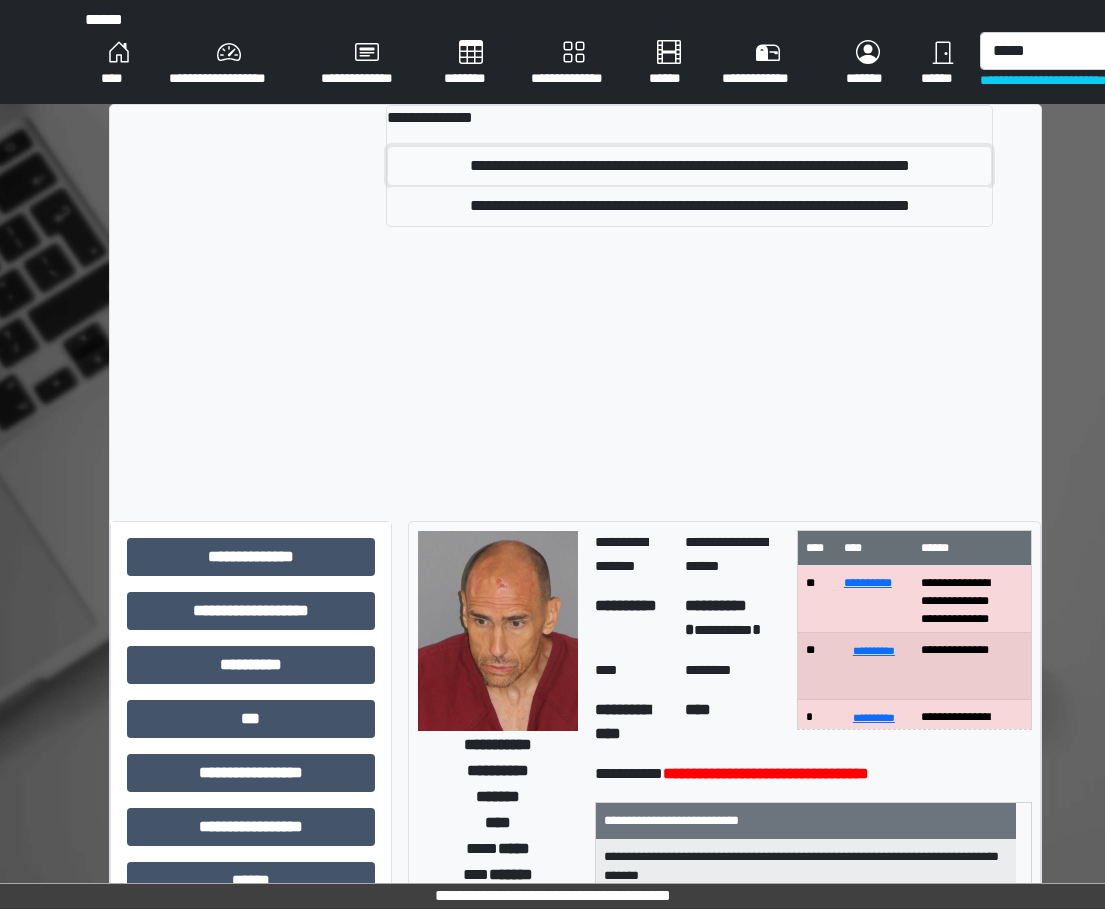 click on "**********" at bounding box center (689, 166) 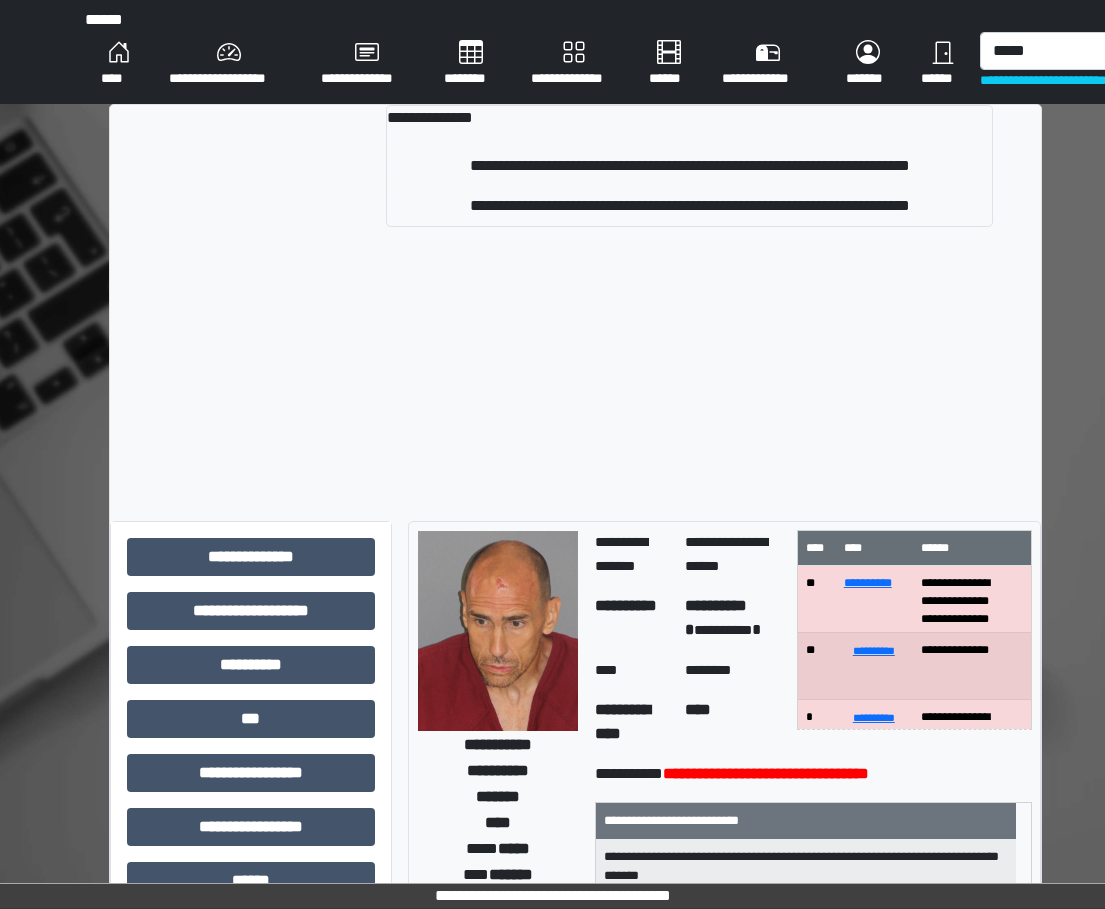 type 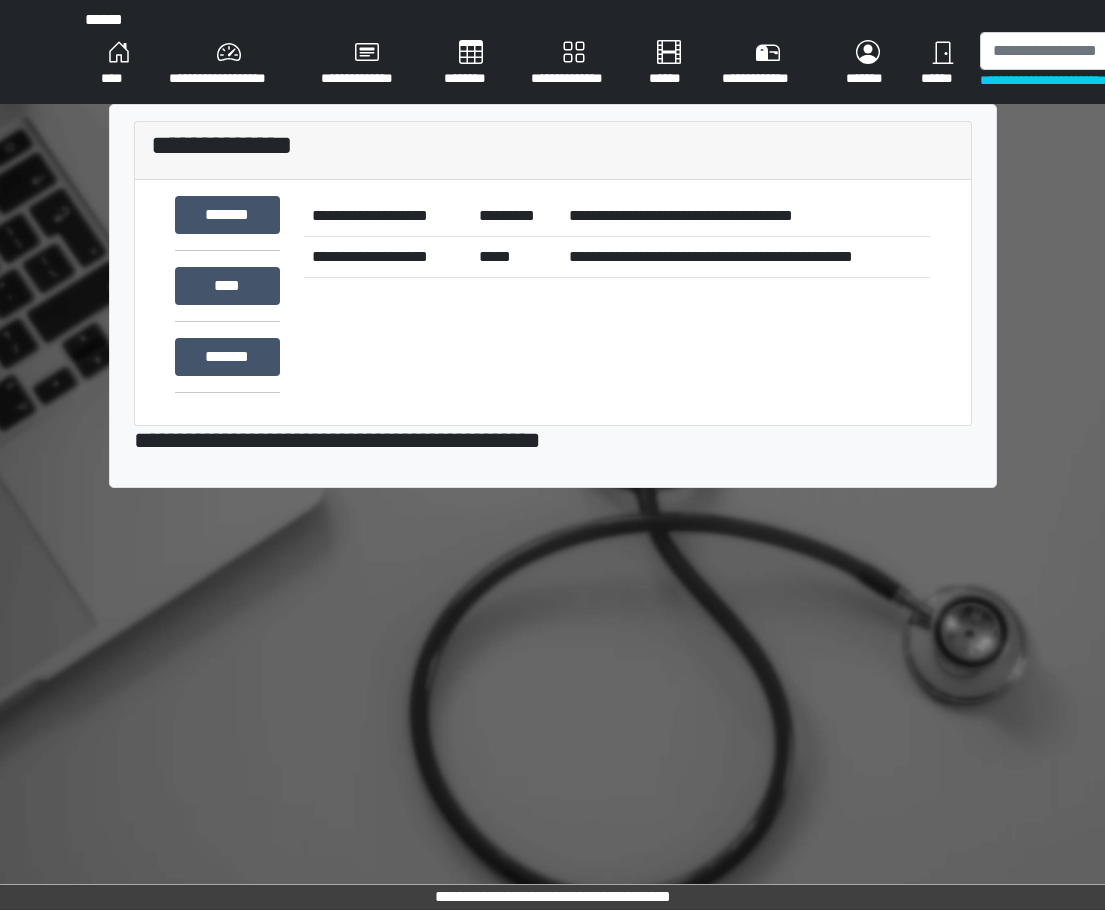 scroll, scrollTop: 0, scrollLeft: 0, axis: both 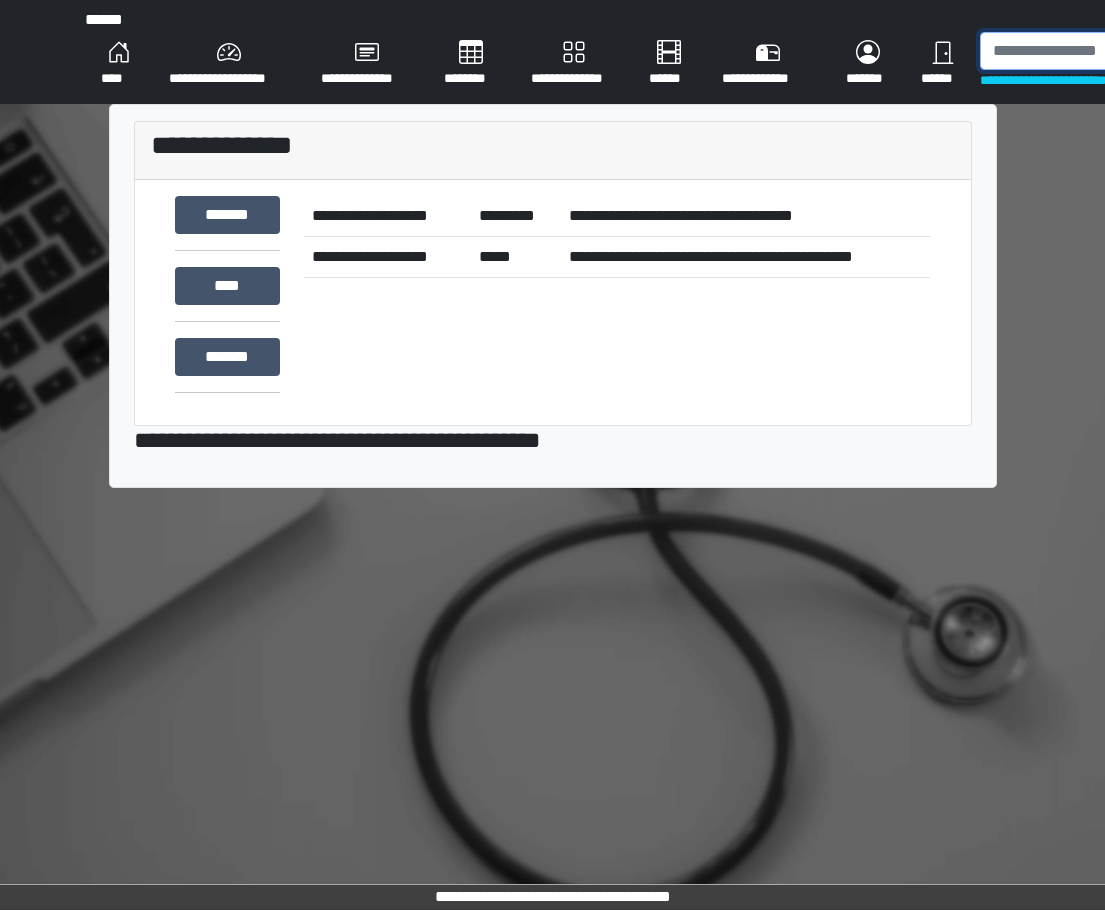 click at bounding box center [1083, 51] 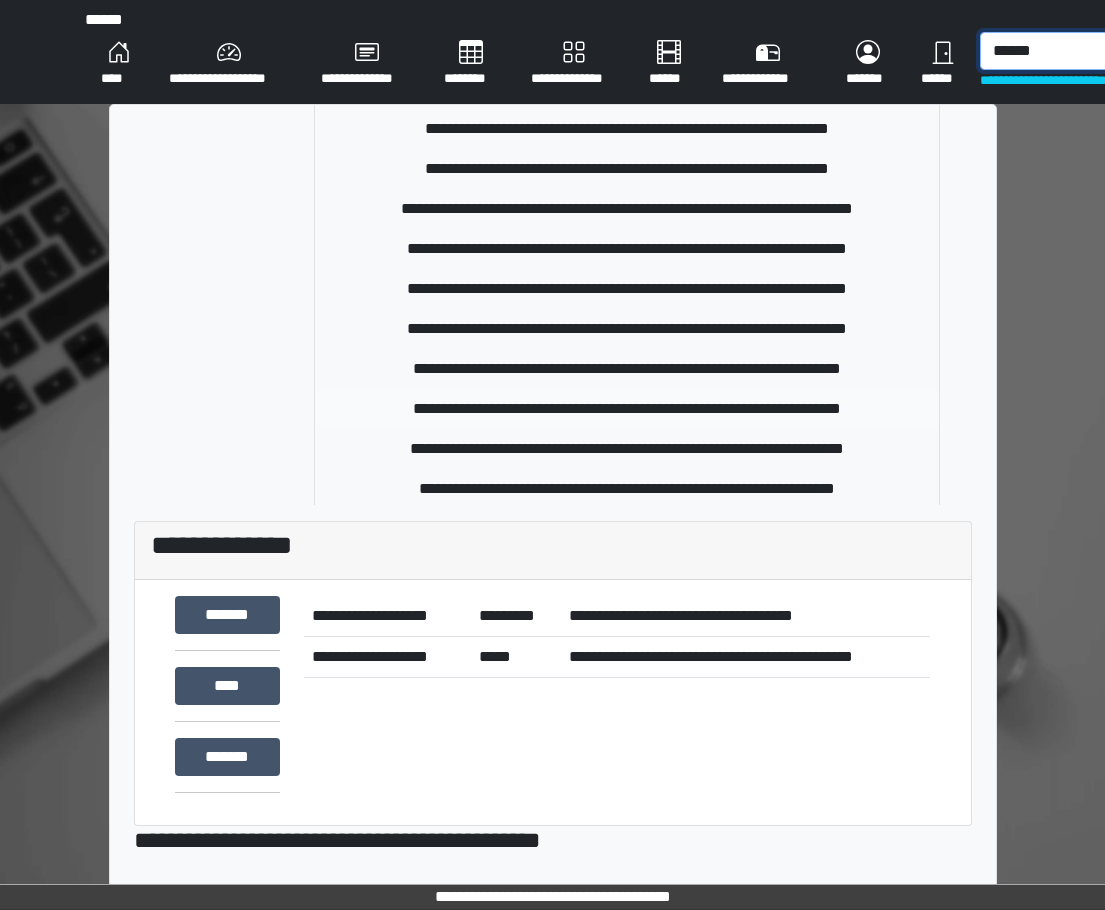 scroll, scrollTop: 500, scrollLeft: 0, axis: vertical 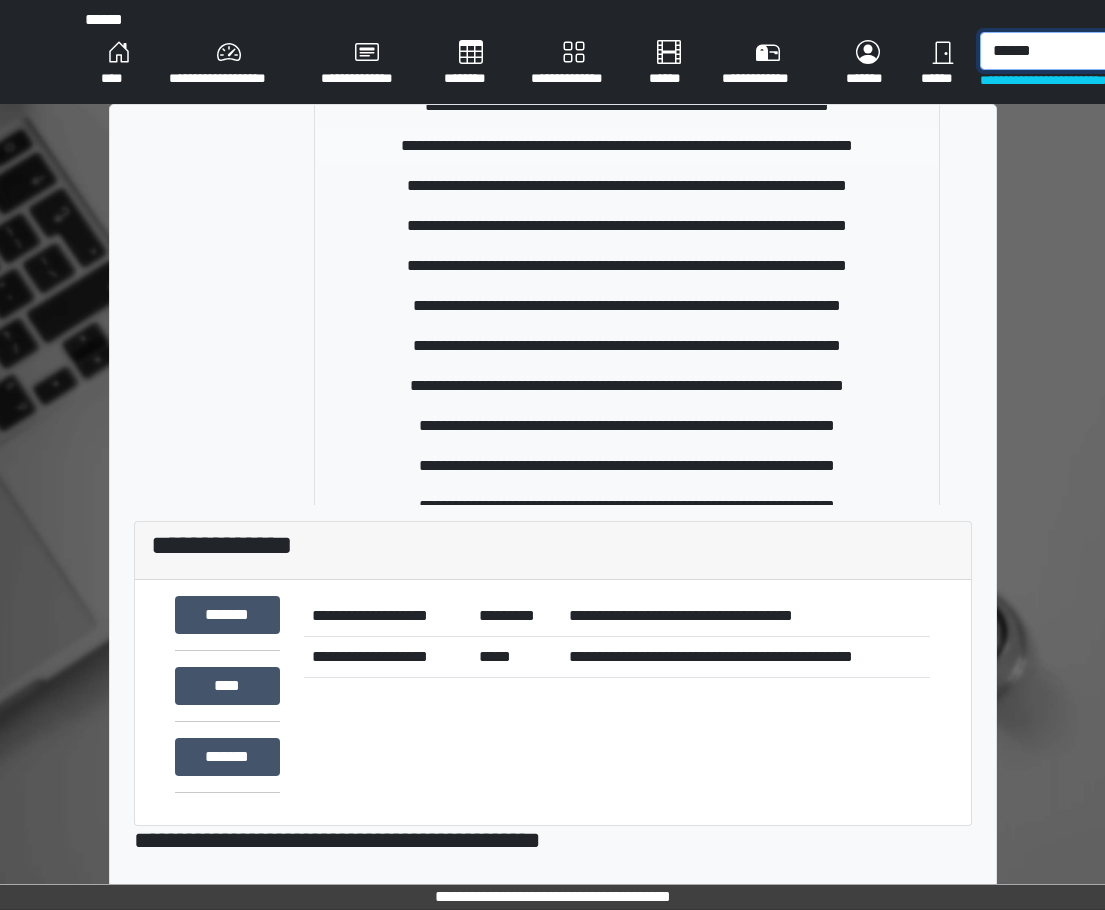 type on "******" 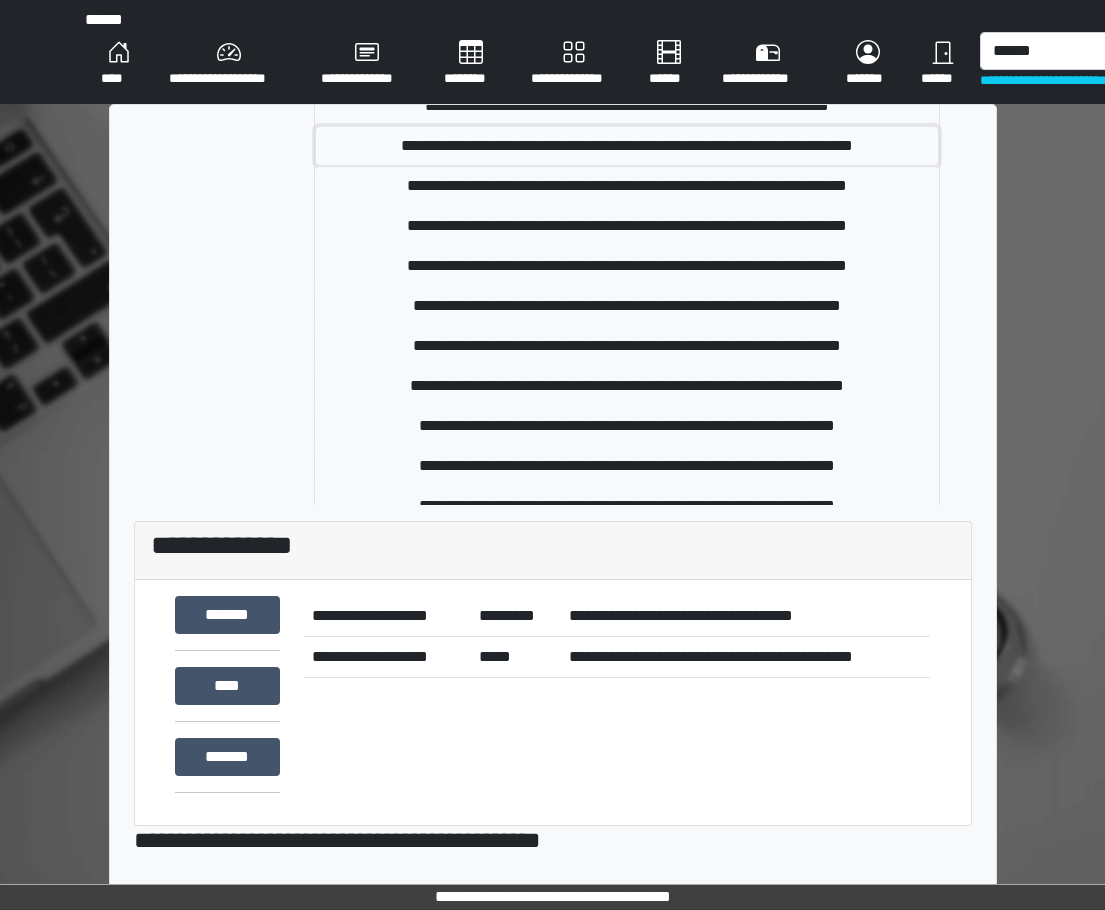 click on "**********" at bounding box center [627, 146] 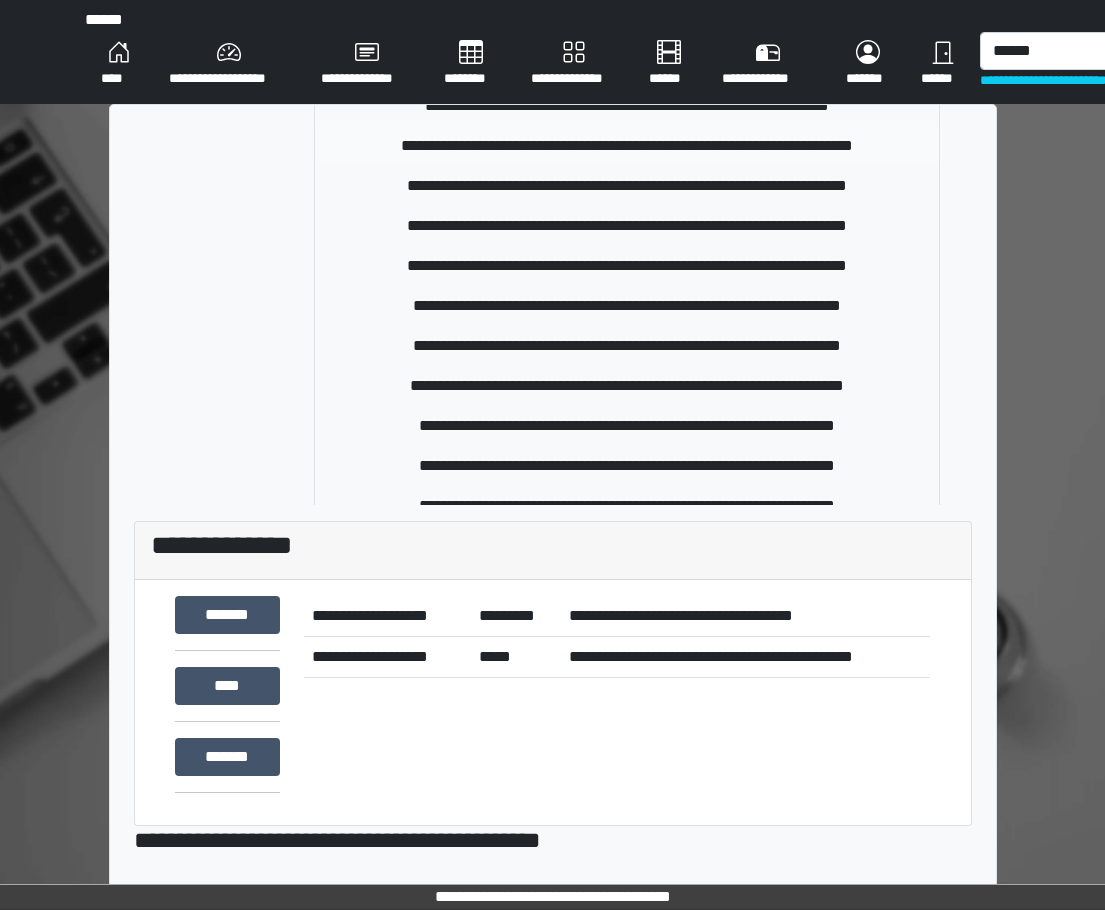type 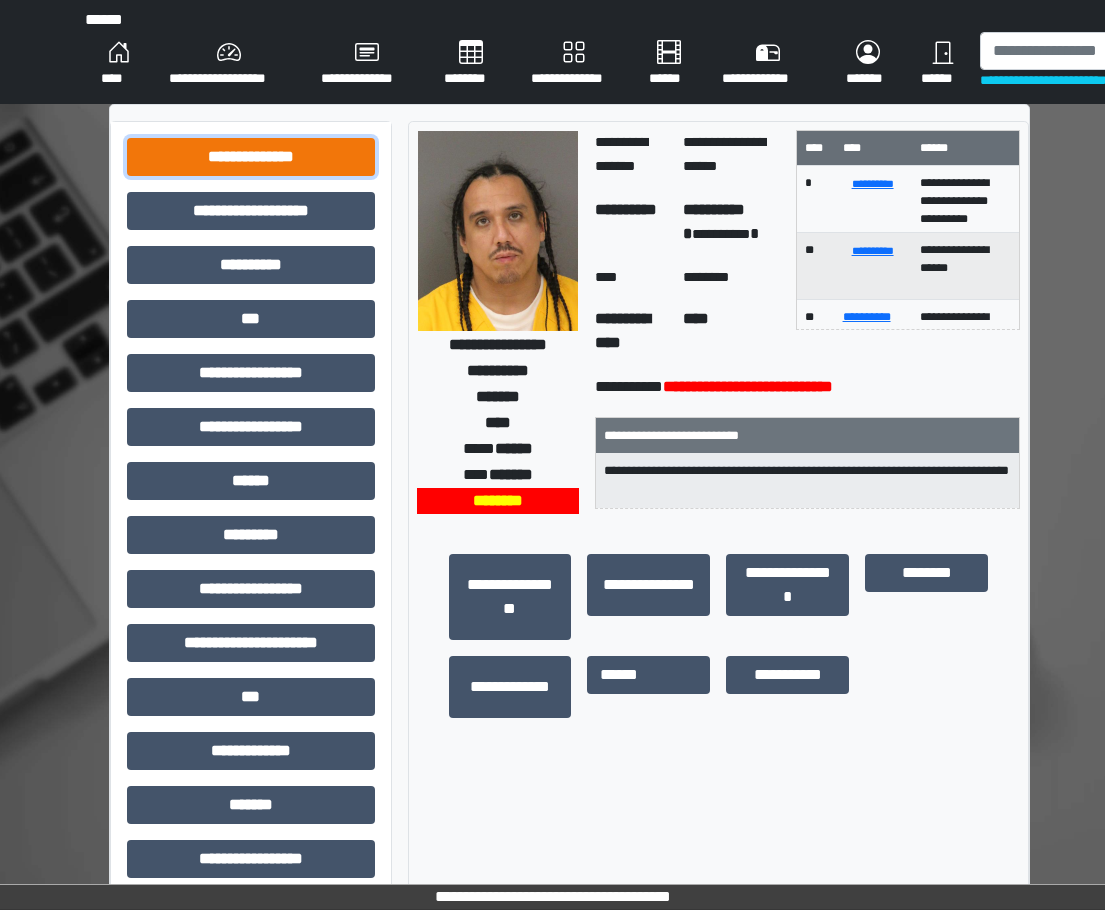 click on "**********" at bounding box center (251, 157) 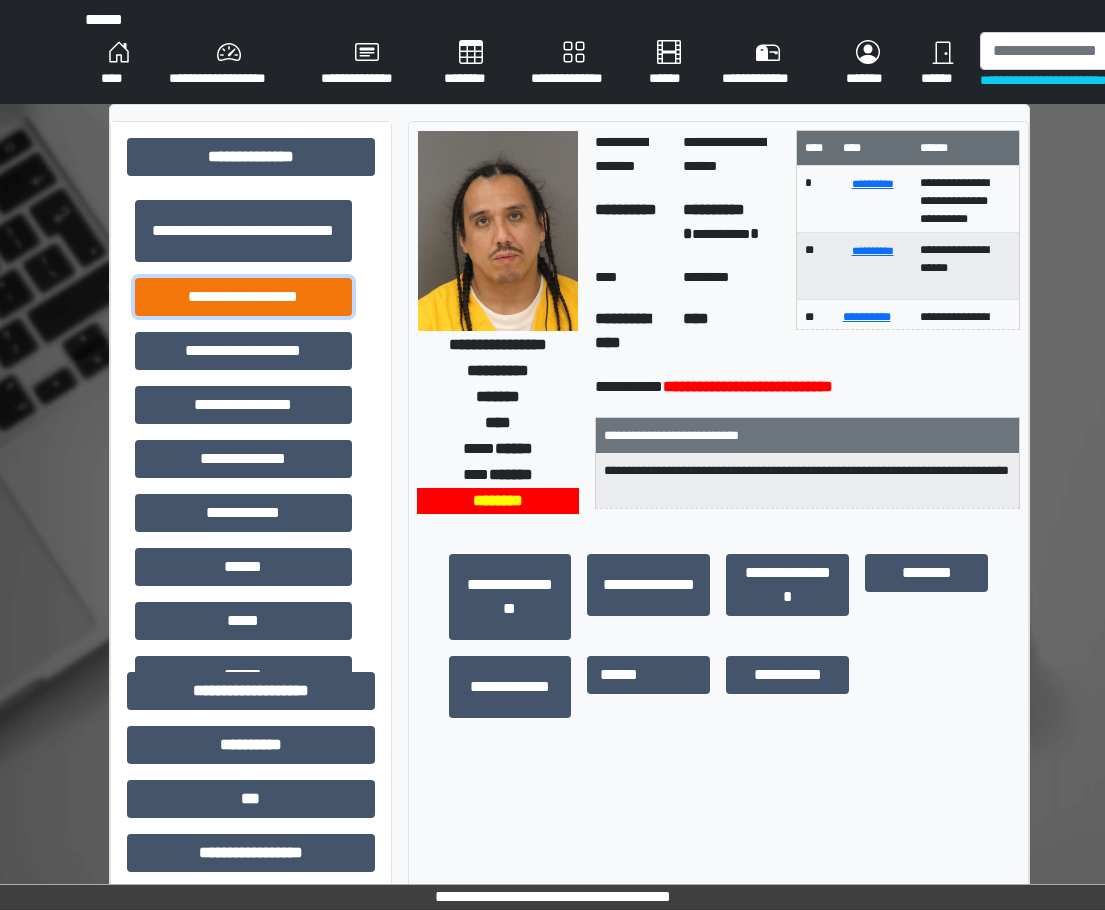 click on "**********" at bounding box center [243, 297] 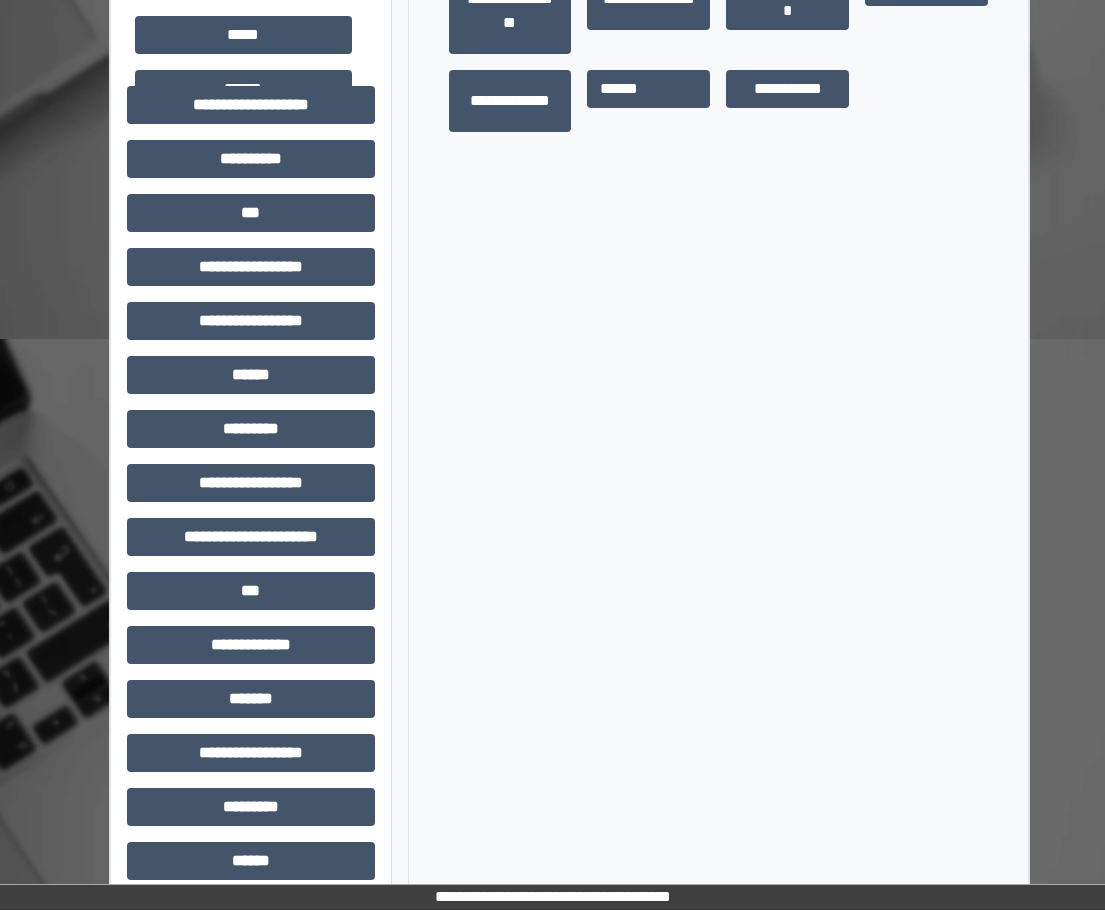 scroll, scrollTop: 600, scrollLeft: 0, axis: vertical 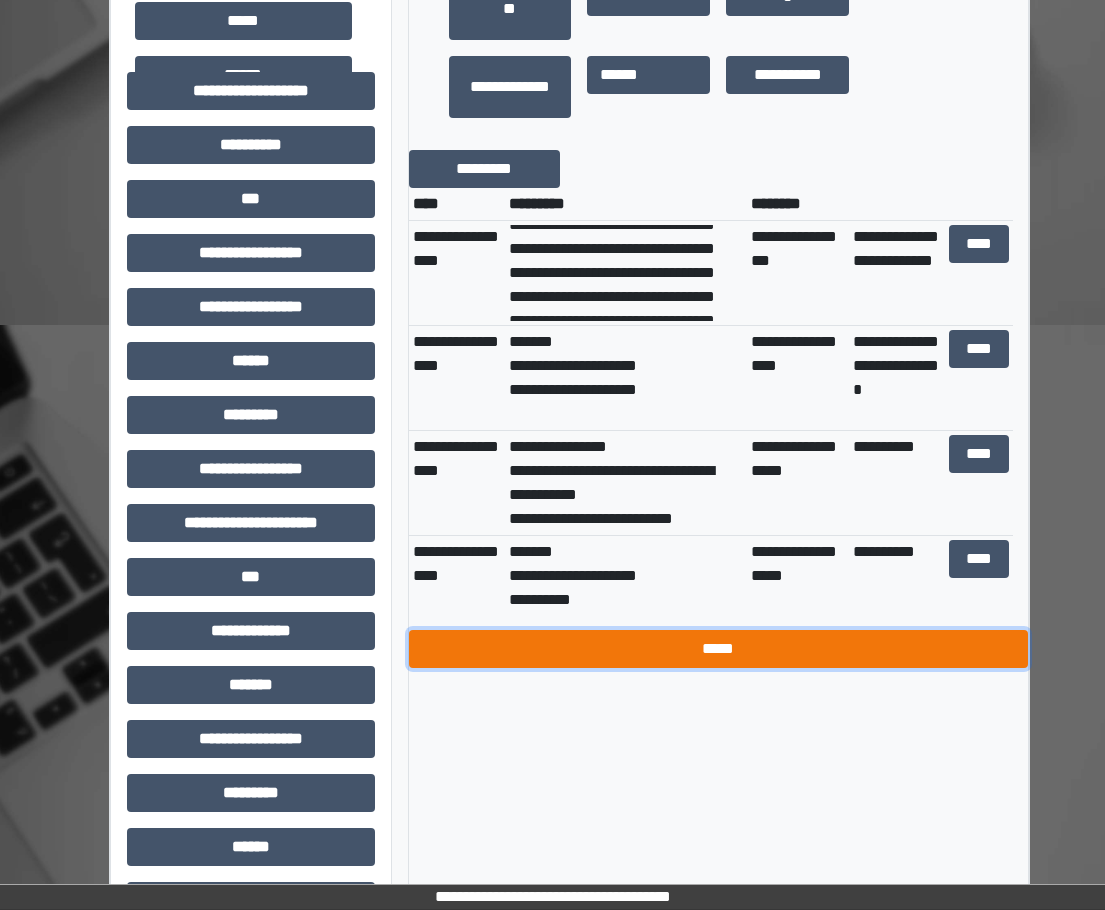 click on "*****" at bounding box center [718, 649] 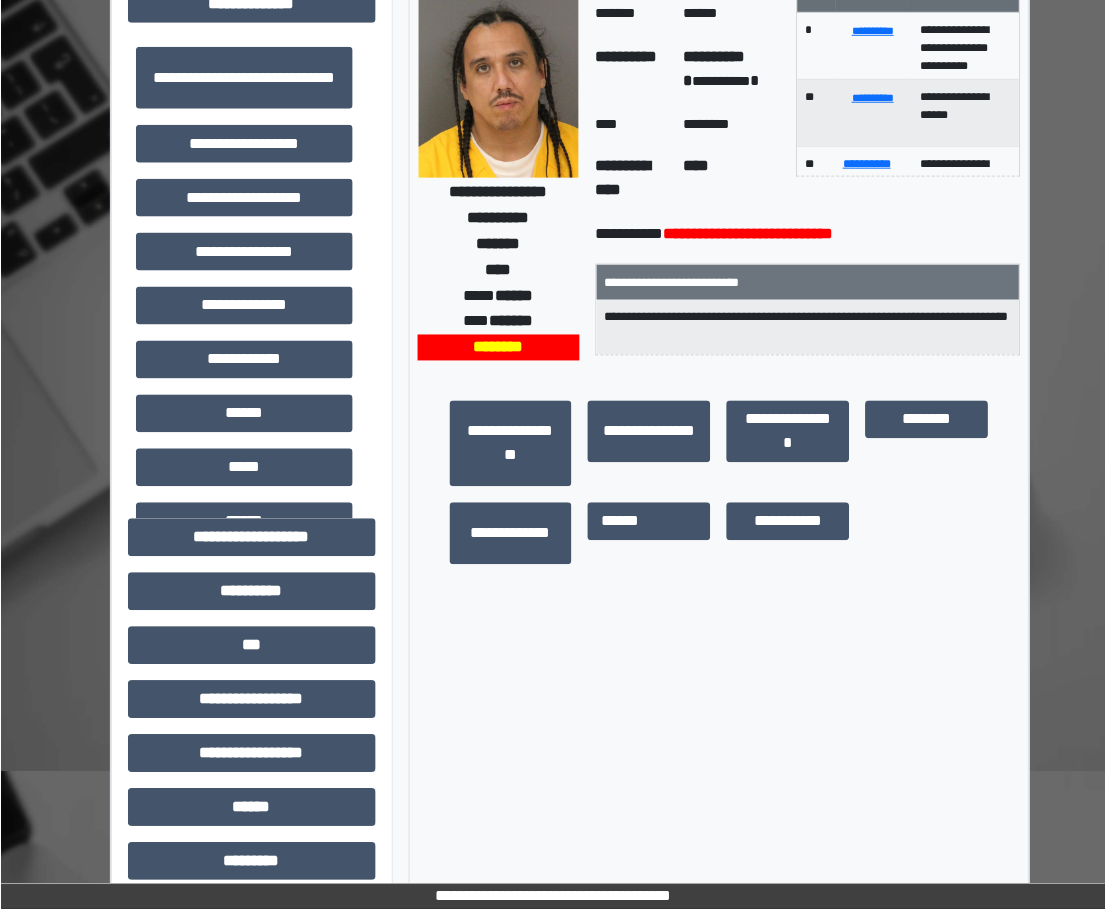 scroll, scrollTop: 0, scrollLeft: 0, axis: both 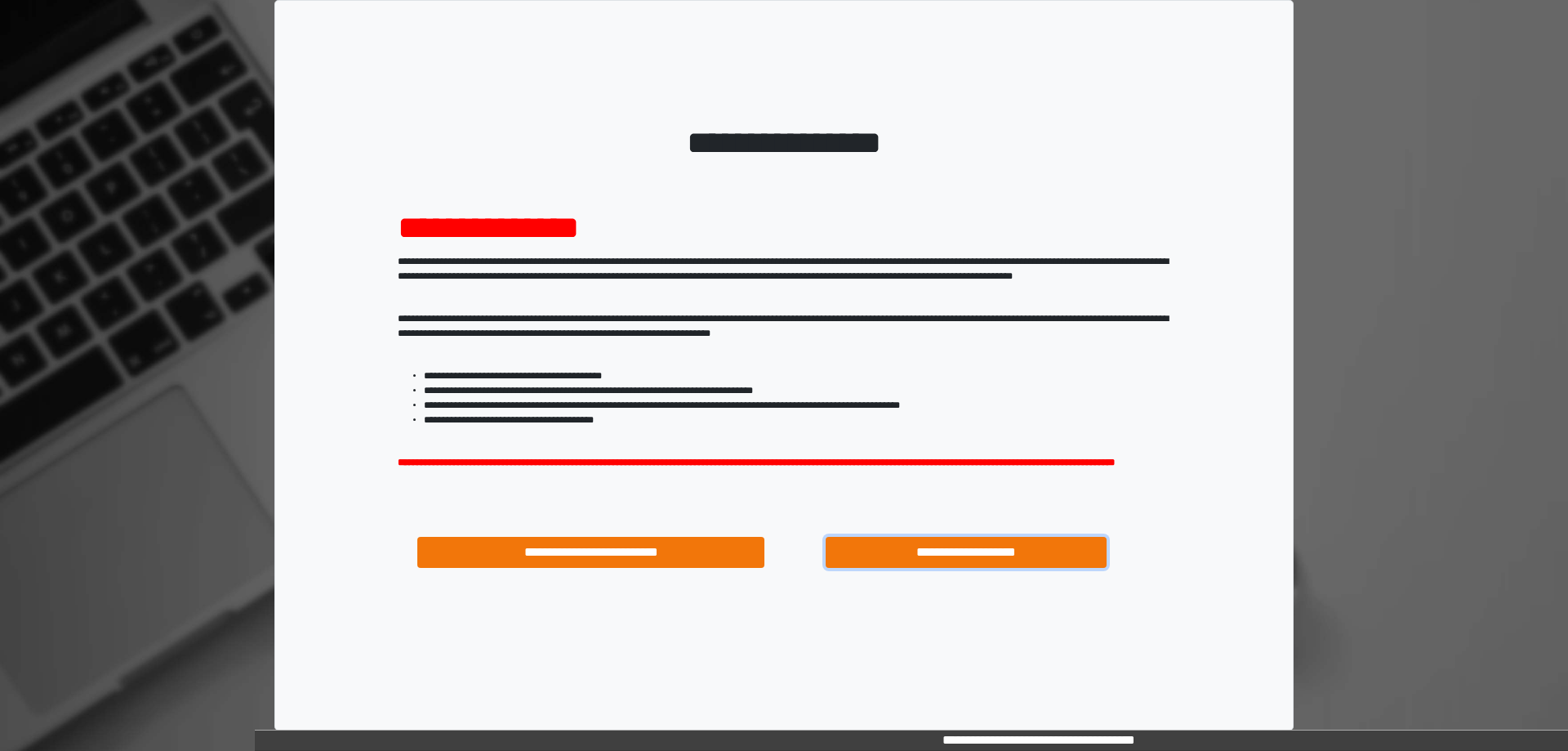 click on "**********" at bounding box center (966, 552) 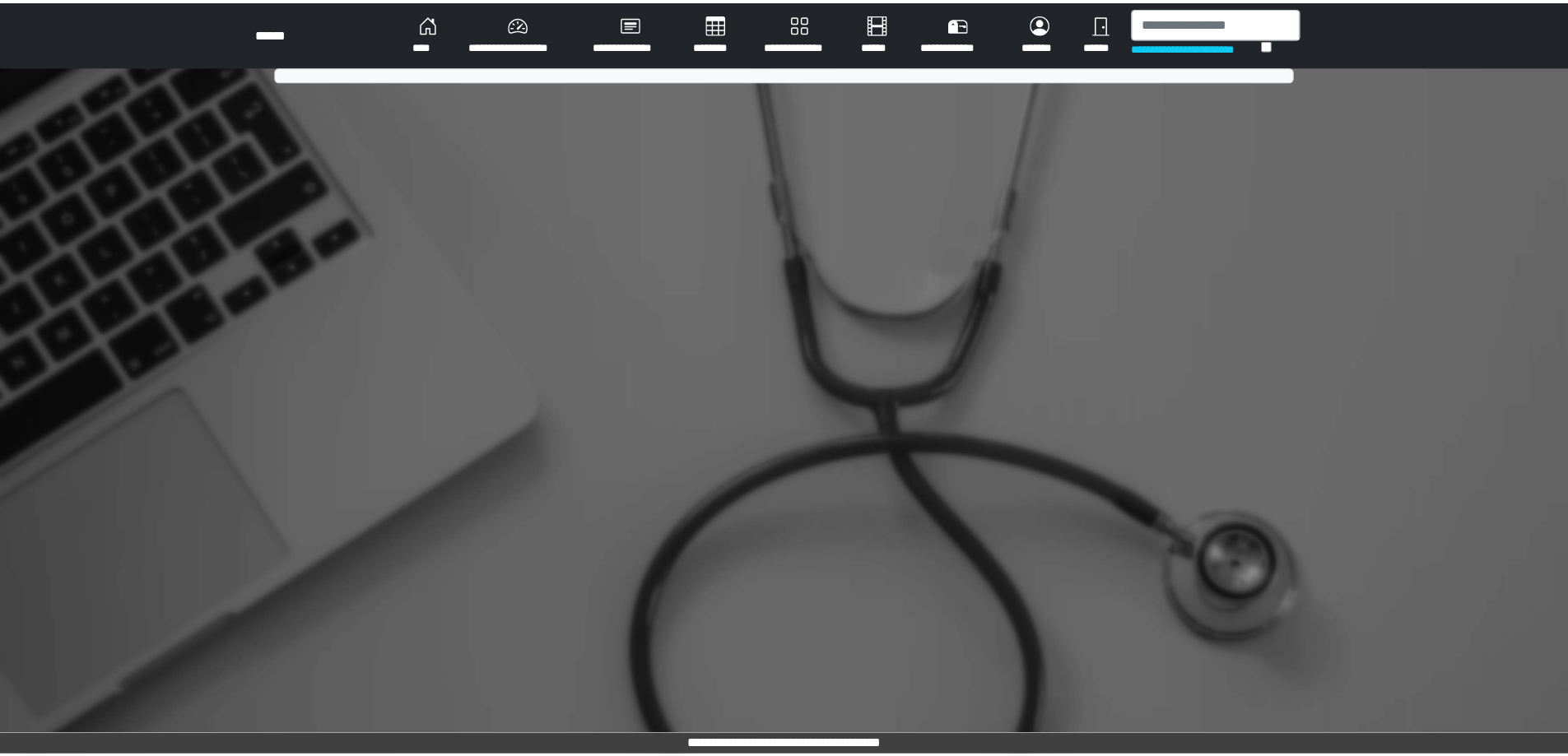 scroll, scrollTop: 0, scrollLeft: 0, axis: both 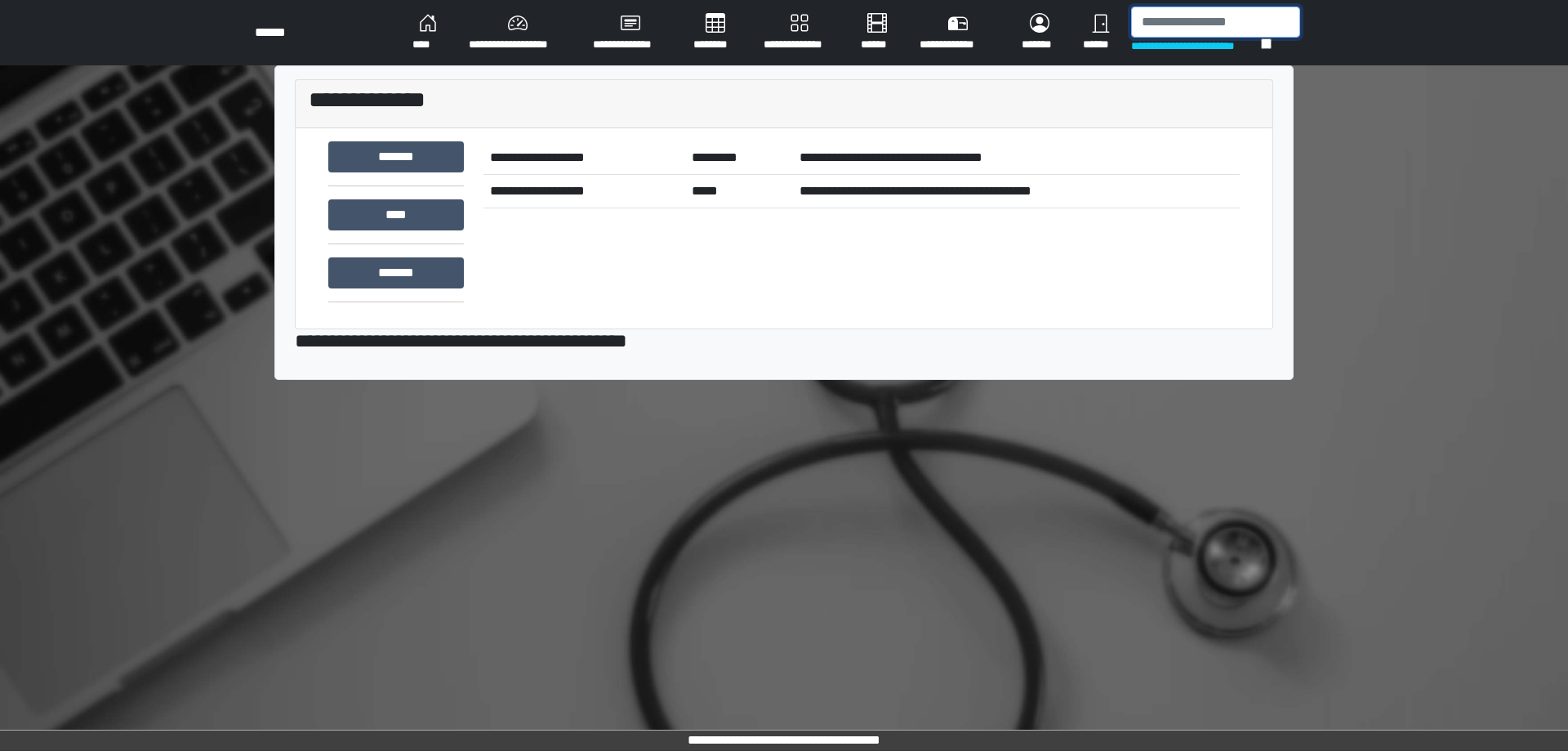 click at bounding box center [1215, 22] 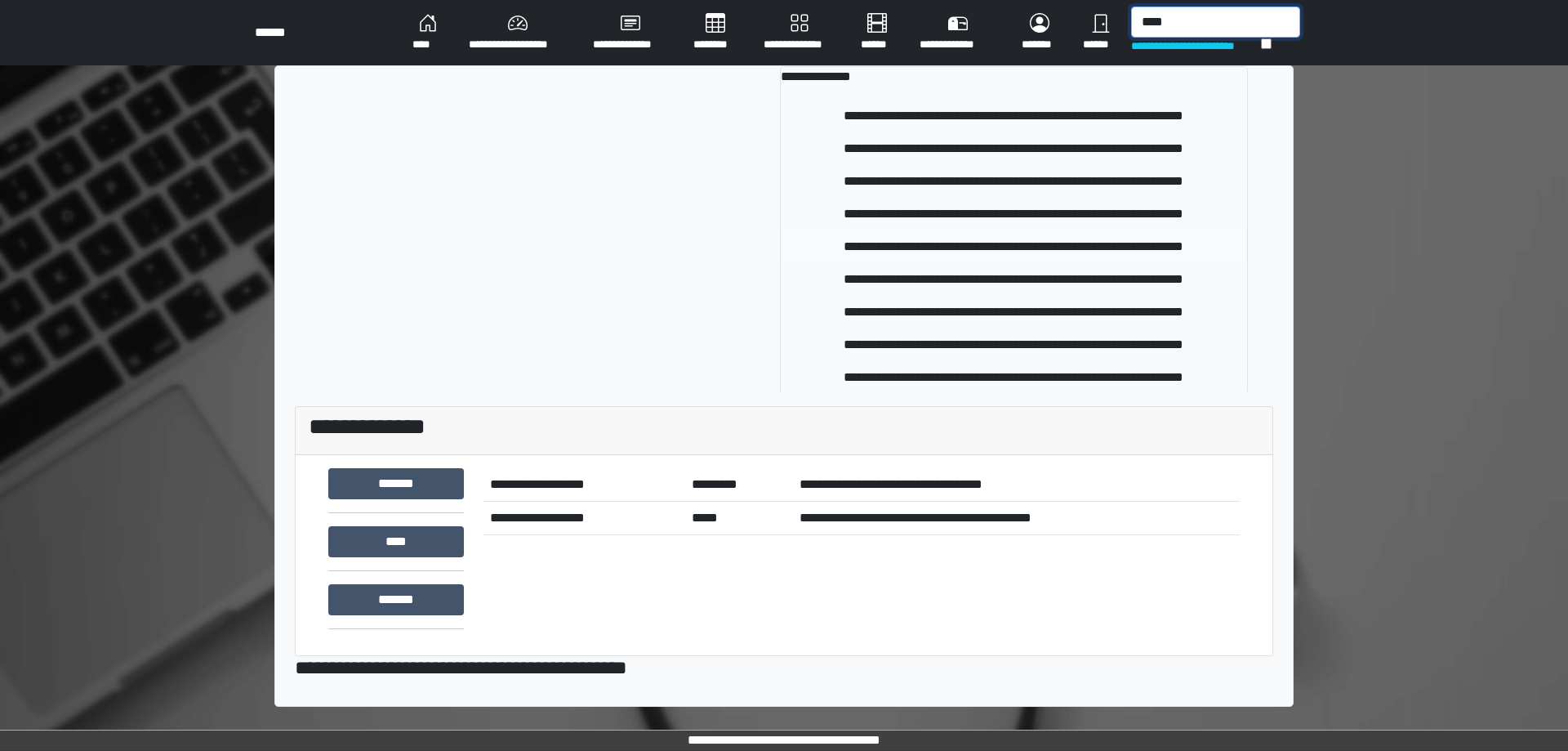 type on "****" 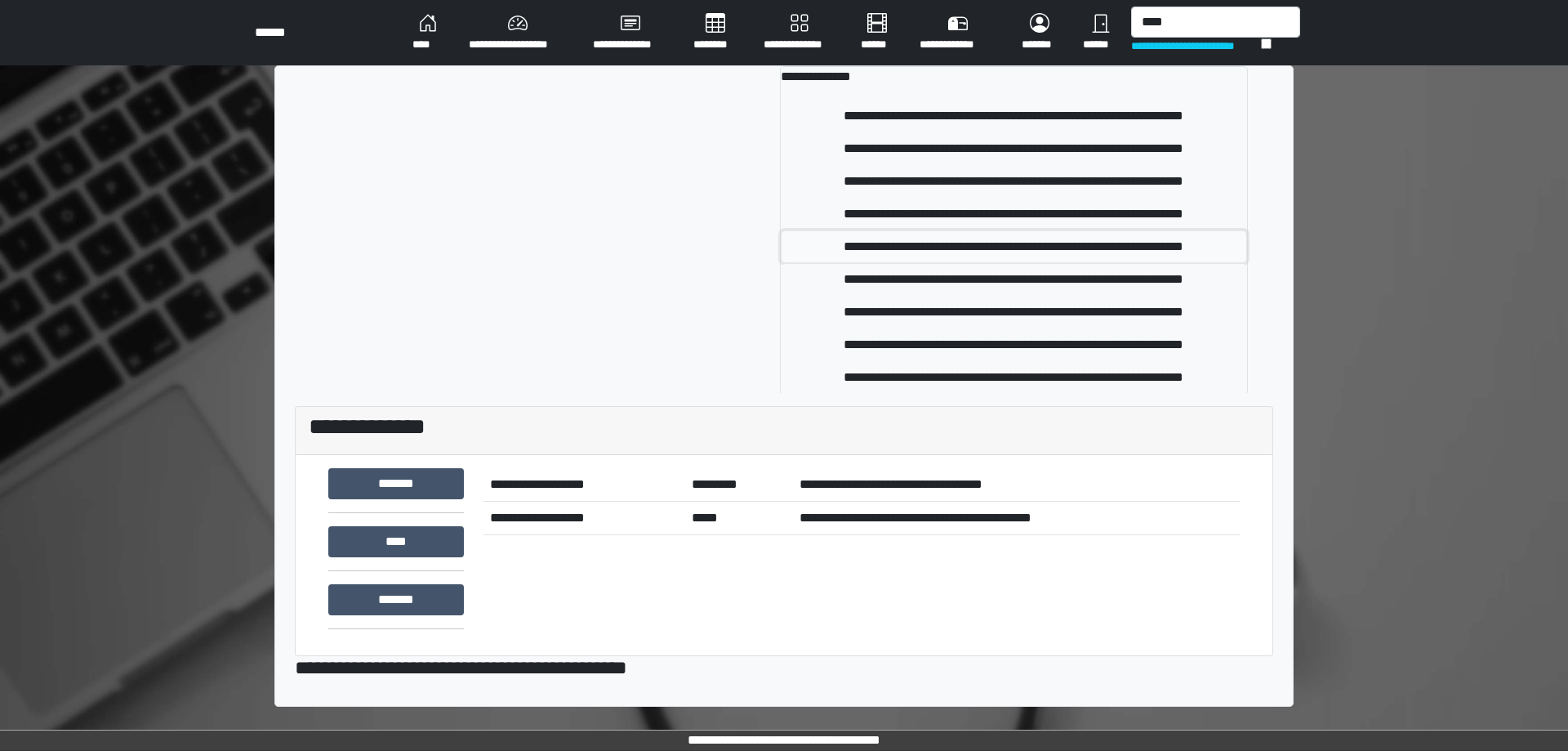 click on "**********" at bounding box center [1013, 247] 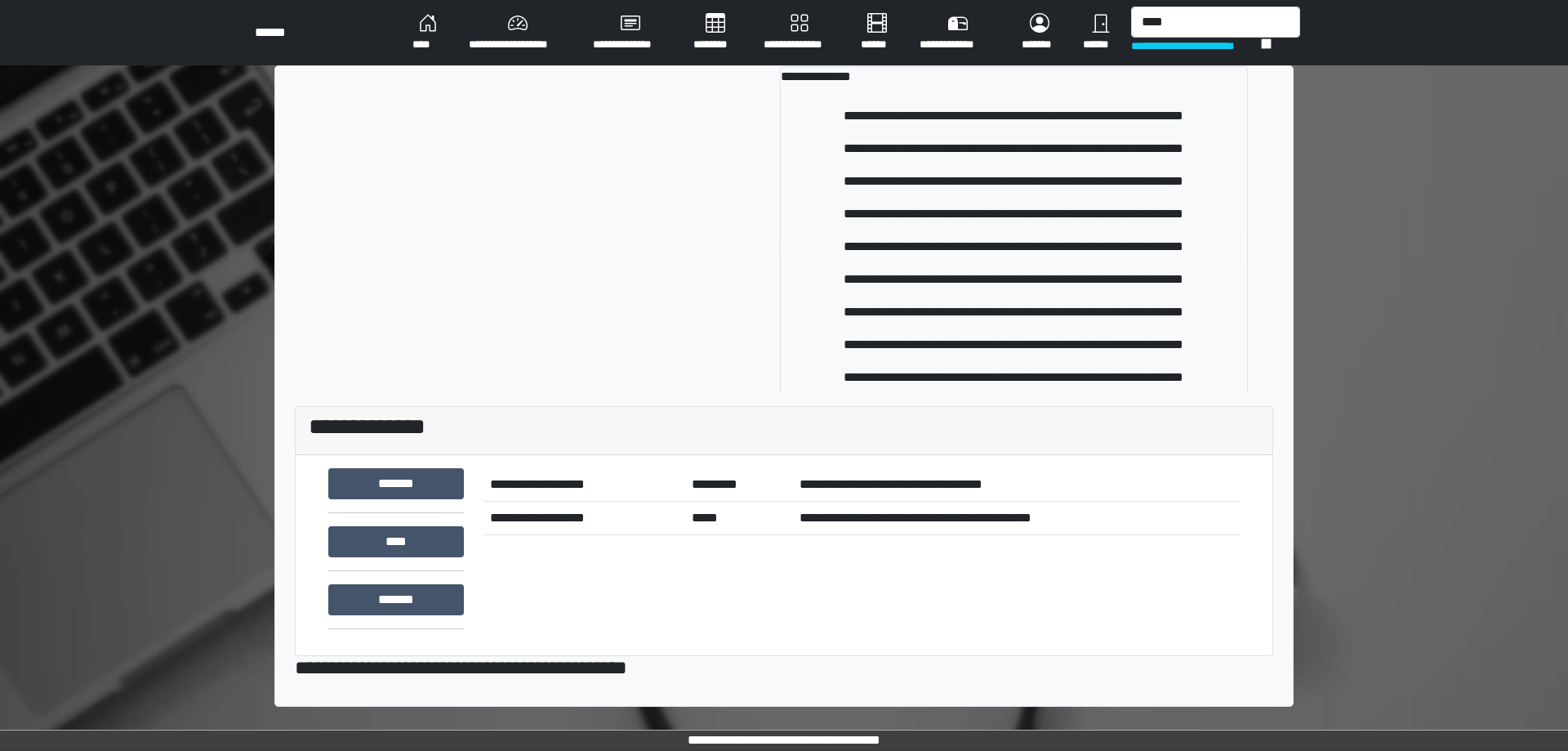 type 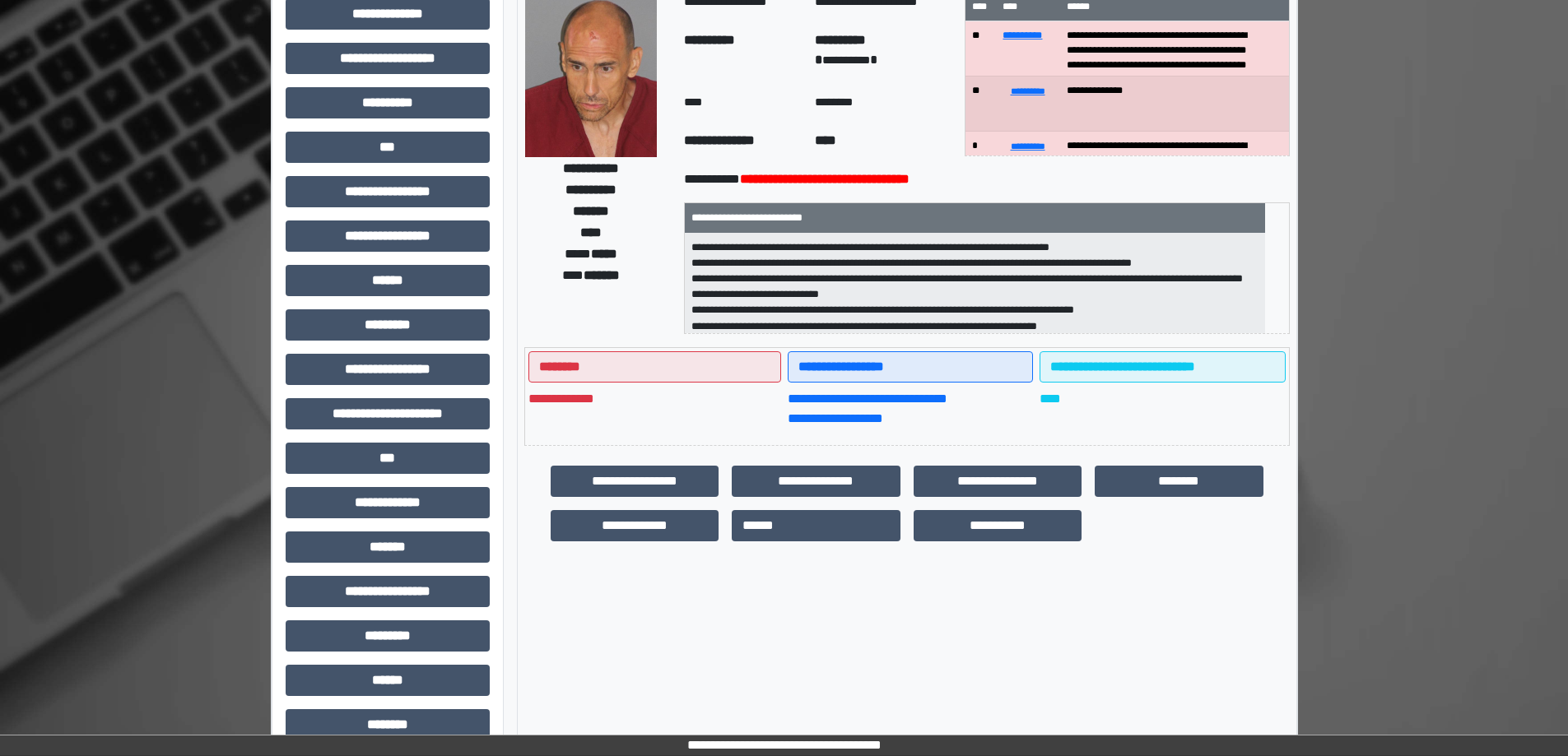 scroll, scrollTop: 210, scrollLeft: 0, axis: vertical 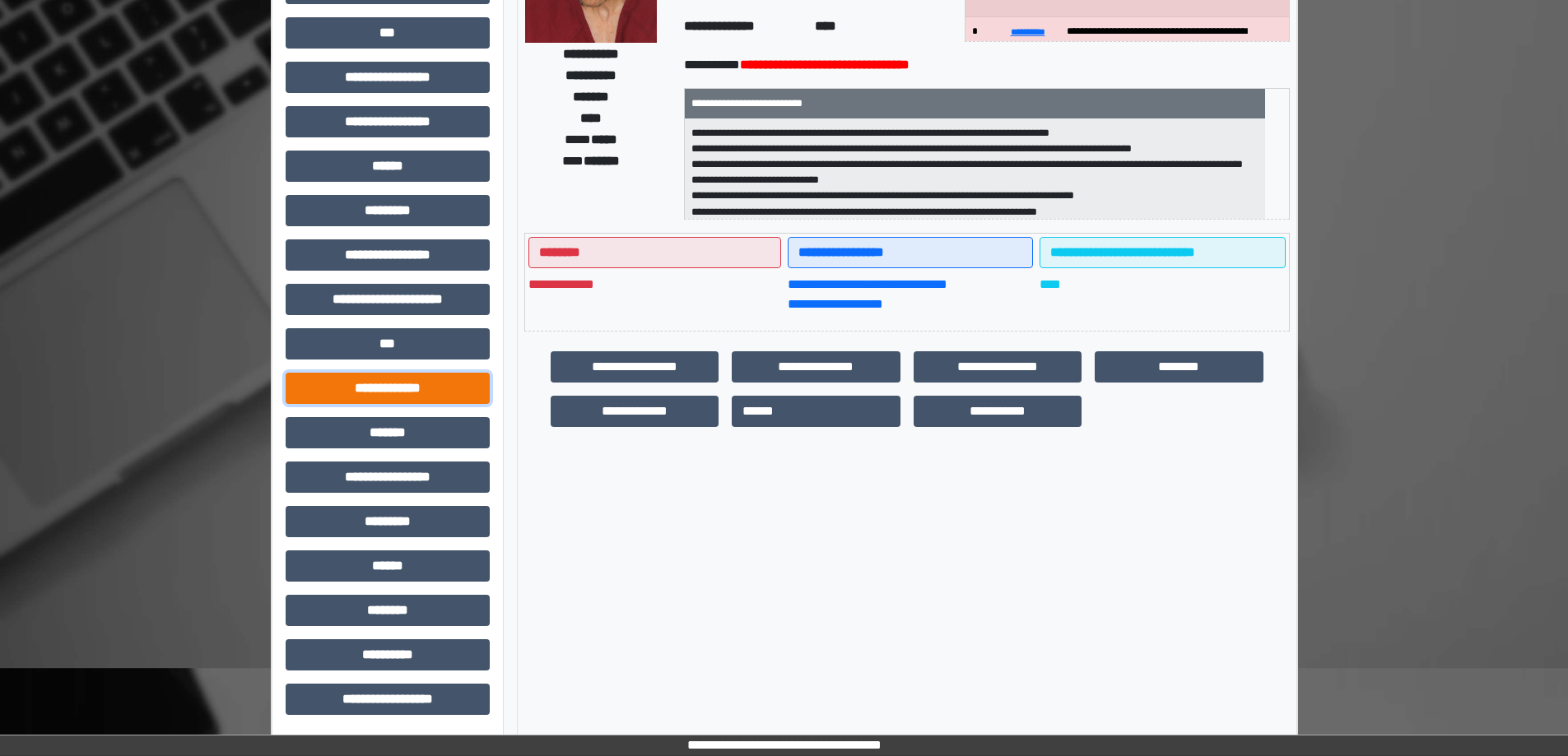 click on "**********" at bounding box center [388, 388] 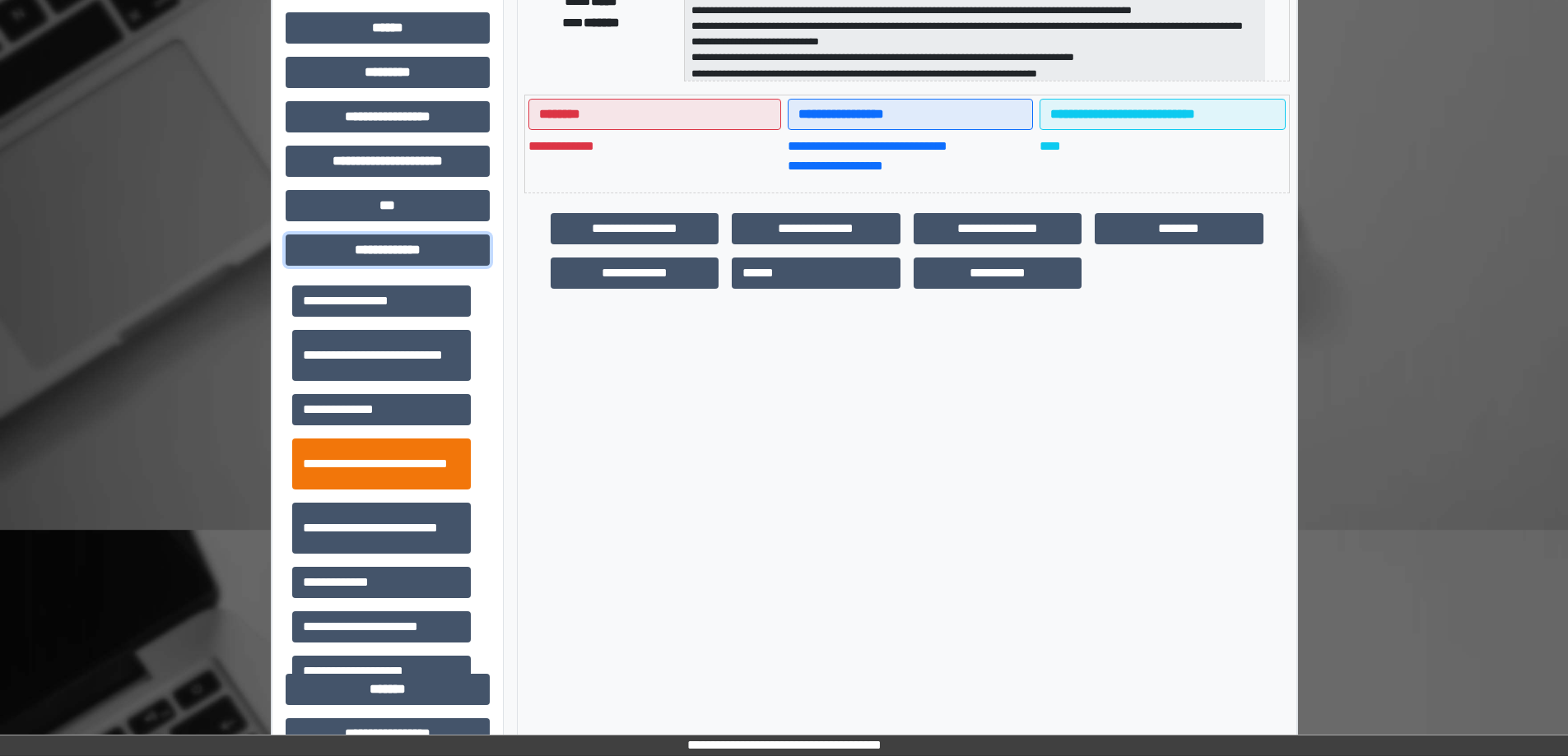 scroll, scrollTop: 374, scrollLeft: 0, axis: vertical 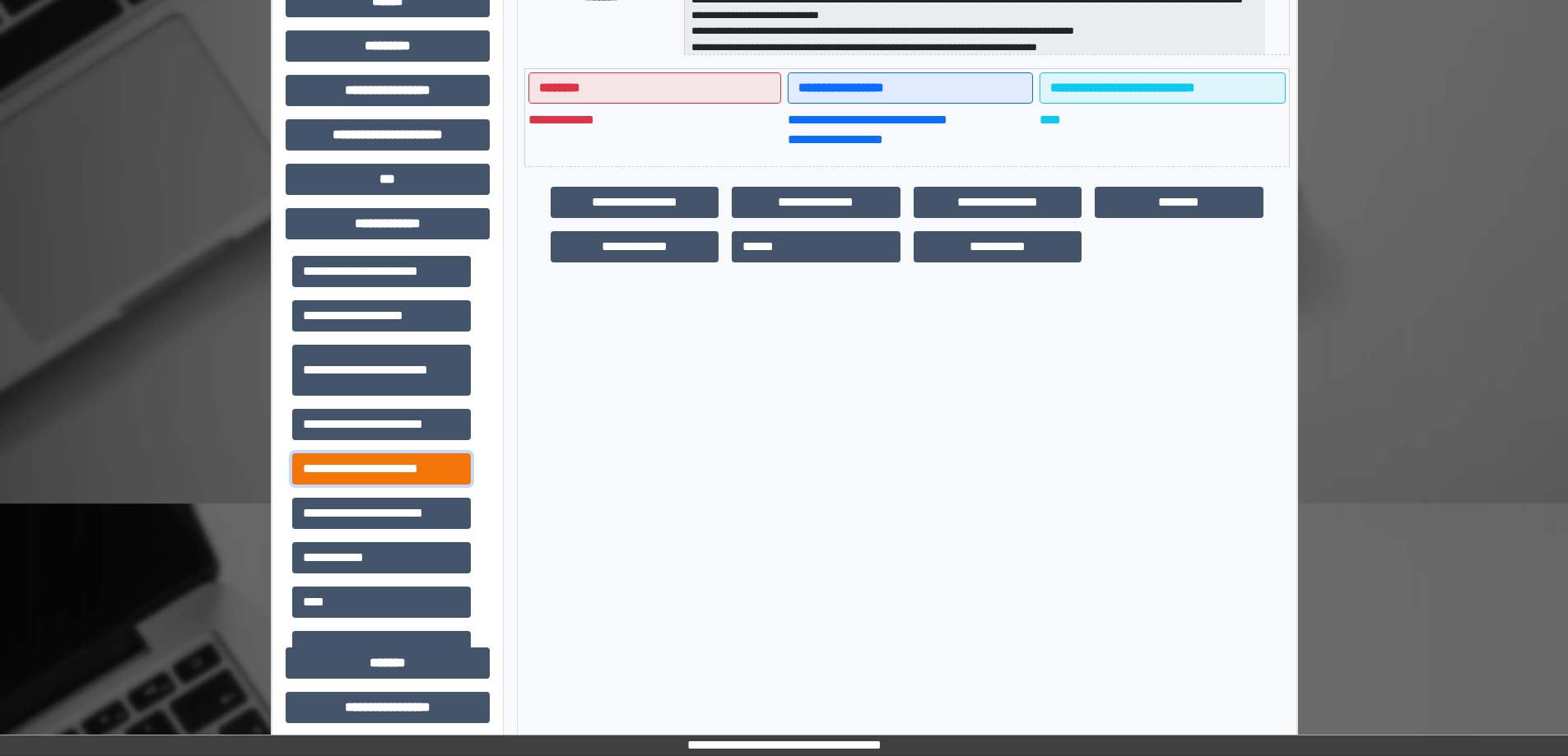 click on "**********" at bounding box center [381, 469] 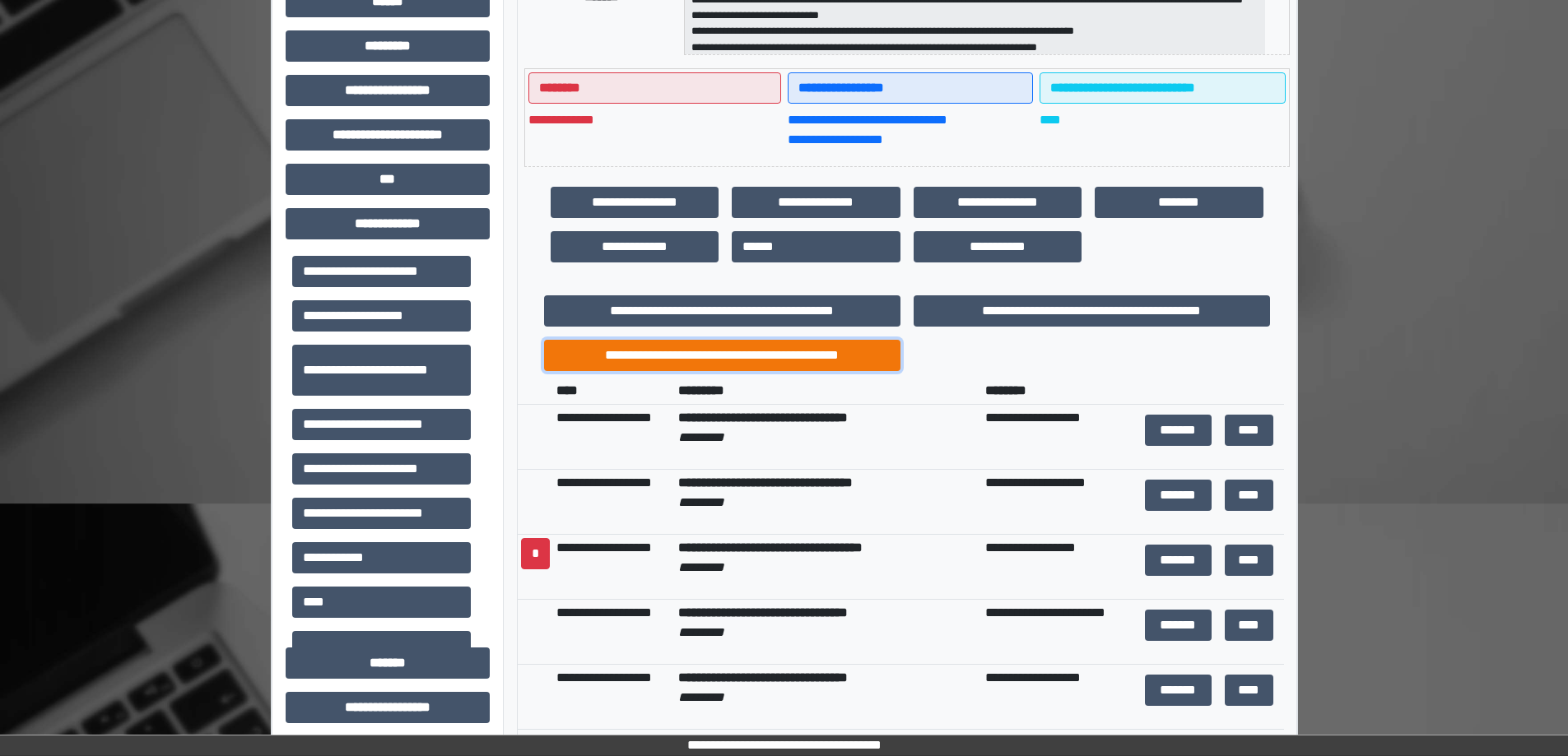 click on "**********" at bounding box center [722, 355] 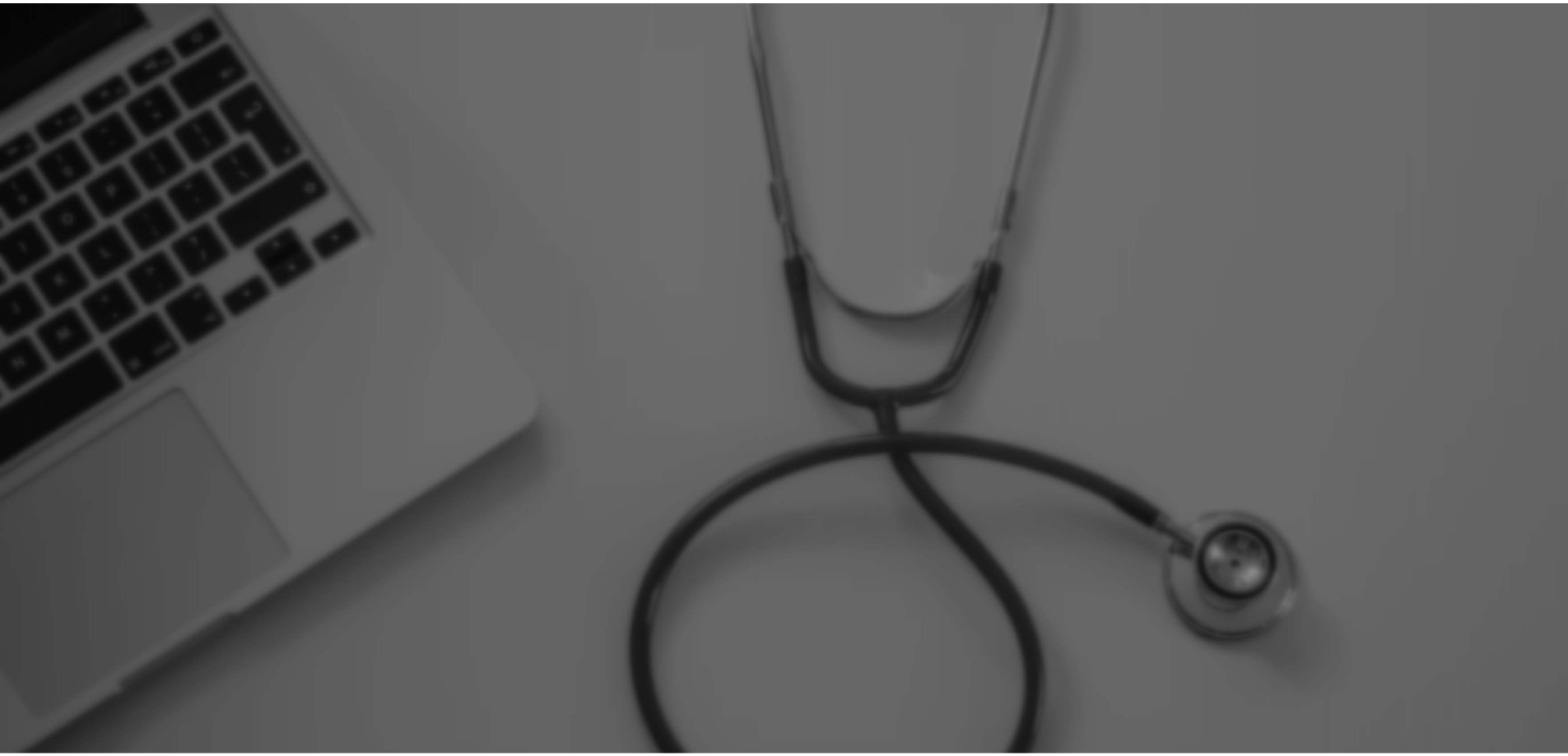 scroll, scrollTop: 0, scrollLeft: 0, axis: both 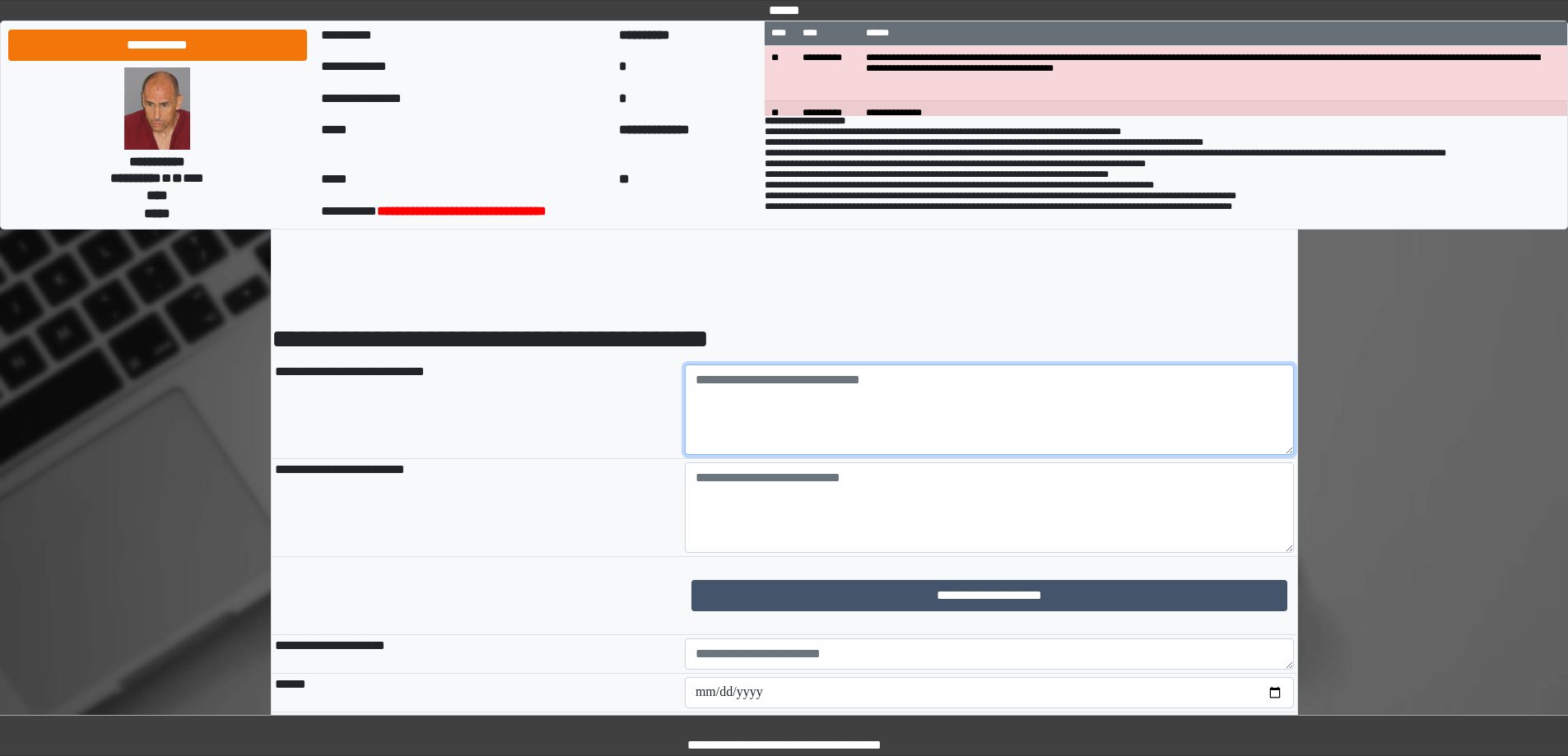 click at bounding box center (989, 410) 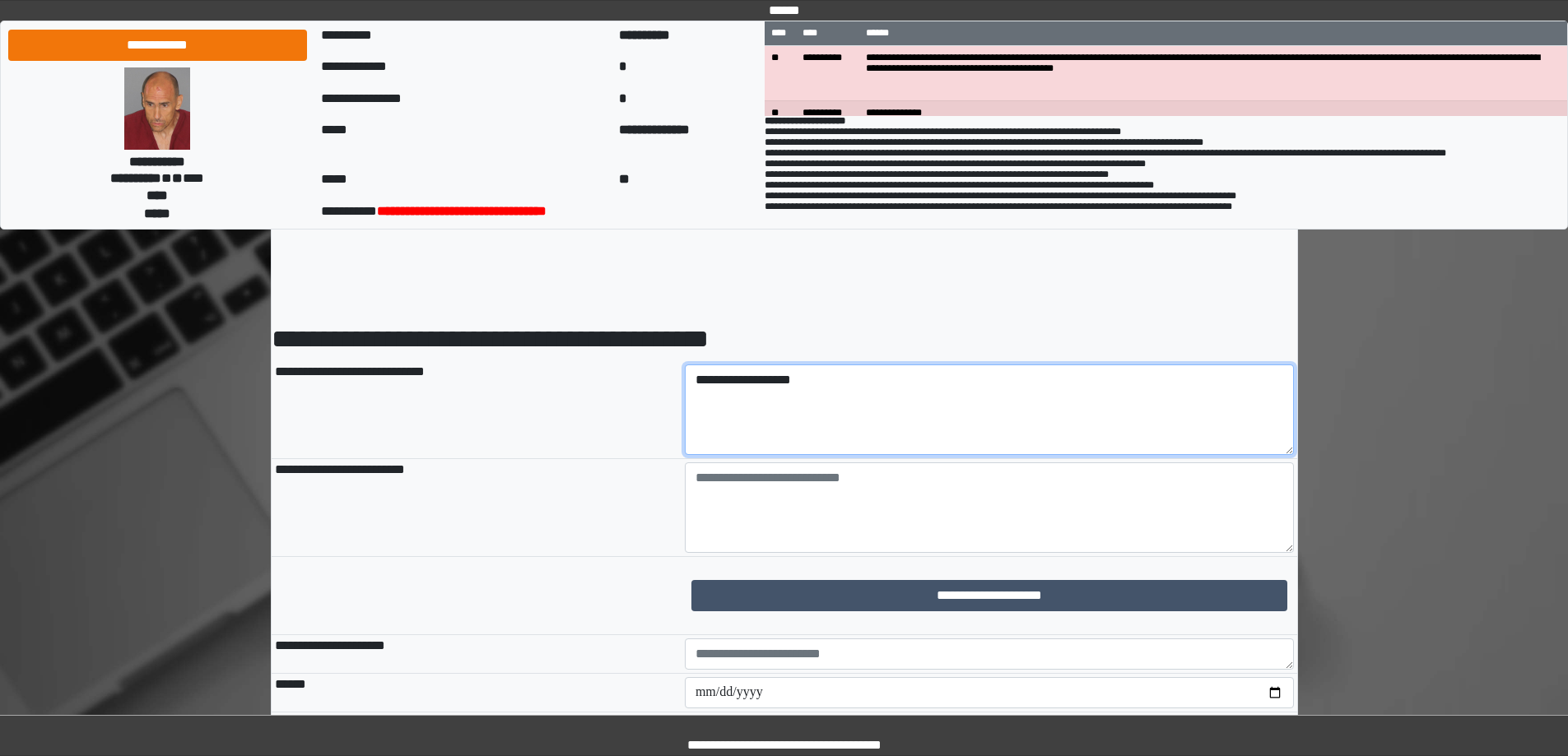 type on "**********" 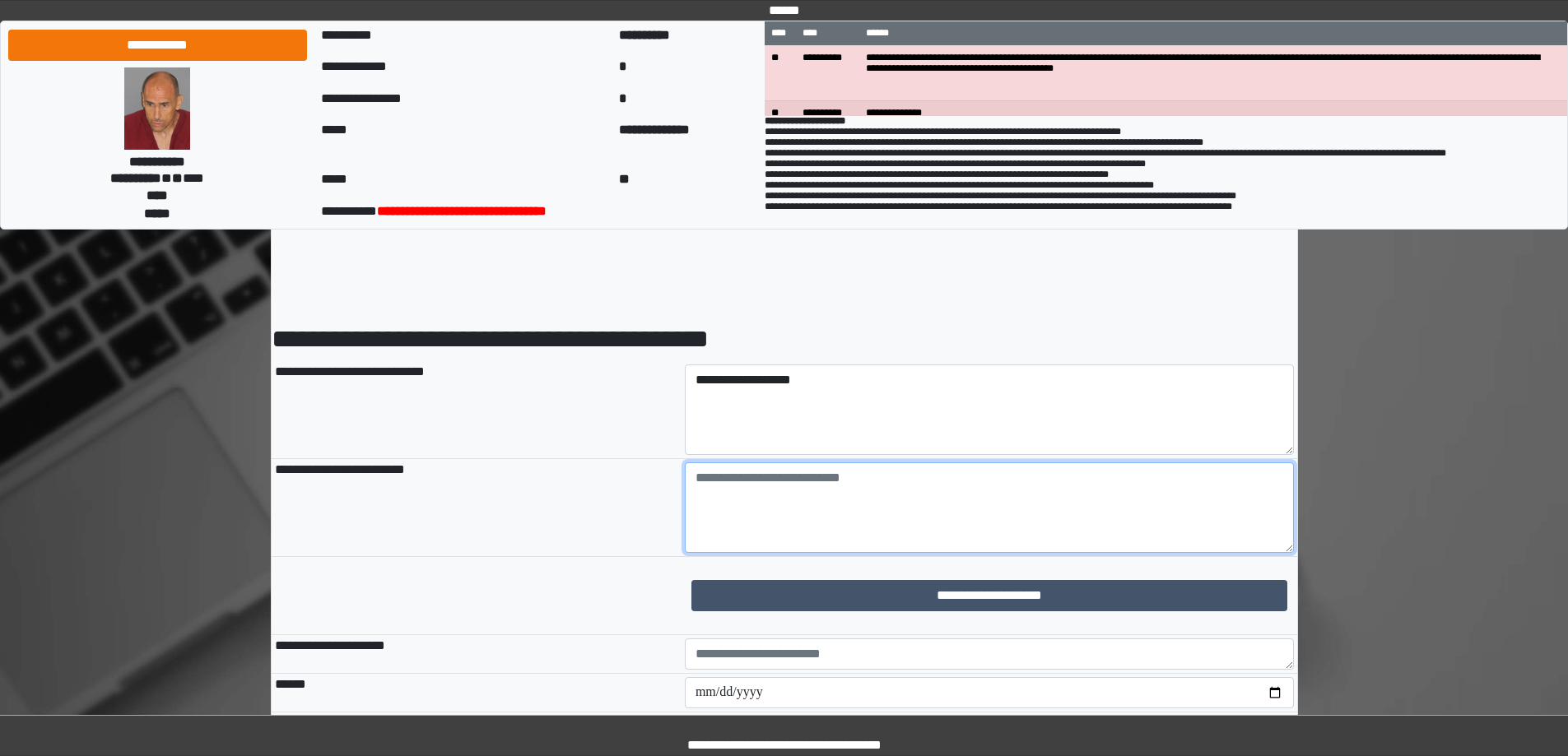 click at bounding box center (989, 508) 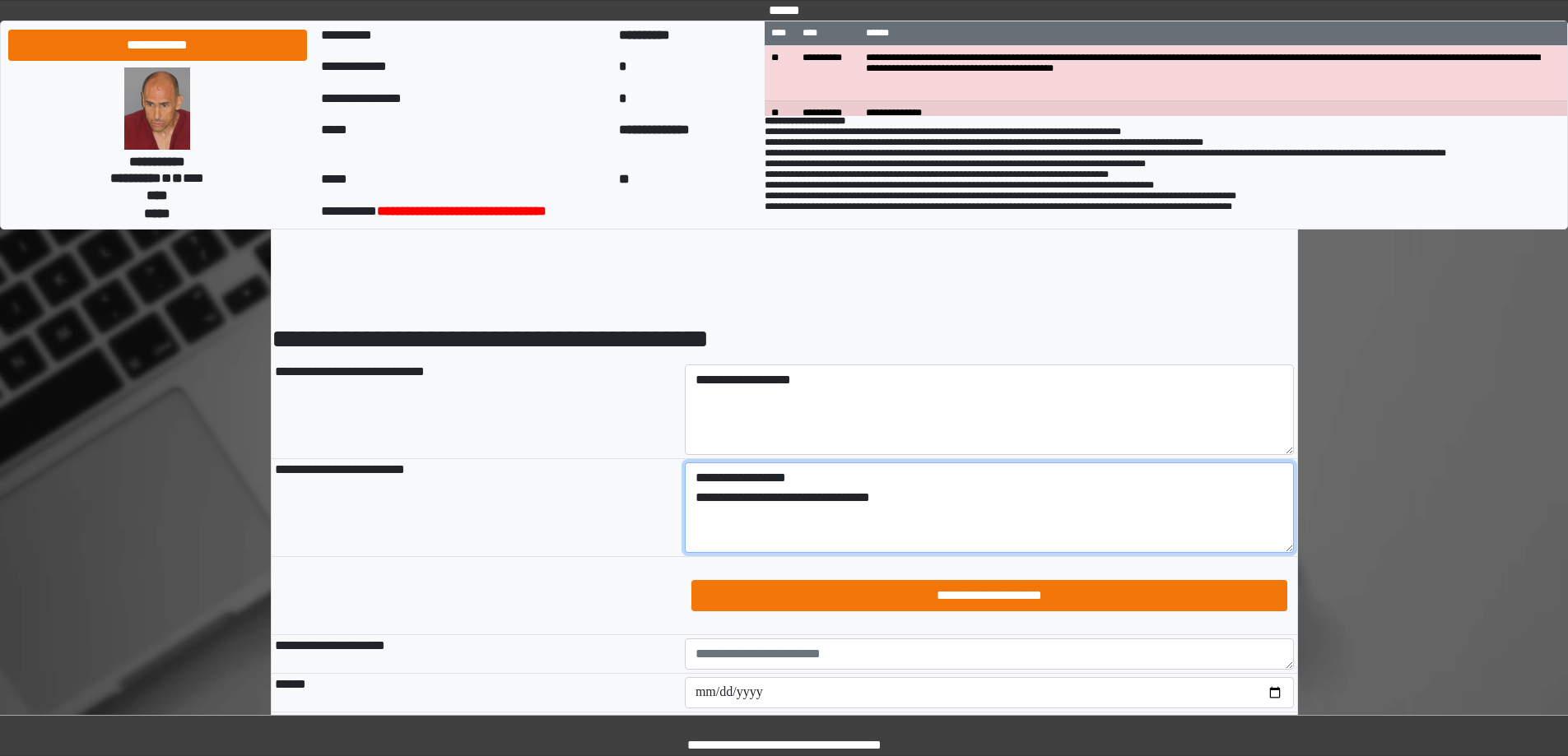 type on "**********" 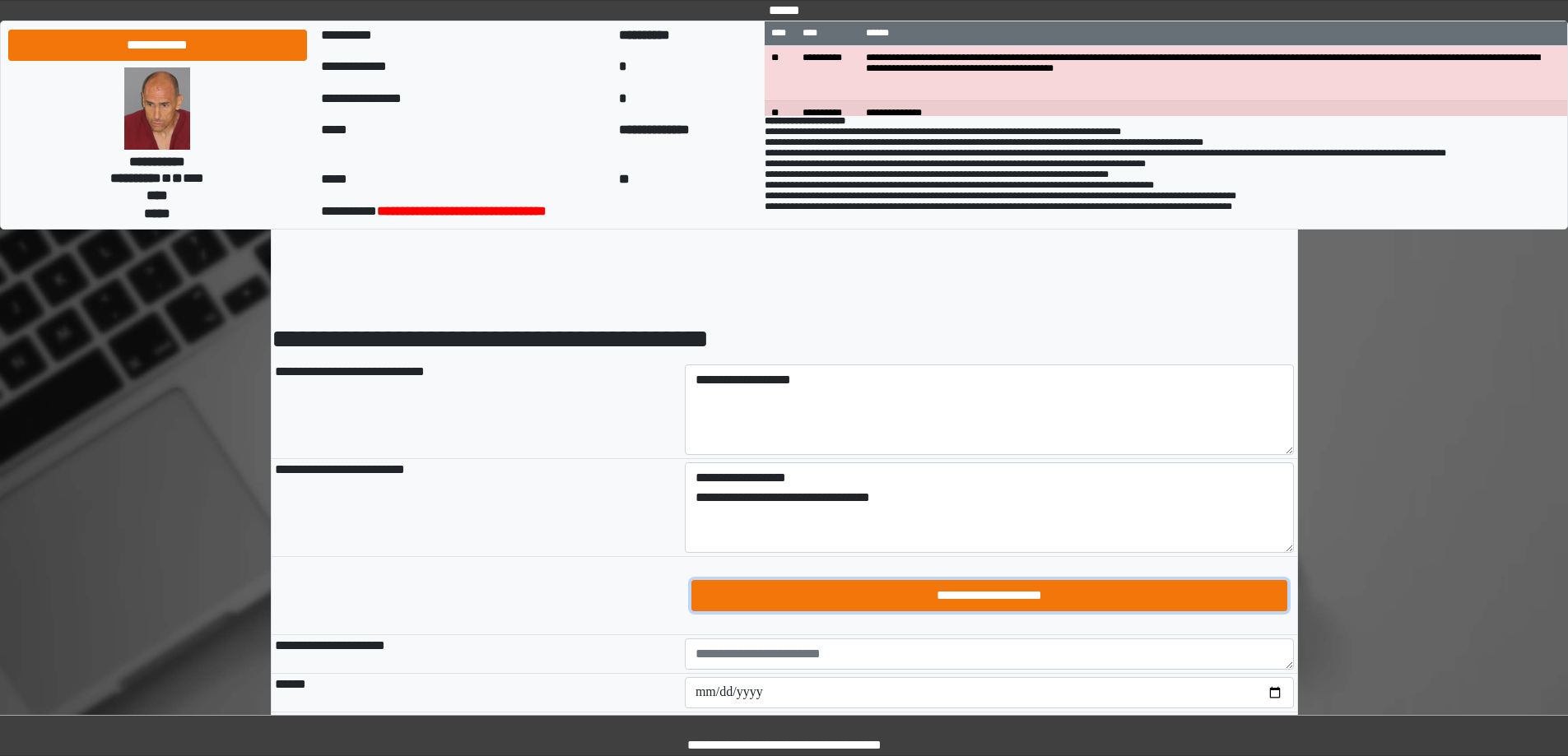 click on "**********" at bounding box center [989, 596] 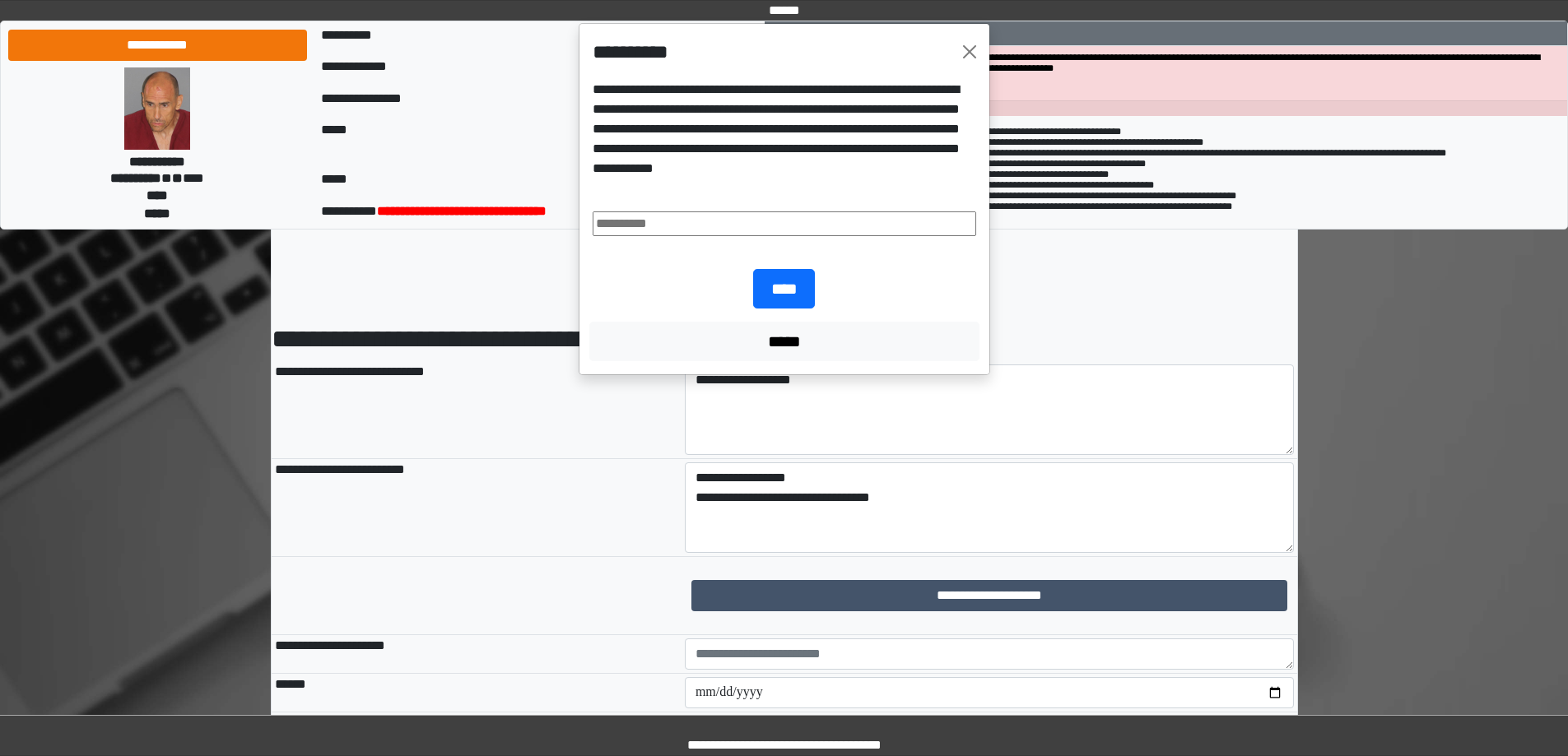 click at bounding box center [784, 224] 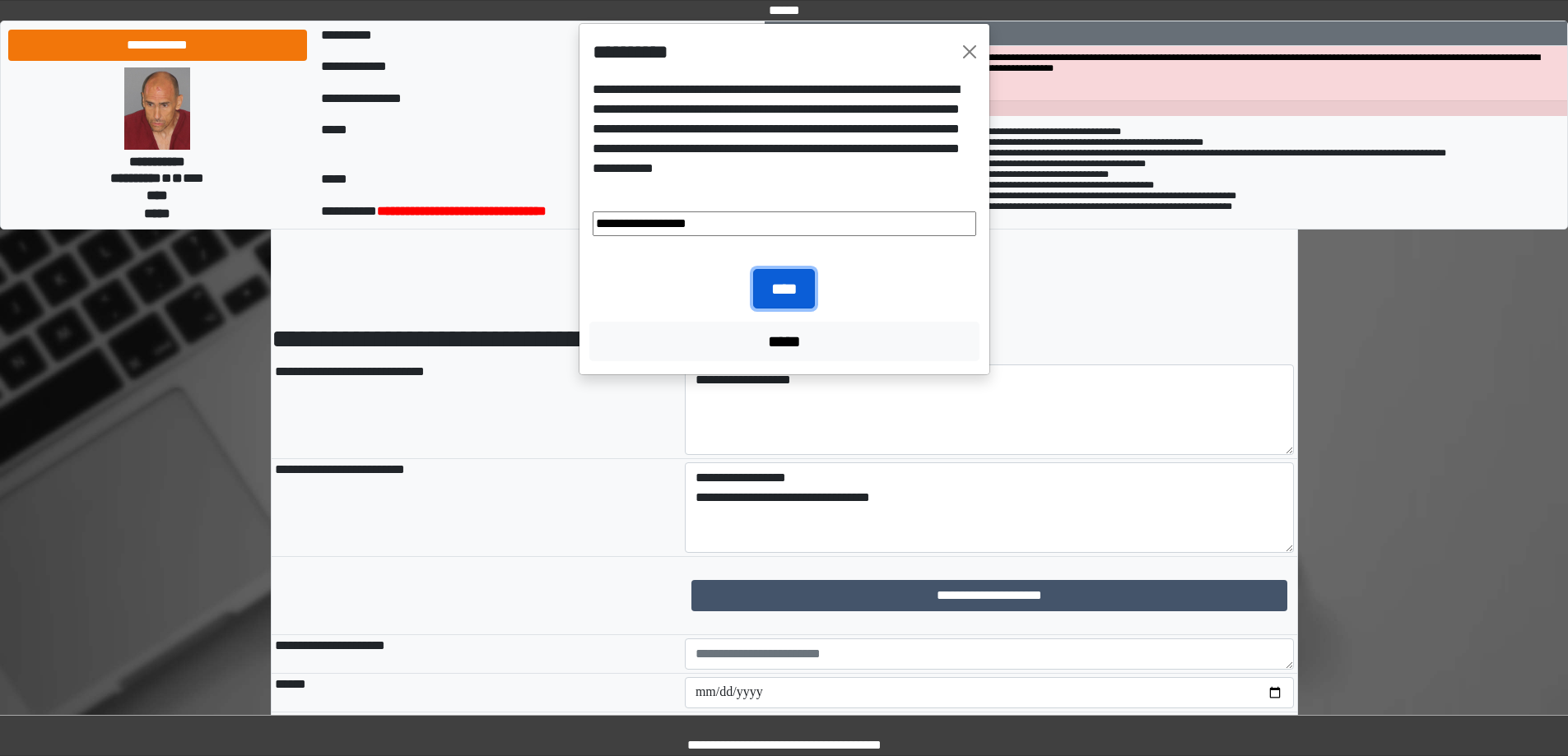 click on "****" at bounding box center (784, 289) 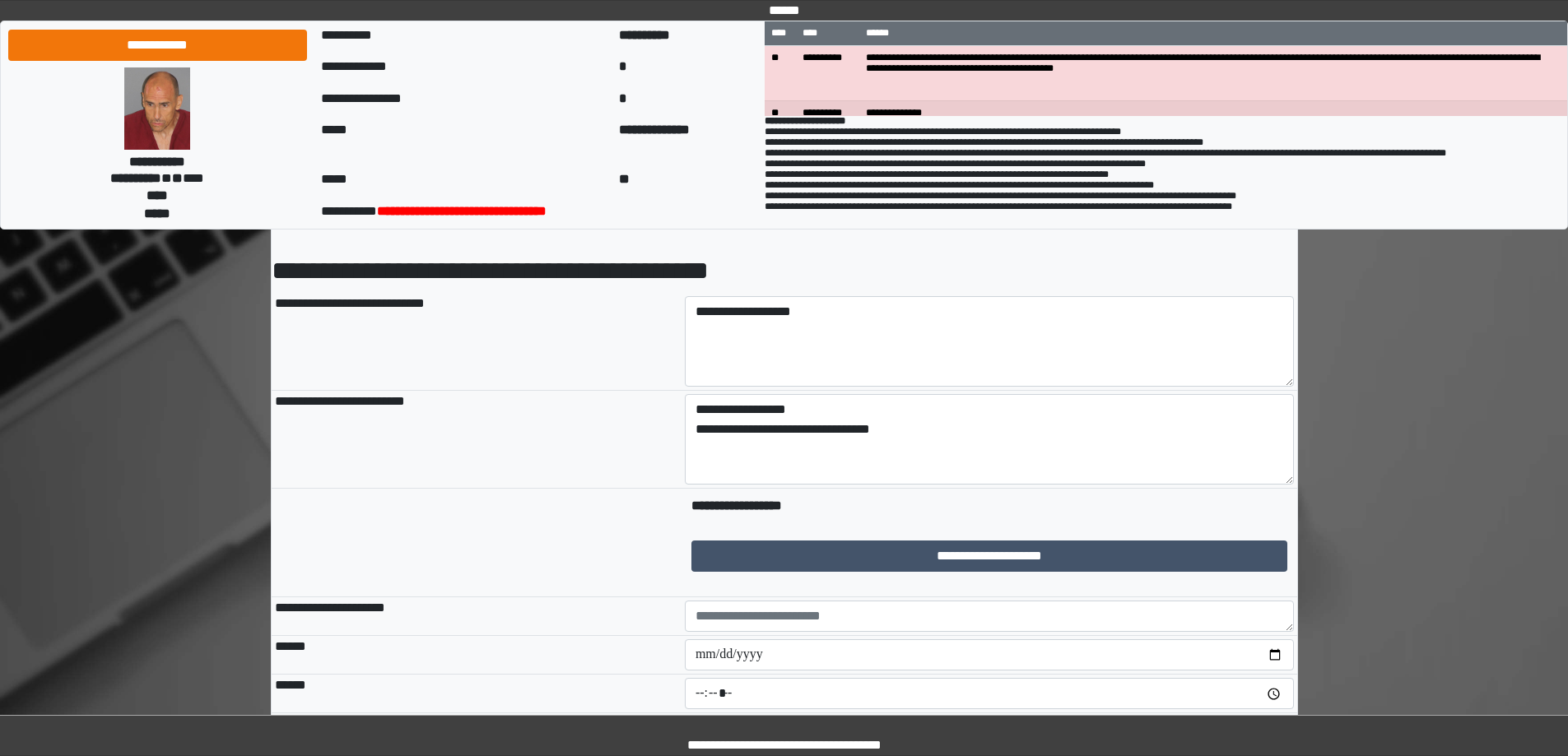 scroll, scrollTop: 274, scrollLeft: 0, axis: vertical 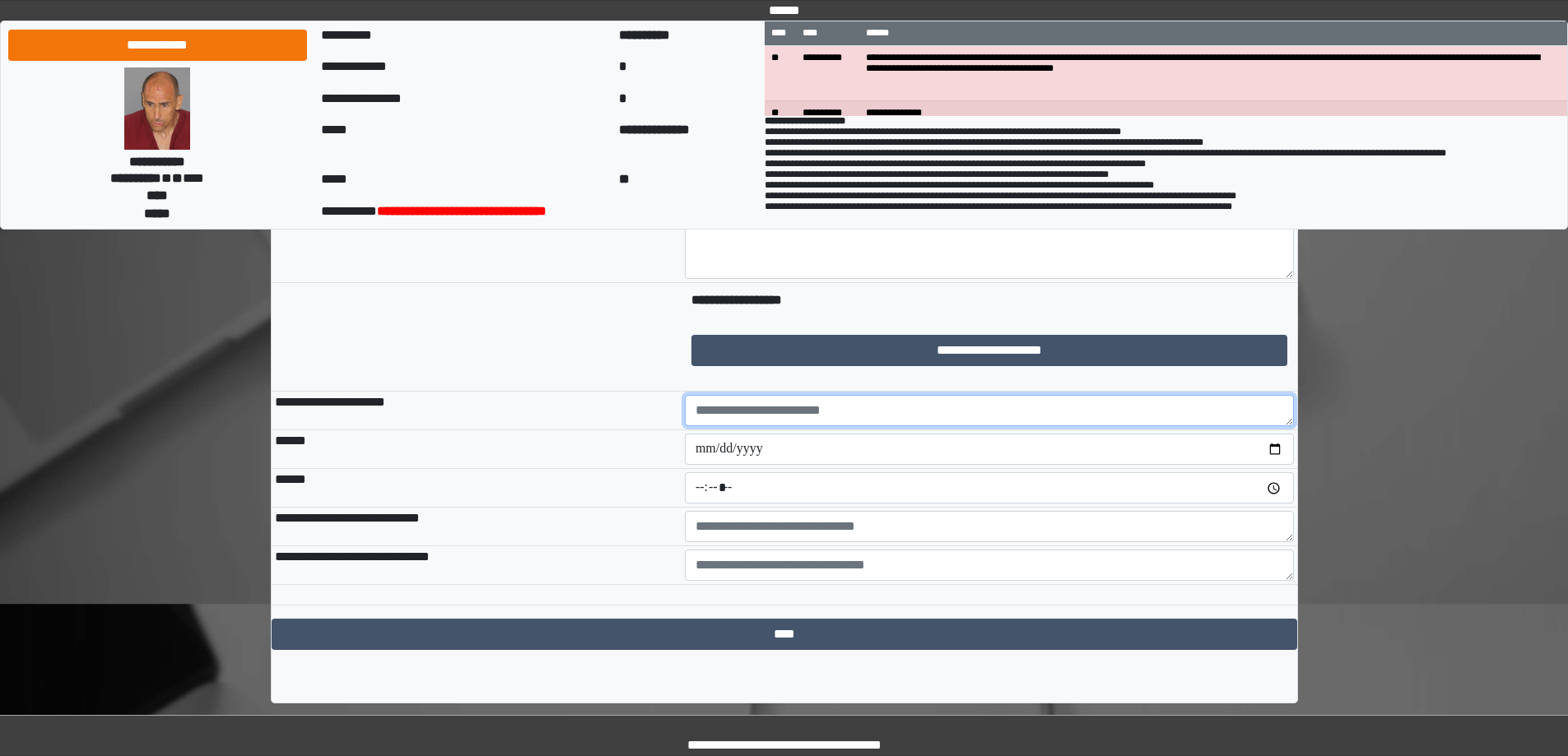 click at bounding box center [989, 410] 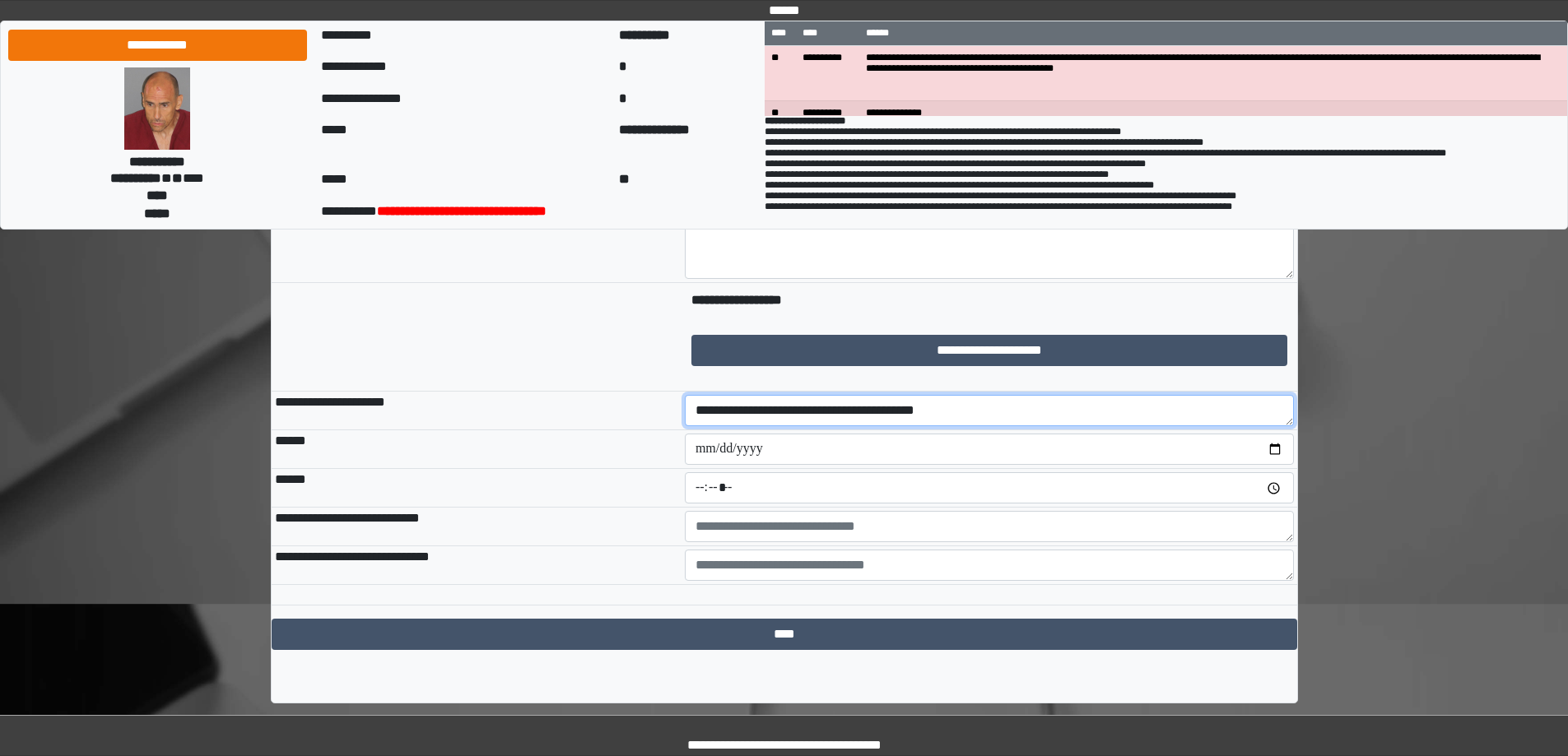 type on "**********" 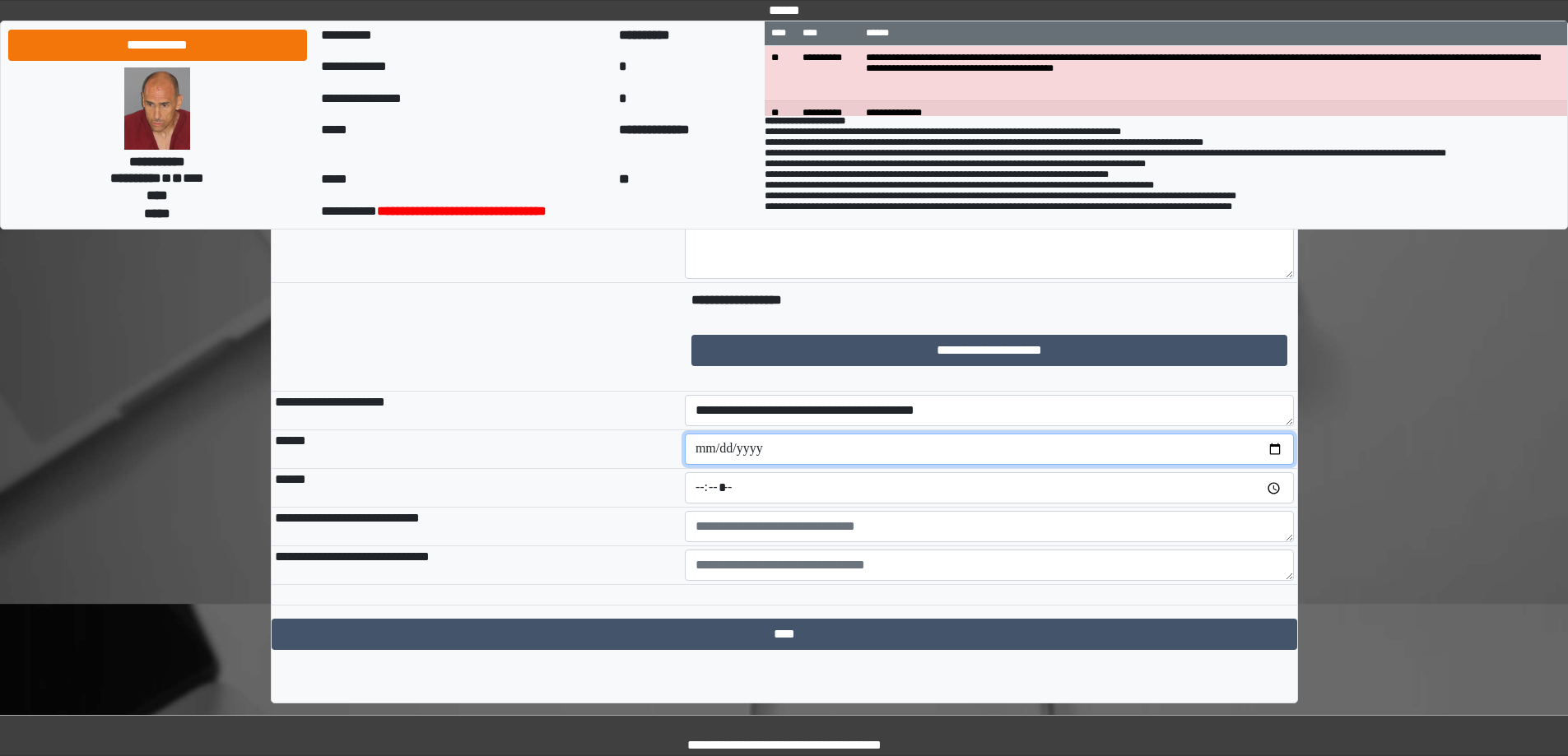 click at bounding box center (989, 449) 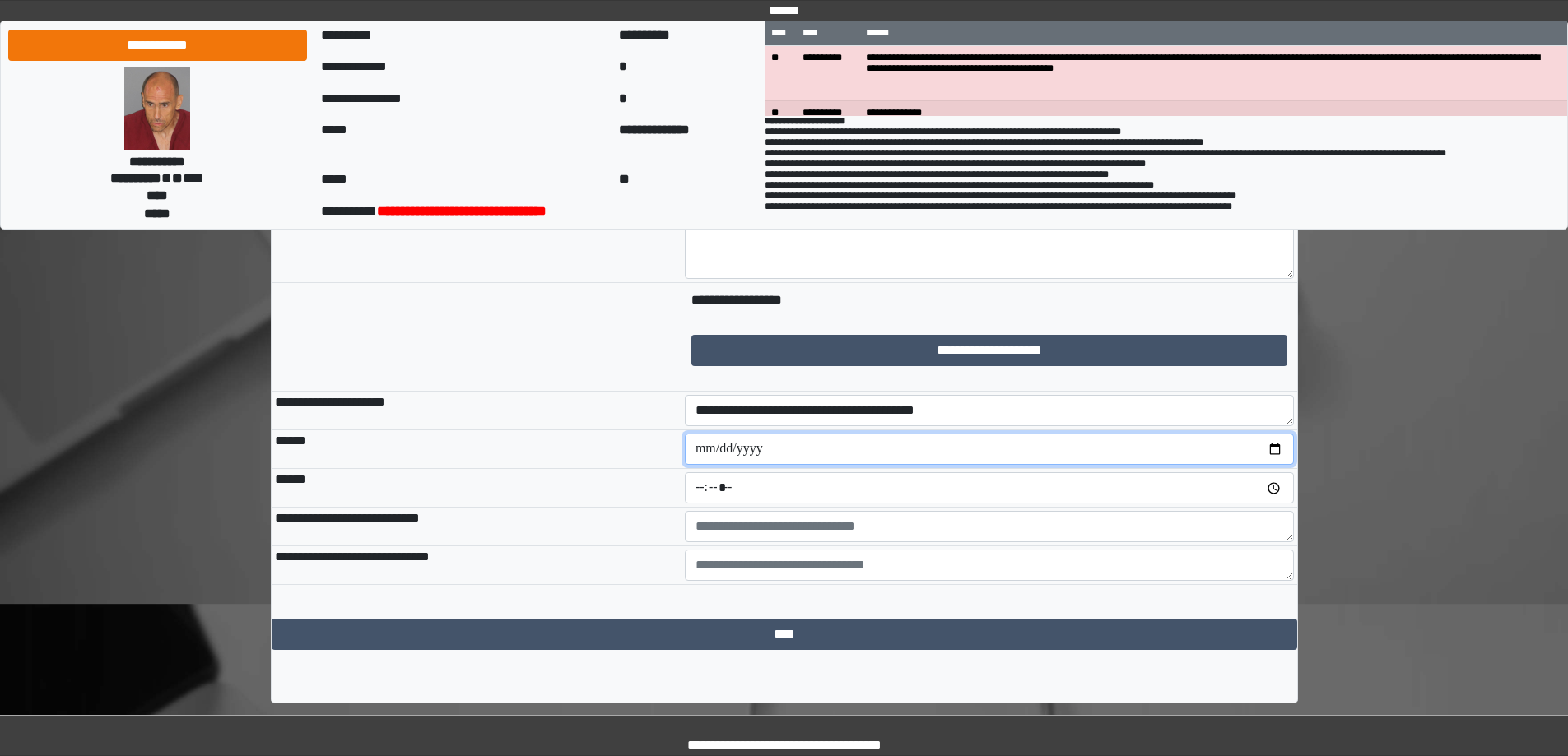 type on "**********" 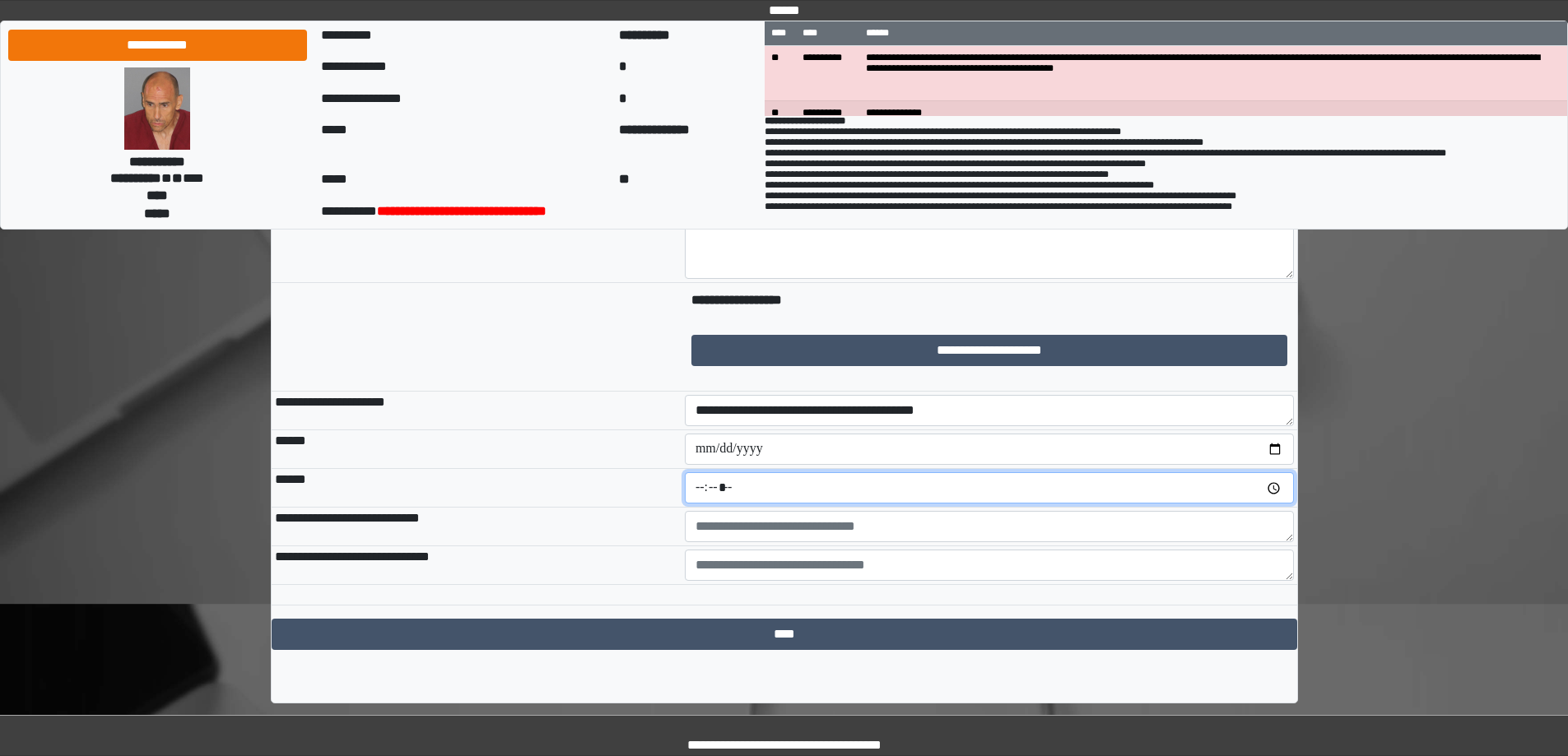 click at bounding box center (989, 488) 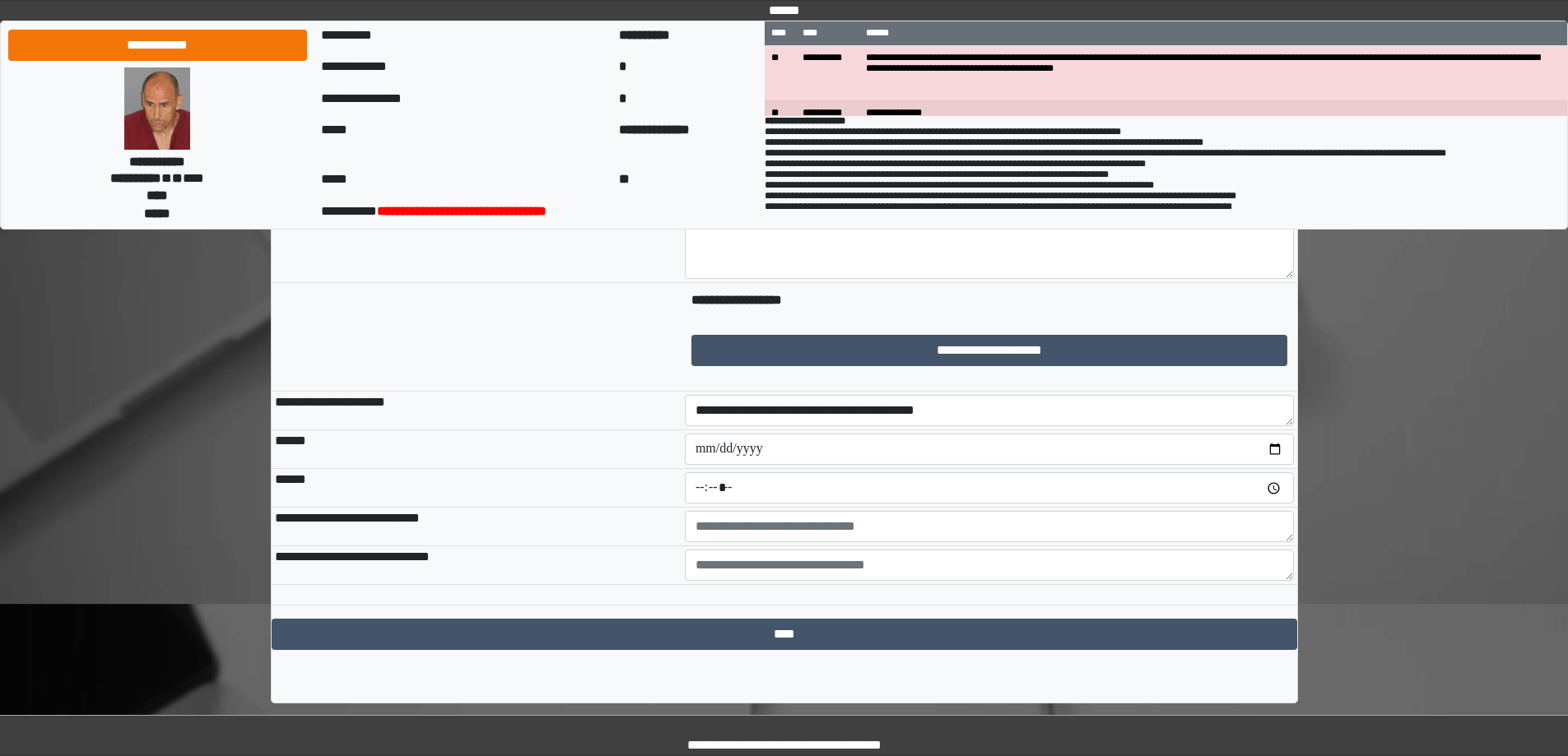 click on "******" at bounding box center [477, 488] 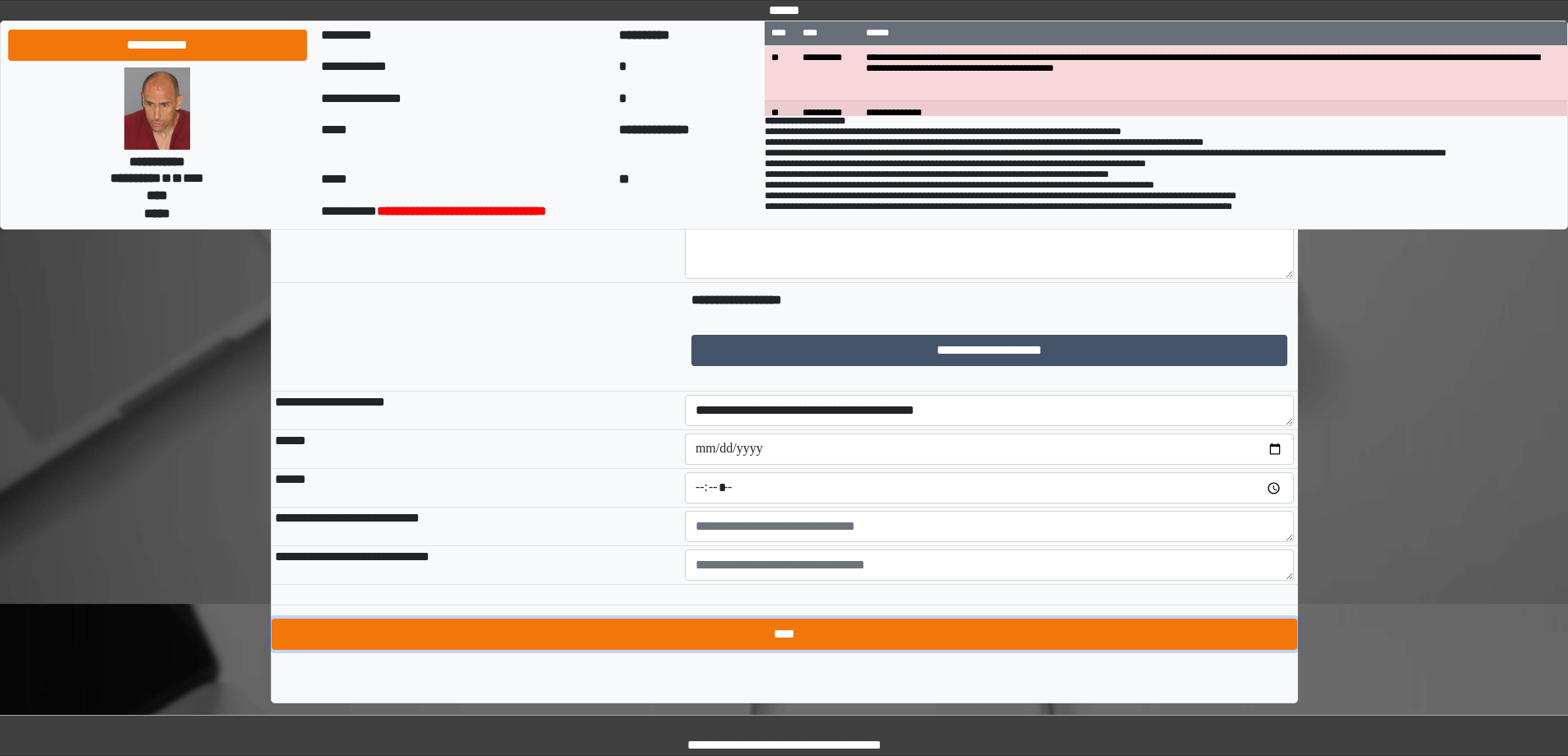 click on "****" at bounding box center (784, 634) 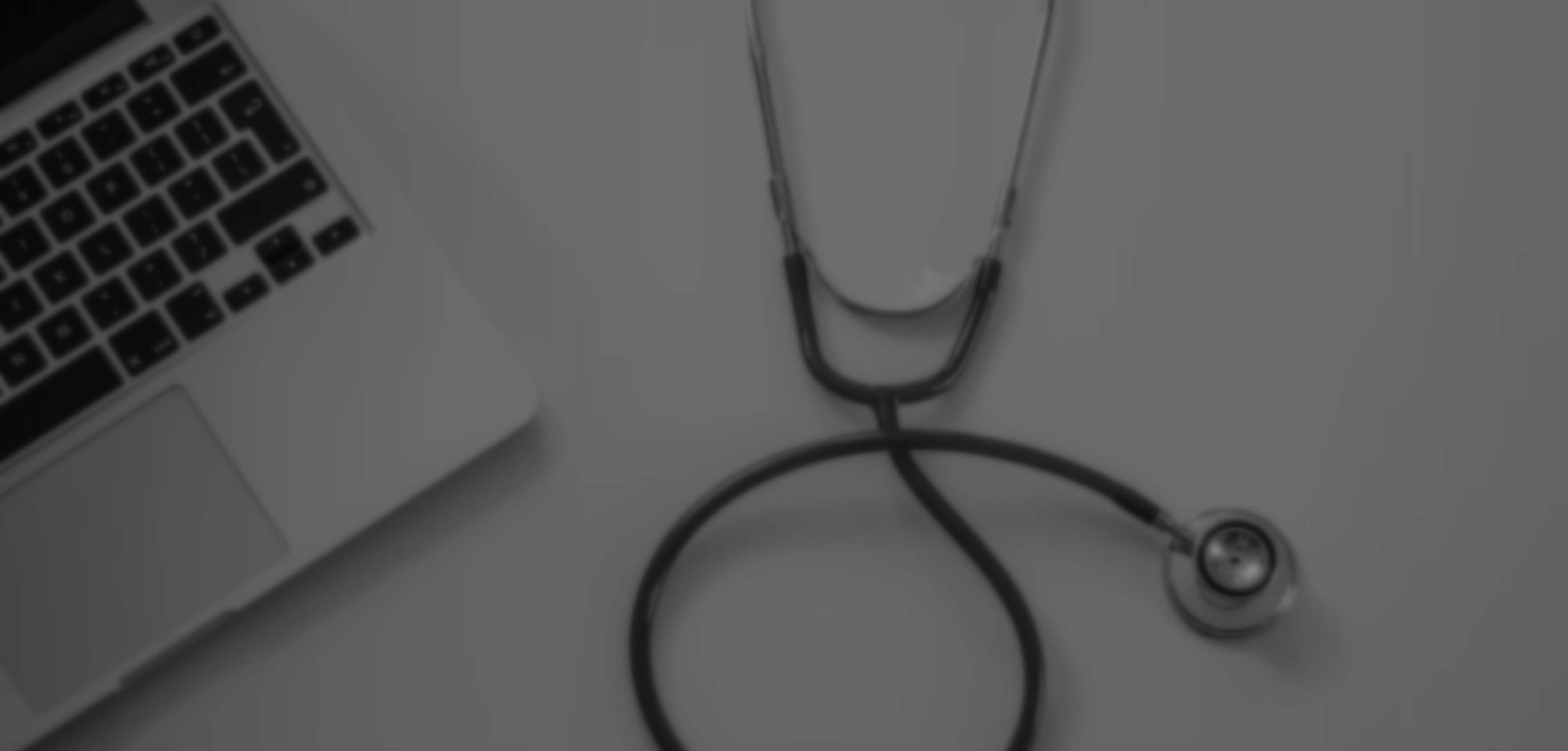 scroll, scrollTop: 0, scrollLeft: 0, axis: both 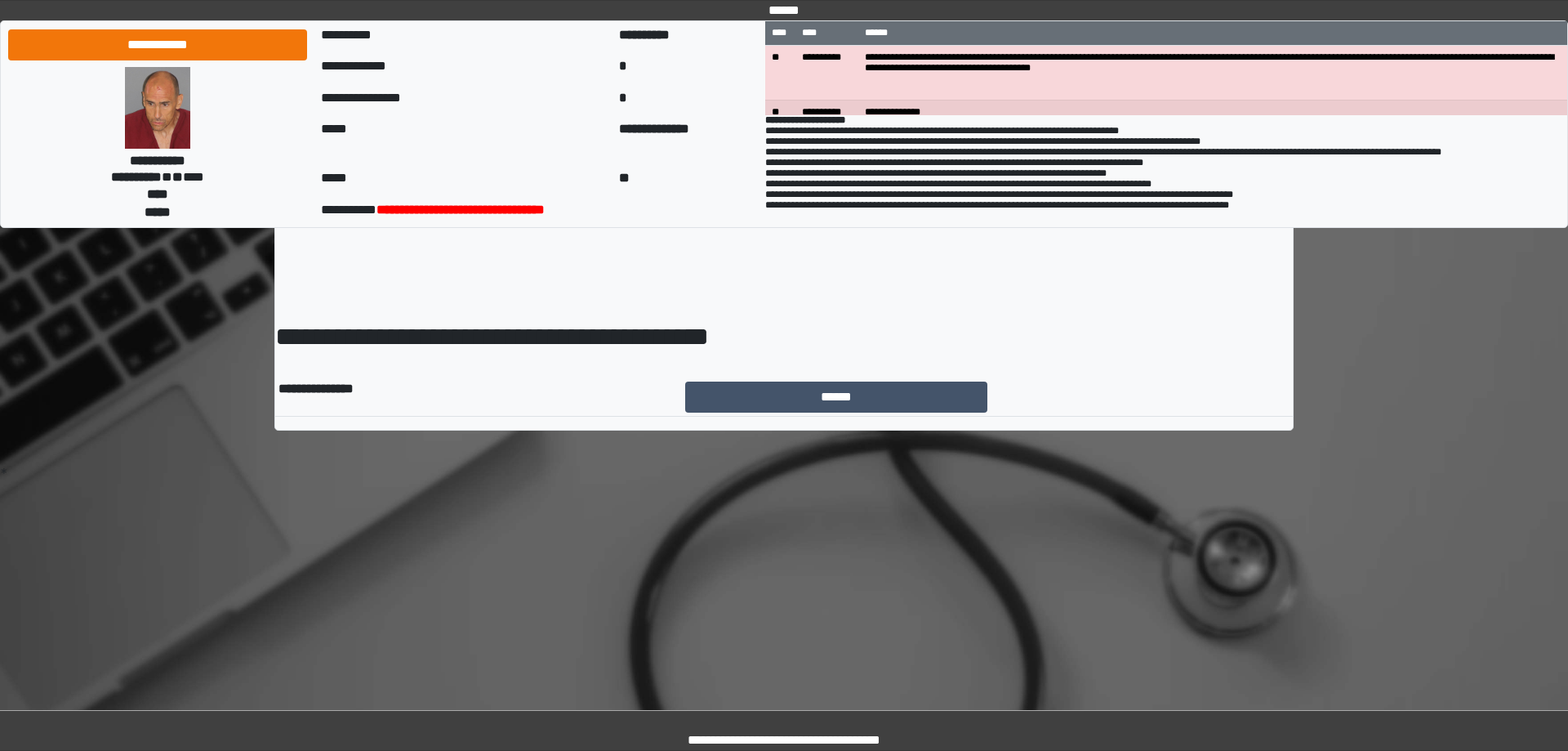 click on "**********" at bounding box center (784, 251) 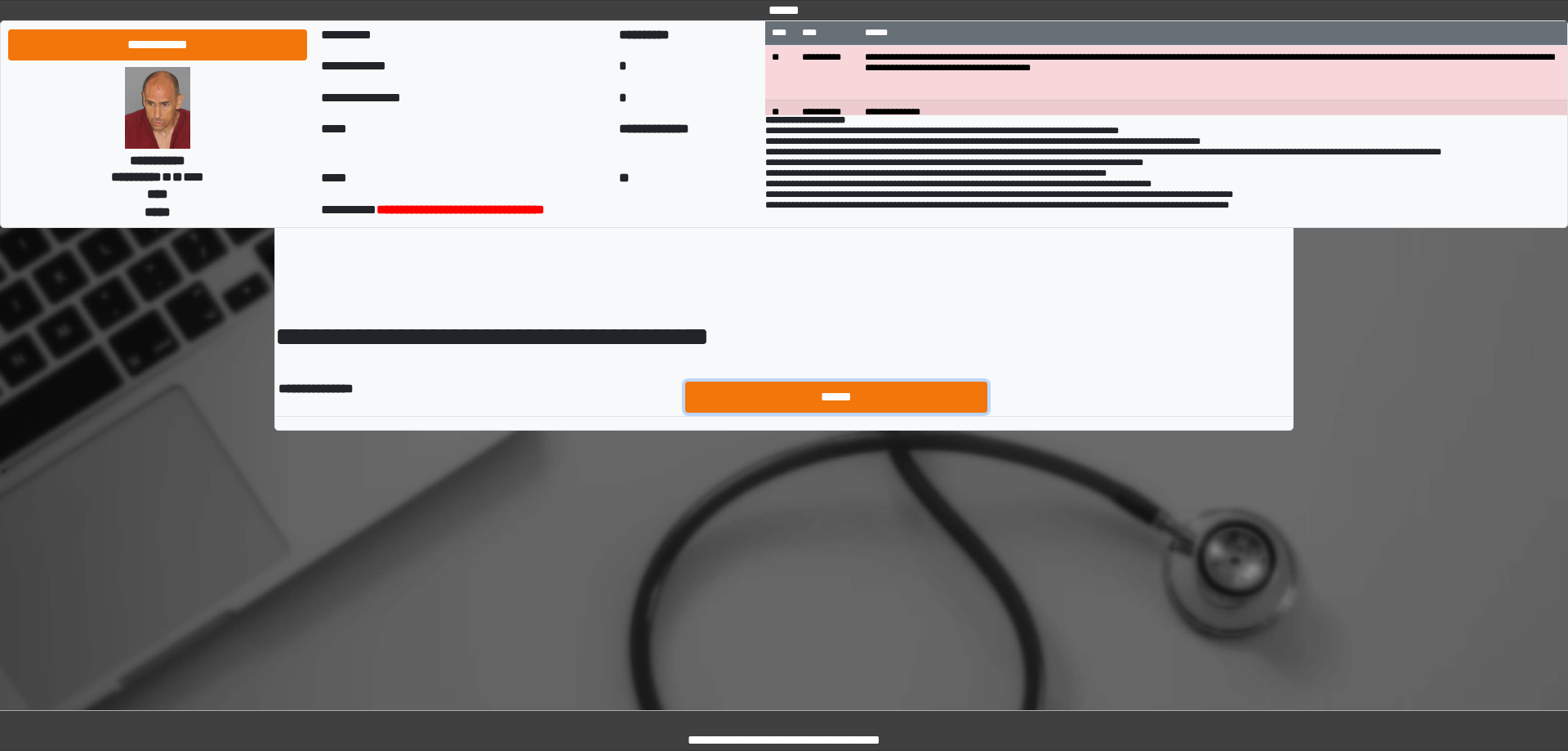 click on "******" at bounding box center [836, 397] 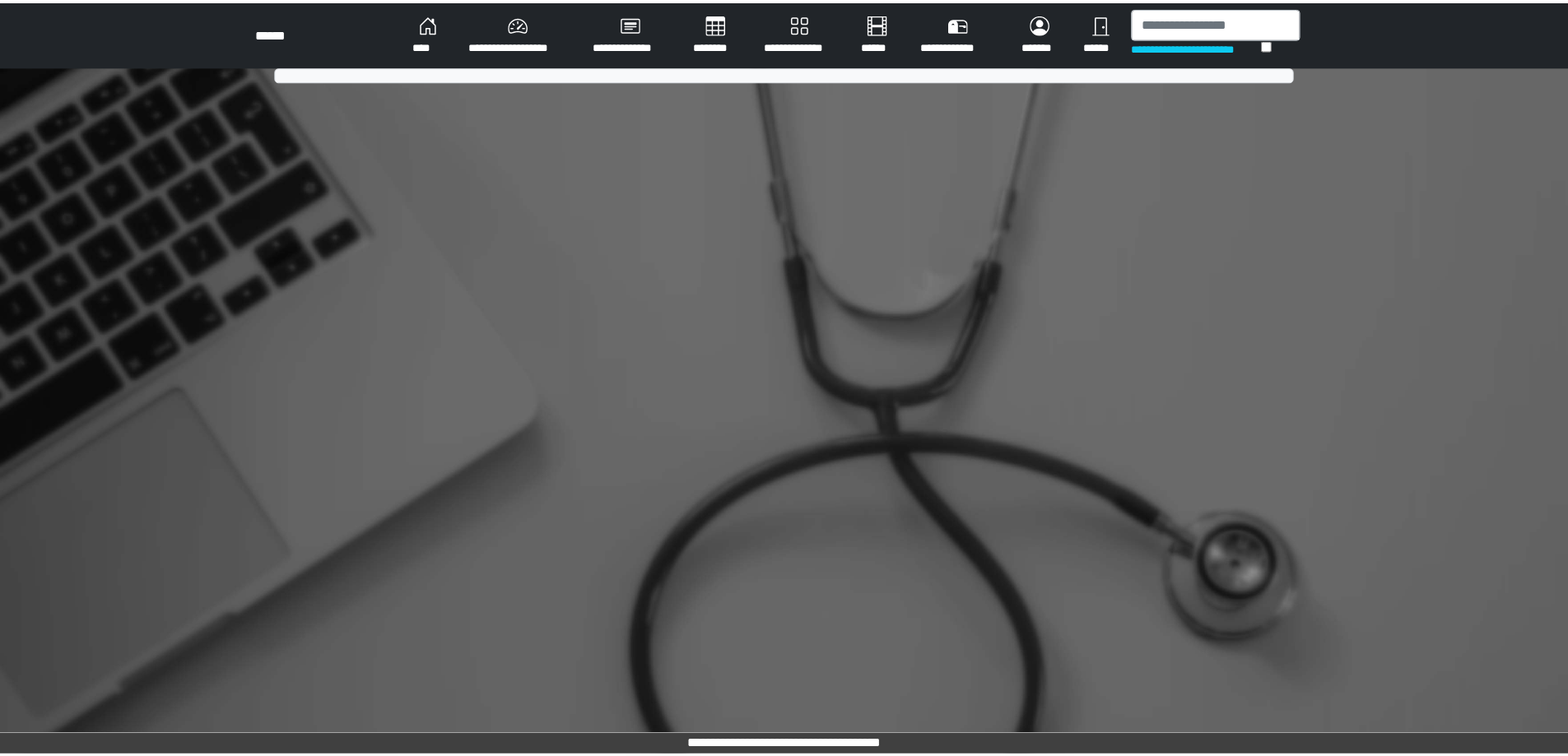 scroll, scrollTop: 0, scrollLeft: 0, axis: both 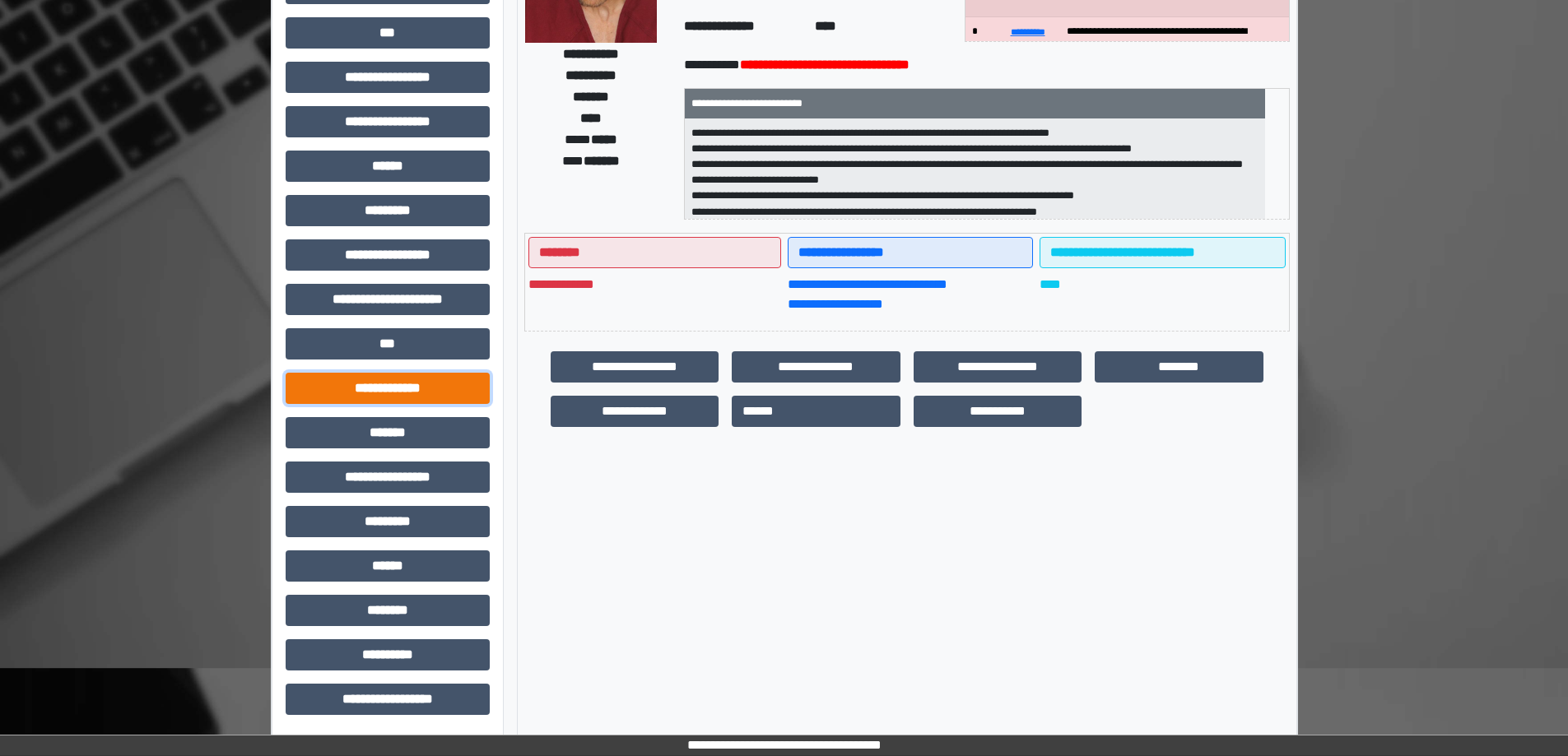 click on "**********" at bounding box center (388, 388) 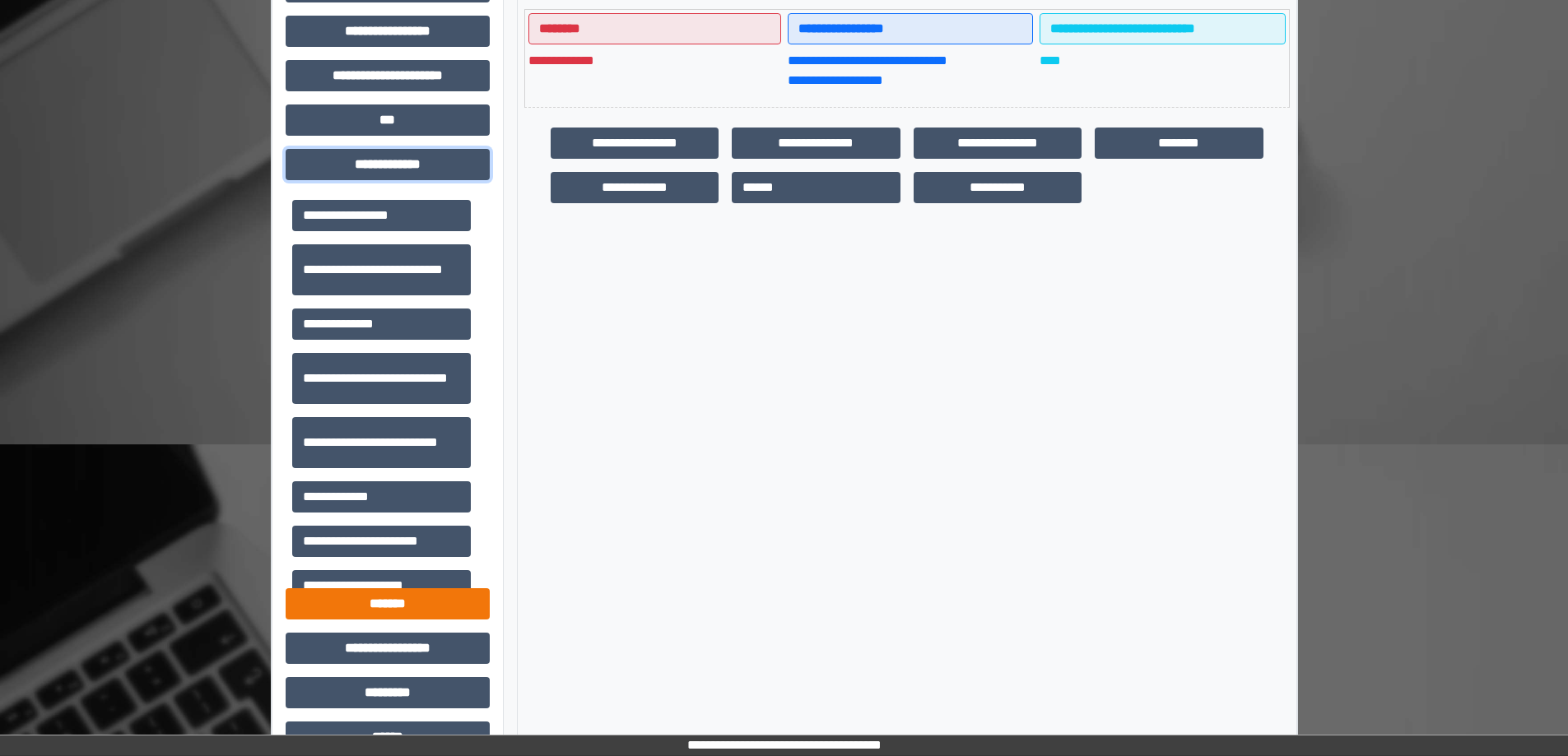 scroll, scrollTop: 605, scrollLeft: 0, axis: vertical 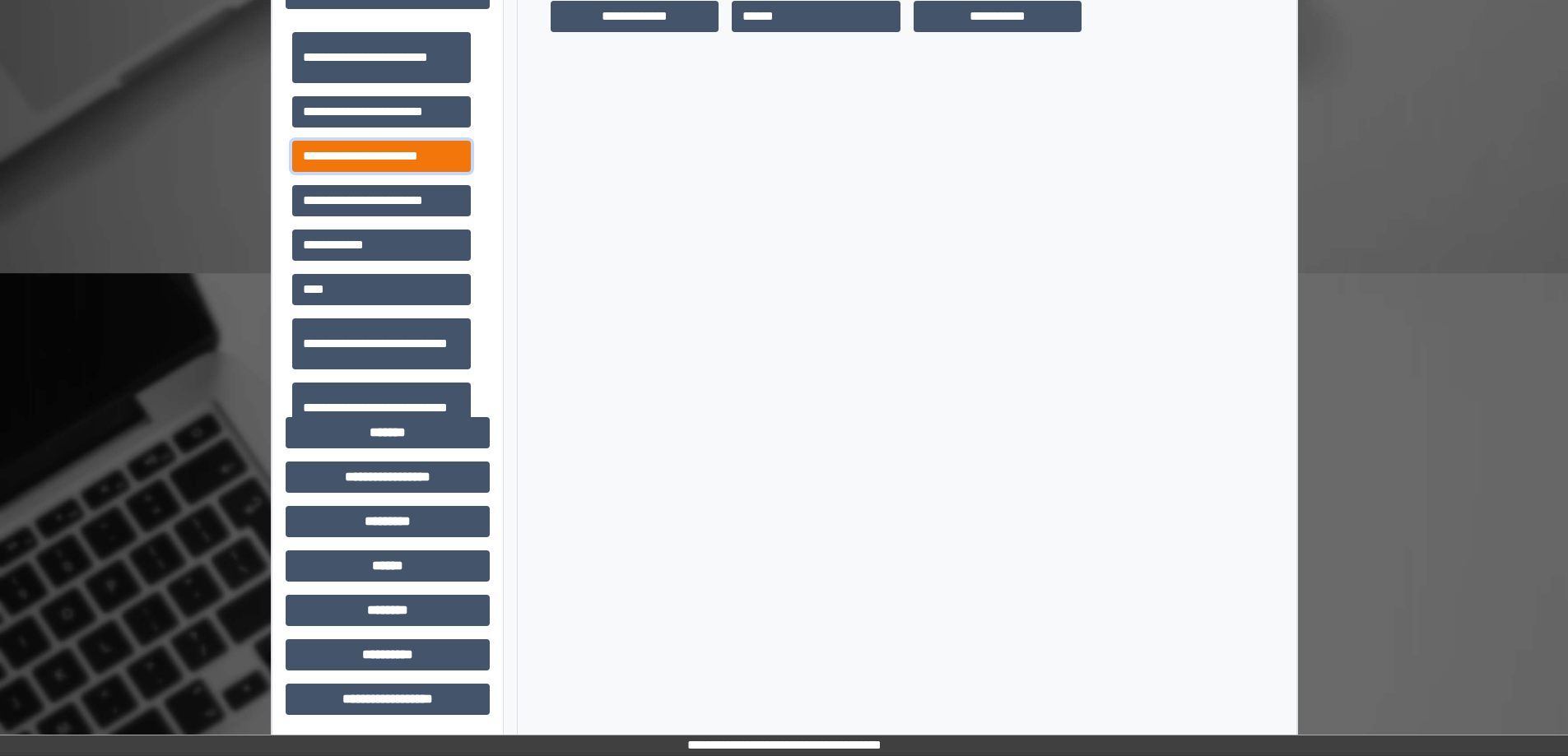 click on "**********" at bounding box center [381, 156] 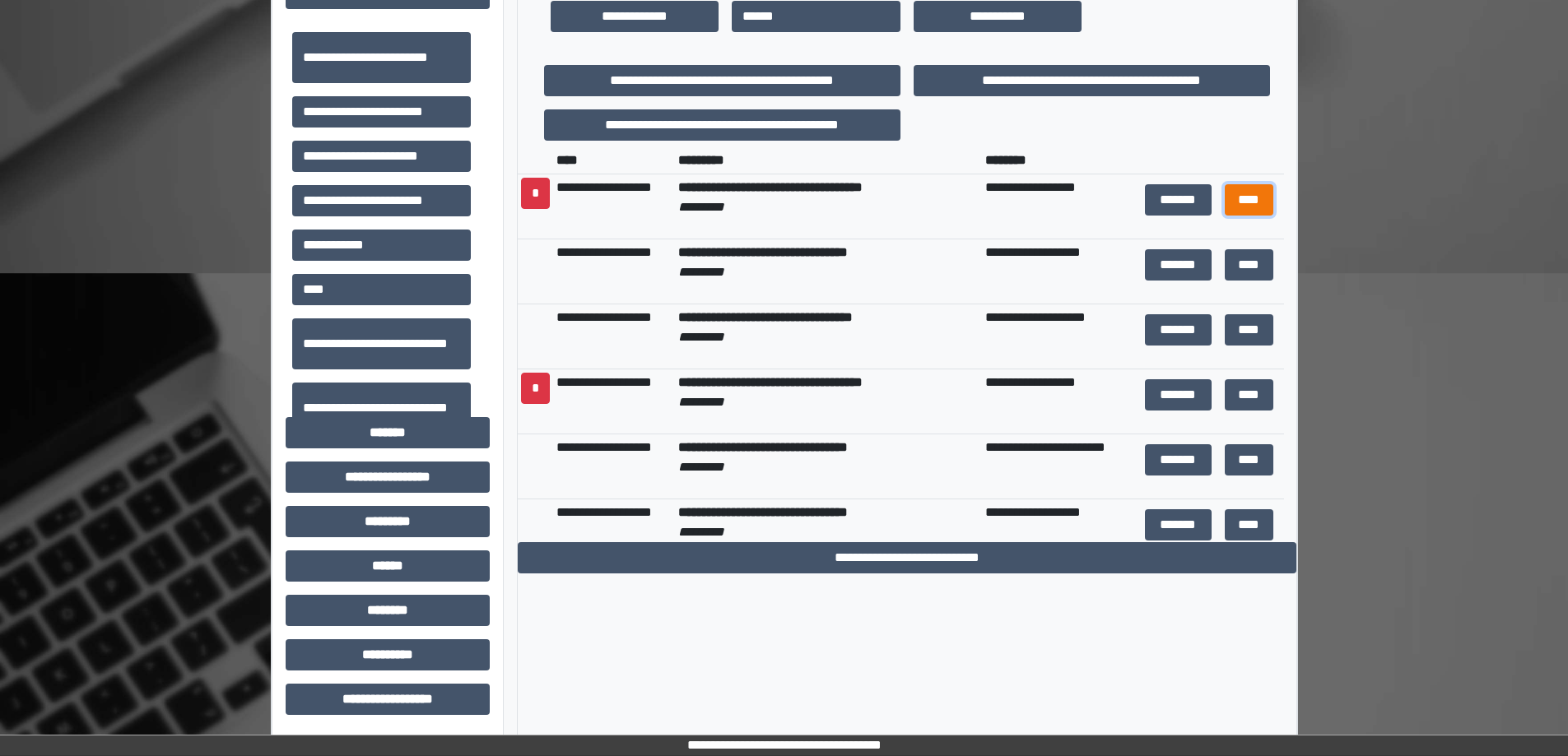 click on "****" at bounding box center [1249, 200] 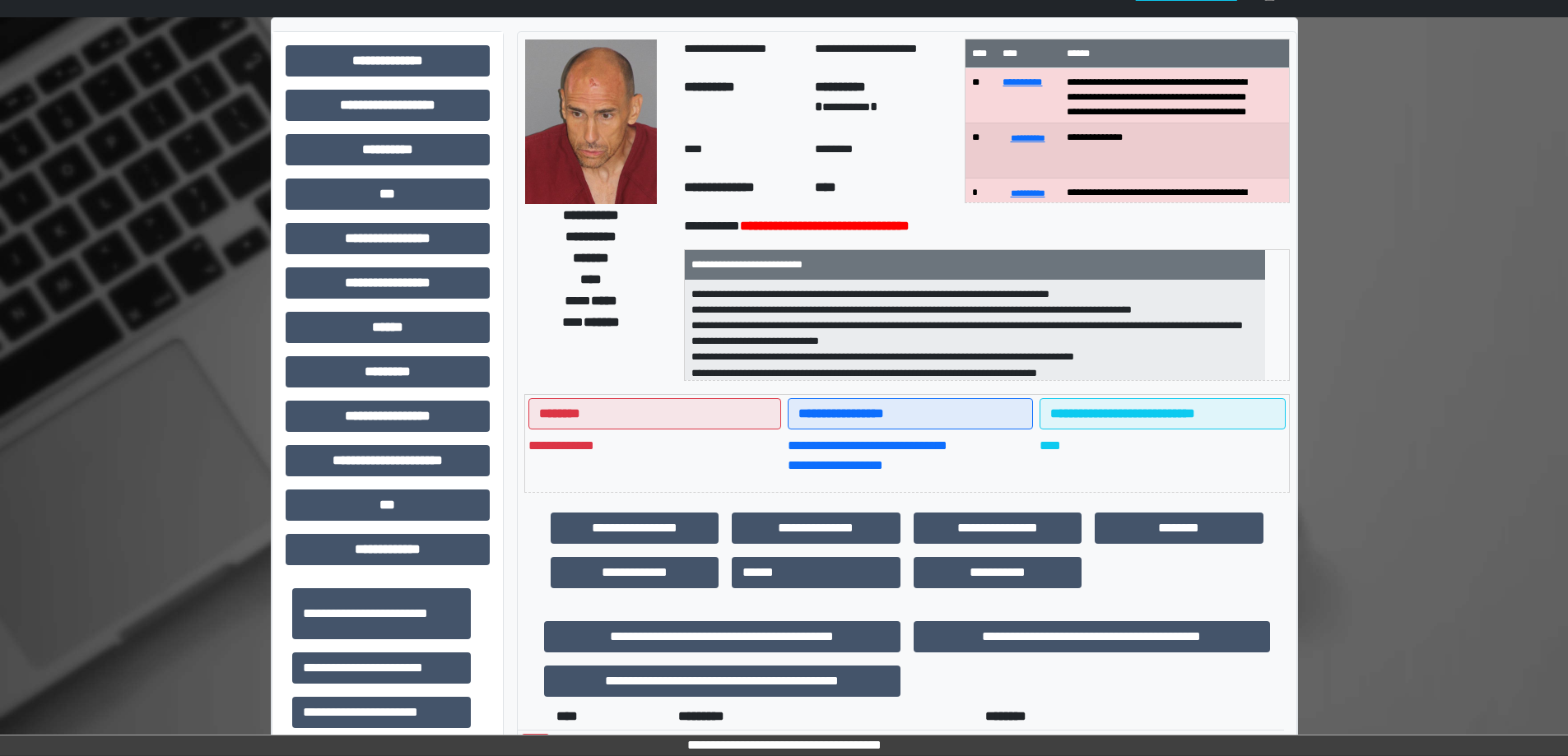 scroll, scrollTop: 0, scrollLeft: 0, axis: both 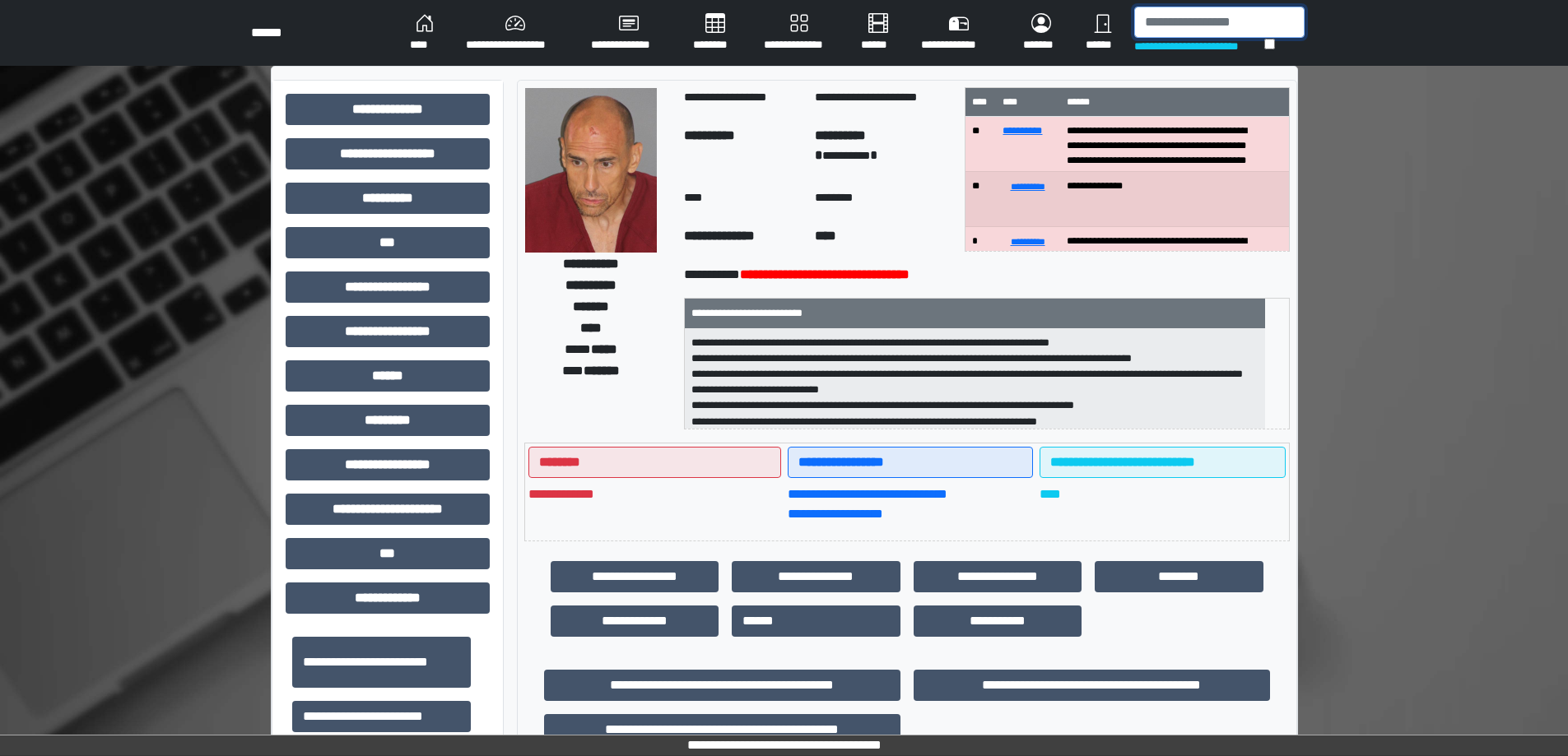 click at bounding box center [1219, 22] 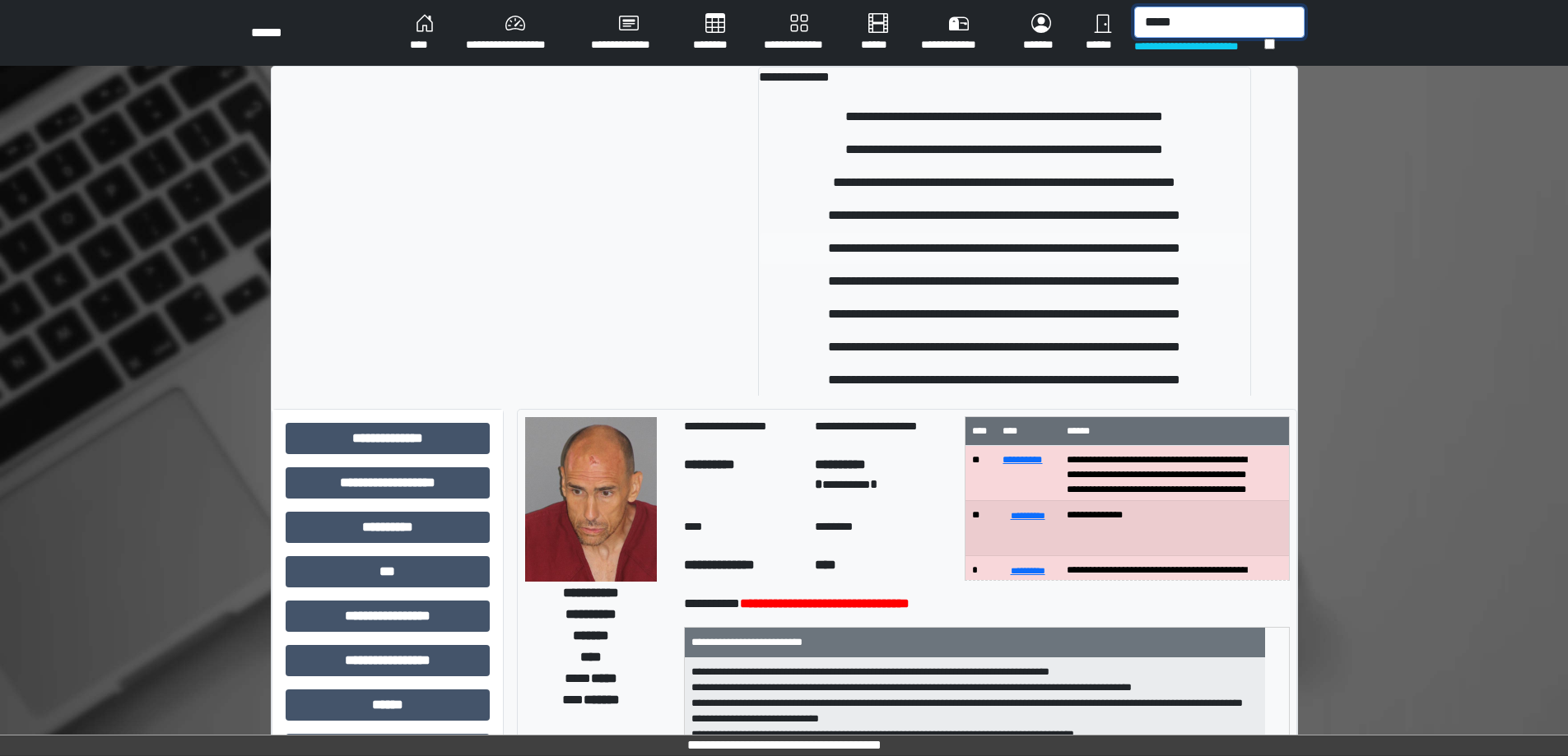 type on "*****" 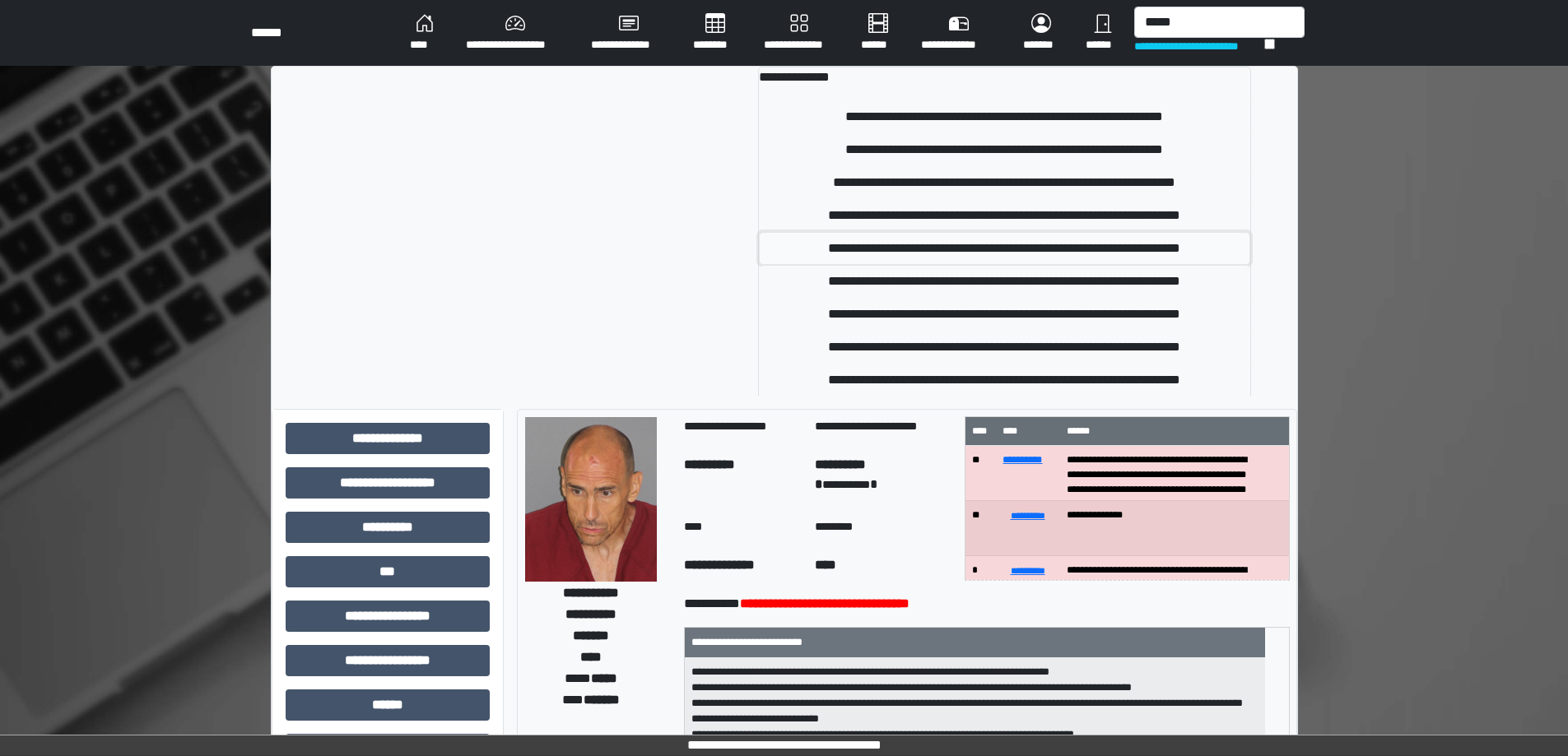 click on "**********" at bounding box center [1004, 248] 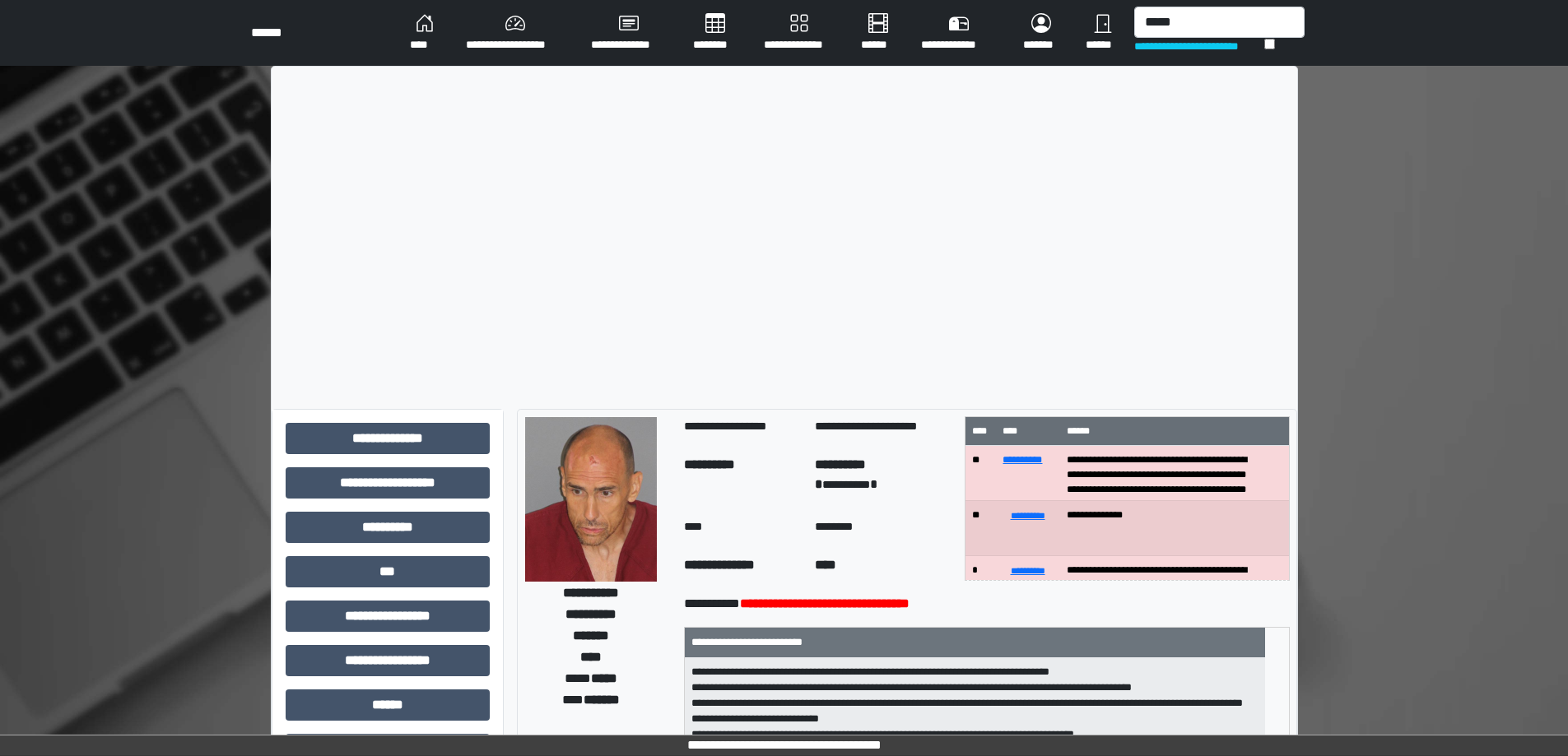 type 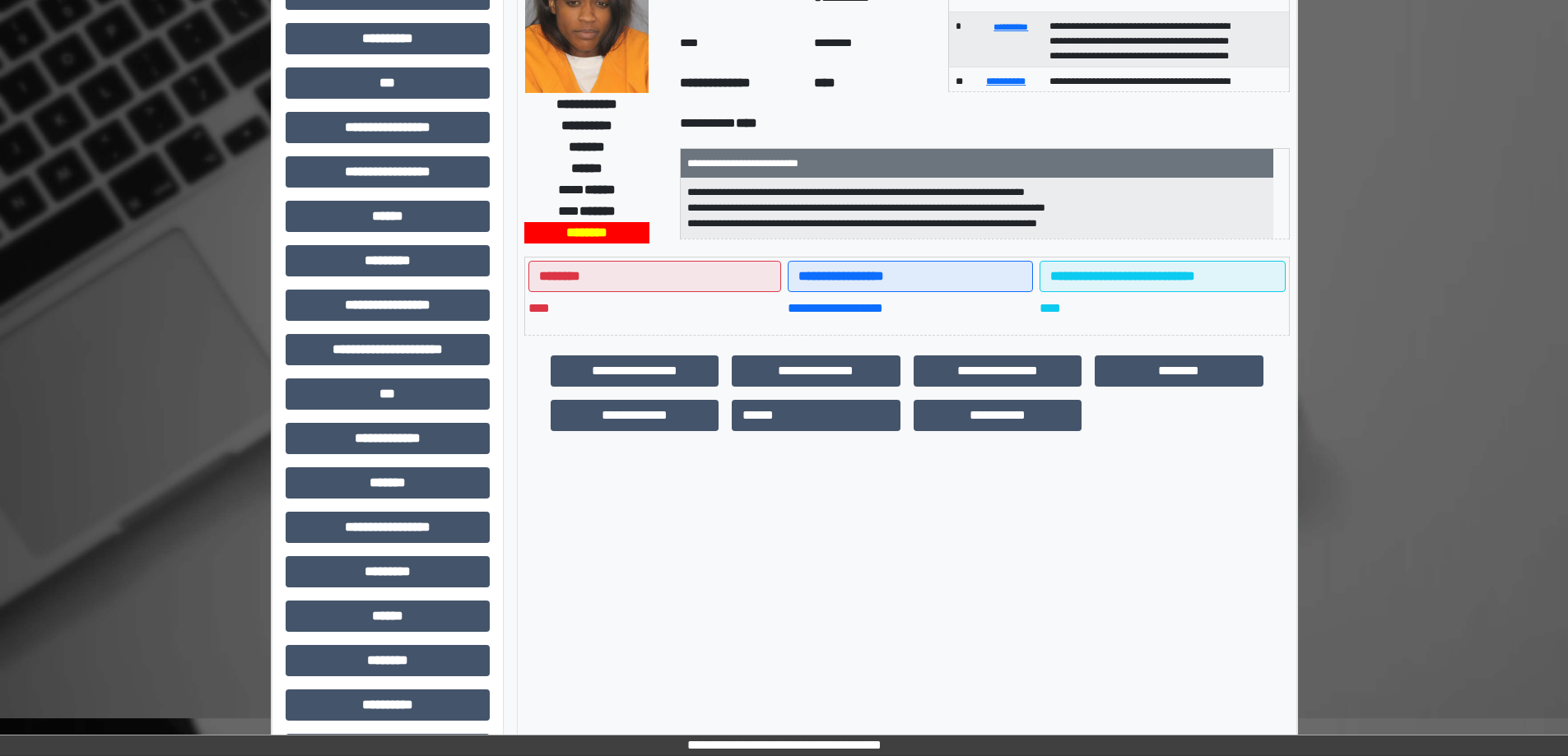 scroll, scrollTop: 210, scrollLeft: 0, axis: vertical 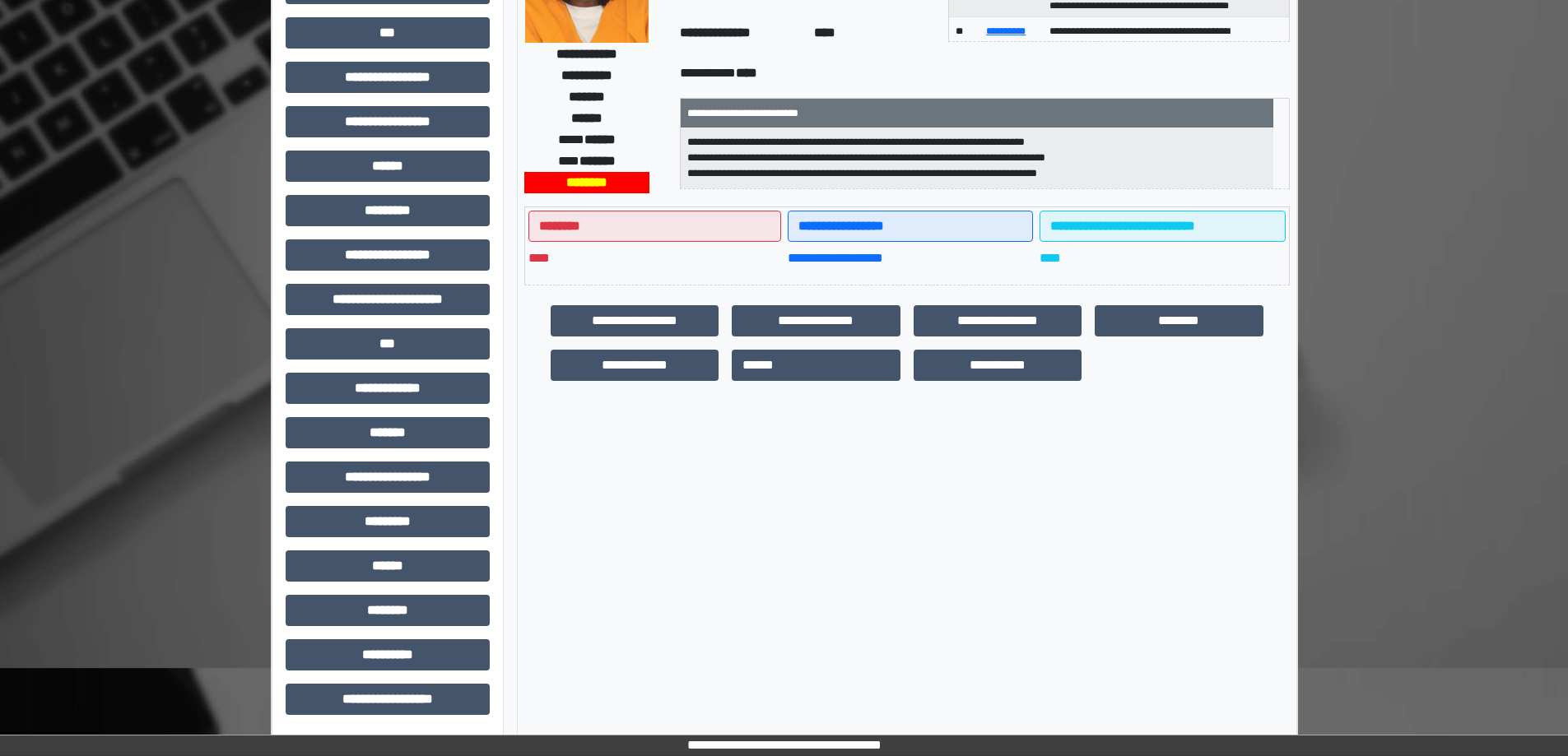 click on "**********" at bounding box center [388, 306] 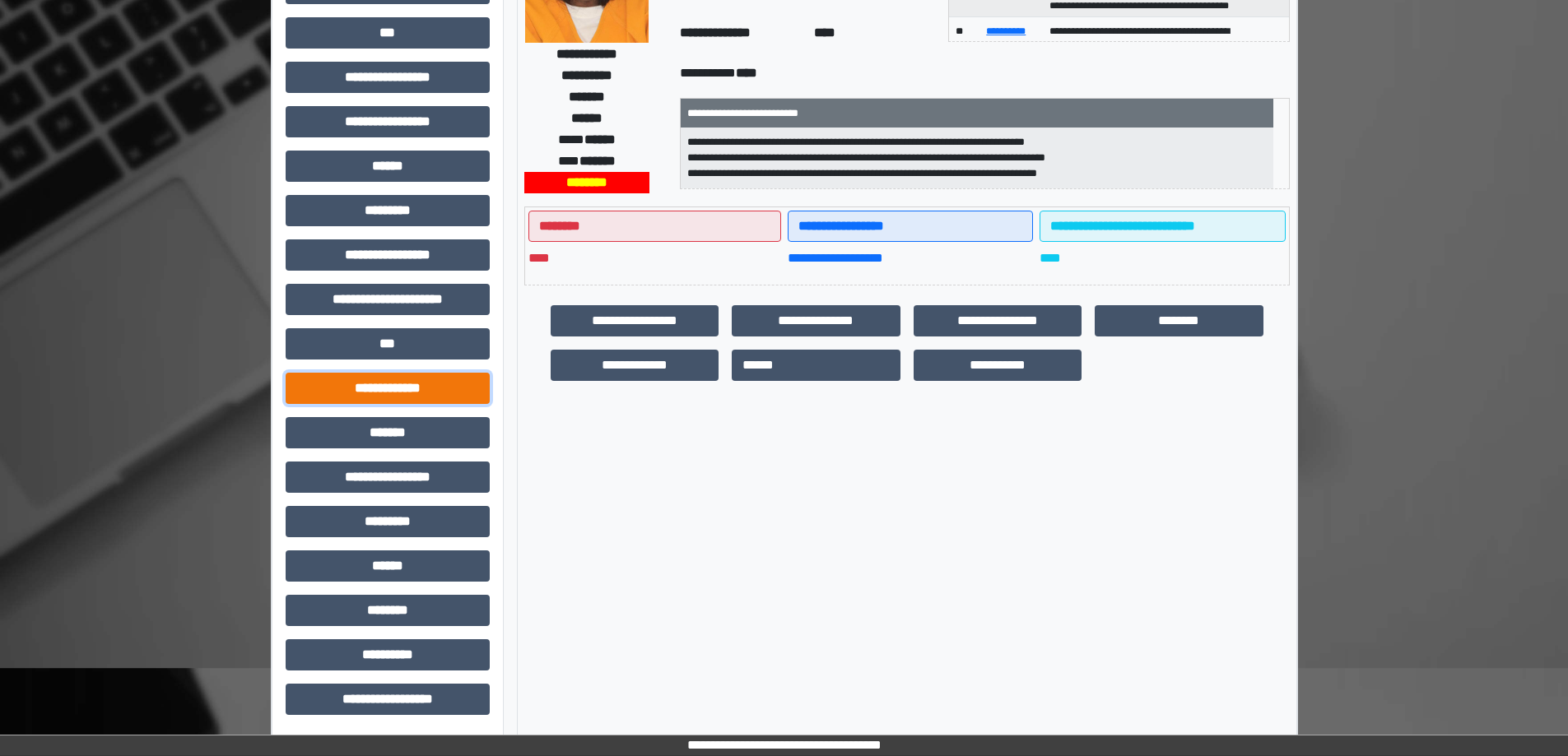 click on "**********" at bounding box center (388, 388) 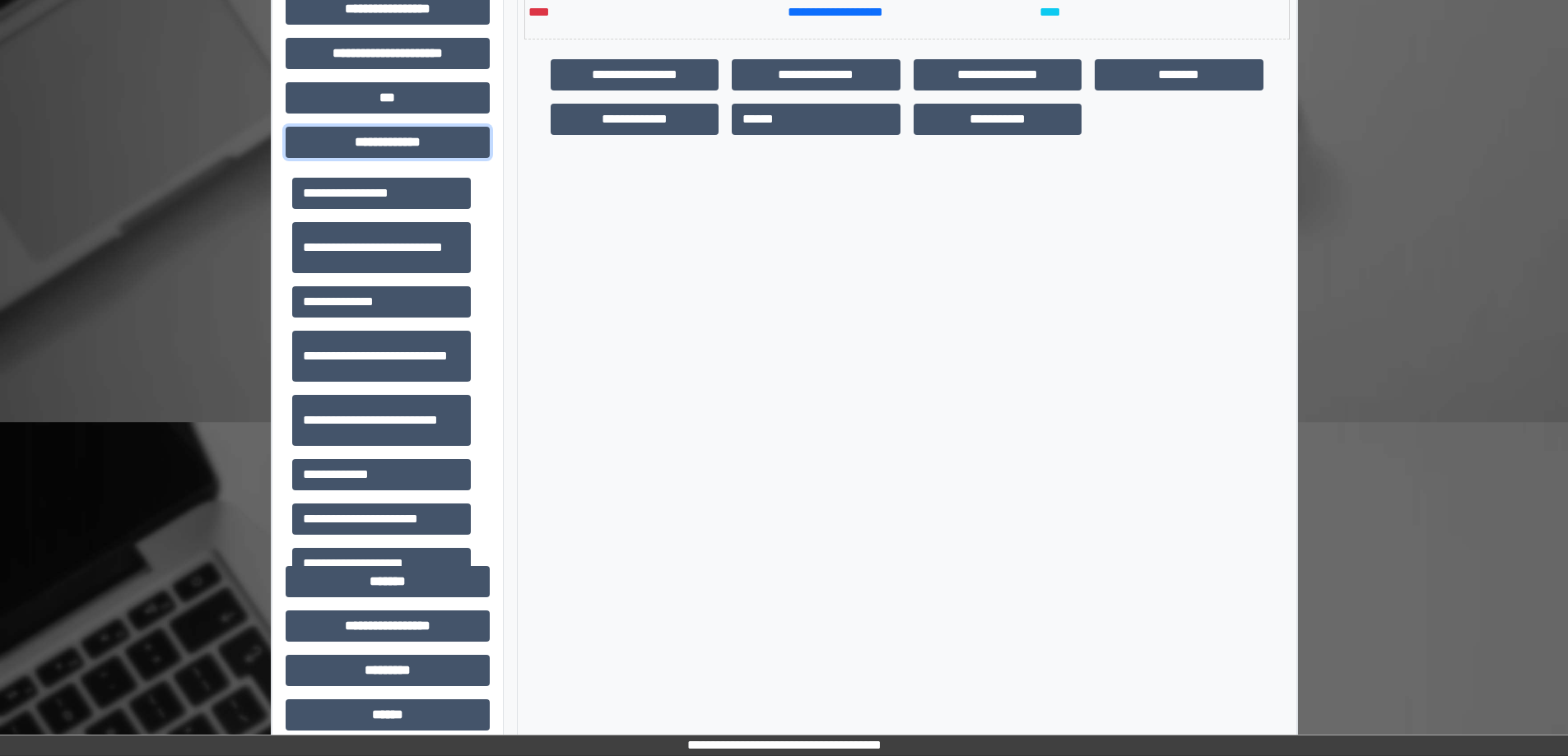scroll, scrollTop: 605, scrollLeft: 0, axis: vertical 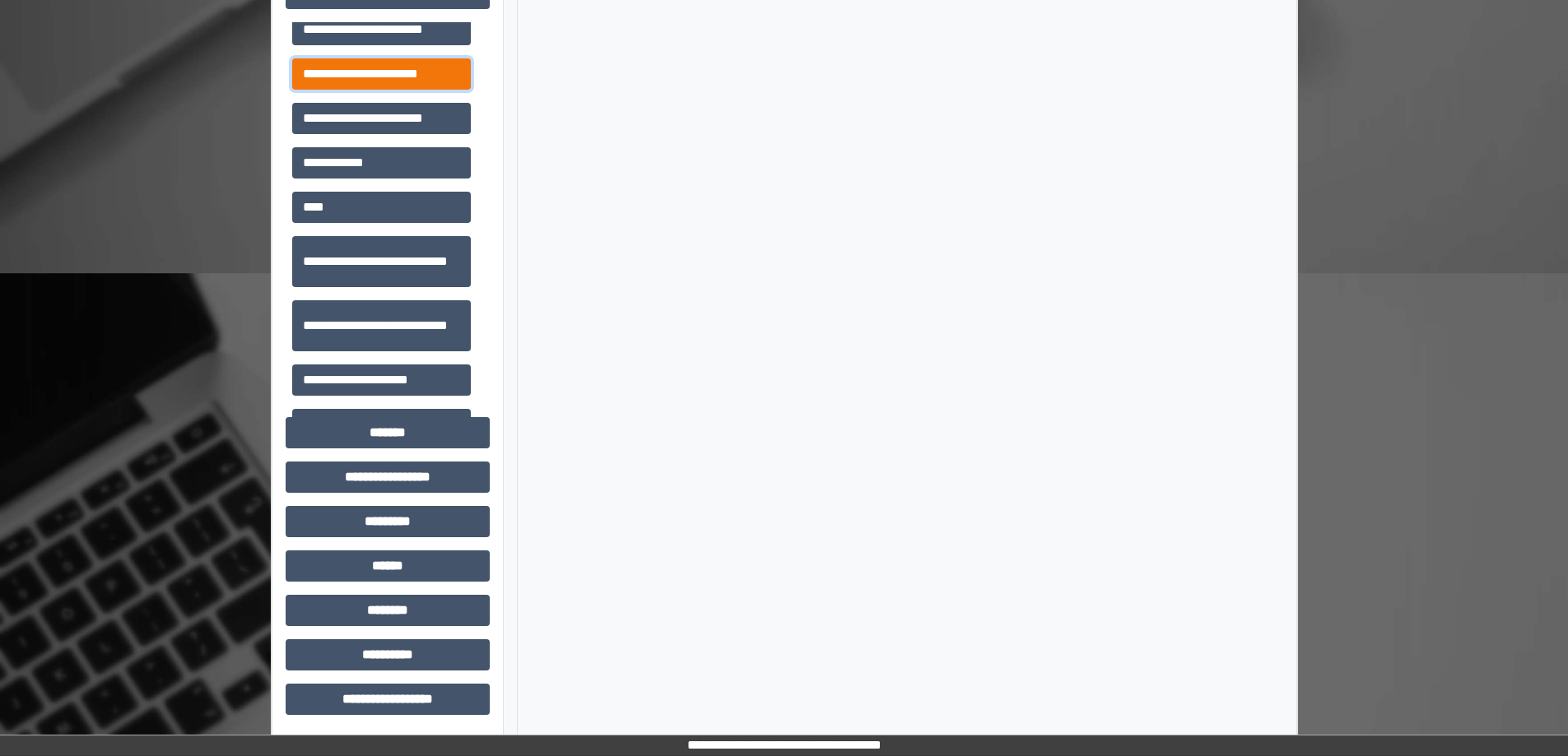 click on "**********" at bounding box center [381, 74] 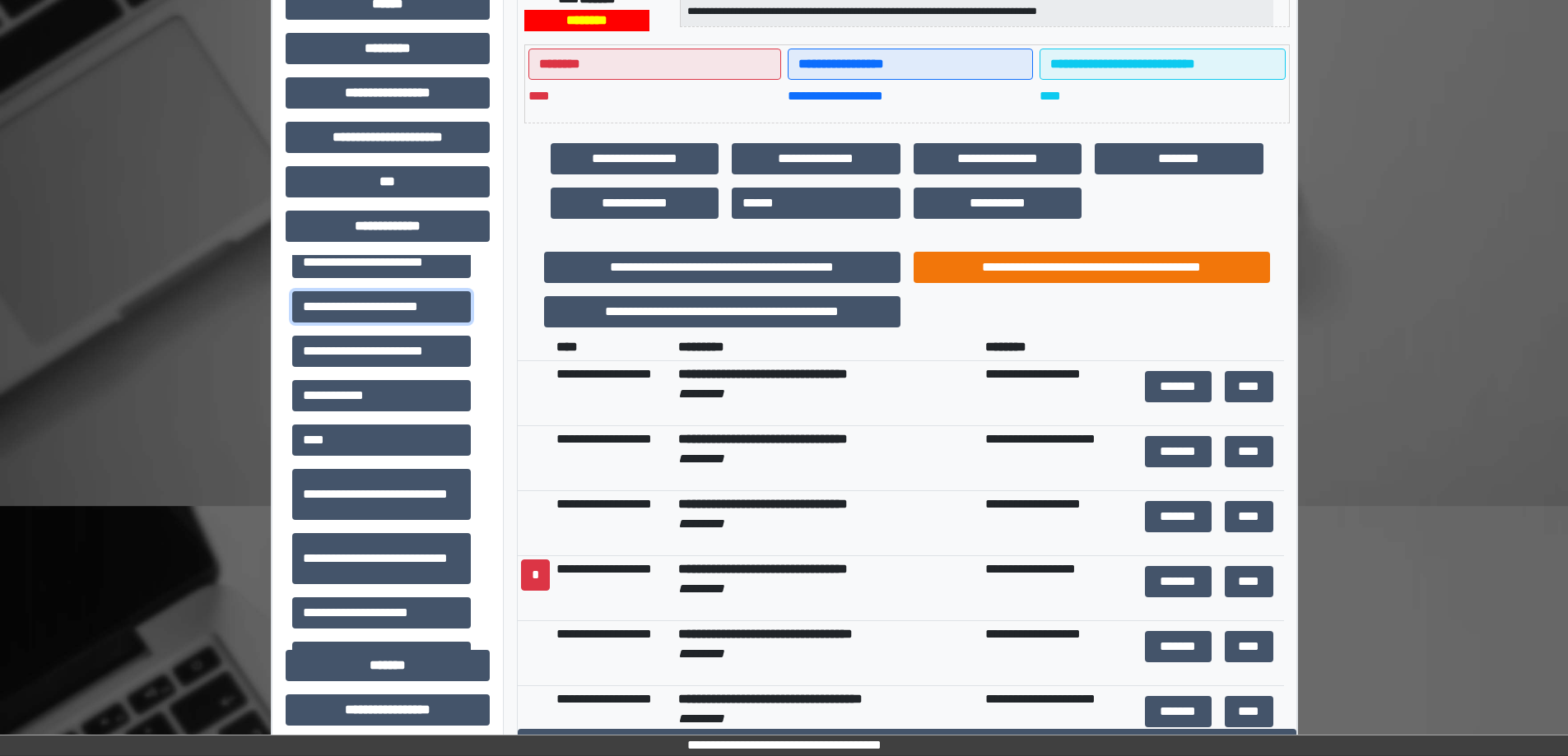 scroll, scrollTop: 358, scrollLeft: 0, axis: vertical 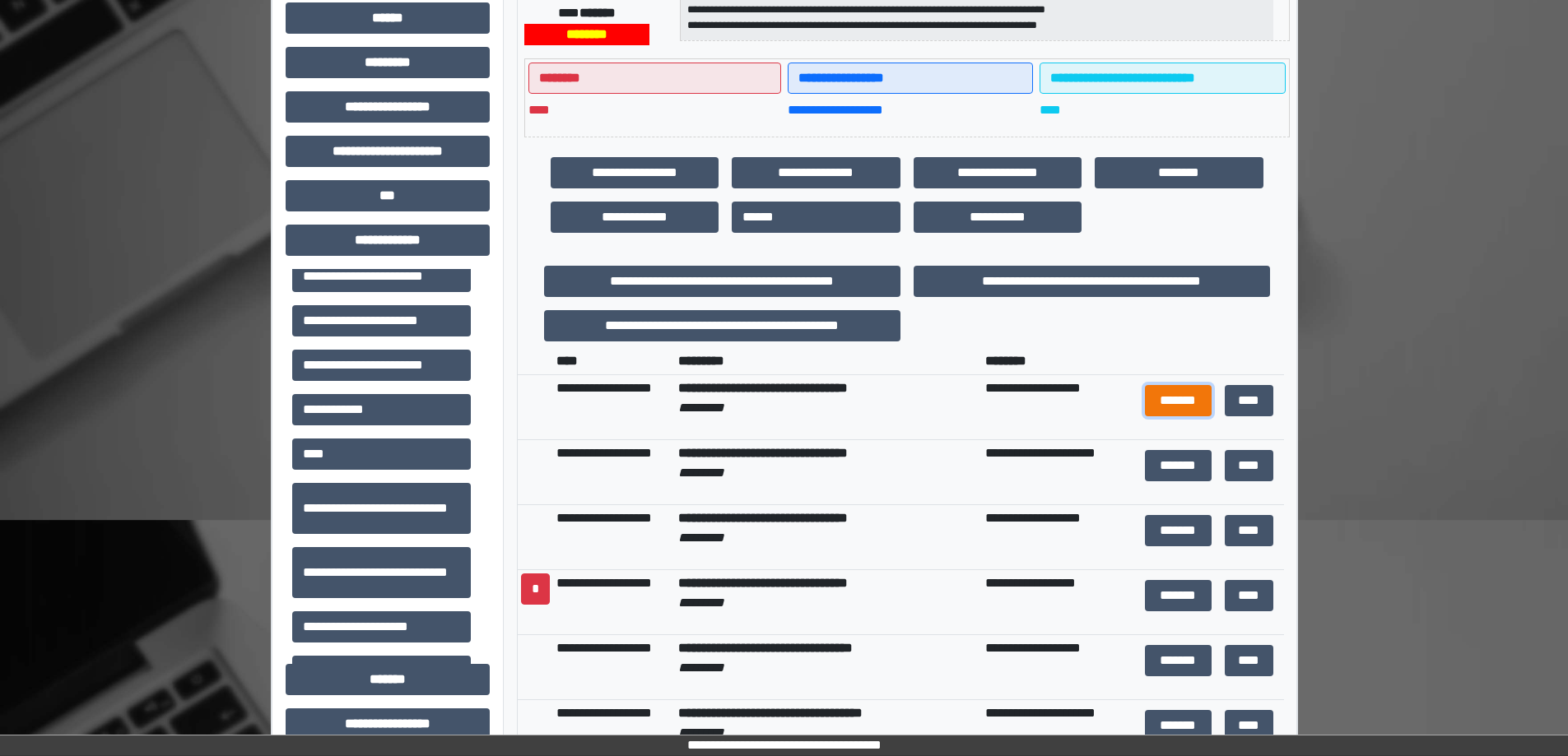 click on "*******" at bounding box center (1178, 401) 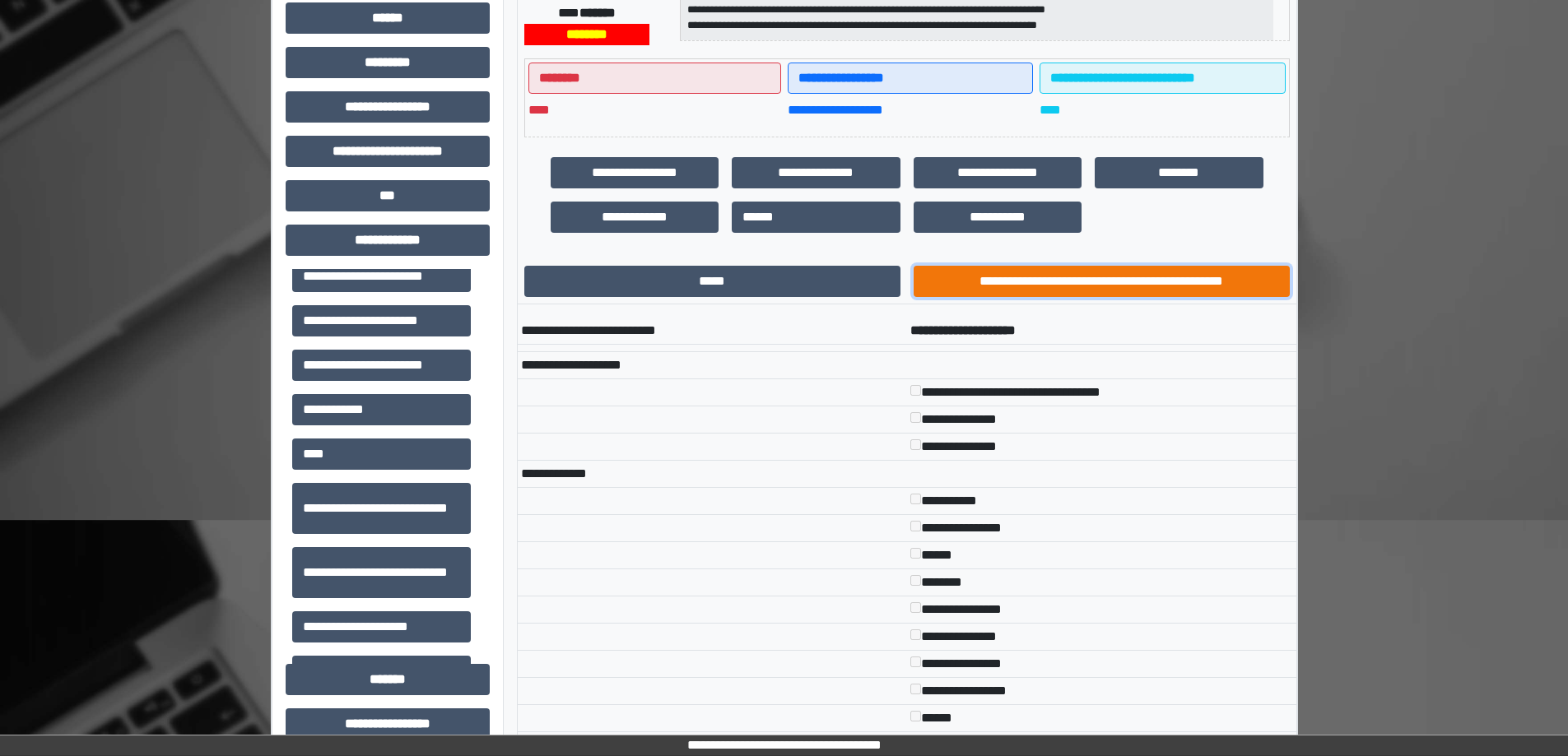 click on "**********" at bounding box center [1101, 281] 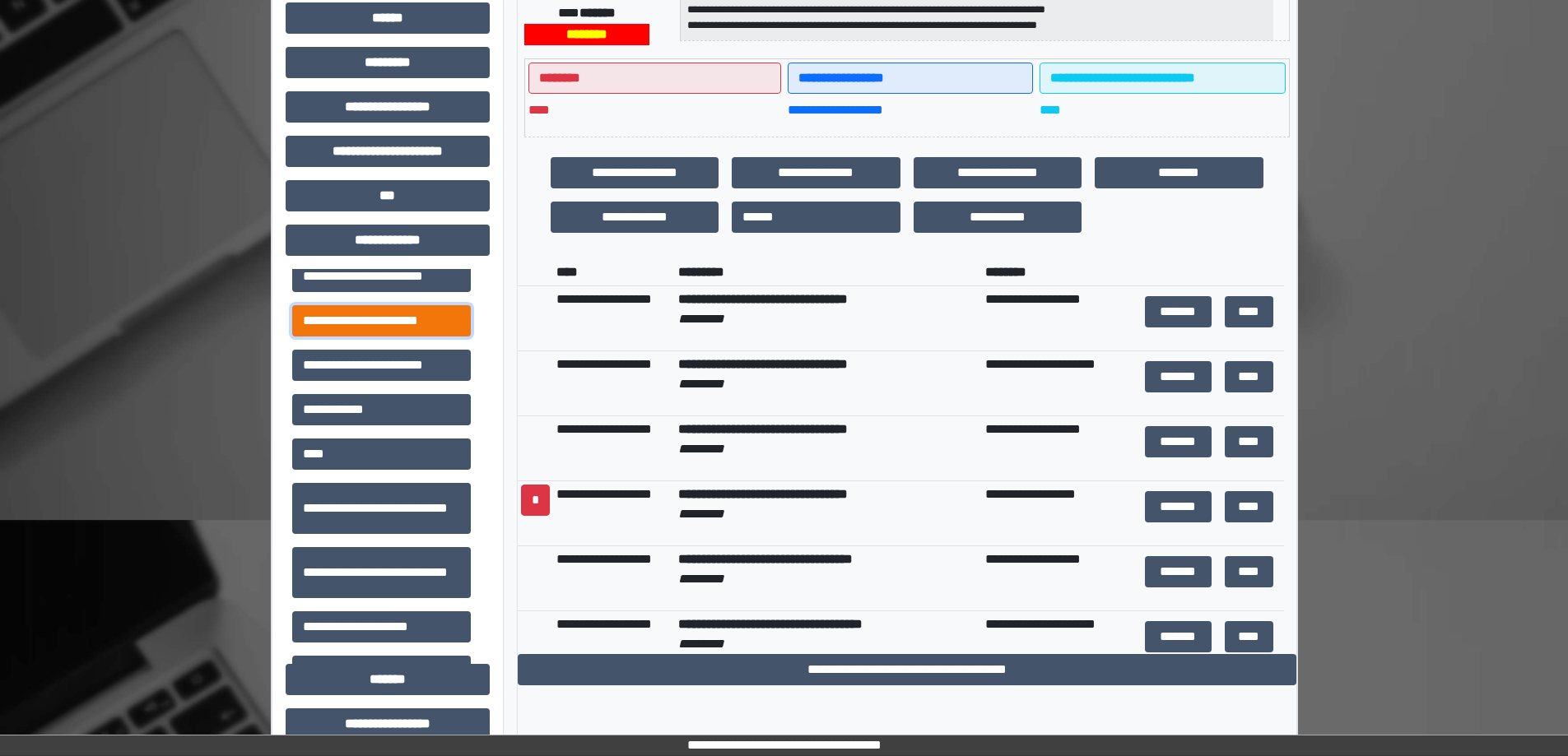 click on "**********" at bounding box center [381, 321] 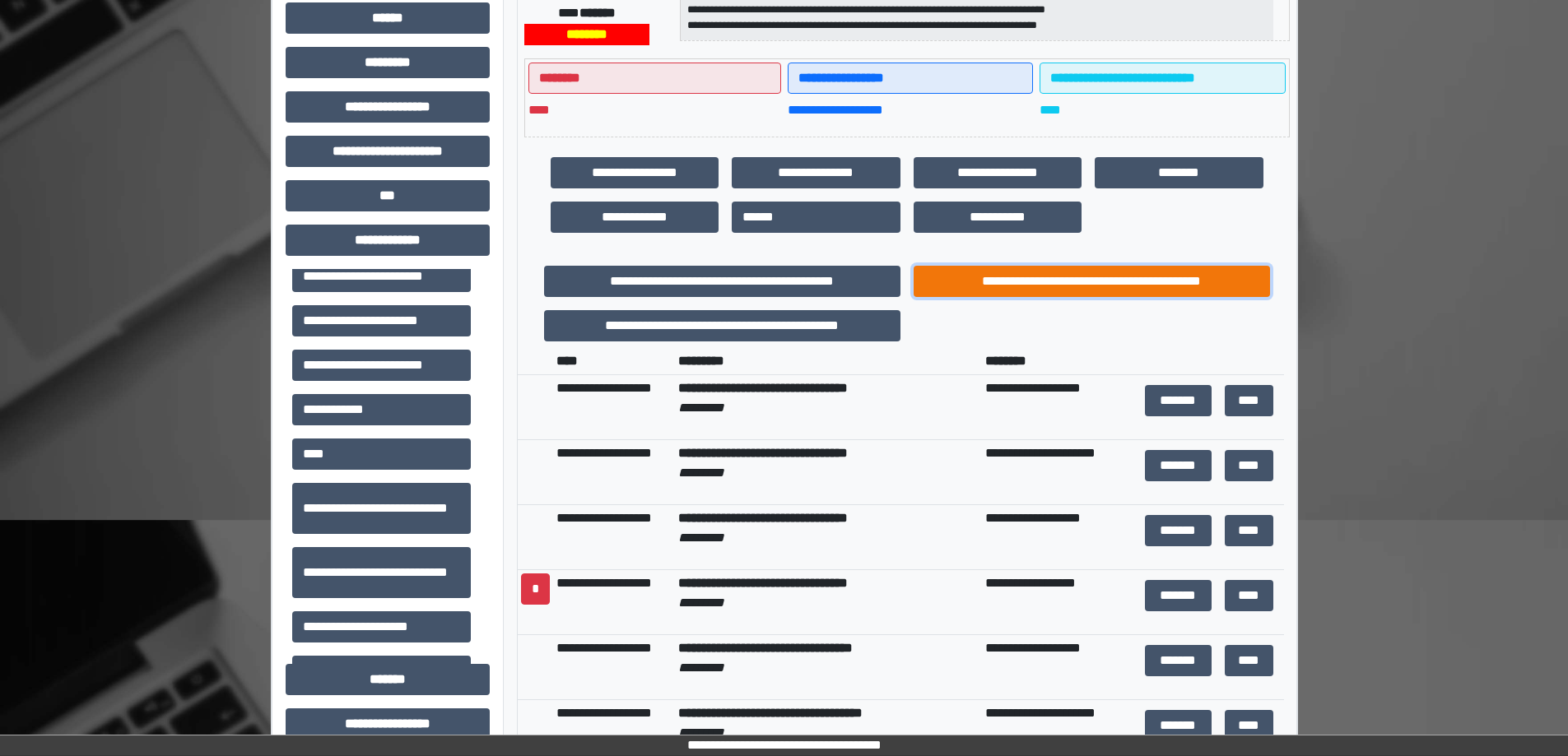 click on "**********" at bounding box center (1091, 281) 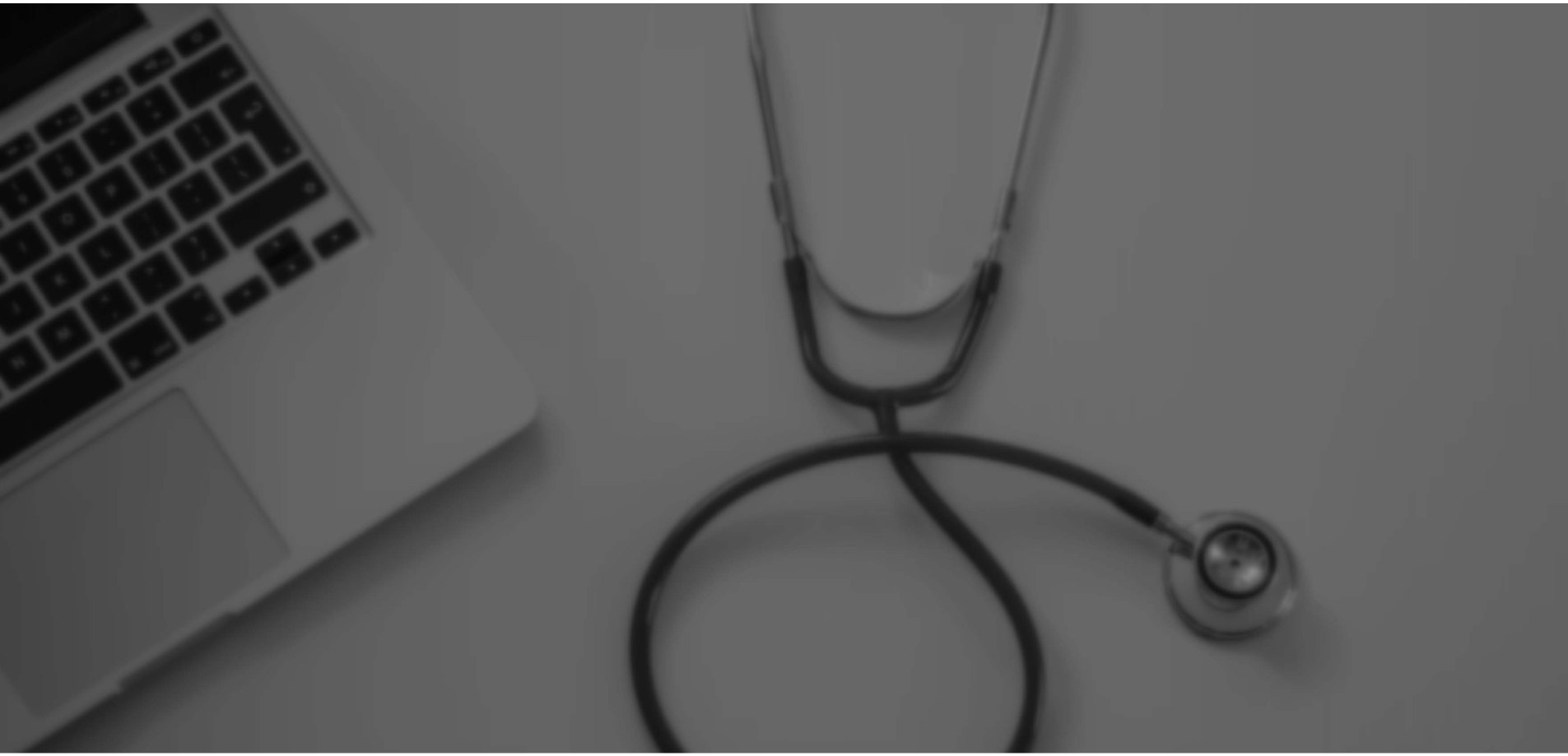 scroll, scrollTop: 0, scrollLeft: 0, axis: both 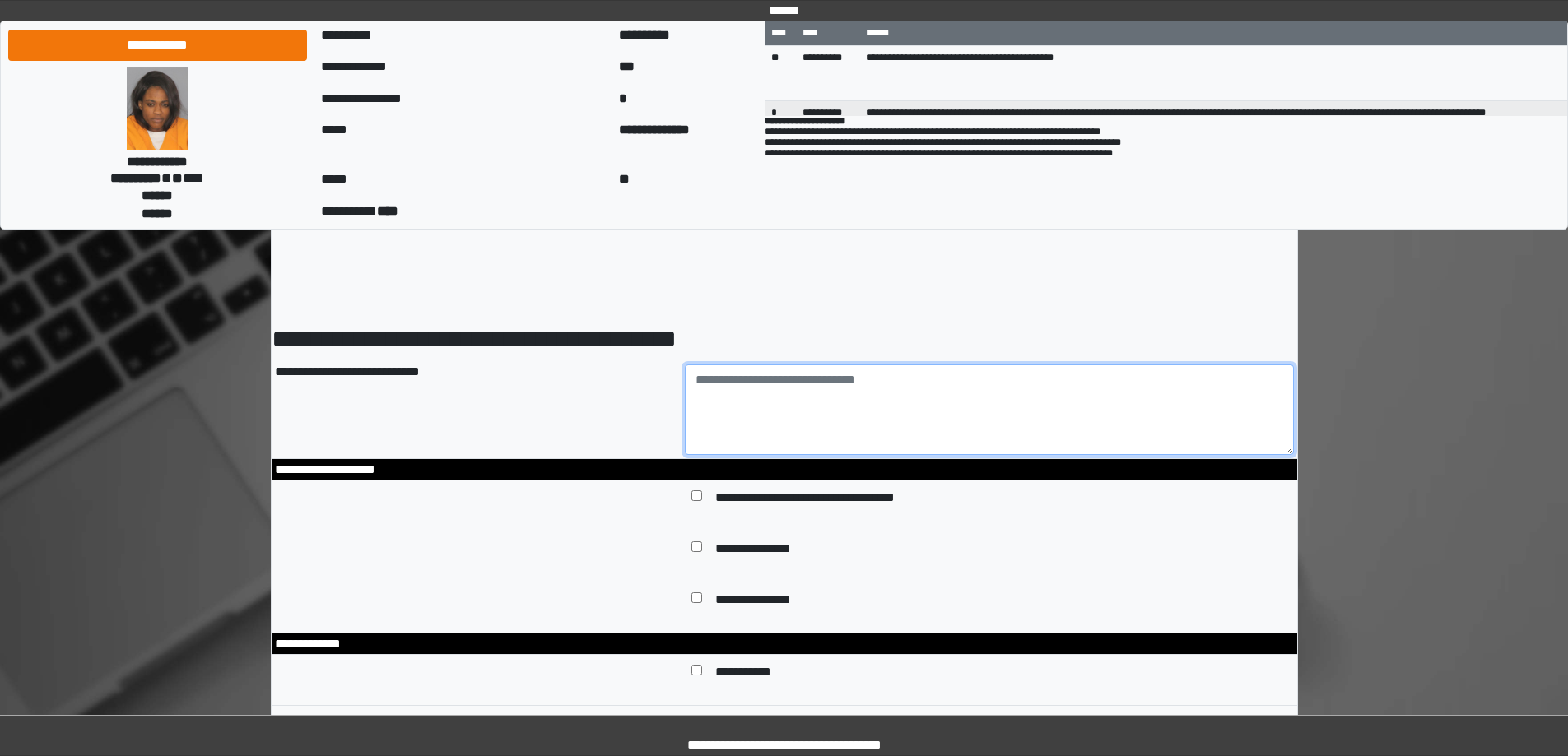 click at bounding box center [989, 410] 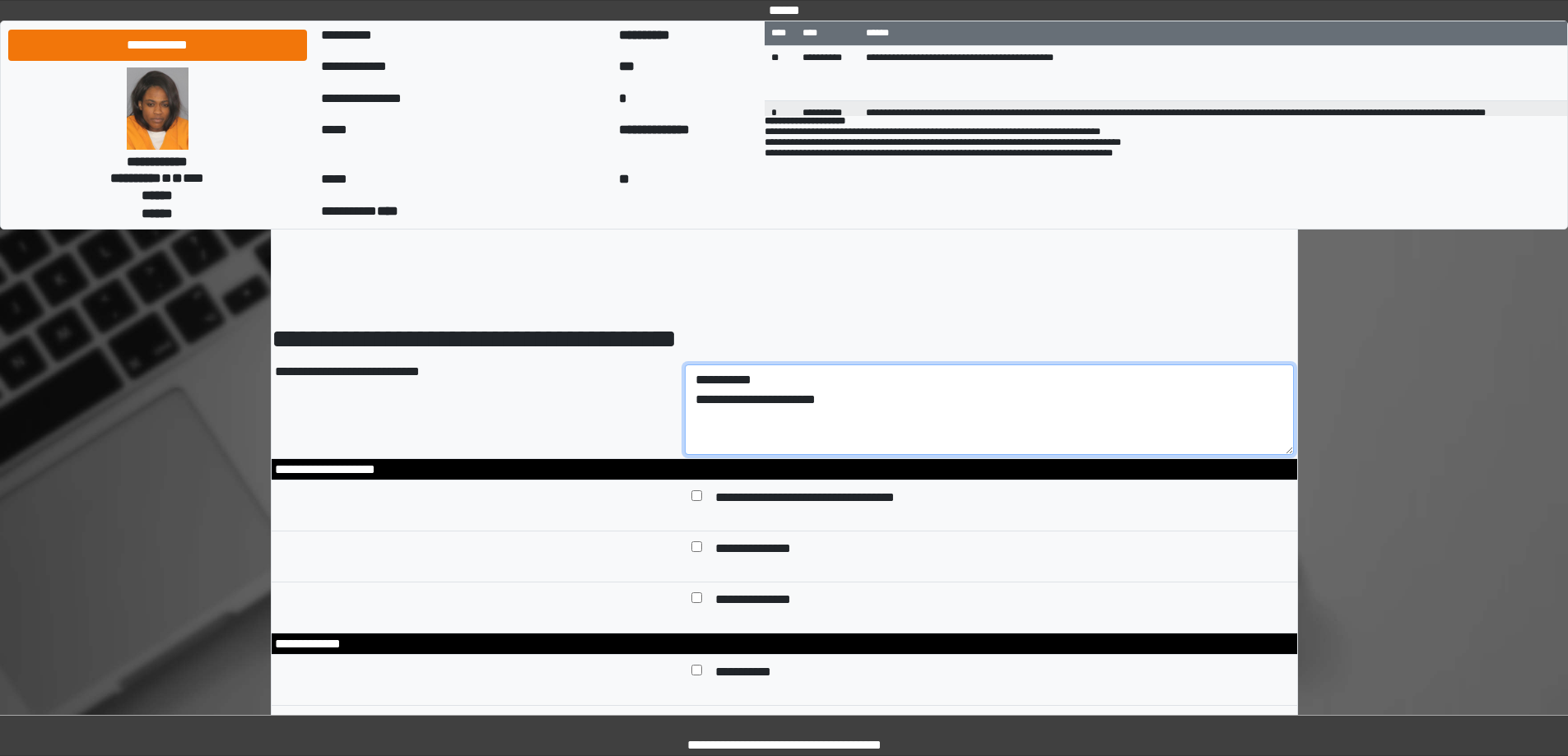 type on "**********" 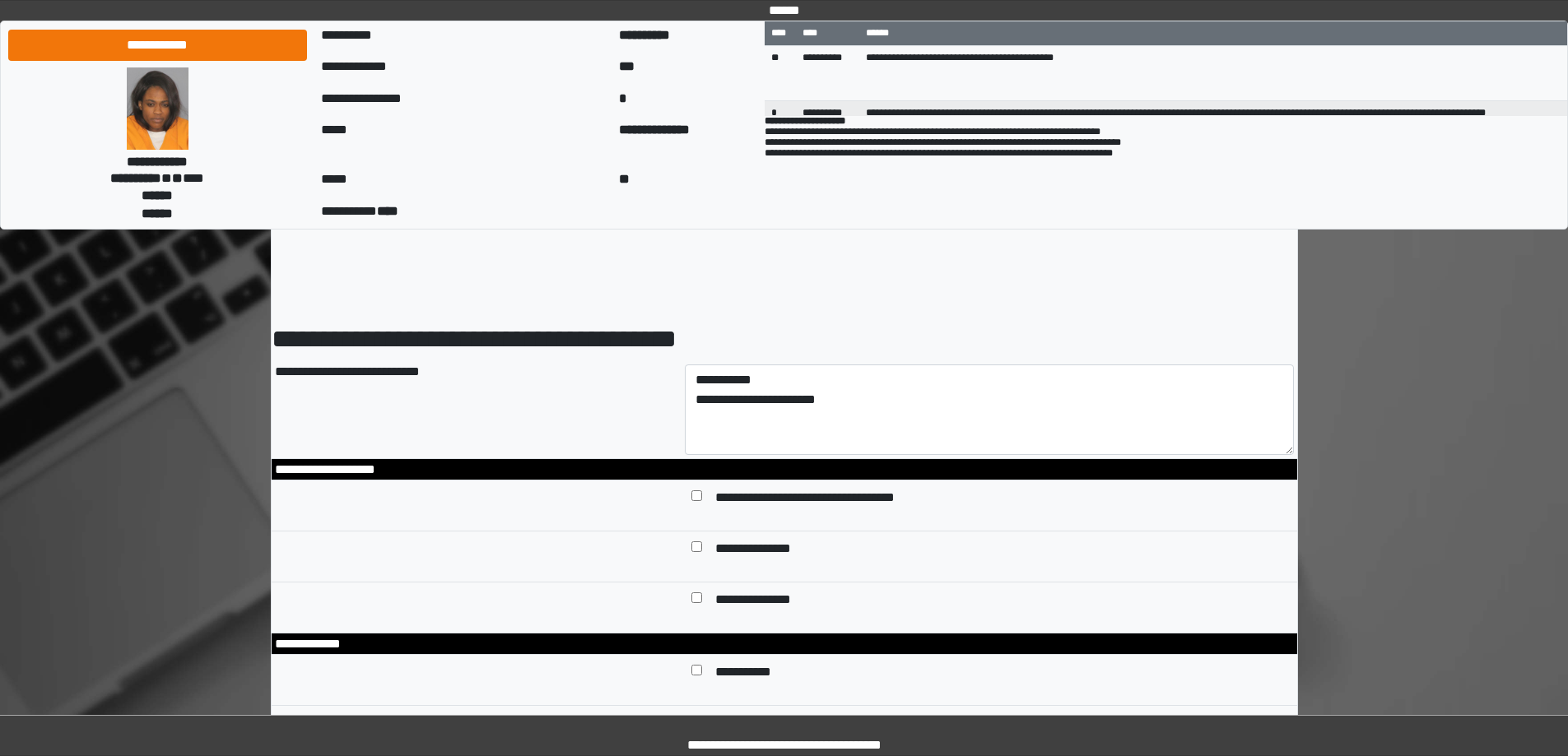 click on "**********" at bounding box center (766, 550) 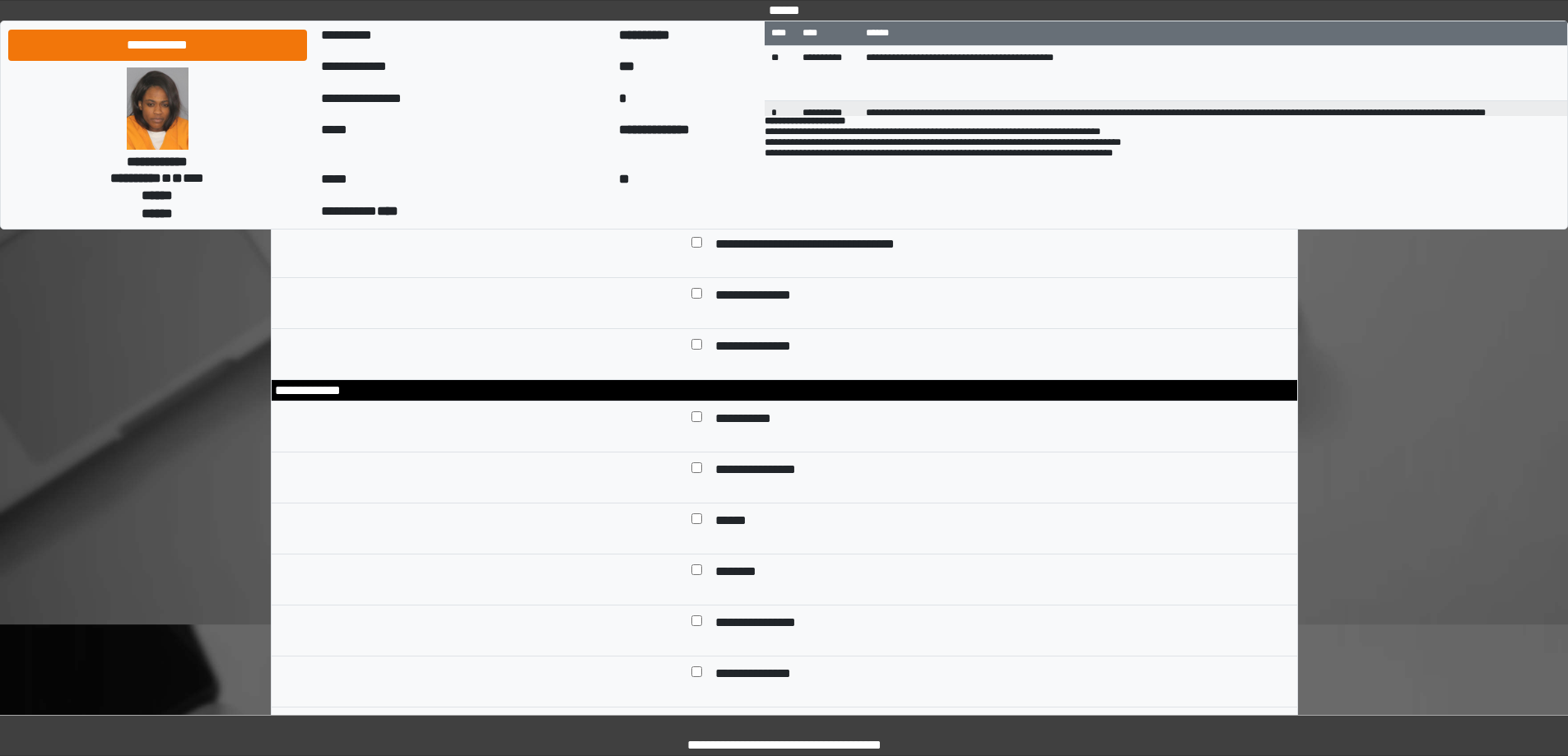 scroll, scrollTop: 411, scrollLeft: 0, axis: vertical 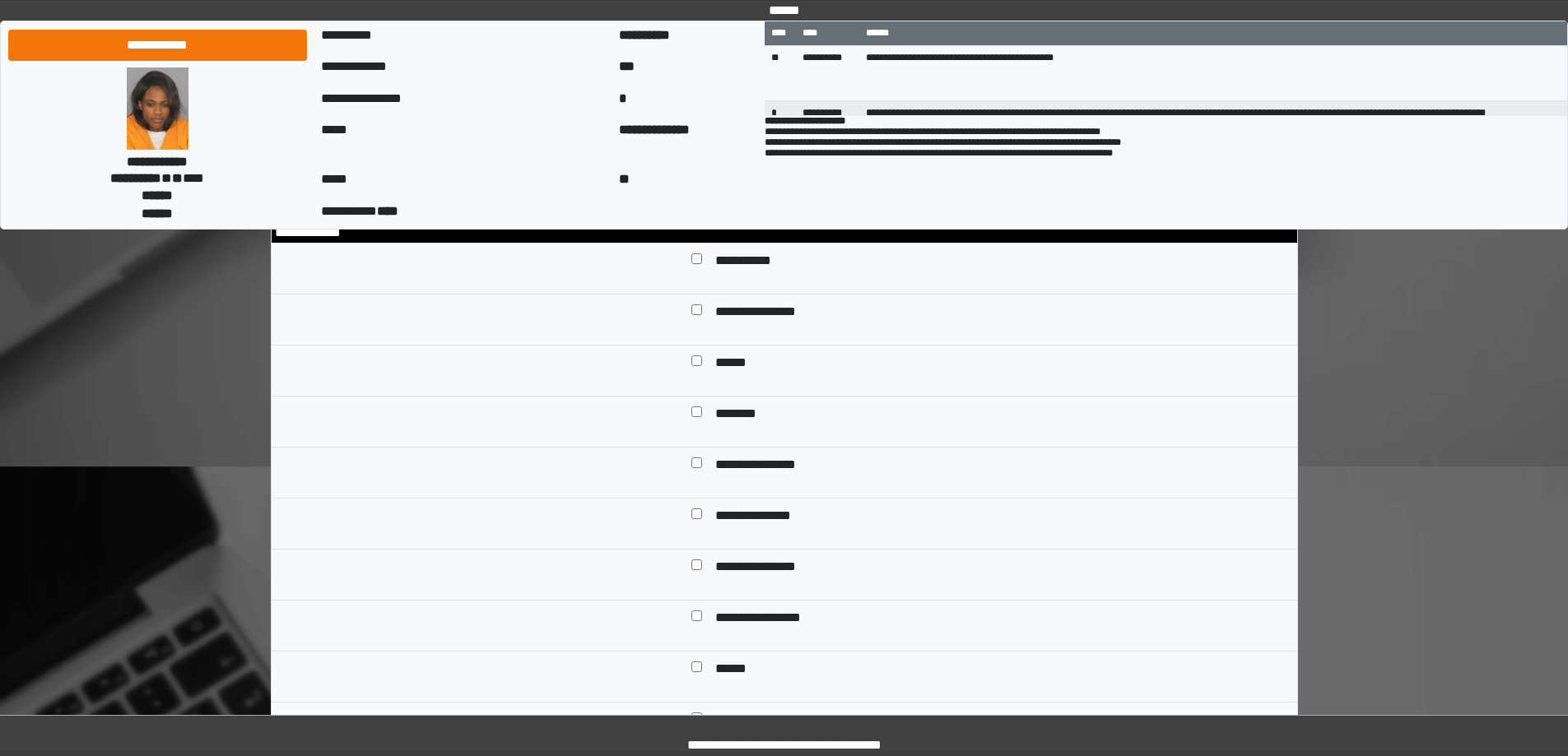 click on "**********" at bounding box center [753, 262] 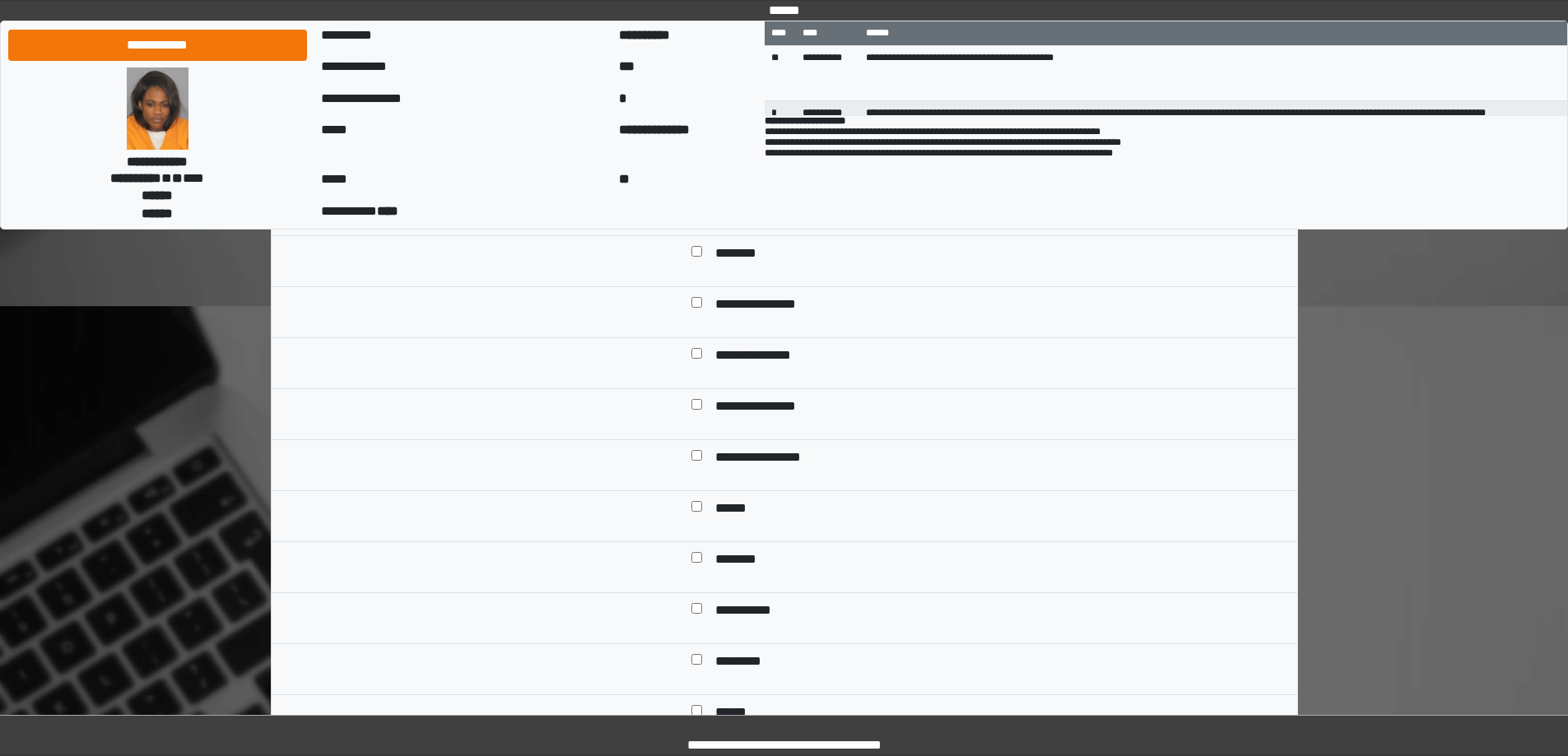 scroll, scrollTop: 576, scrollLeft: 0, axis: vertical 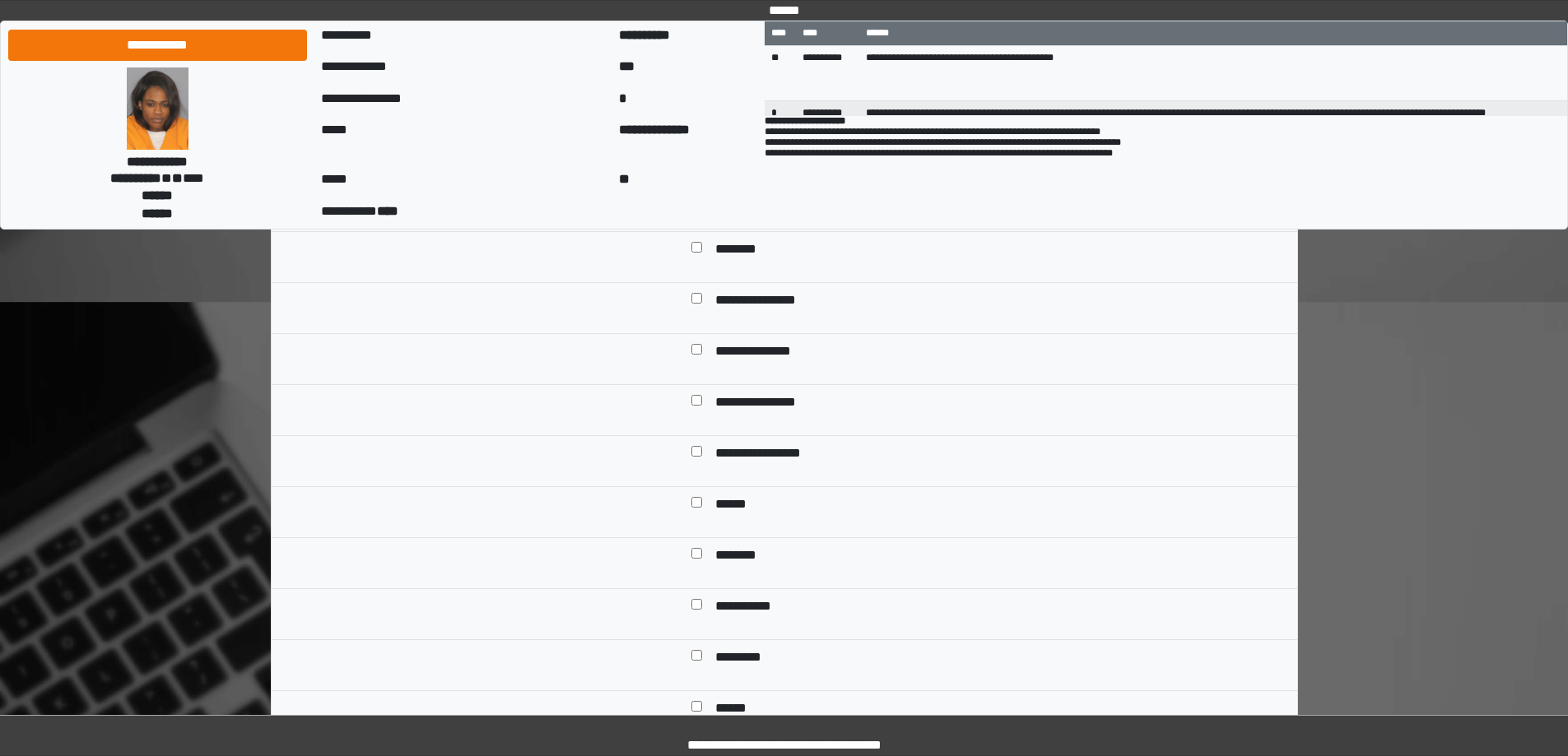 click on "**********" at bounding box center [767, 403] 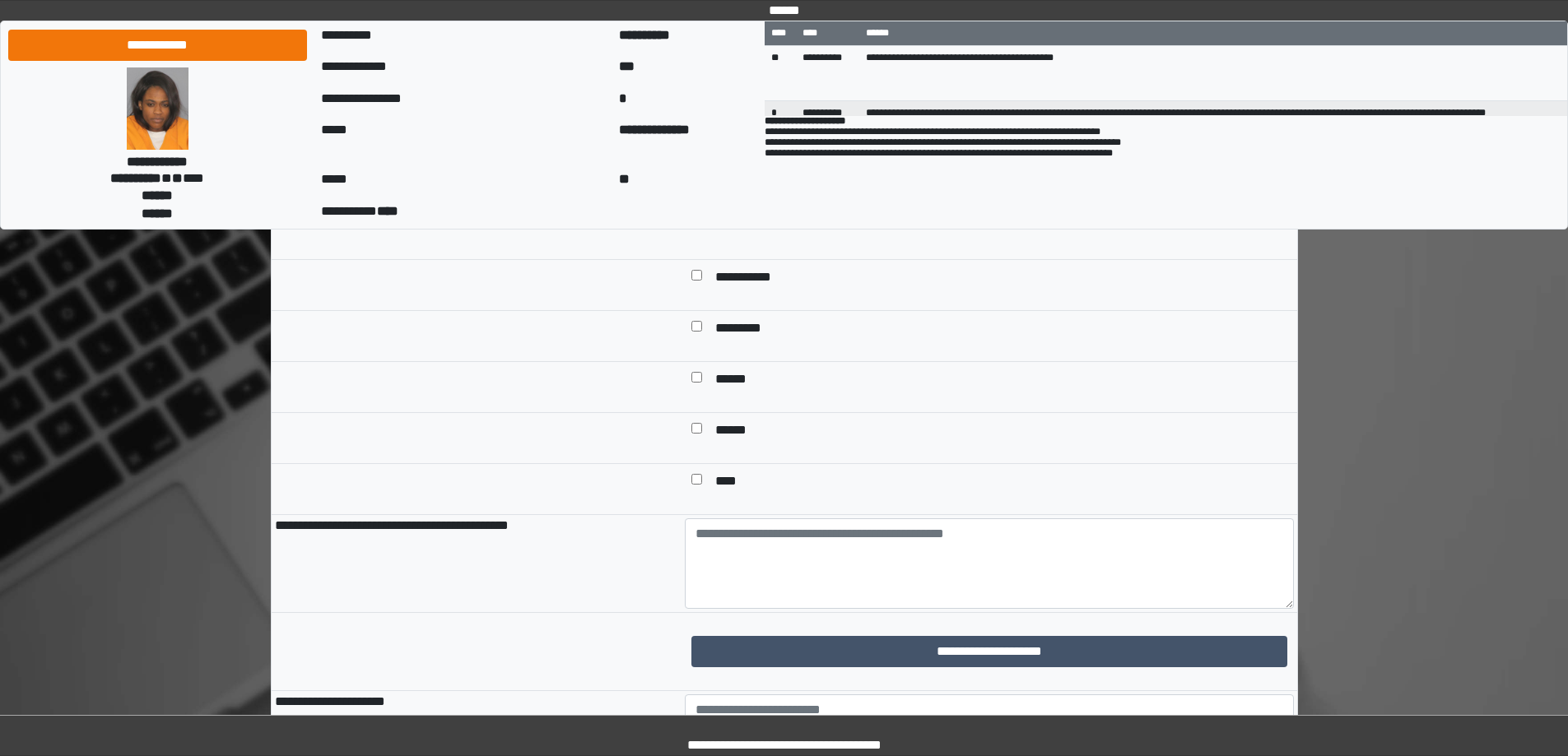 click on "******" at bounding box center [738, 380] 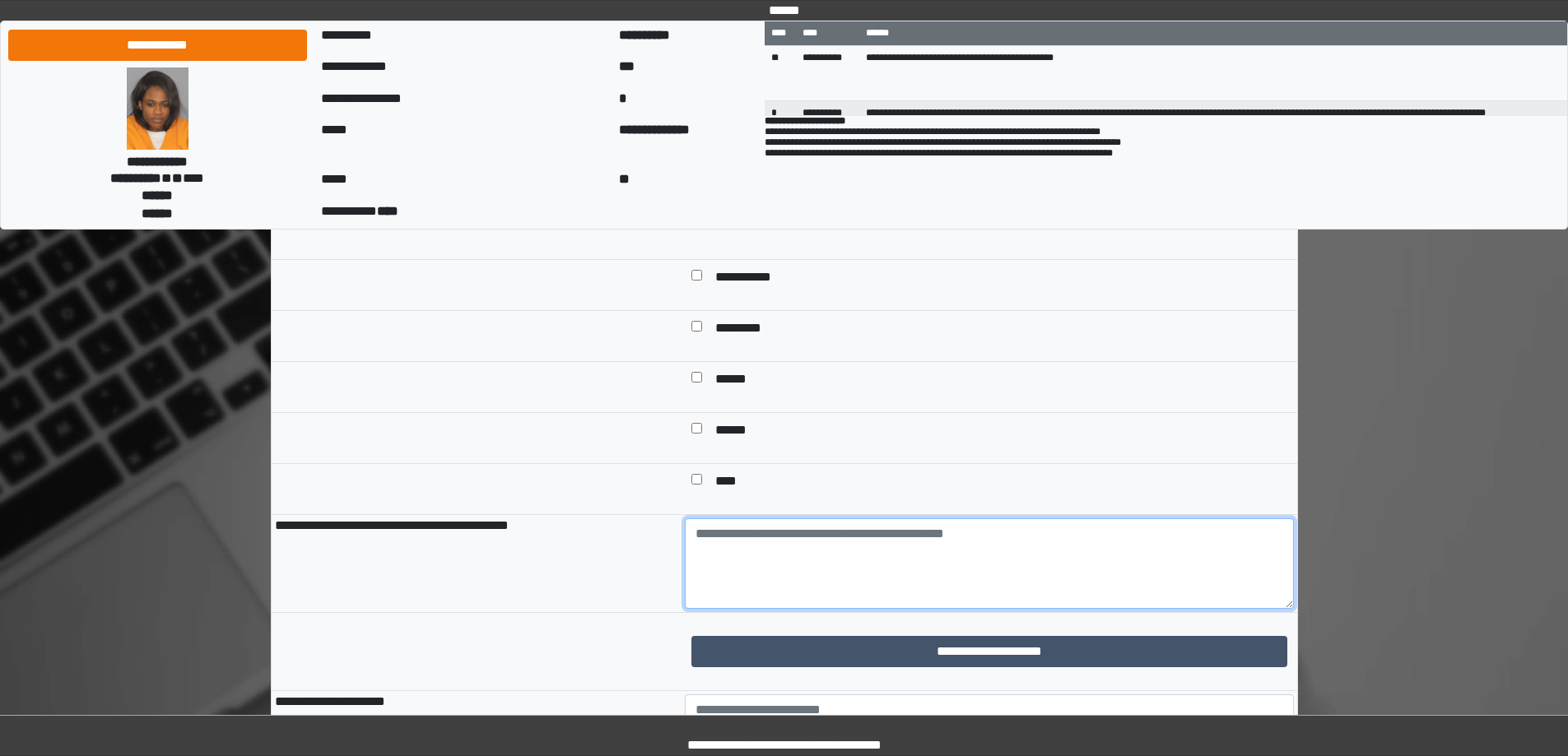 click at bounding box center (989, 564) 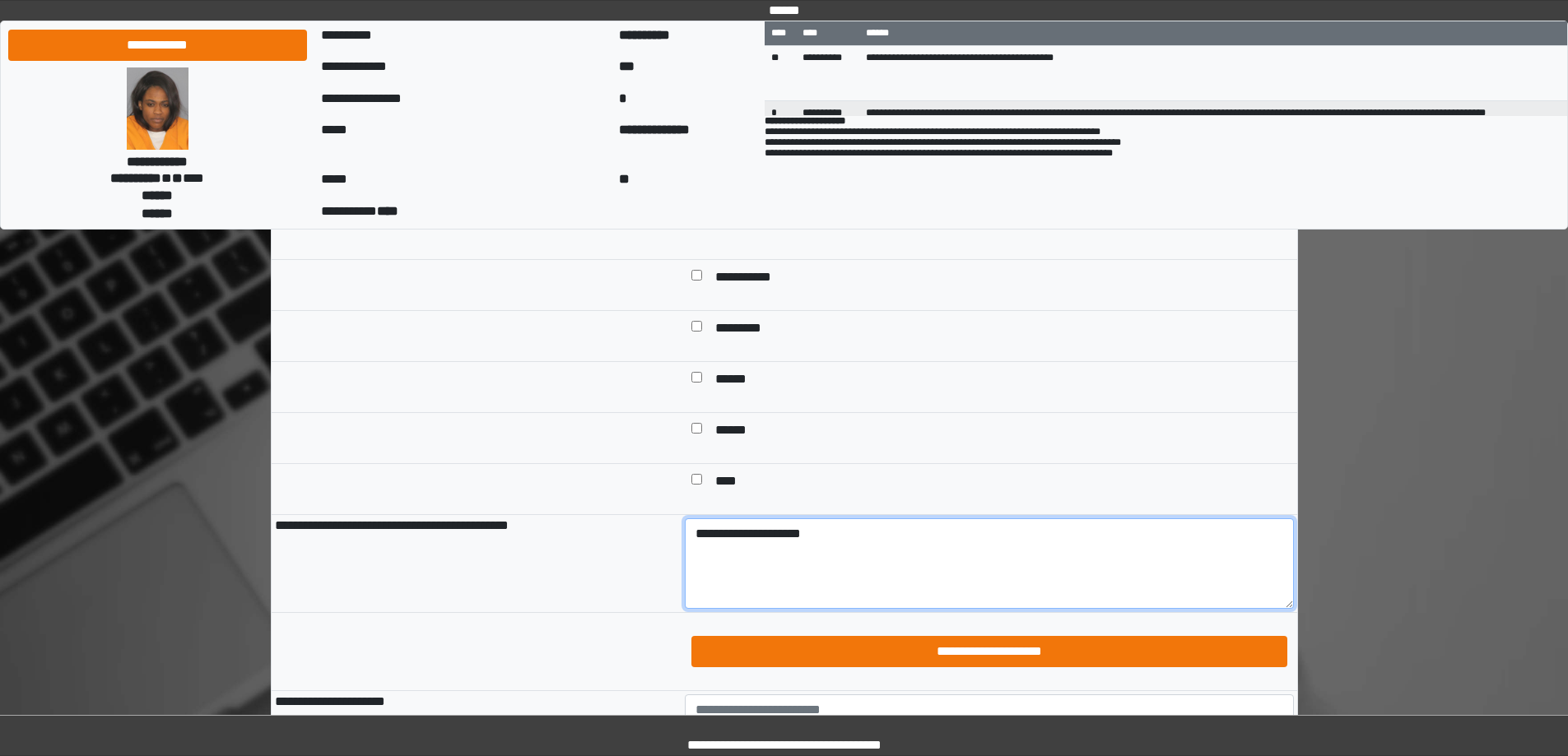 type on "**********" 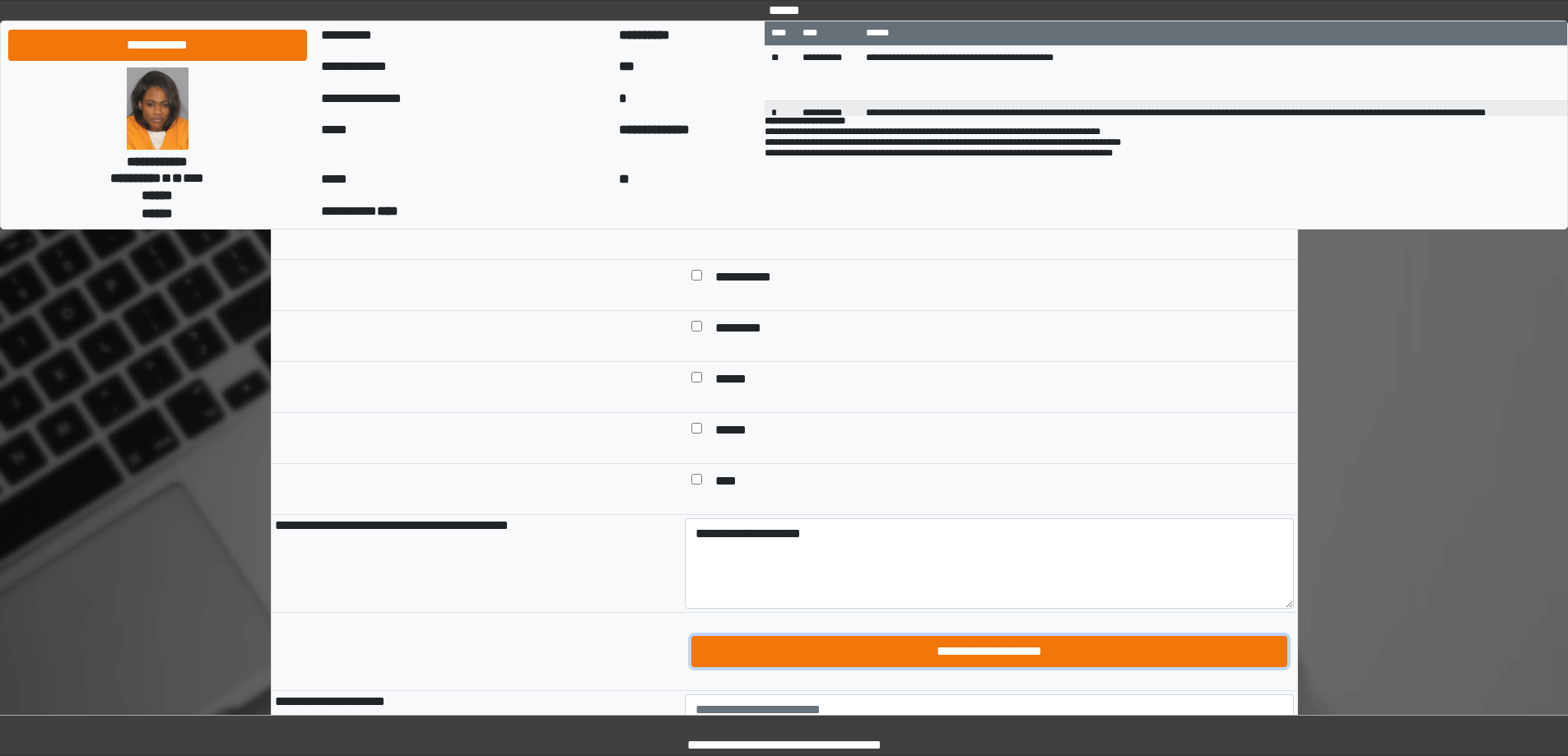 click on "**********" at bounding box center [989, 652] 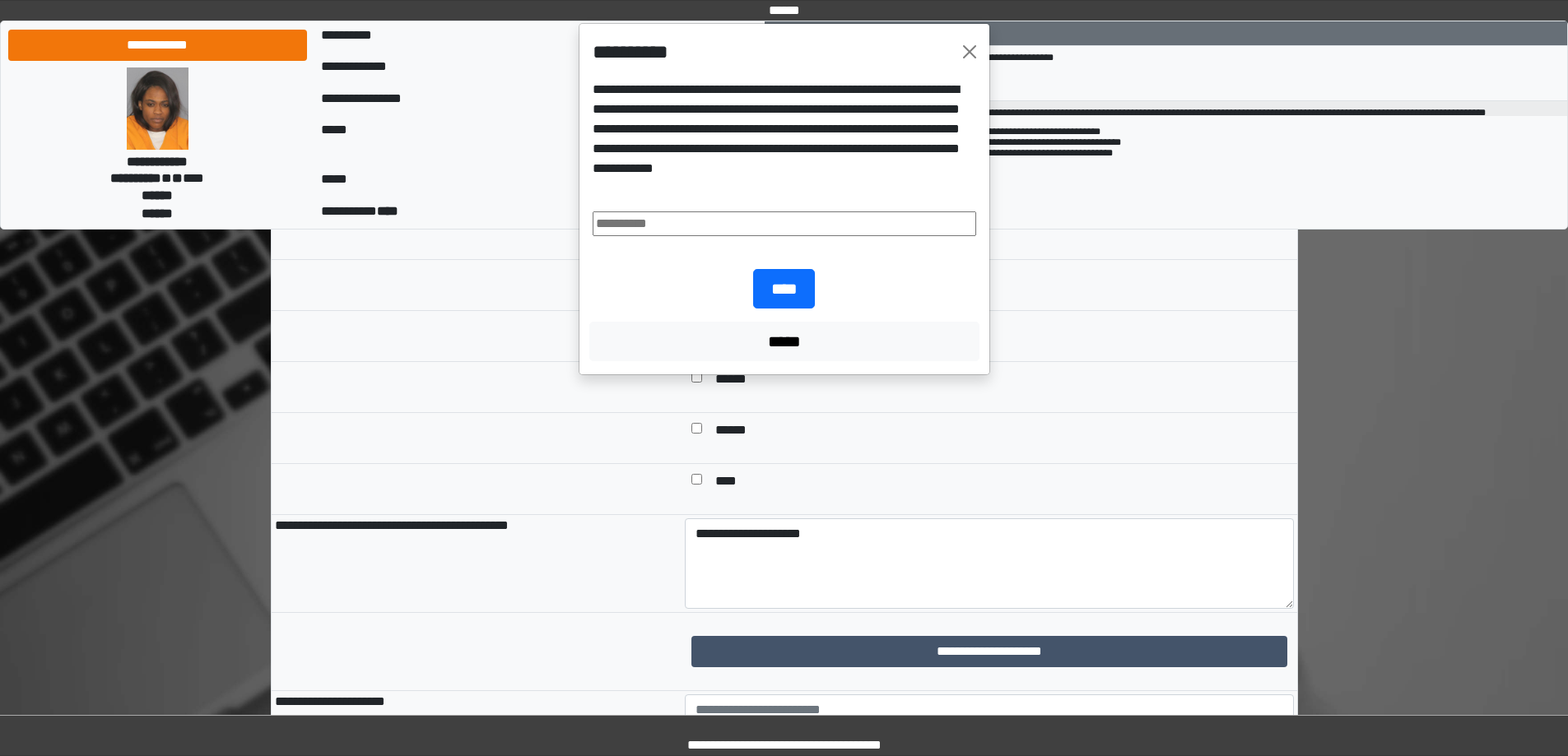 click at bounding box center (784, 224) 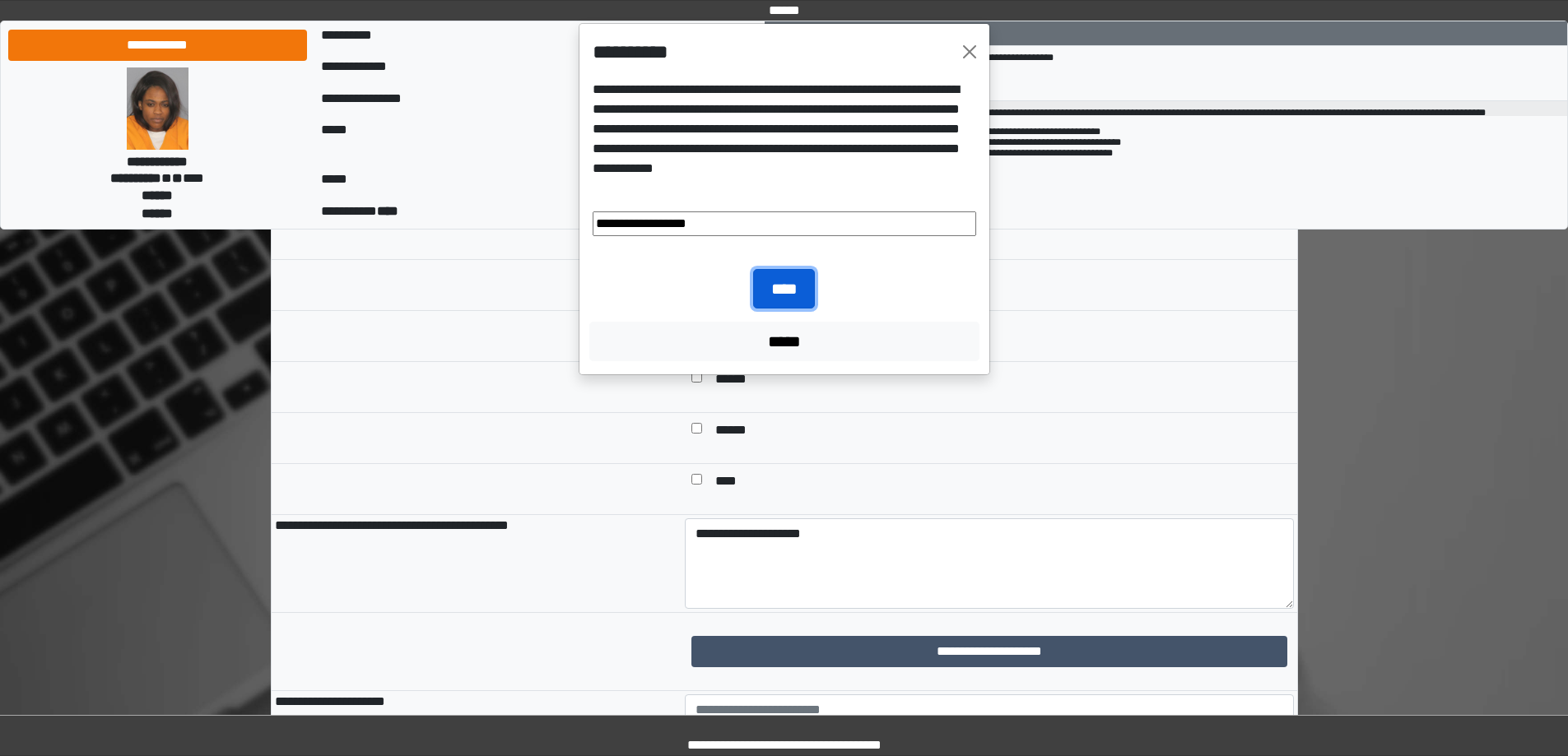 click on "****" at bounding box center [784, 289] 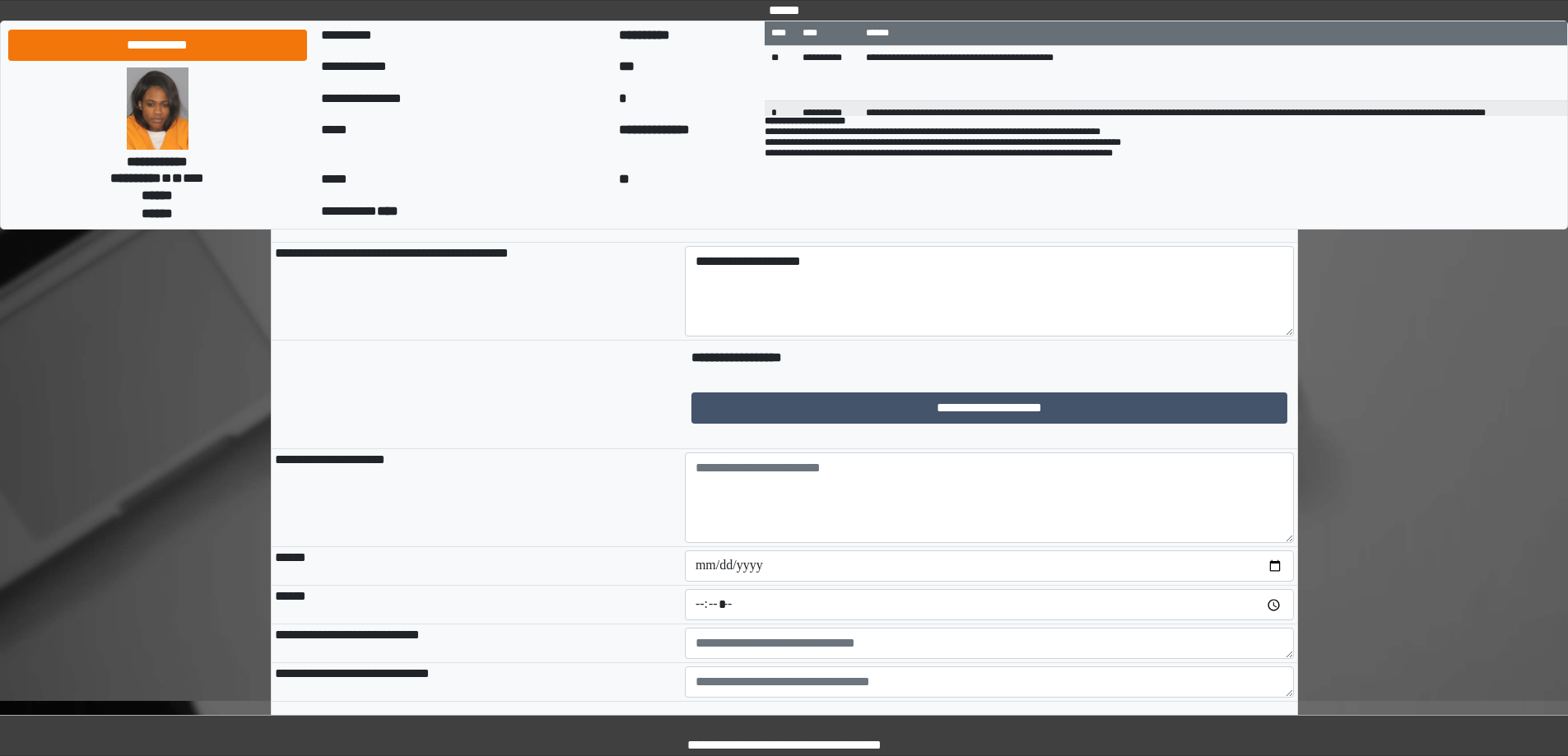 scroll, scrollTop: 1301, scrollLeft: 0, axis: vertical 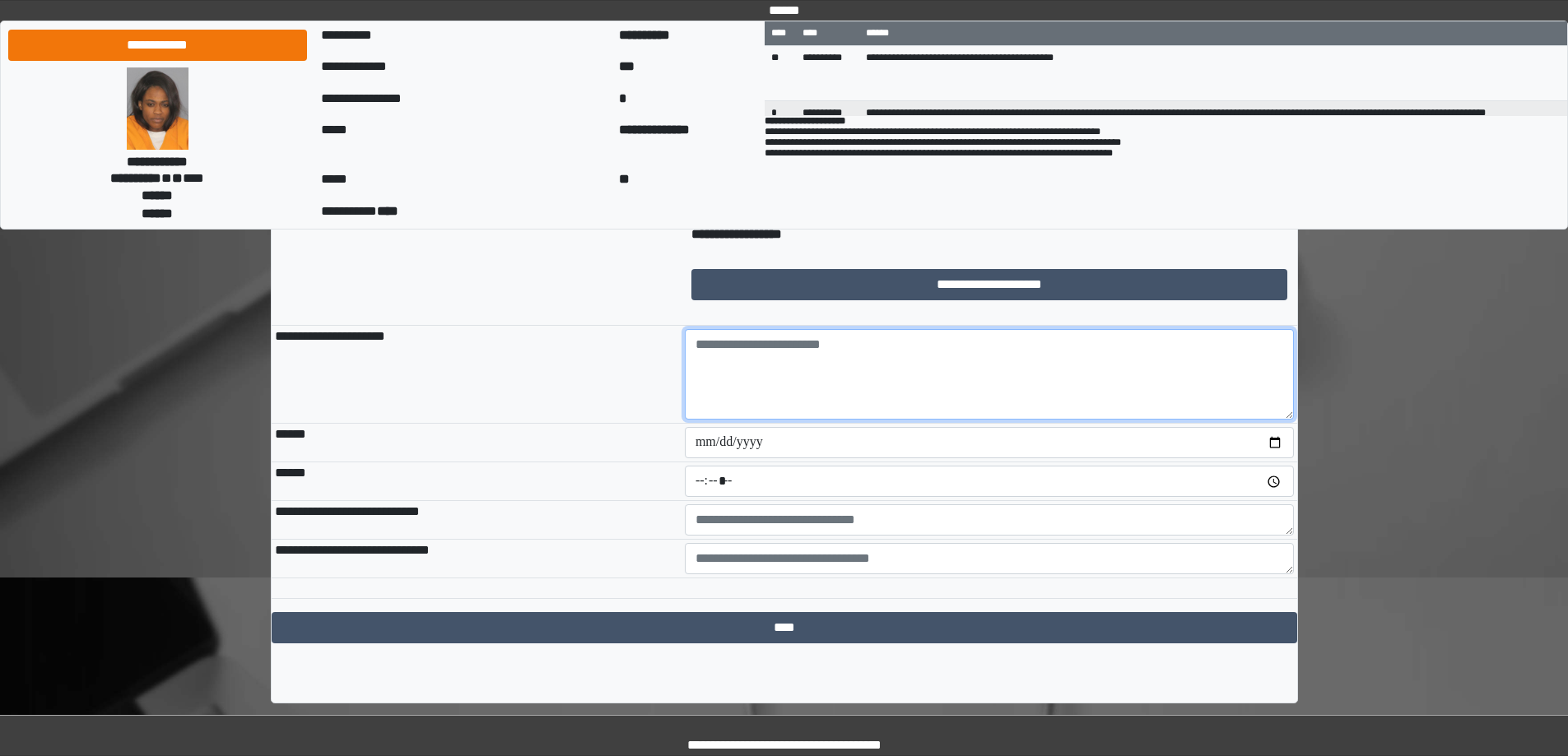 click at bounding box center [989, 374] 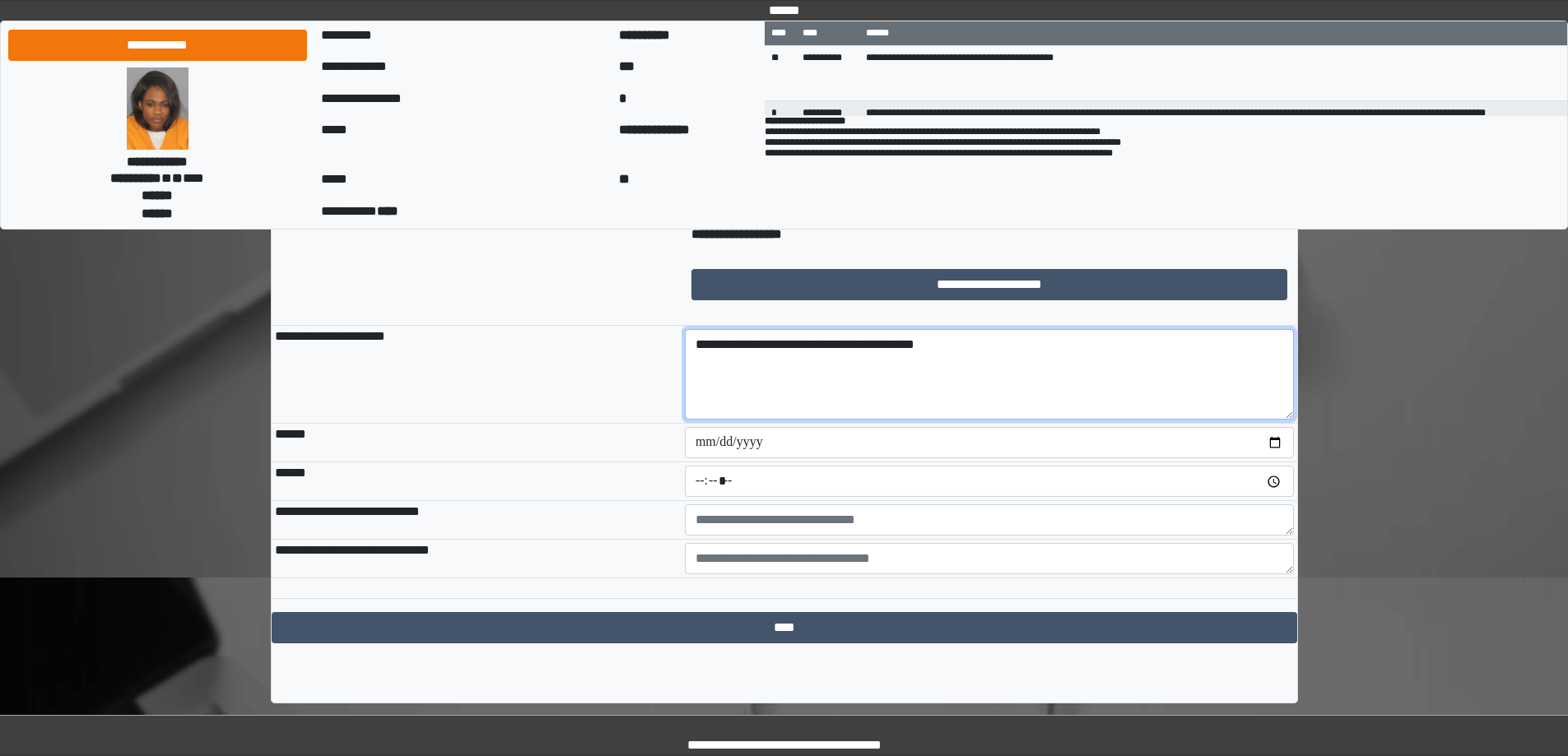 type on "**********" 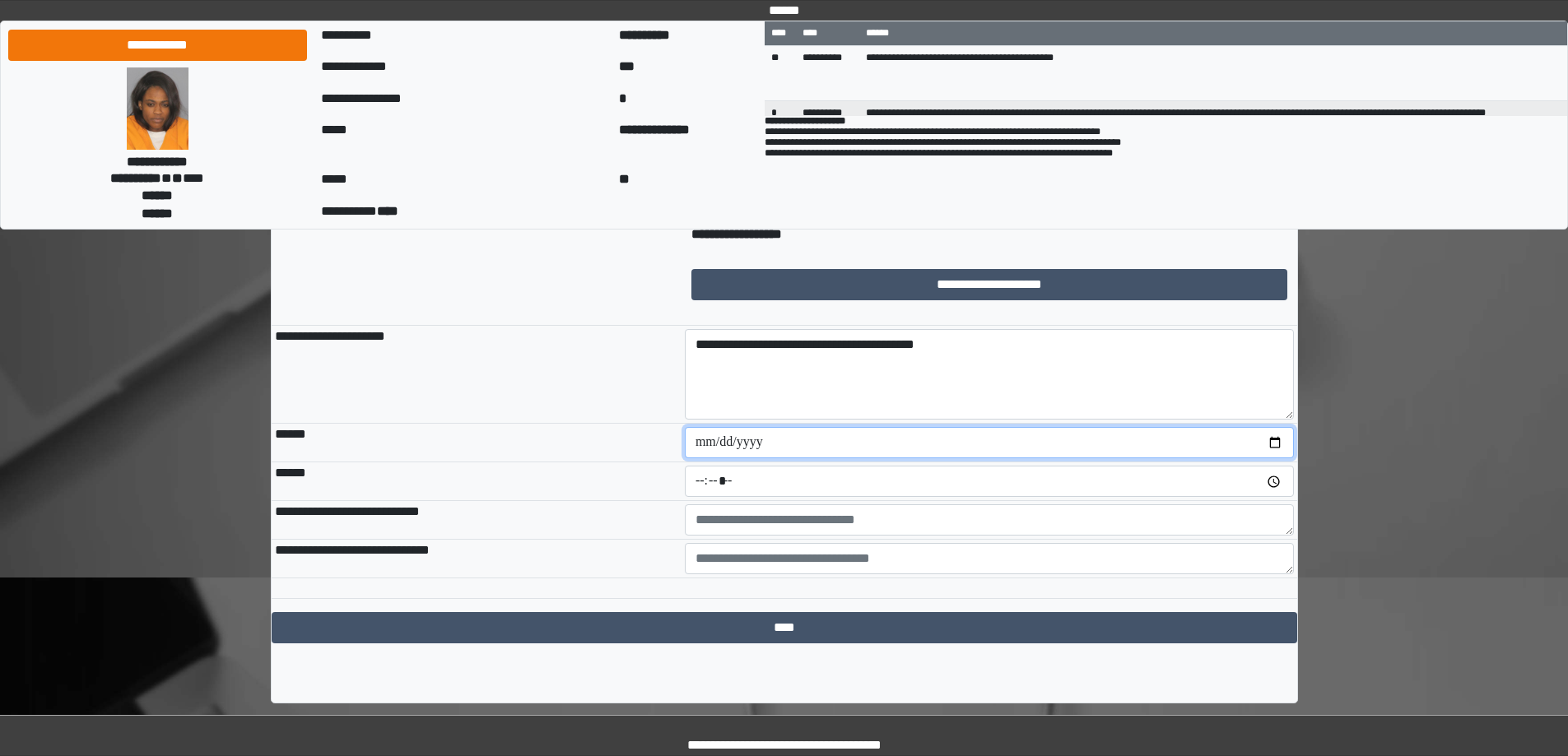 click at bounding box center [989, 443] 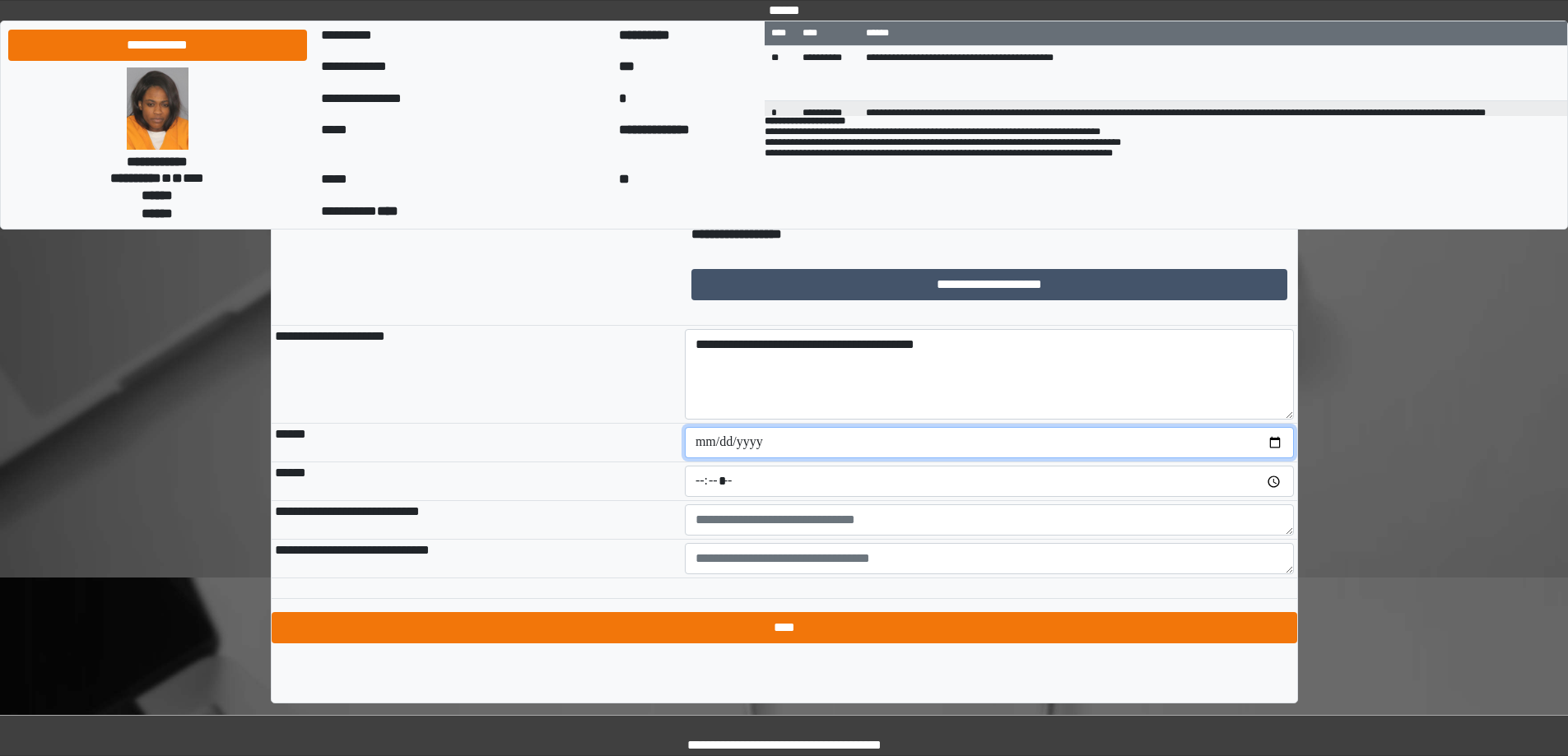 type on "**********" 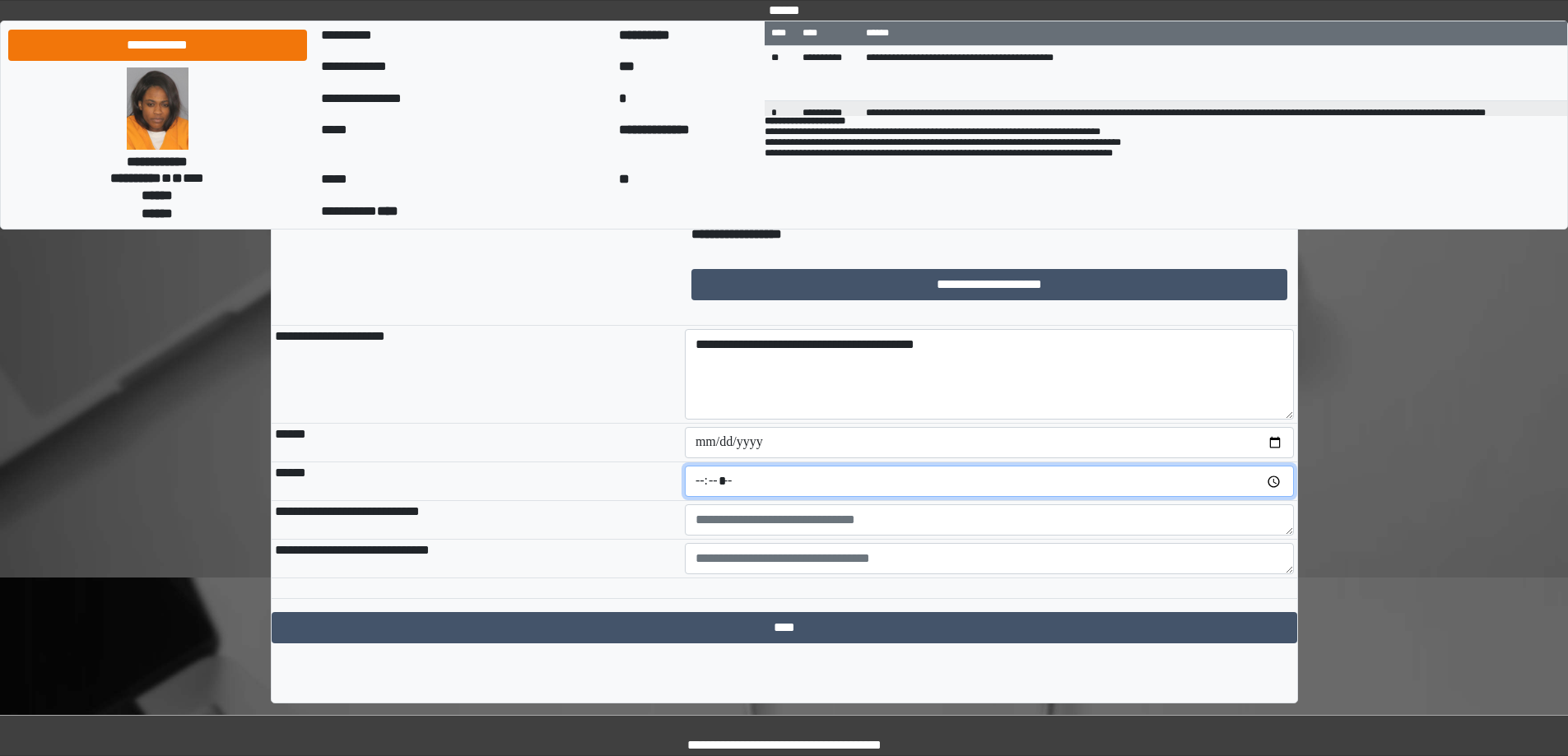 click at bounding box center (989, 481) 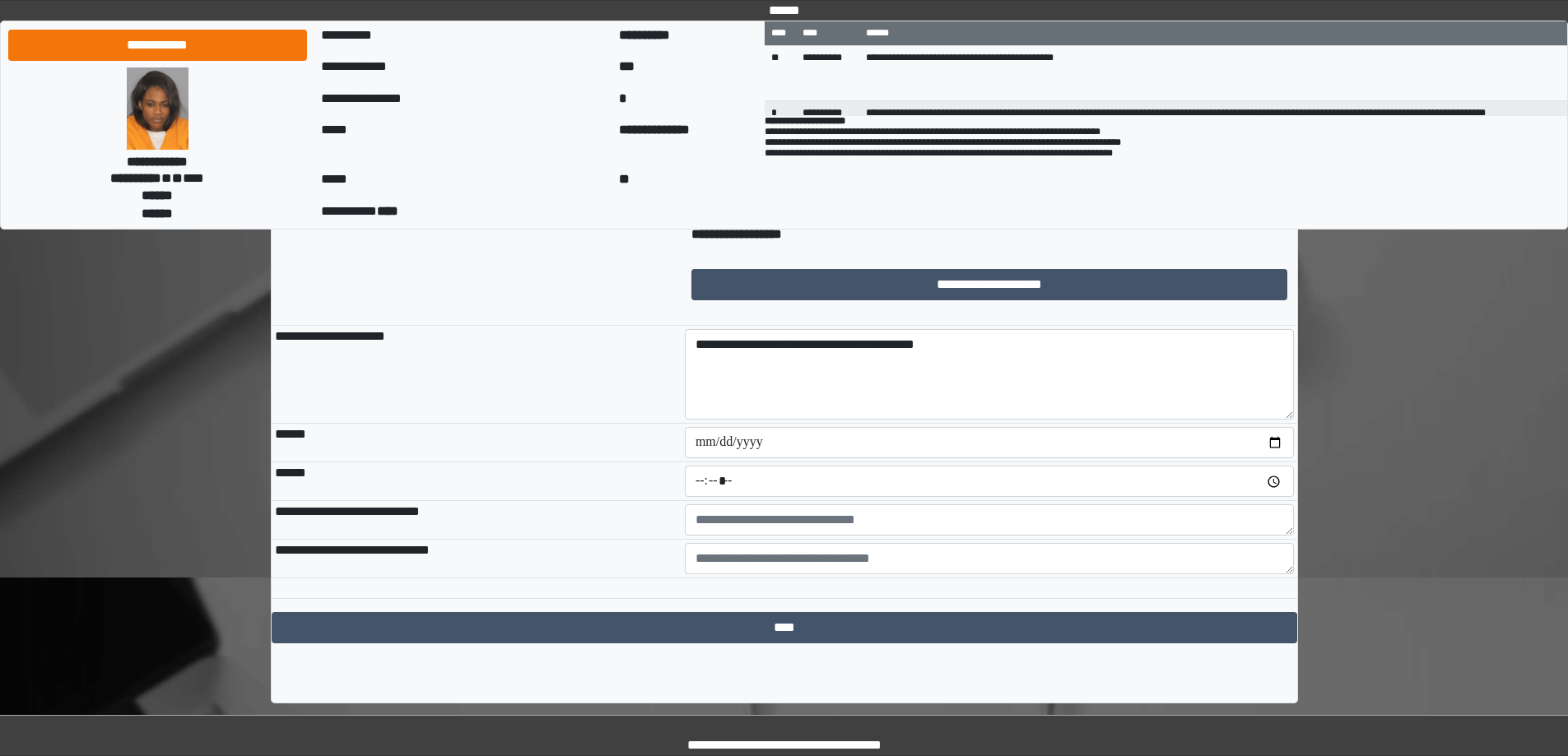 type on "*****" 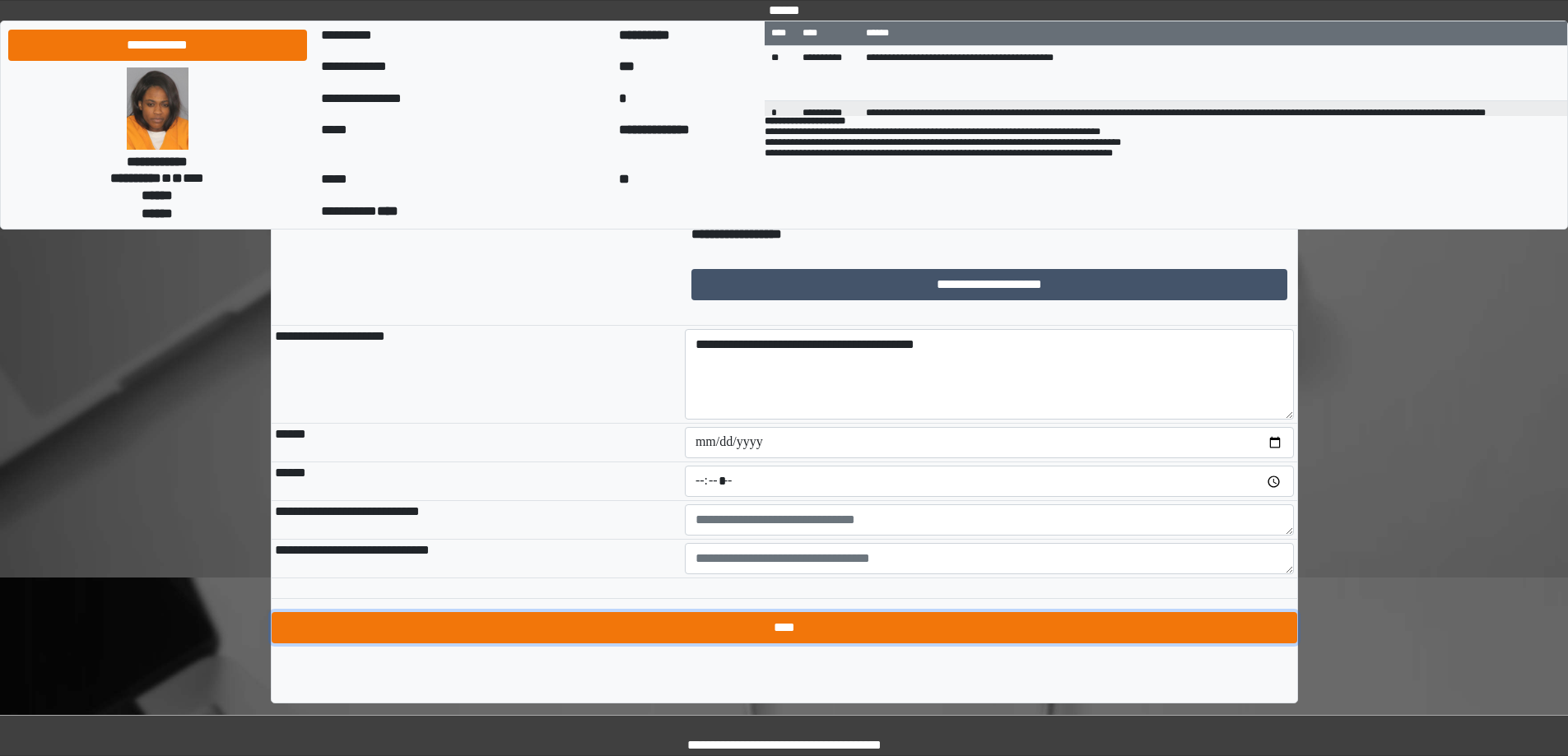 click on "****" at bounding box center [784, 628] 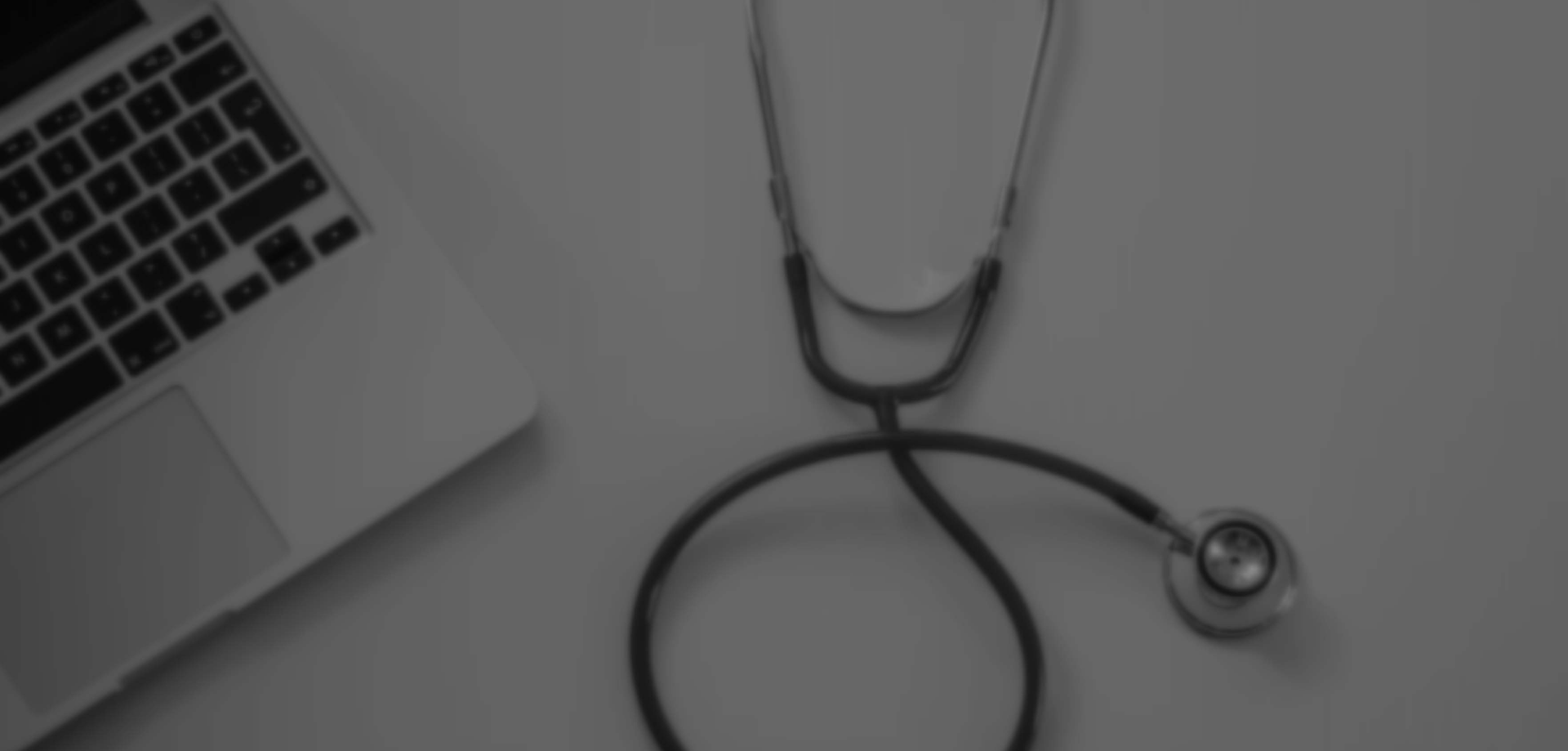 scroll, scrollTop: 0, scrollLeft: 0, axis: both 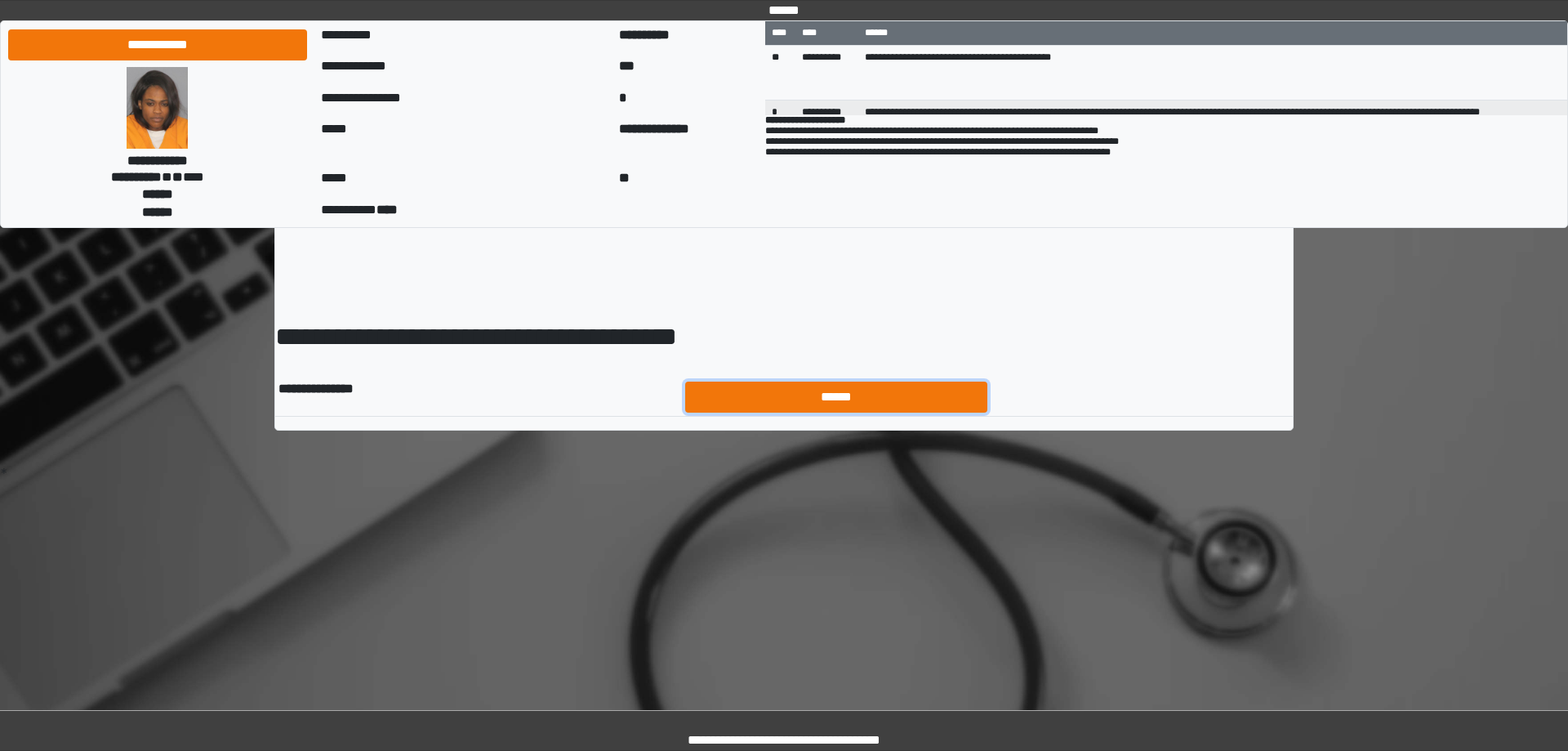 click on "******" at bounding box center [836, 397] 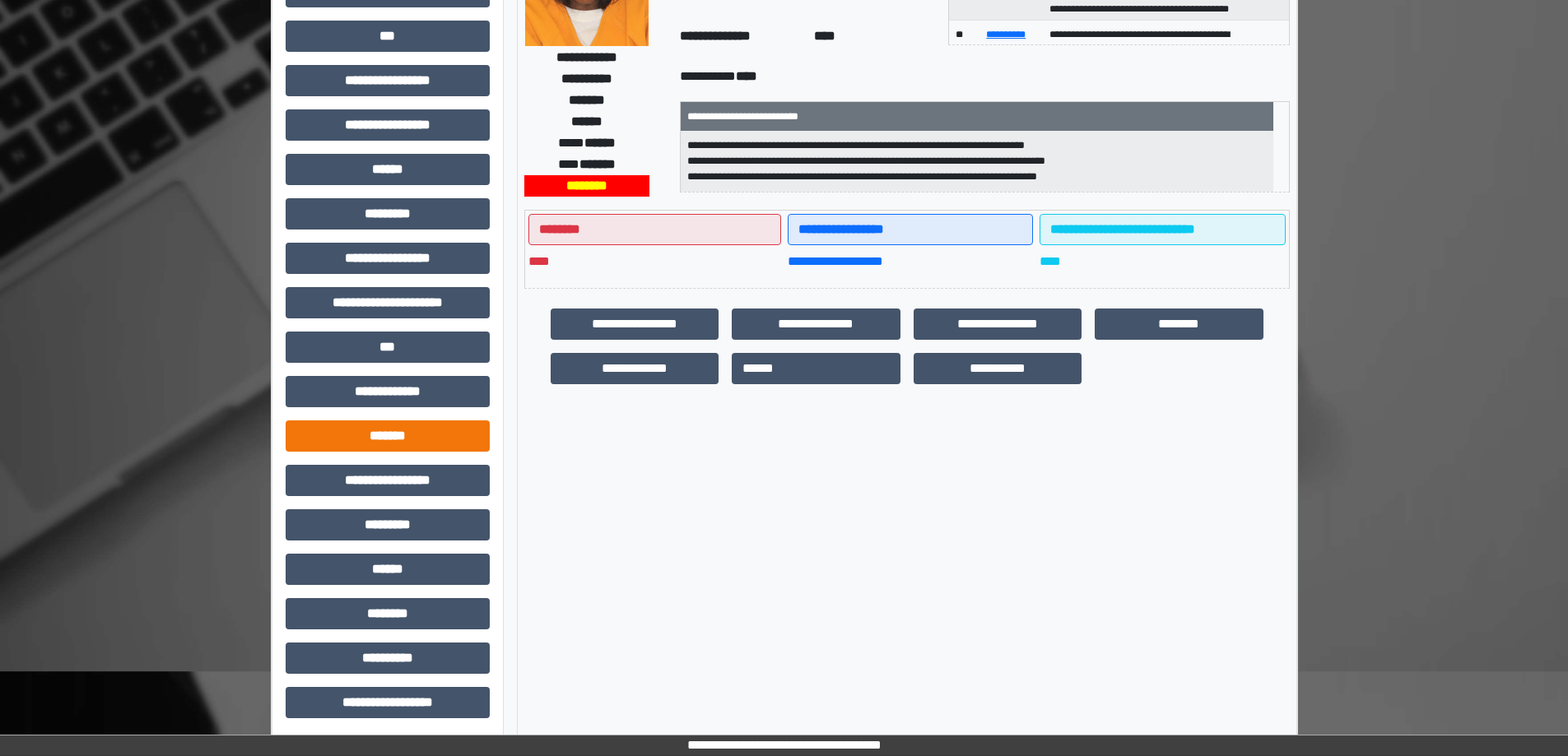 scroll, scrollTop: 210, scrollLeft: 0, axis: vertical 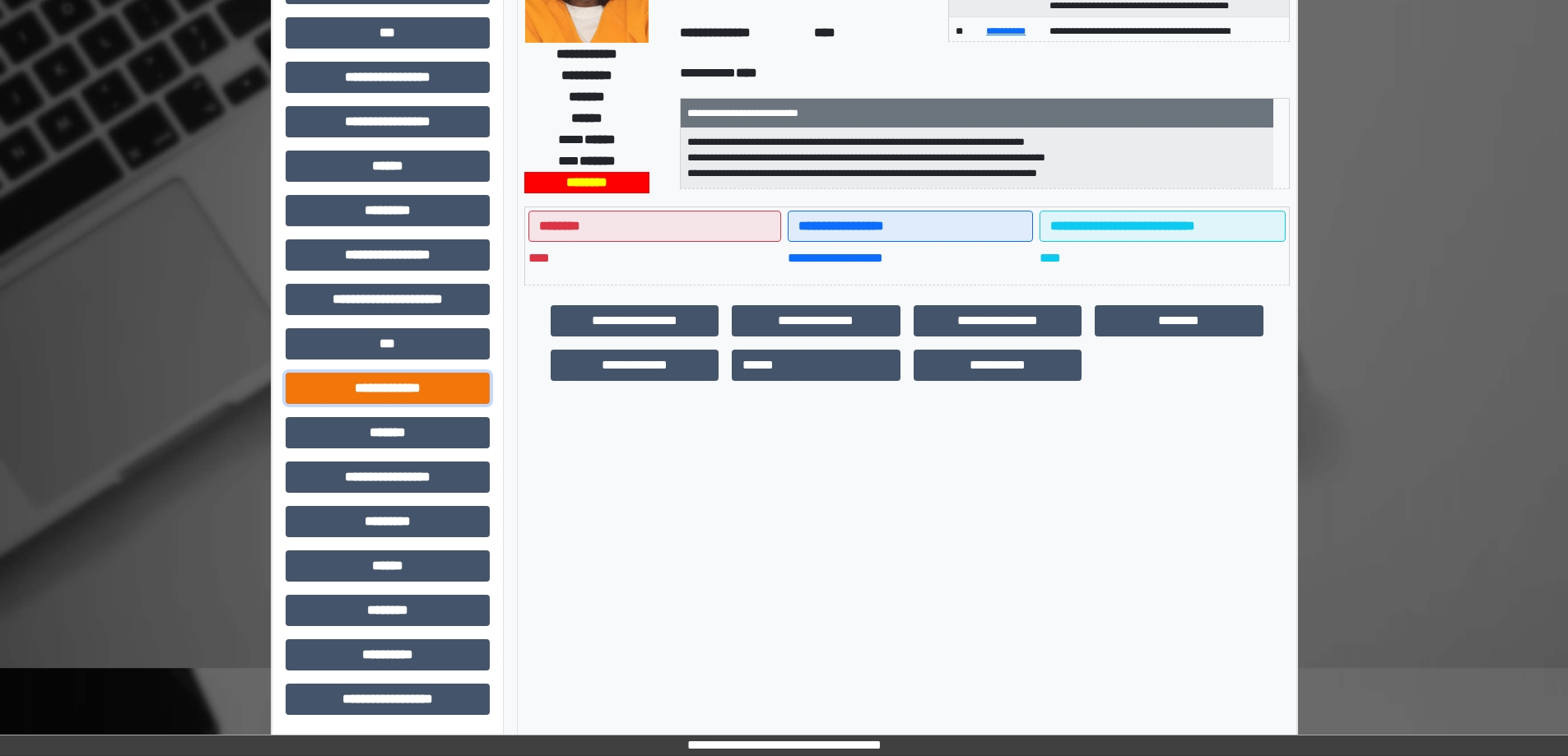 click on "**********" at bounding box center (388, 388) 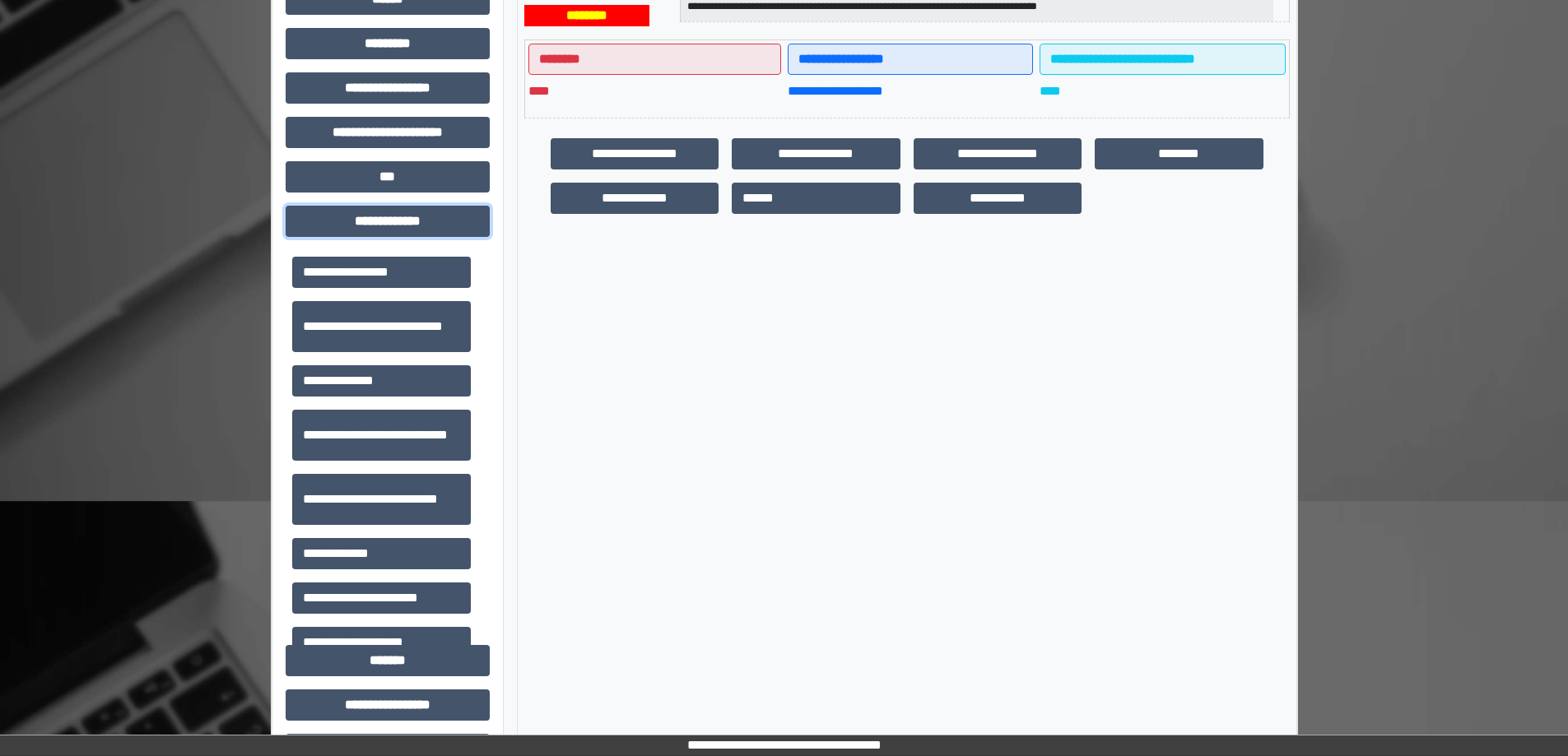 scroll, scrollTop: 539, scrollLeft: 0, axis: vertical 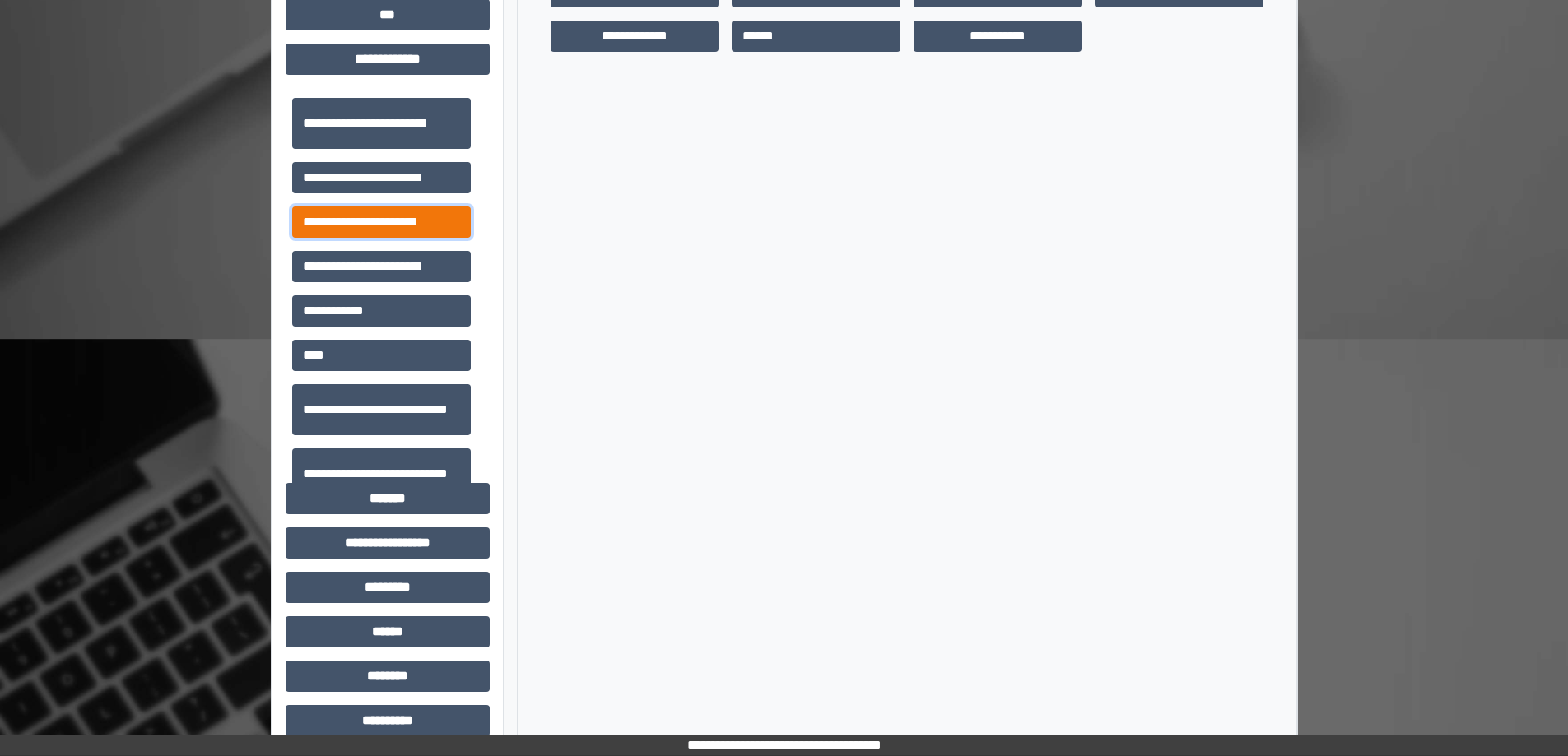 click on "**********" at bounding box center (381, 222) 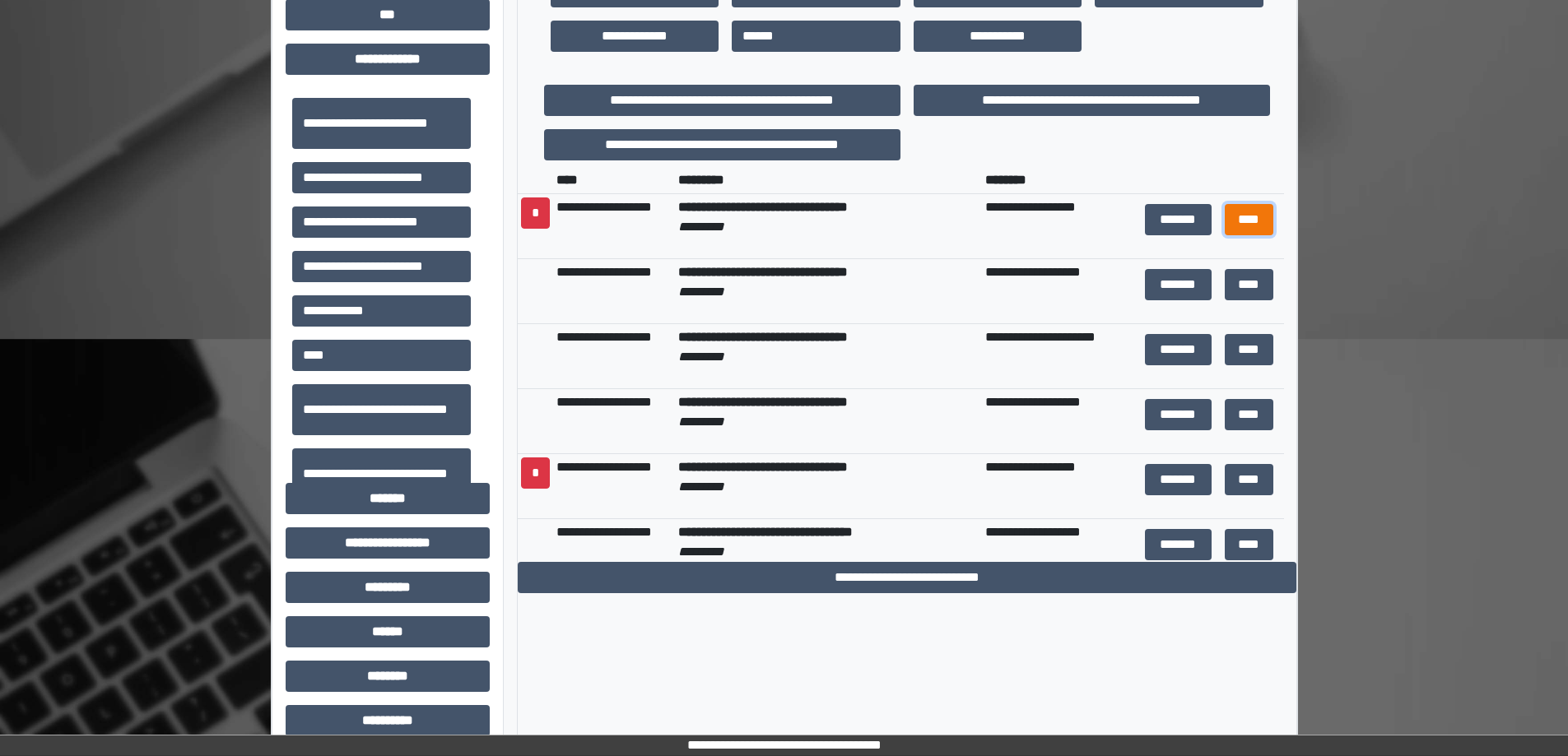 click on "****" at bounding box center [1249, 220] 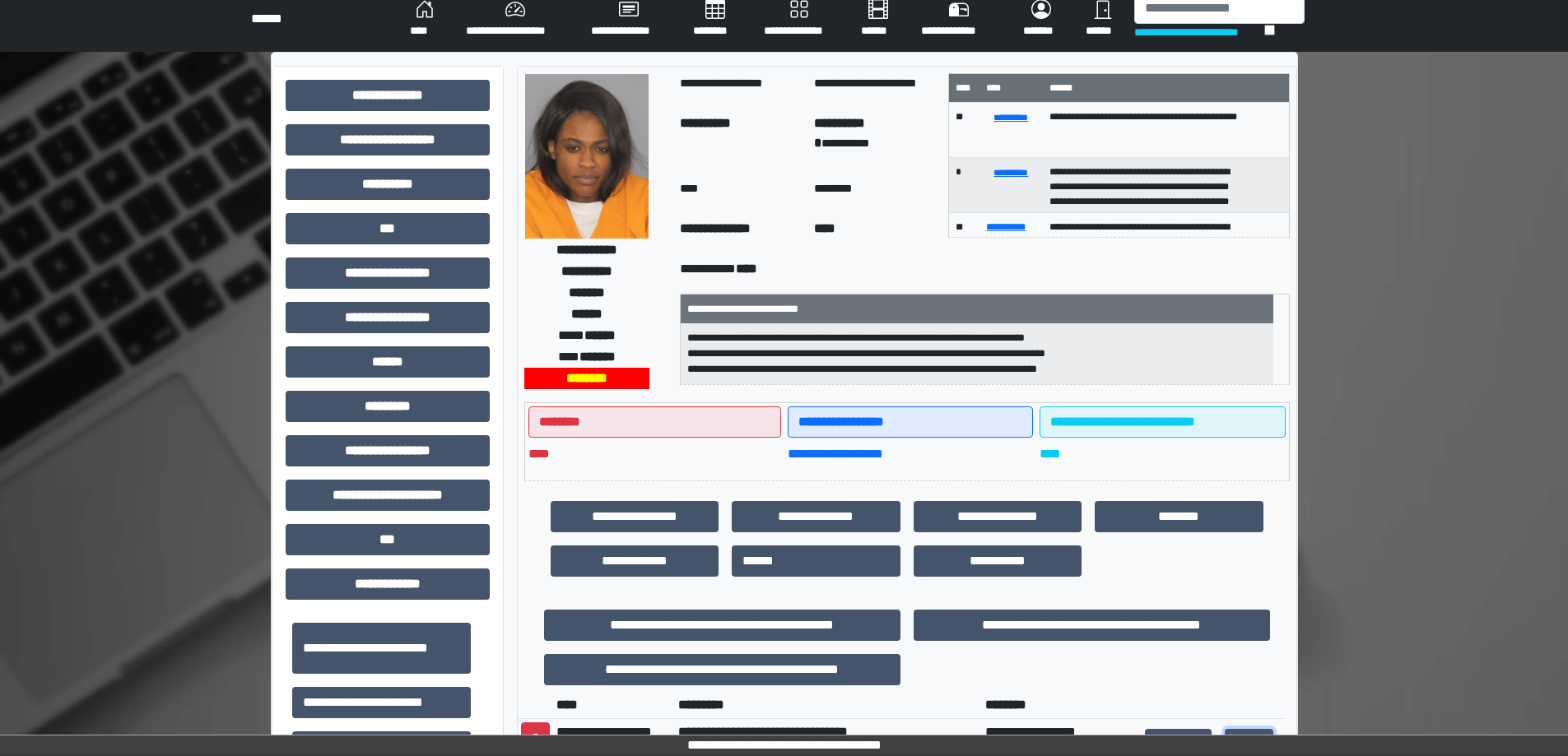 scroll, scrollTop: 0, scrollLeft: 0, axis: both 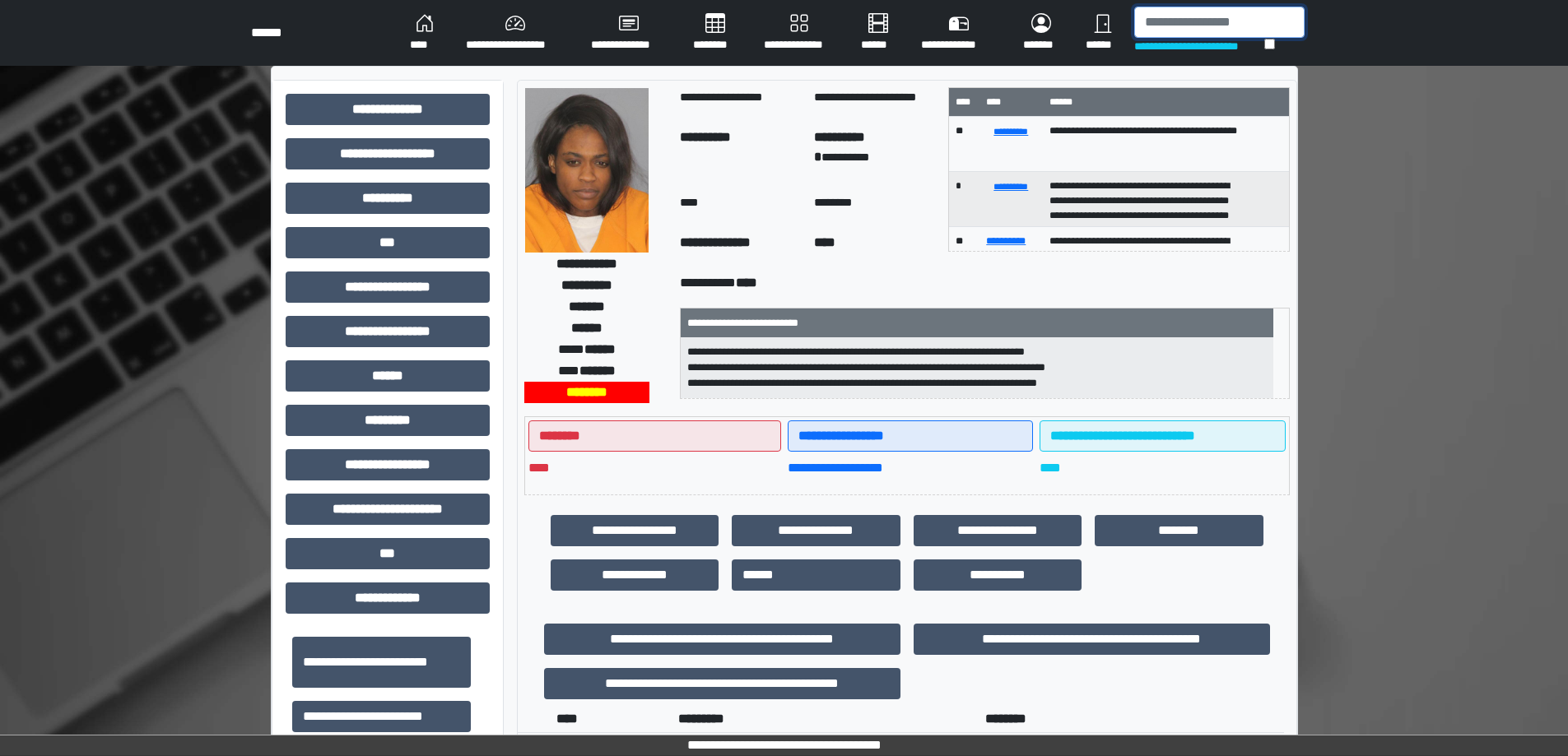 click at bounding box center [1219, 22] 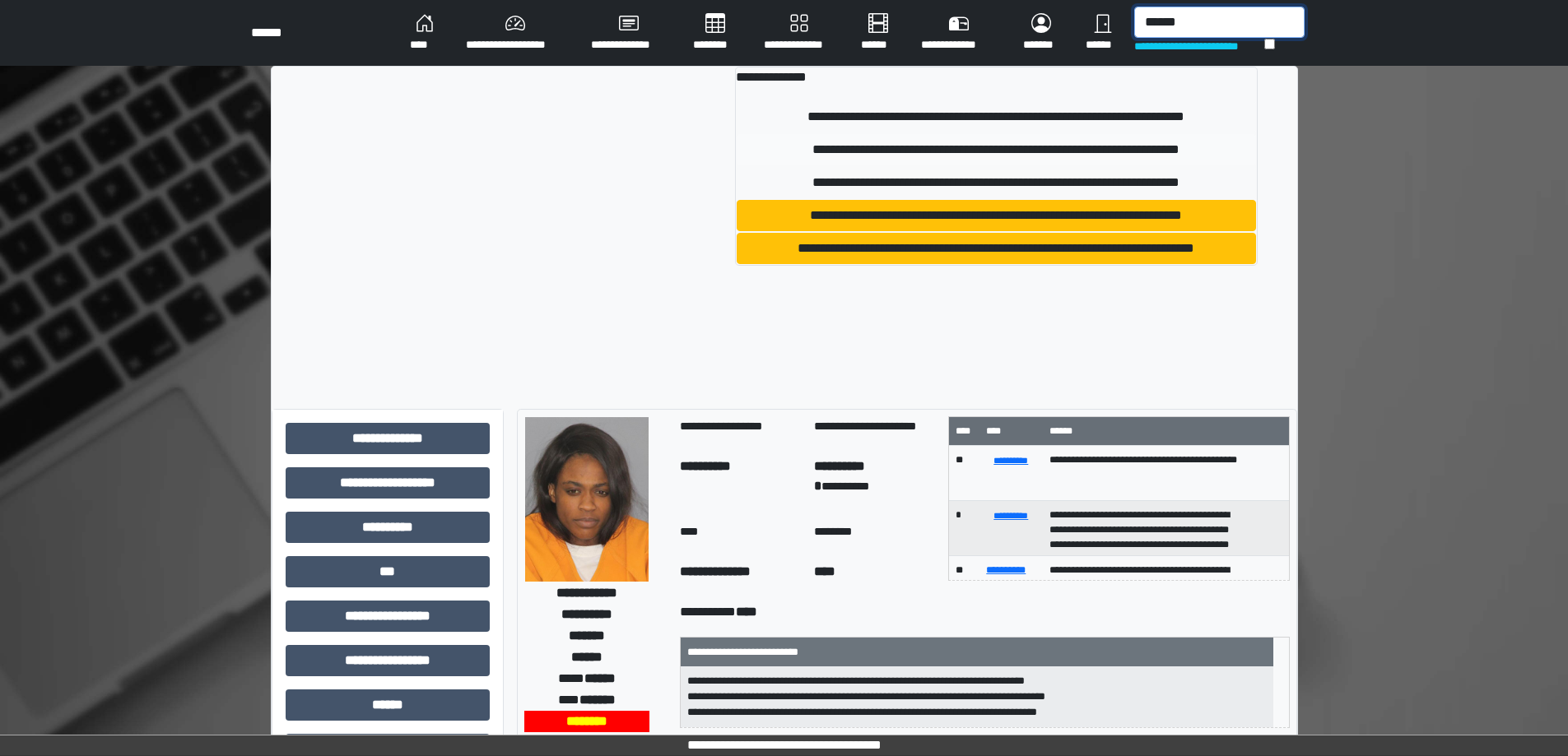 type on "******" 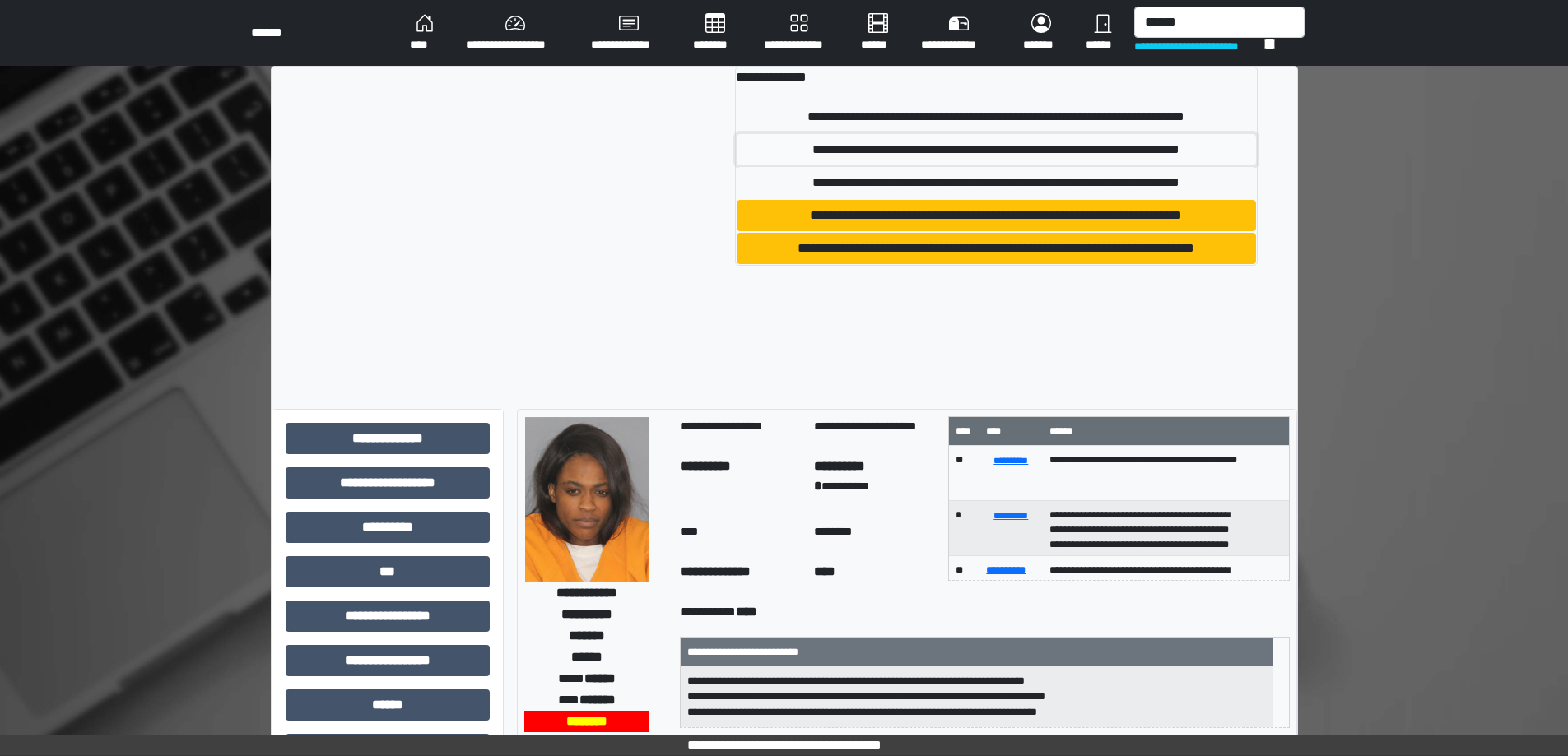 drag, startPoint x: 812, startPoint y: 151, endPoint x: 819, endPoint y: 161, distance: 12.206556 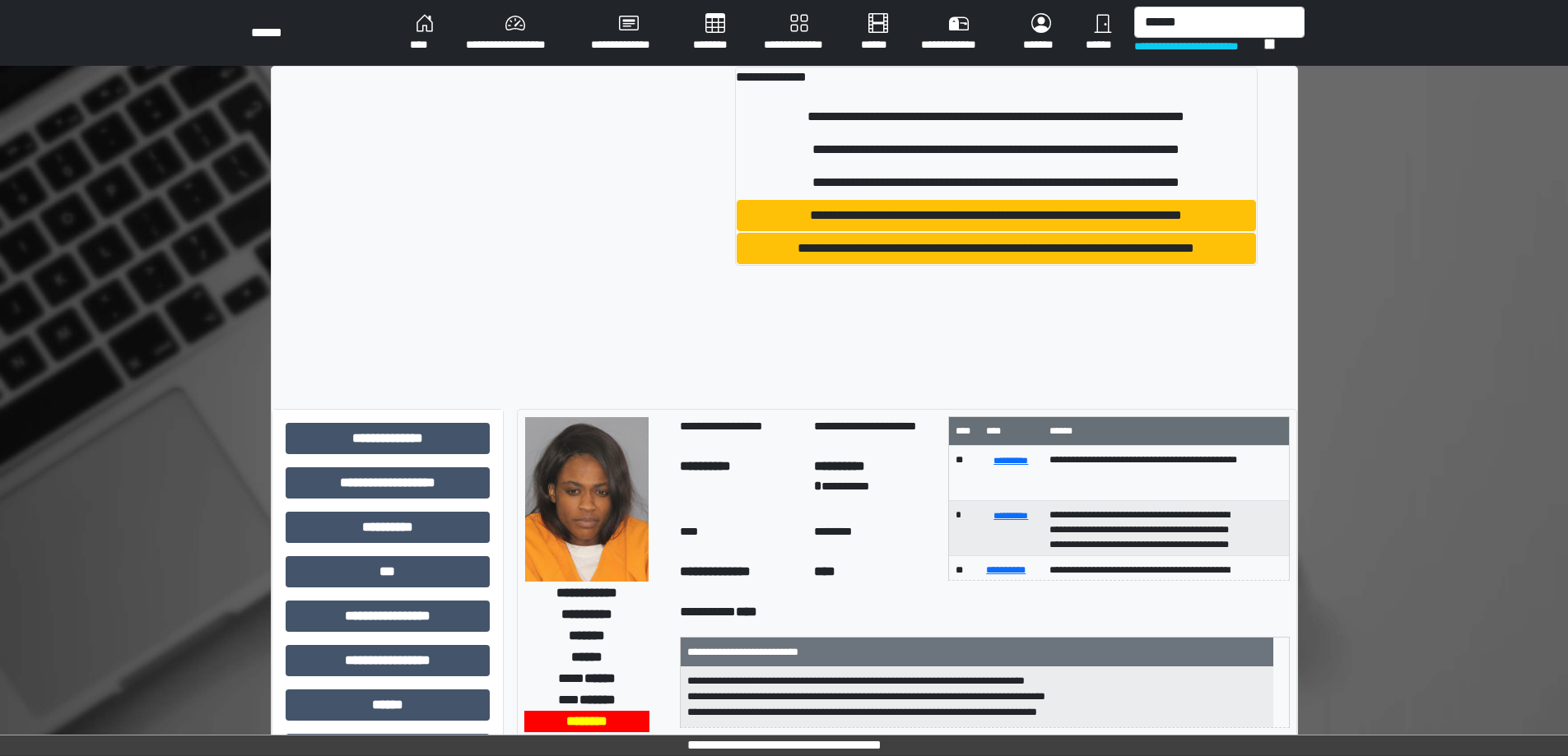 type 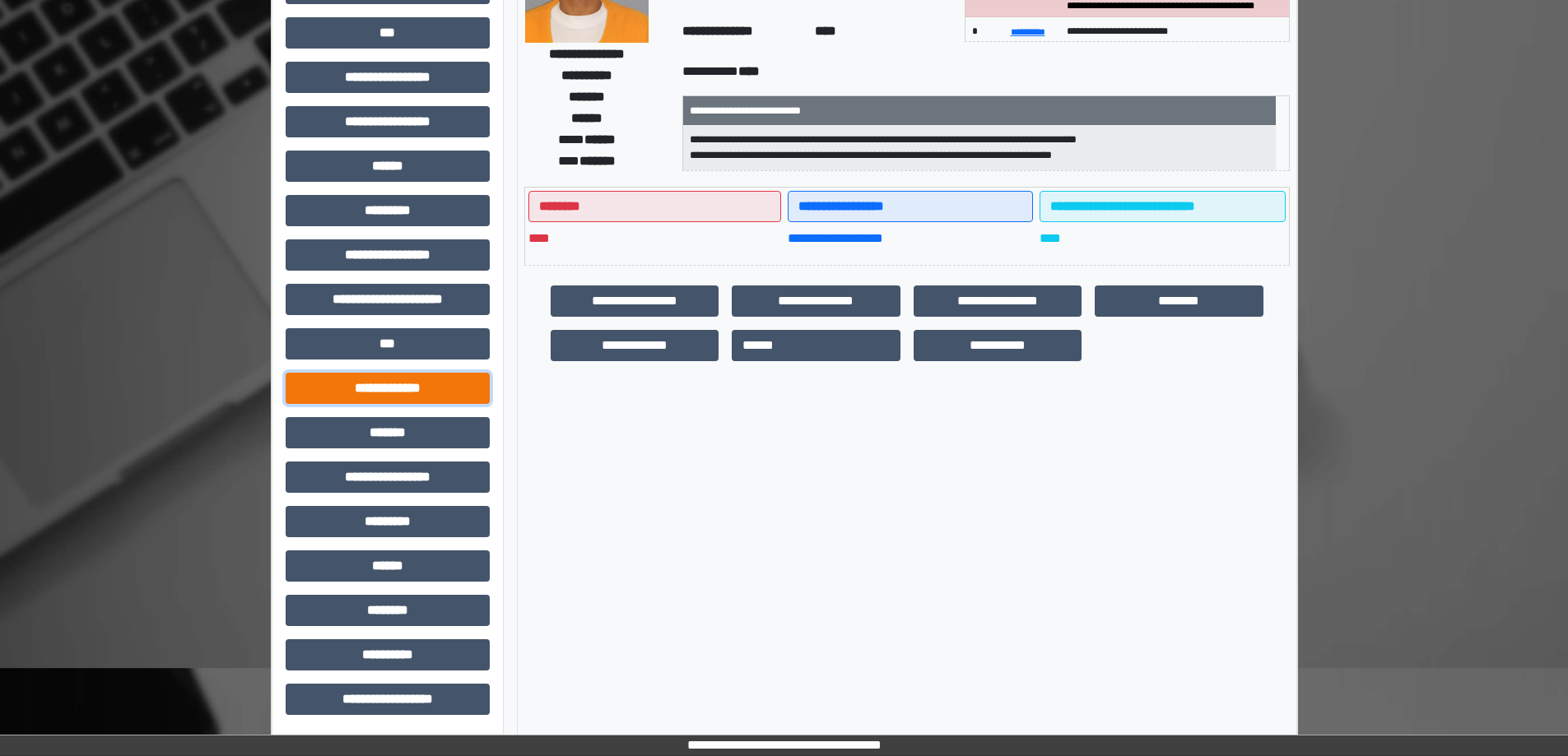 click on "**********" at bounding box center [388, 388] 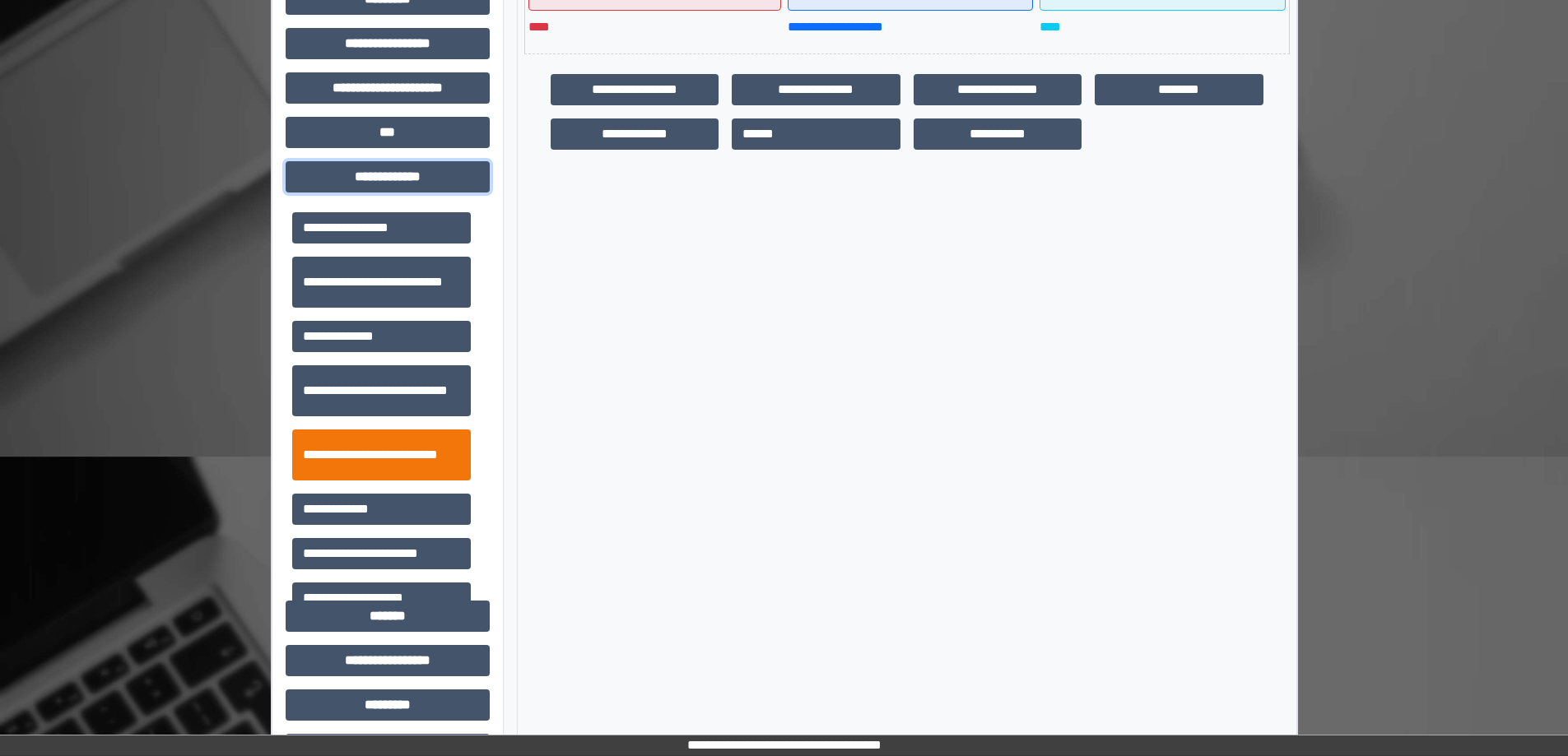 scroll, scrollTop: 539, scrollLeft: 0, axis: vertical 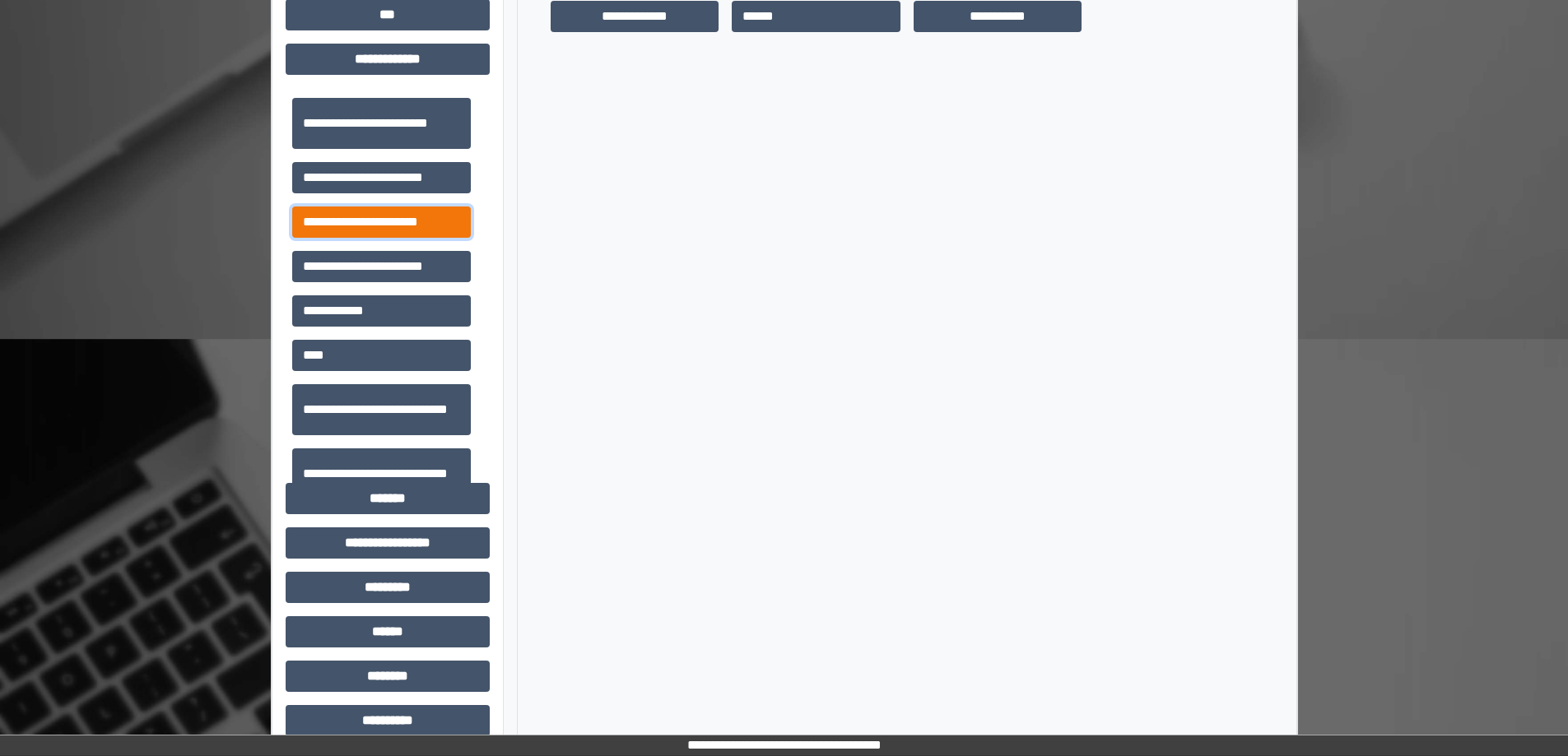 click on "**********" at bounding box center [381, 222] 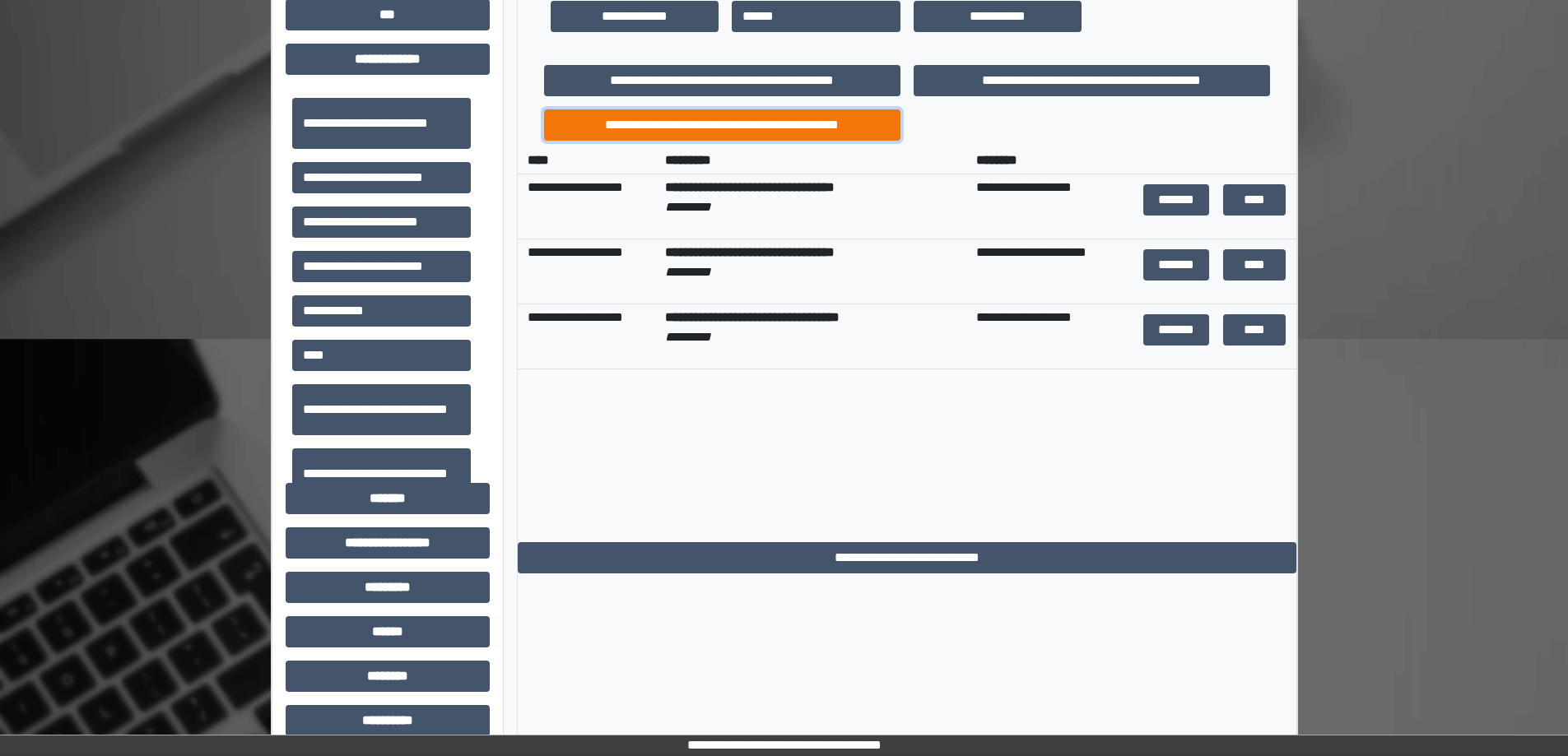 click on "**********" at bounding box center [722, 125] 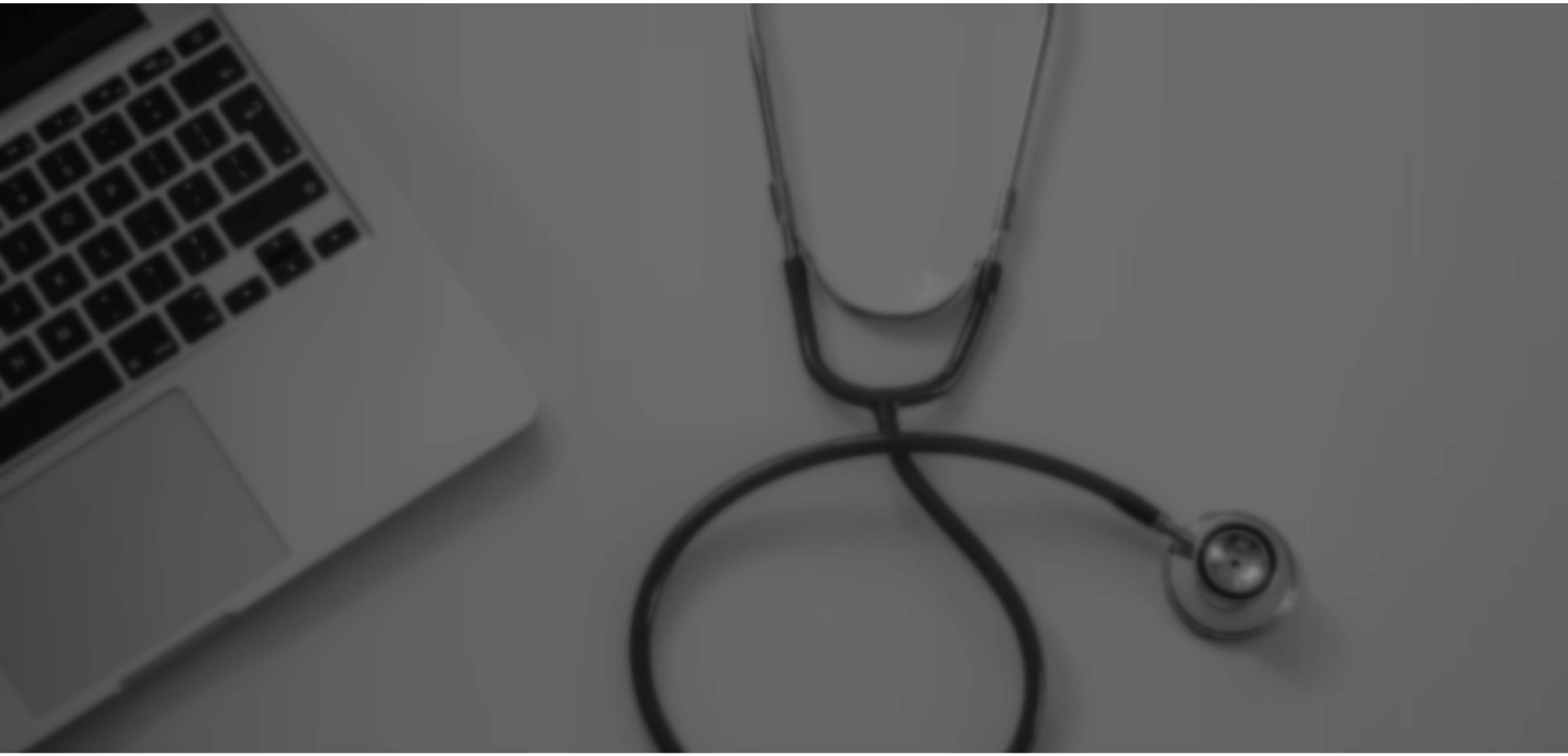 scroll, scrollTop: 0, scrollLeft: 0, axis: both 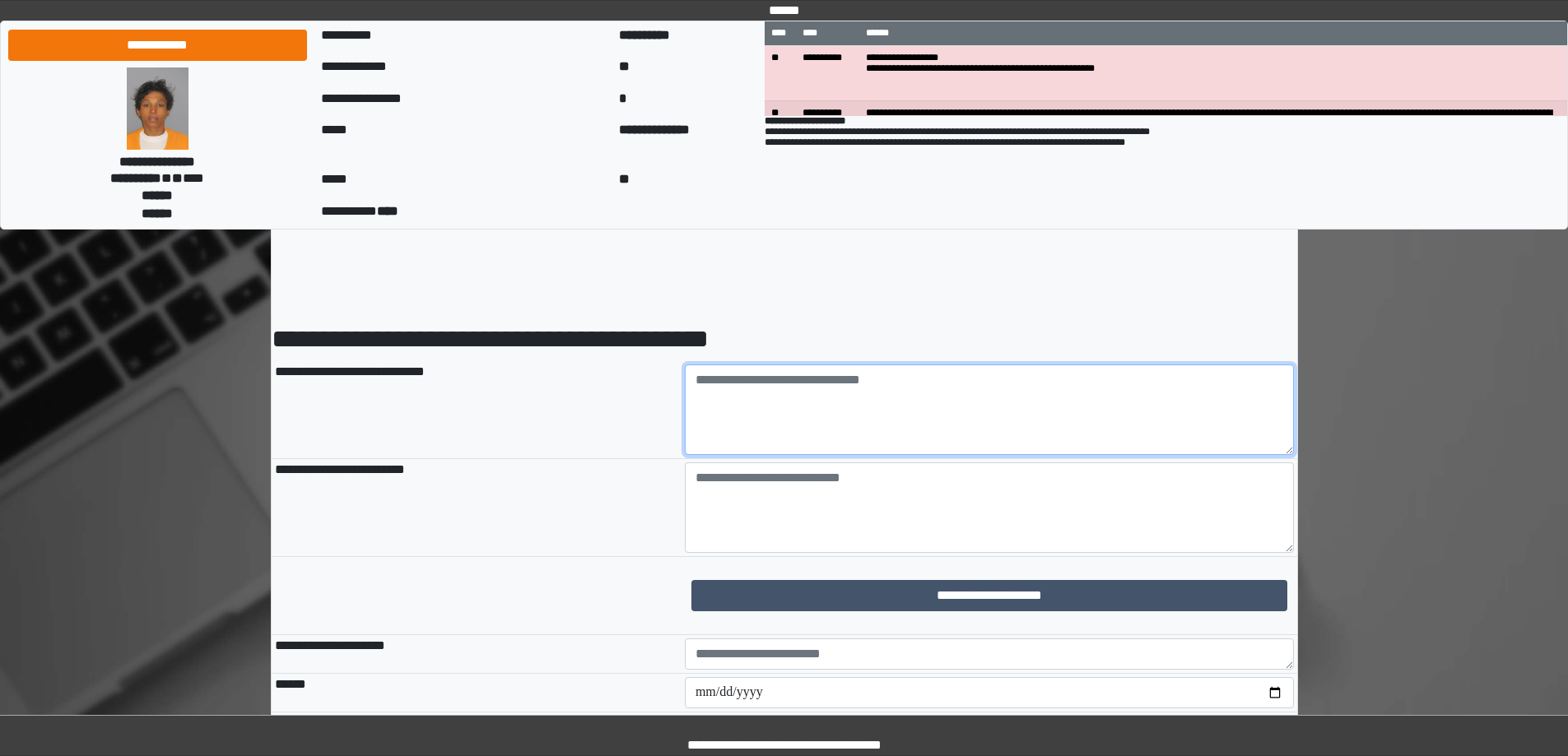 click at bounding box center (989, 410) 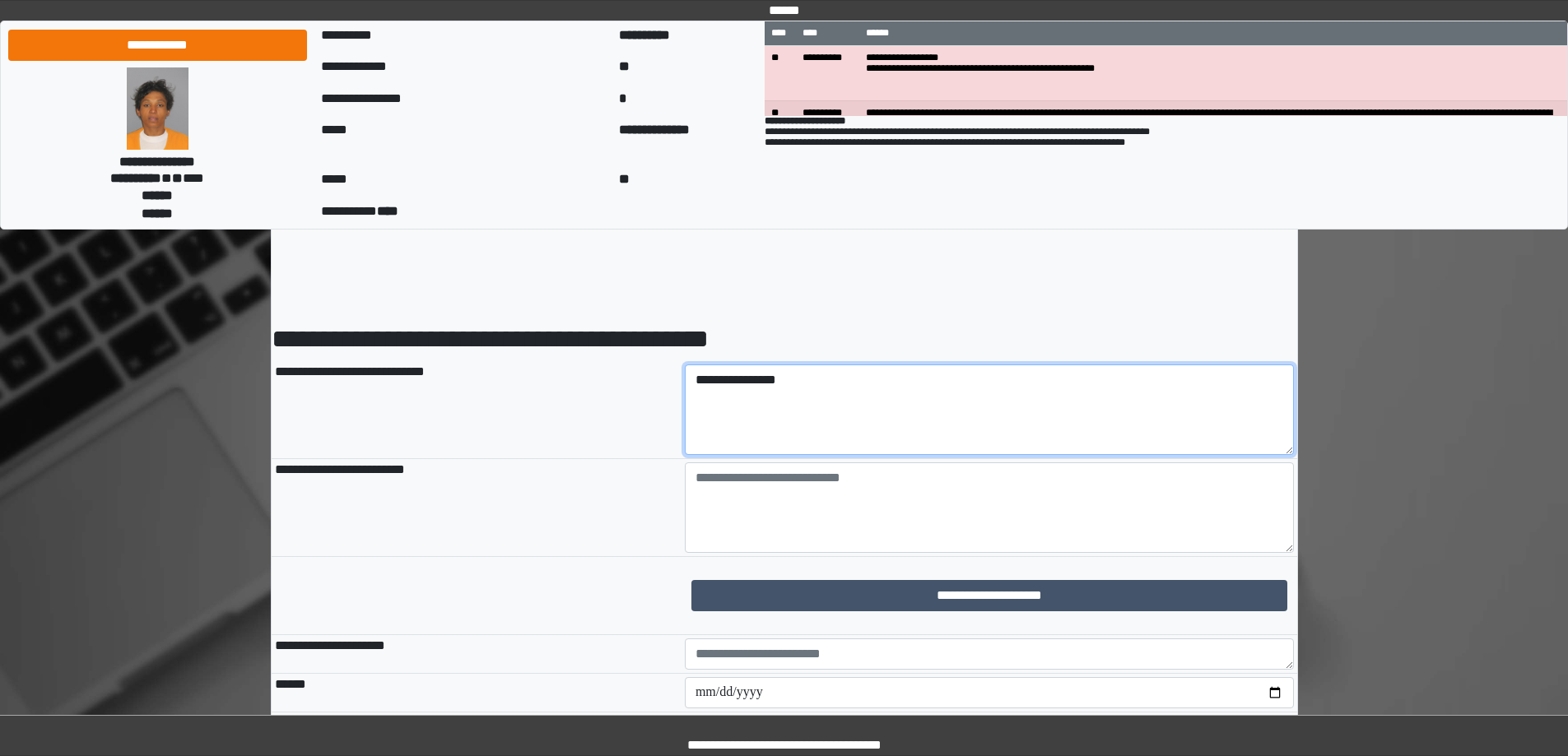 type on "**********" 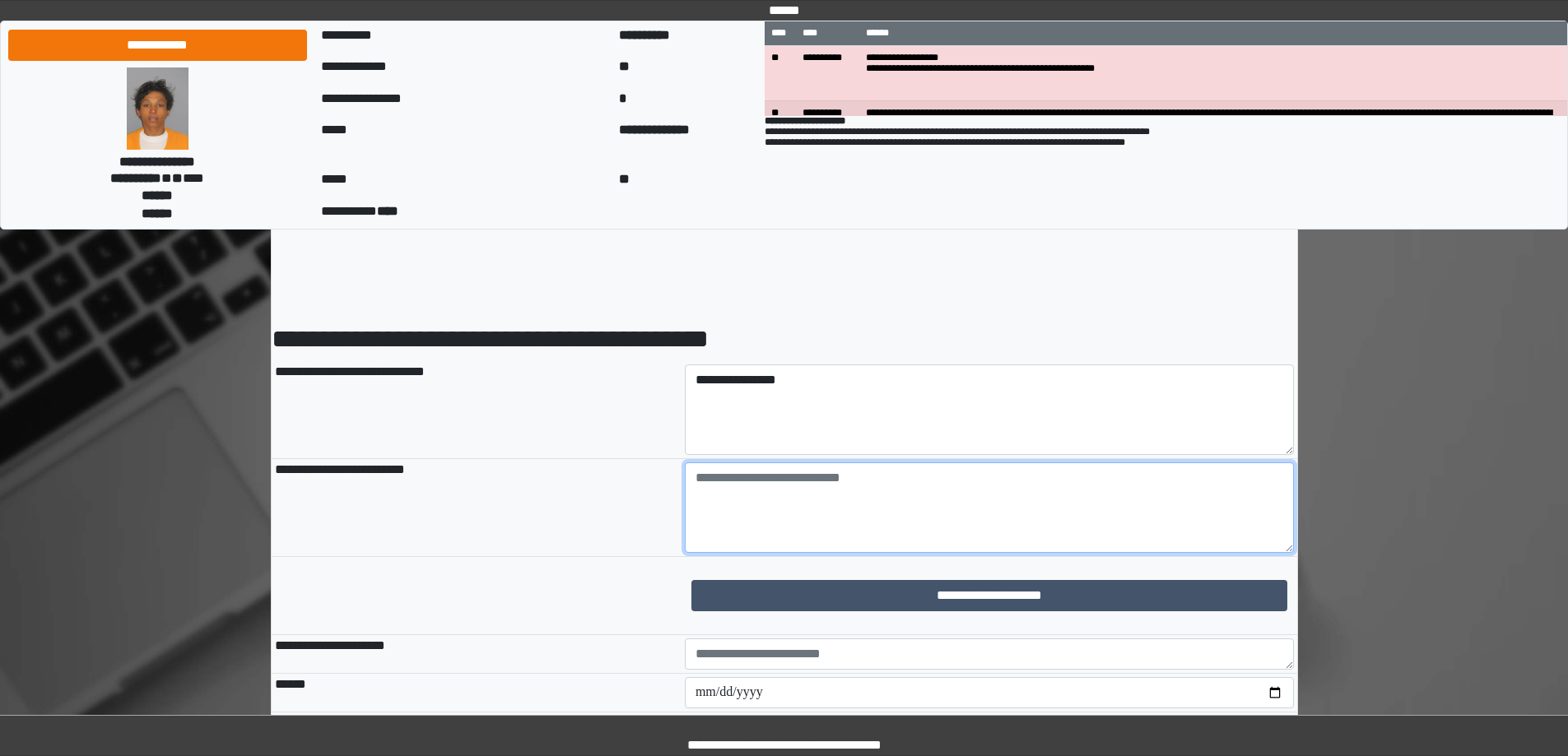 click at bounding box center (989, 508) 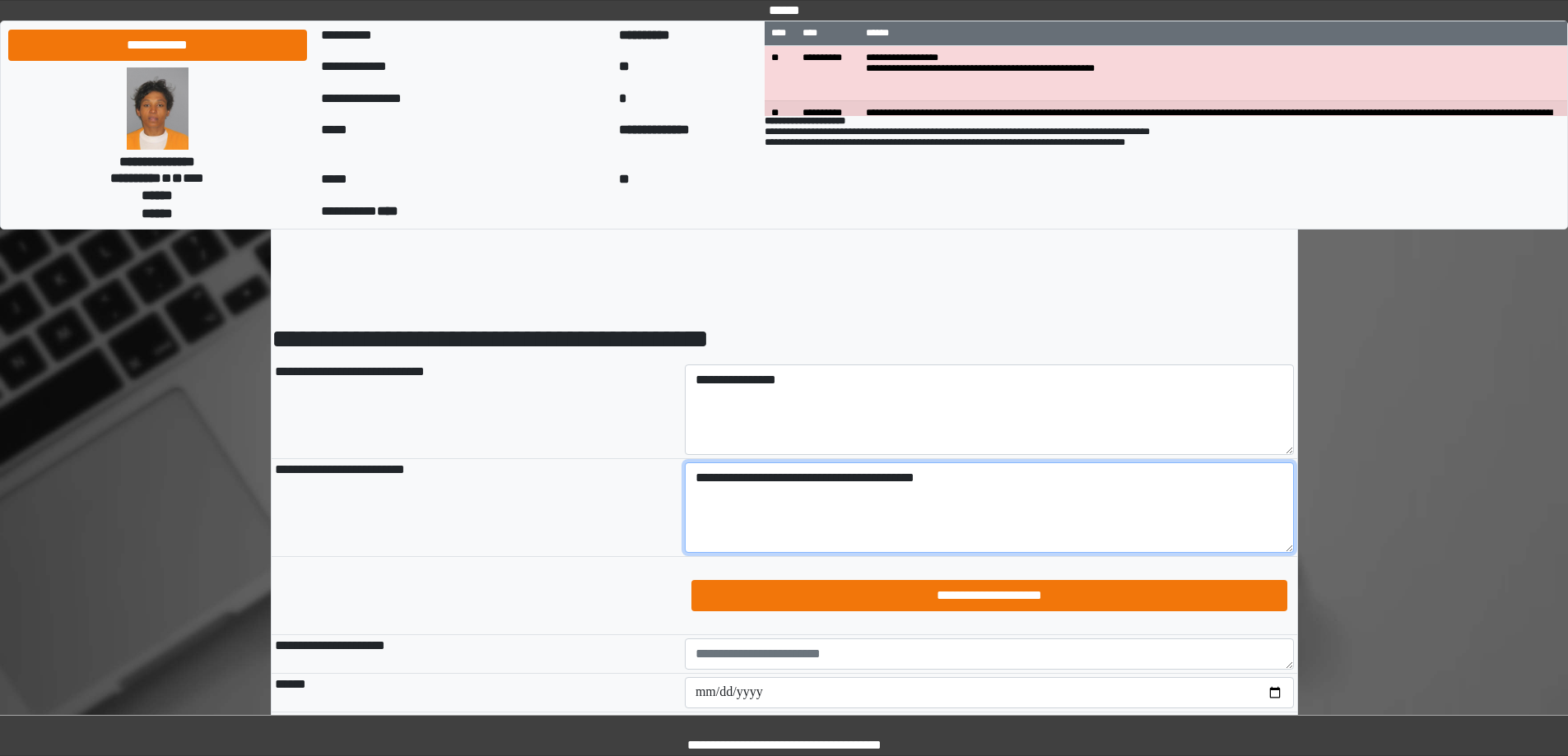 type on "**********" 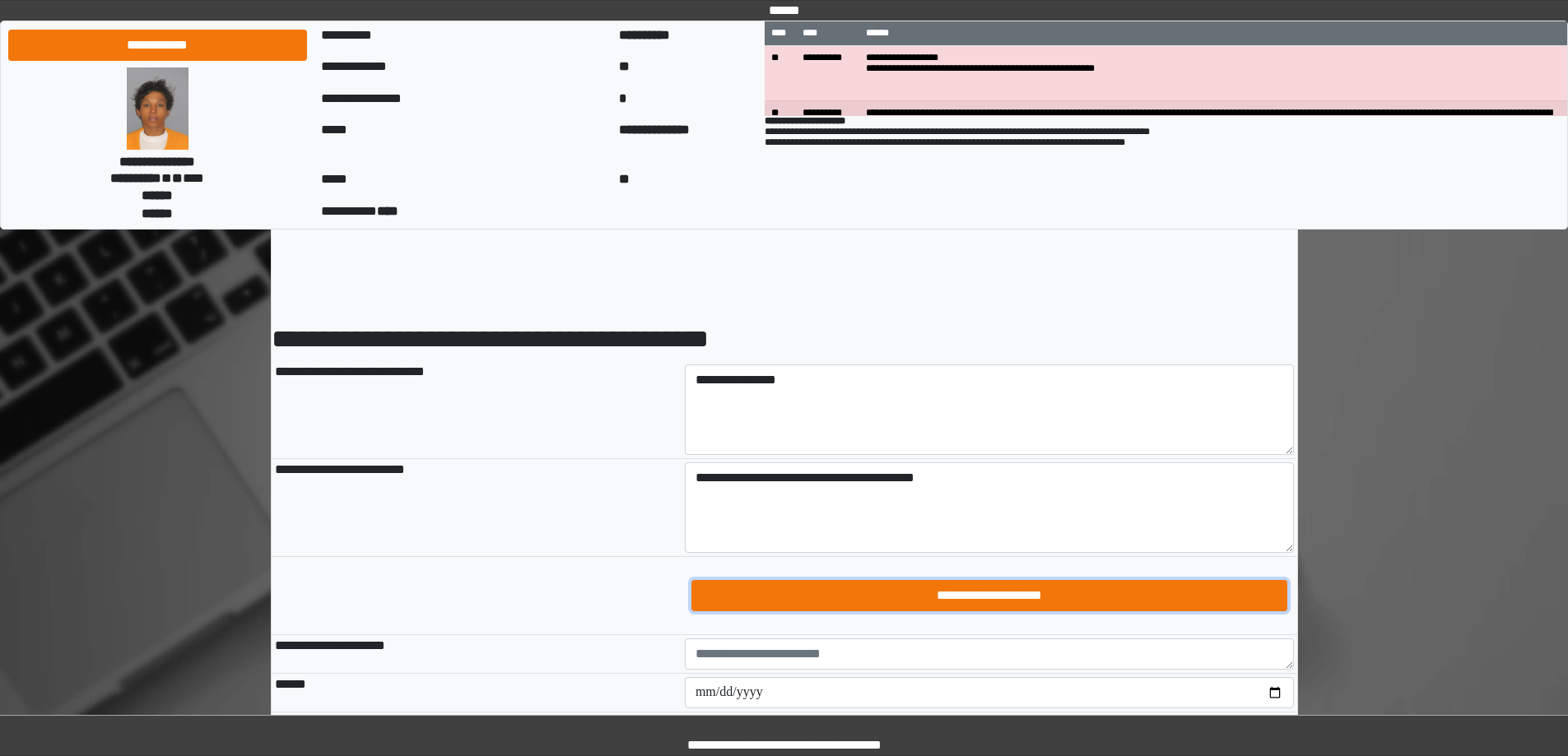 click on "**********" at bounding box center (989, 596) 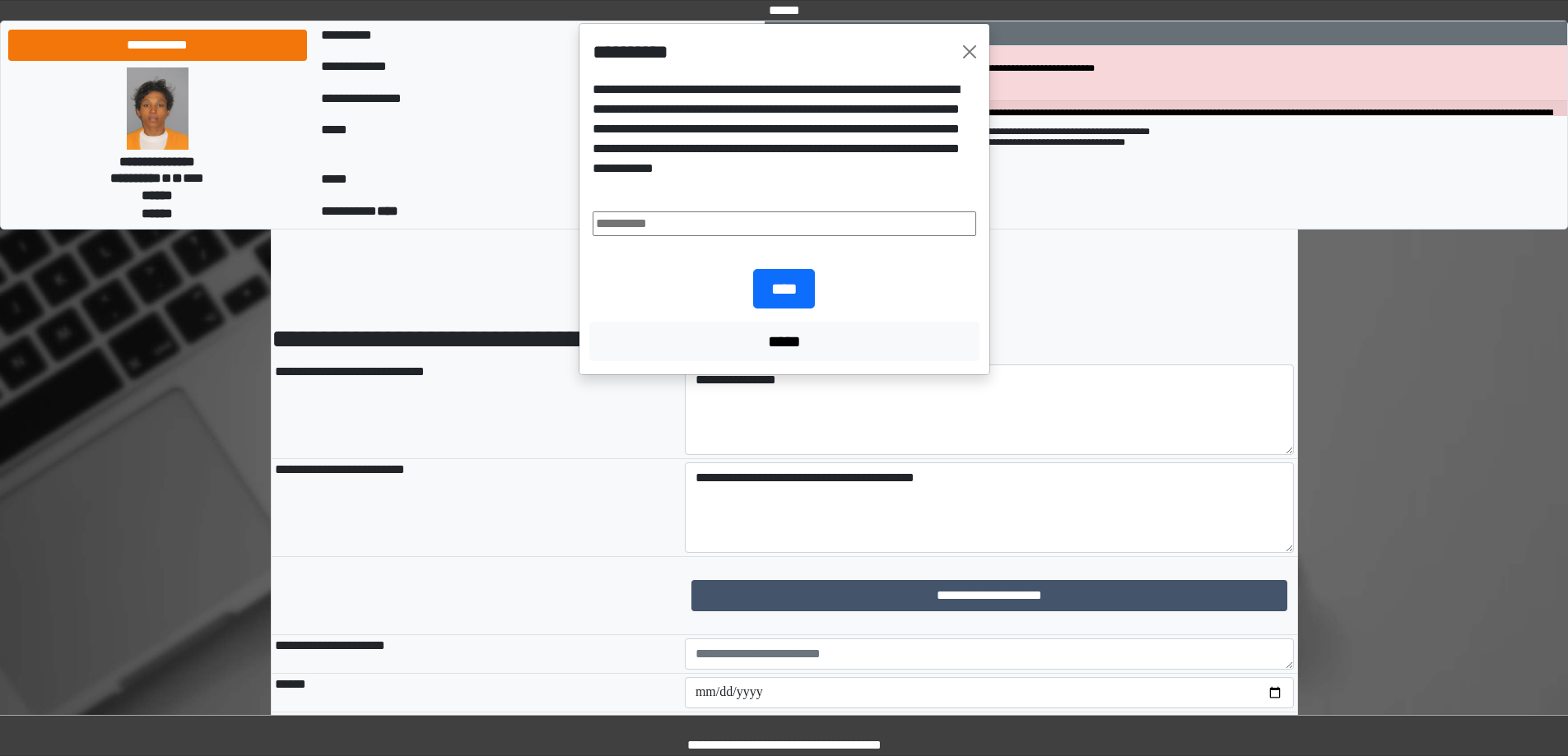 click at bounding box center (784, 224) 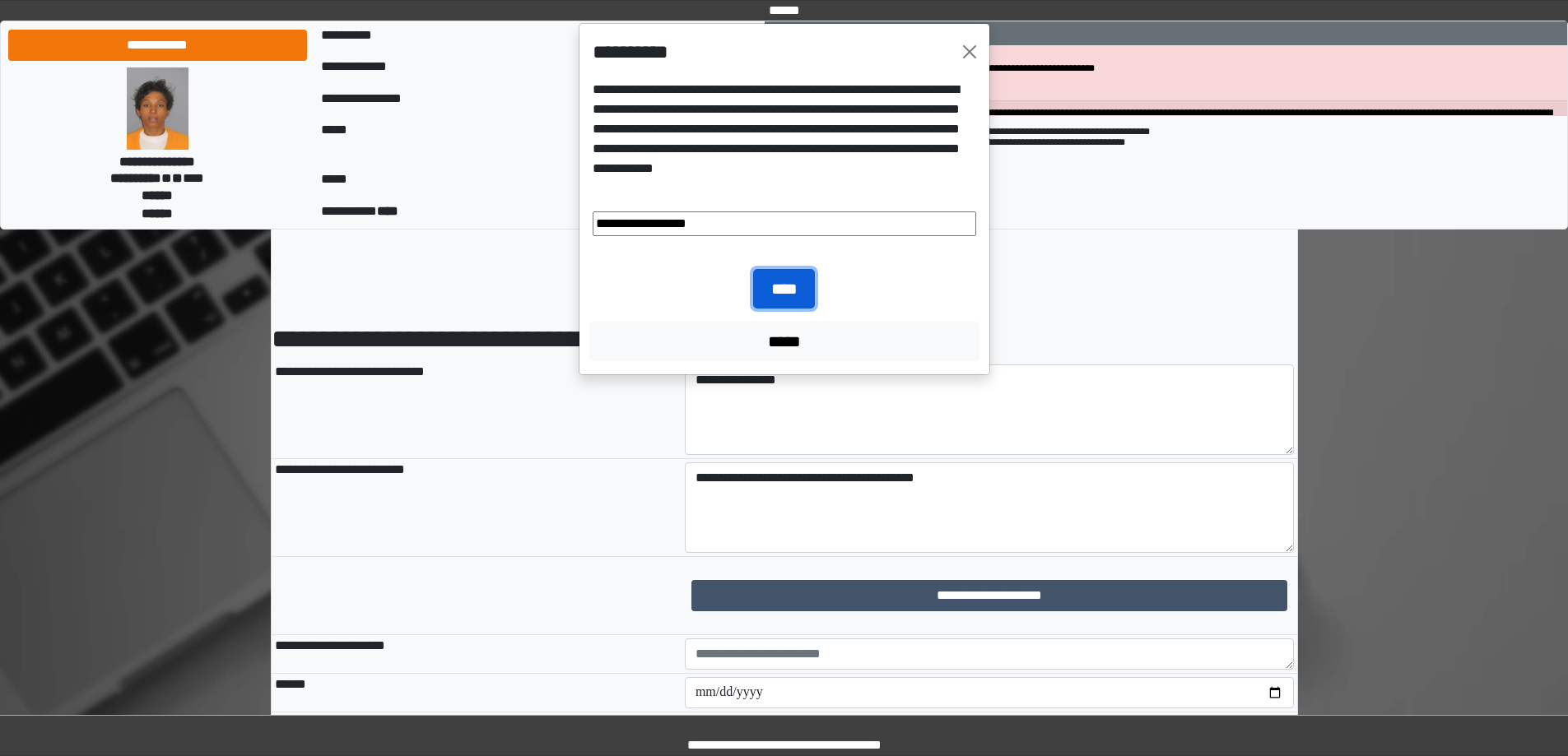 click on "****" at bounding box center [784, 289] 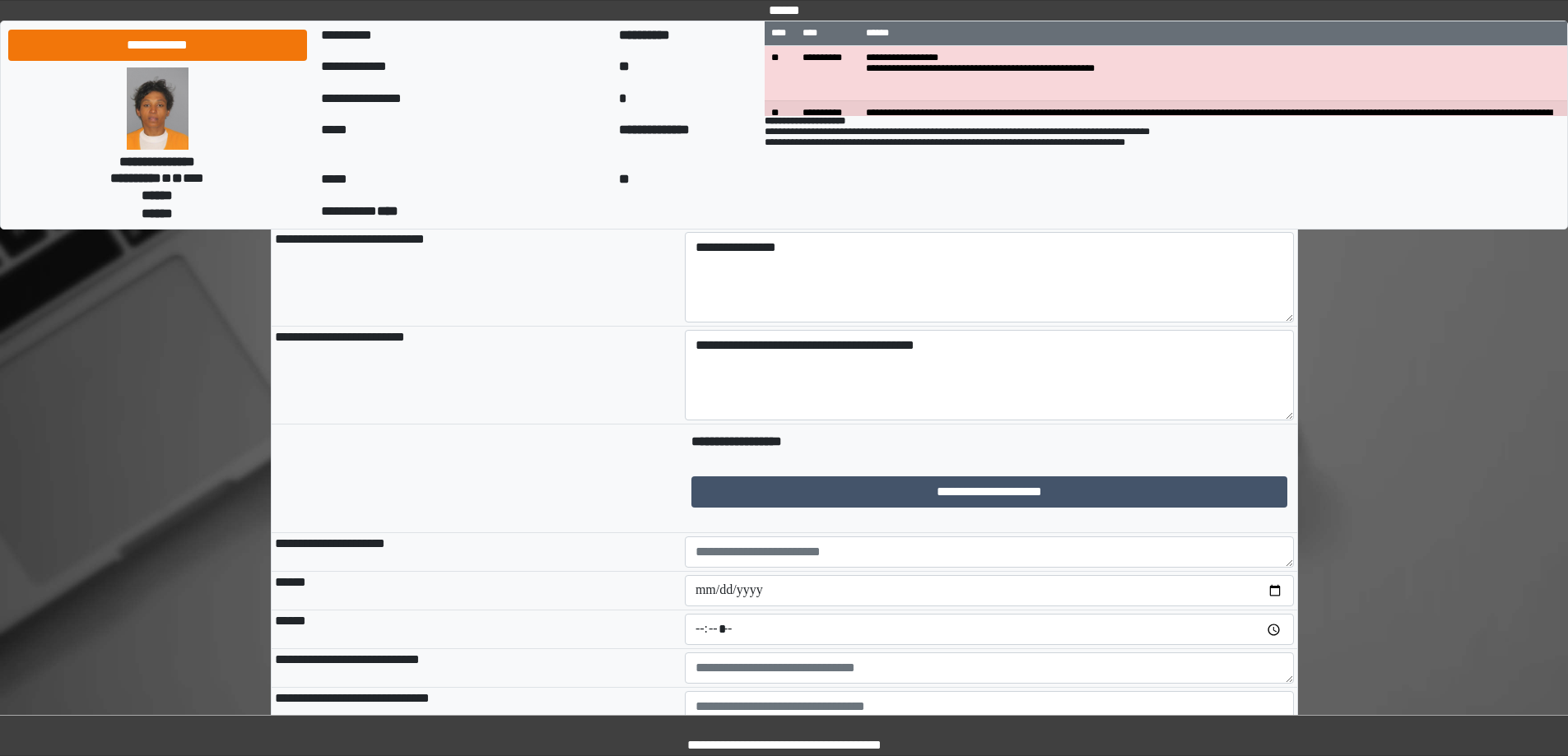 scroll, scrollTop: 274, scrollLeft: 0, axis: vertical 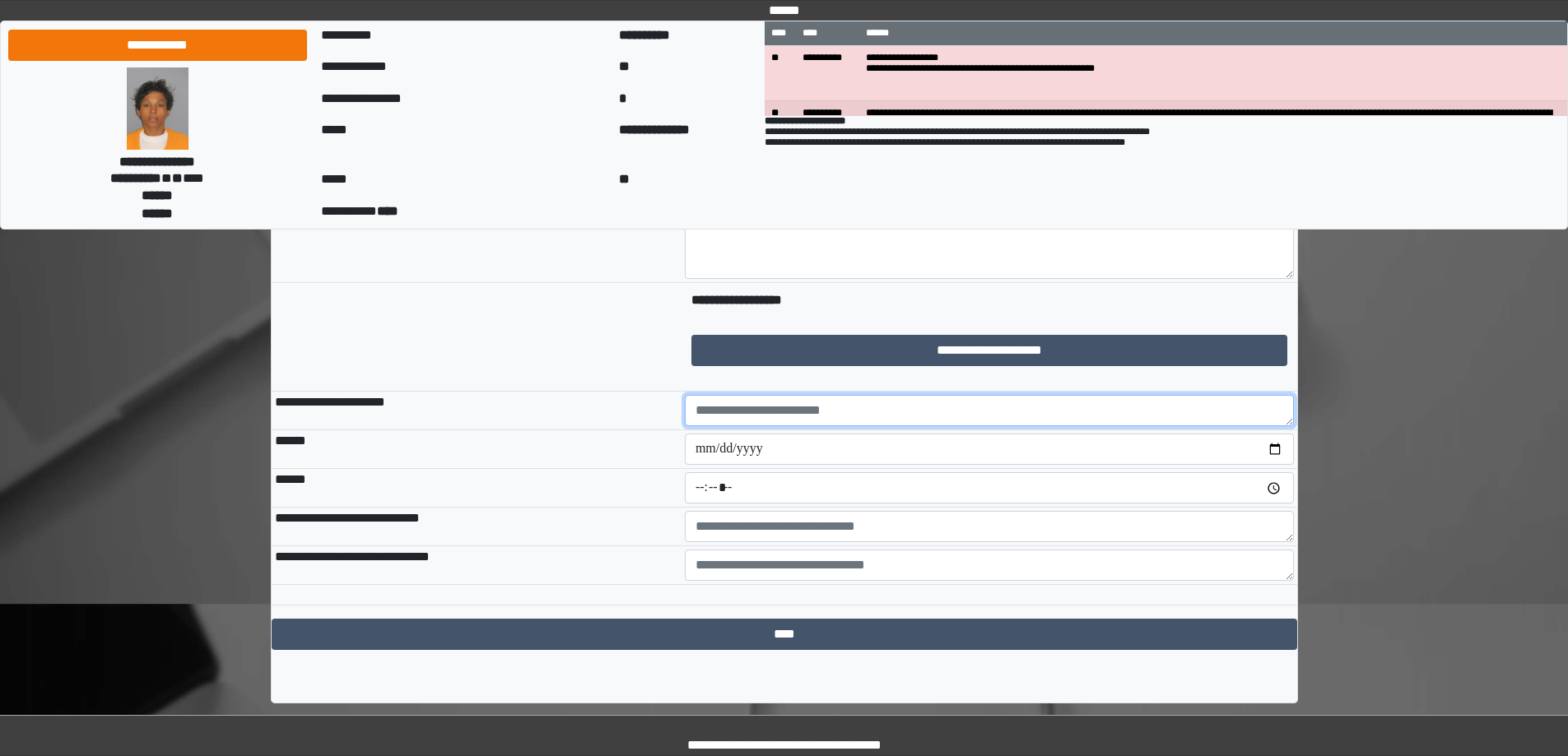 click at bounding box center (989, 410) 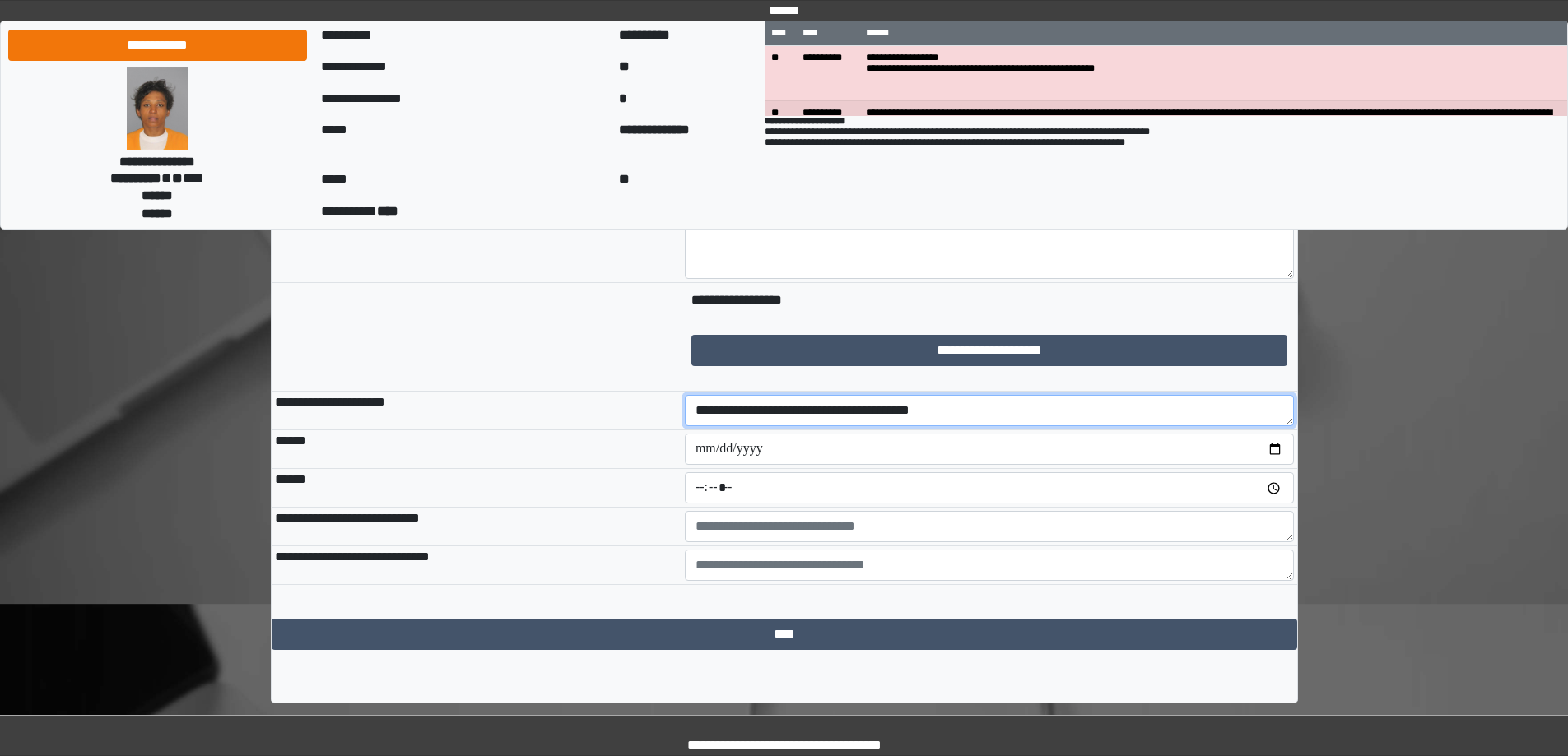 type on "**********" 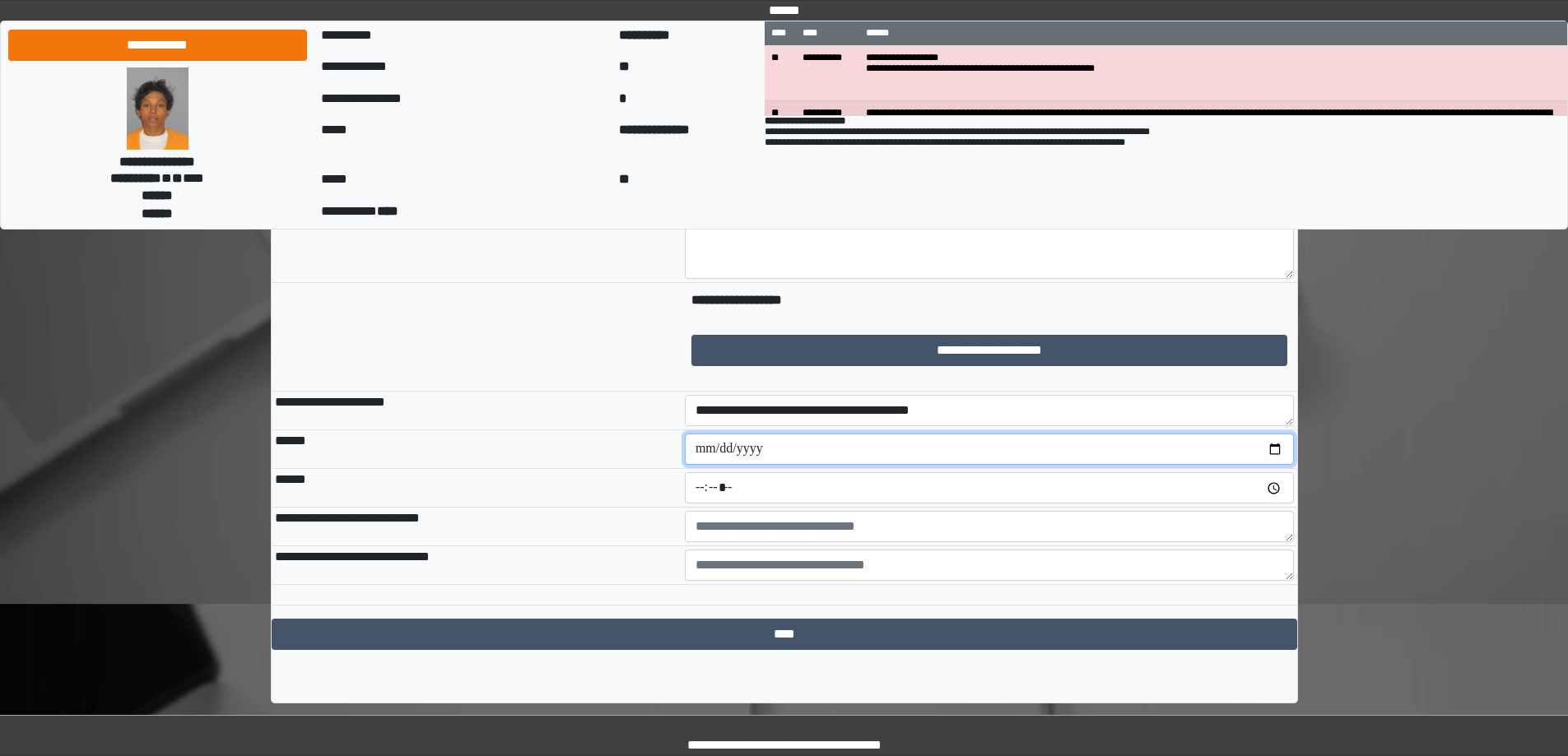 click at bounding box center (989, 449) 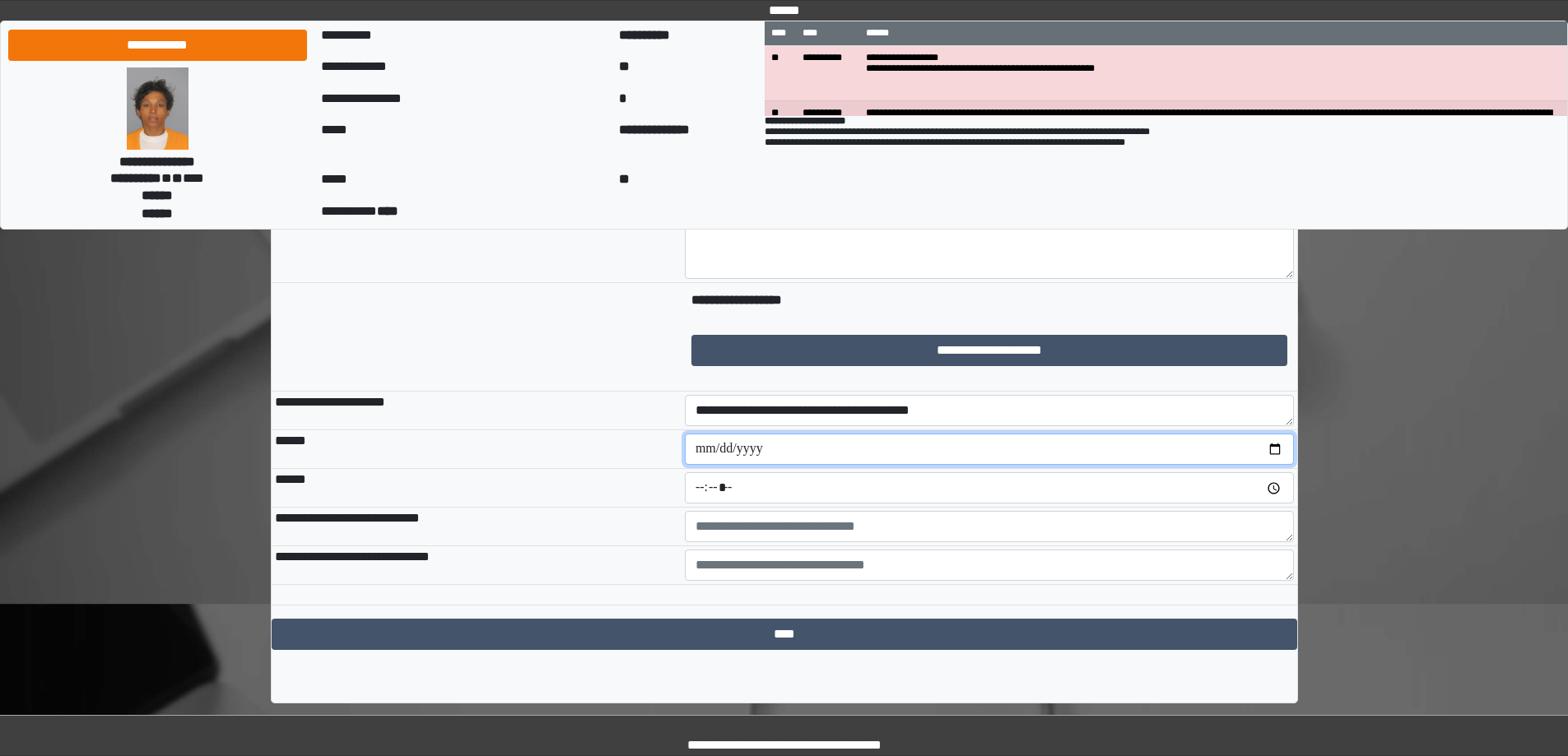 type on "**********" 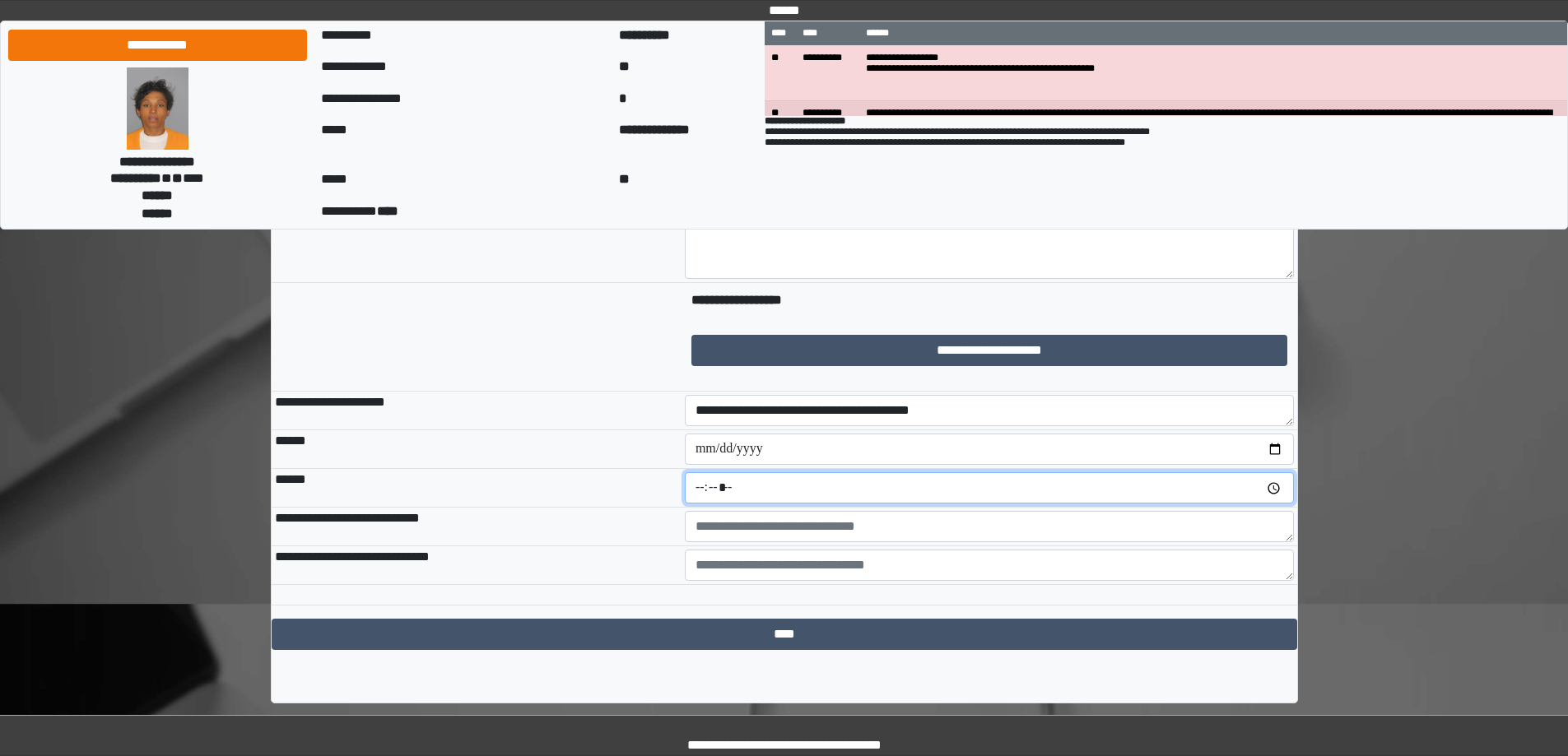 click at bounding box center (989, 488) 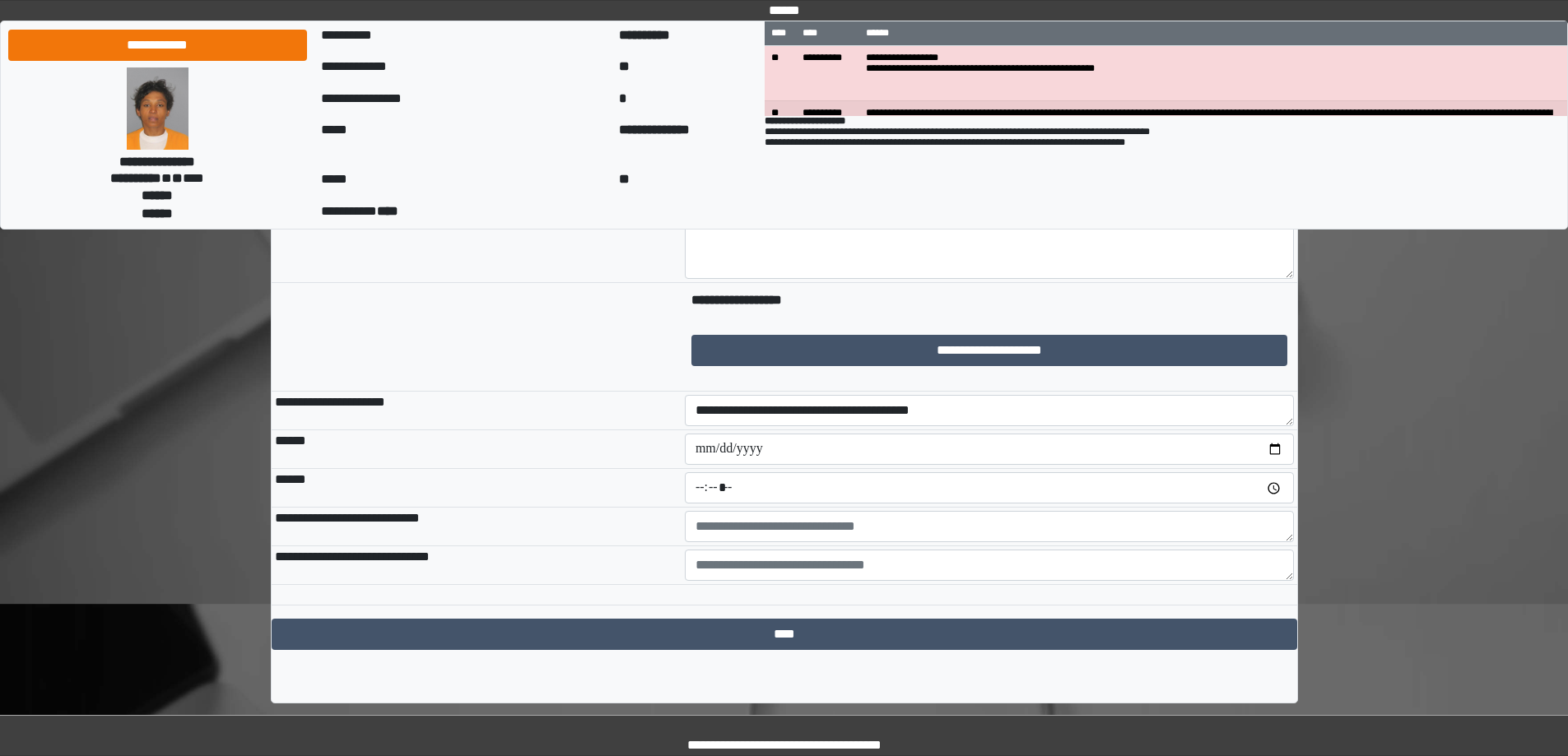 type on "*****" 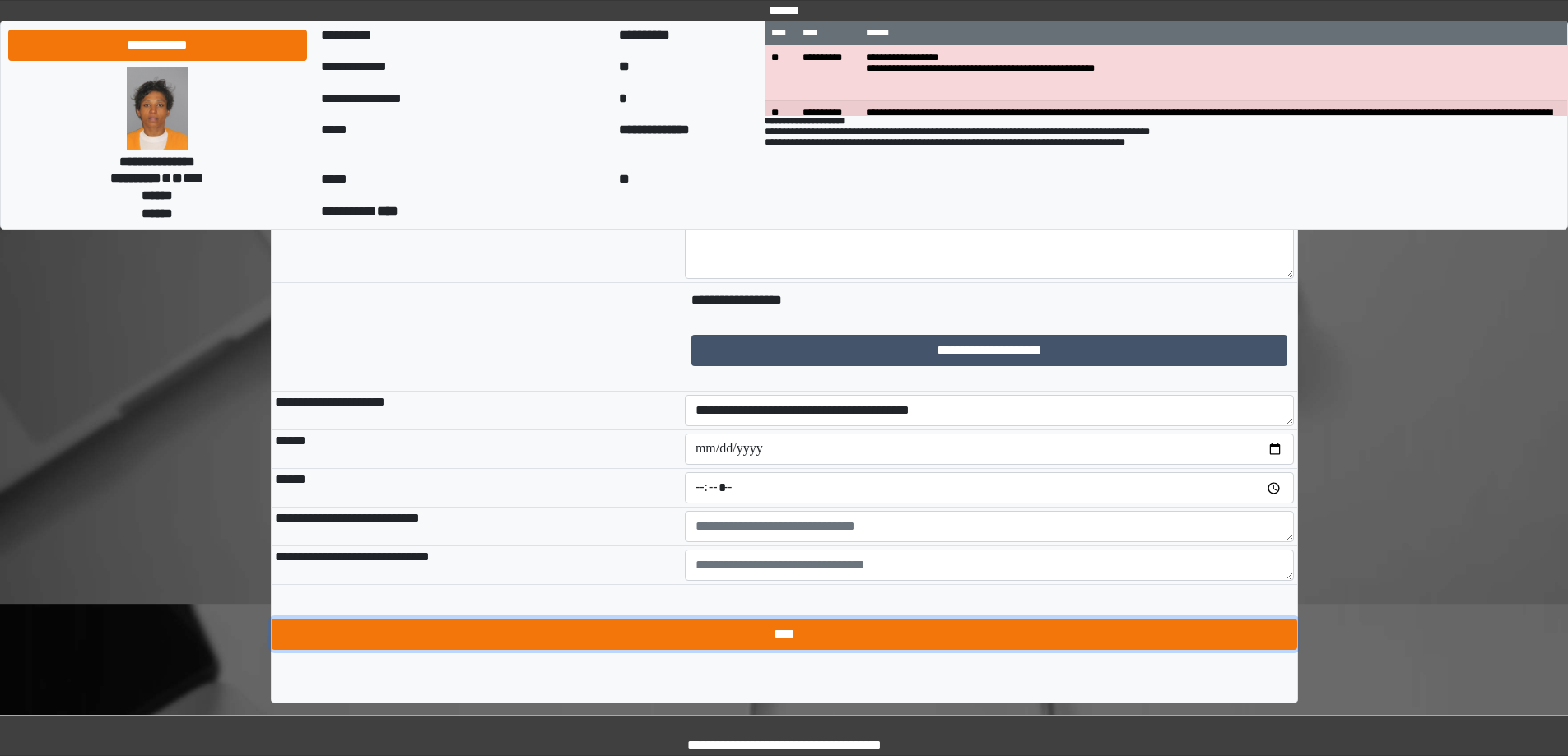 click on "****" at bounding box center [784, 634] 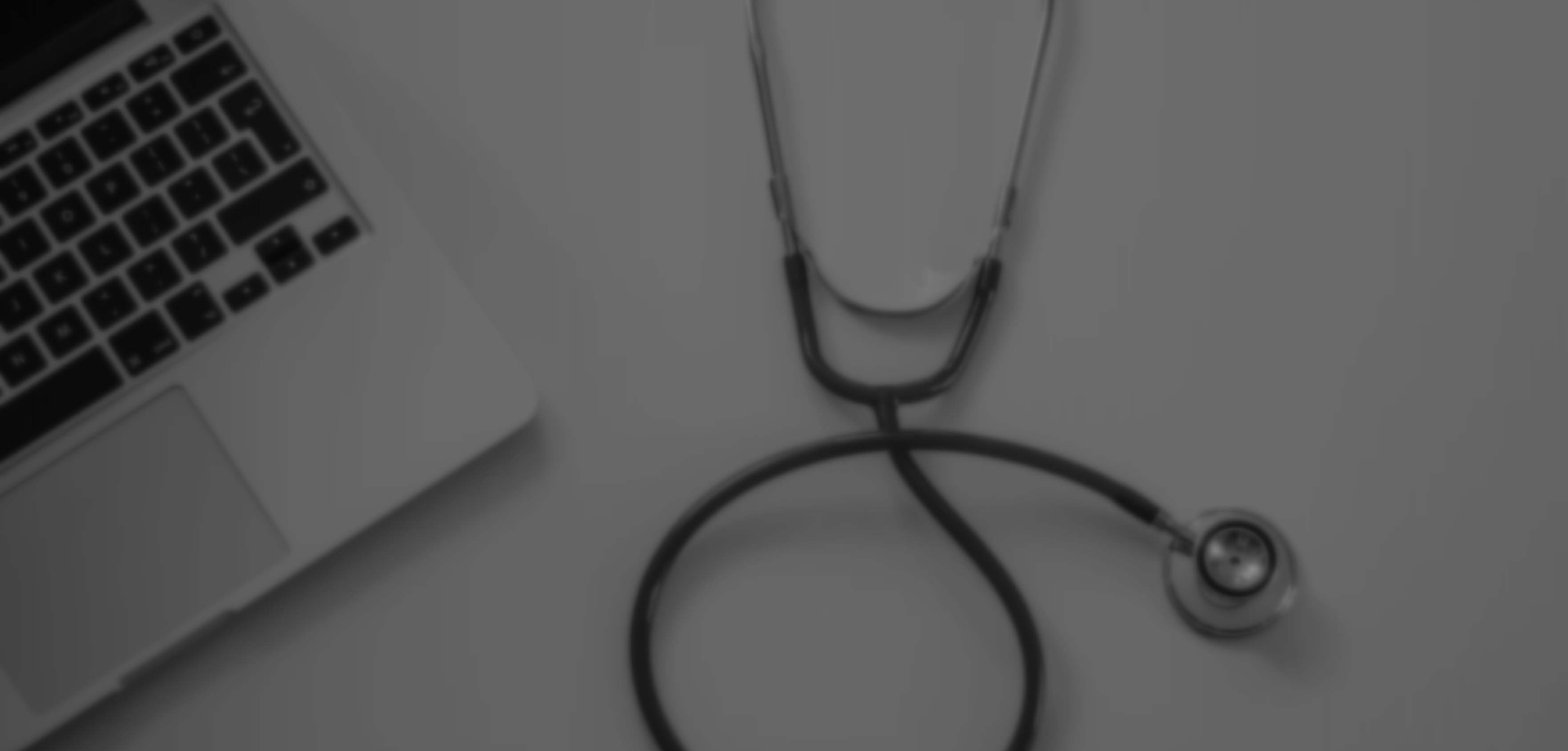 scroll, scrollTop: 0, scrollLeft: 0, axis: both 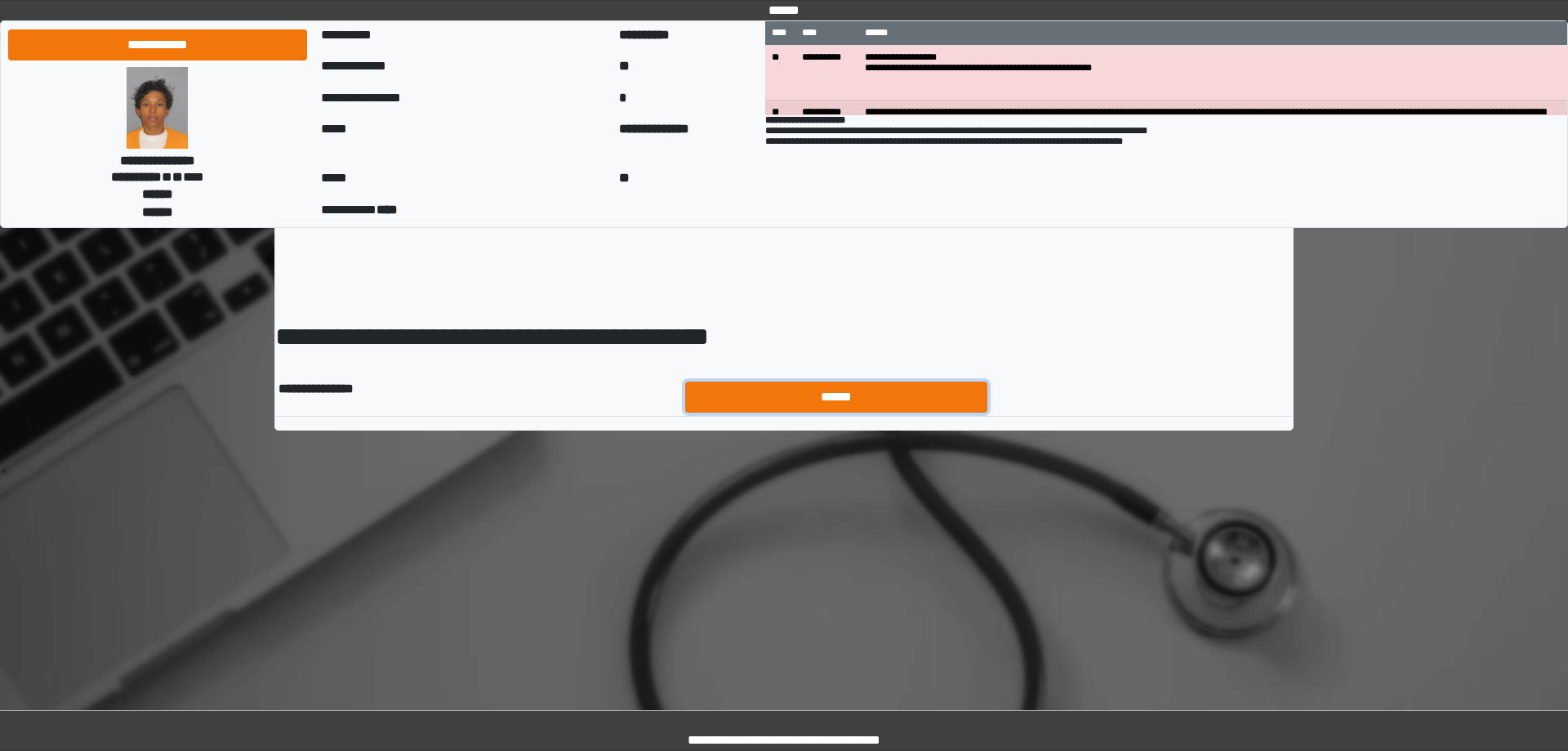 click on "******" at bounding box center (836, 397) 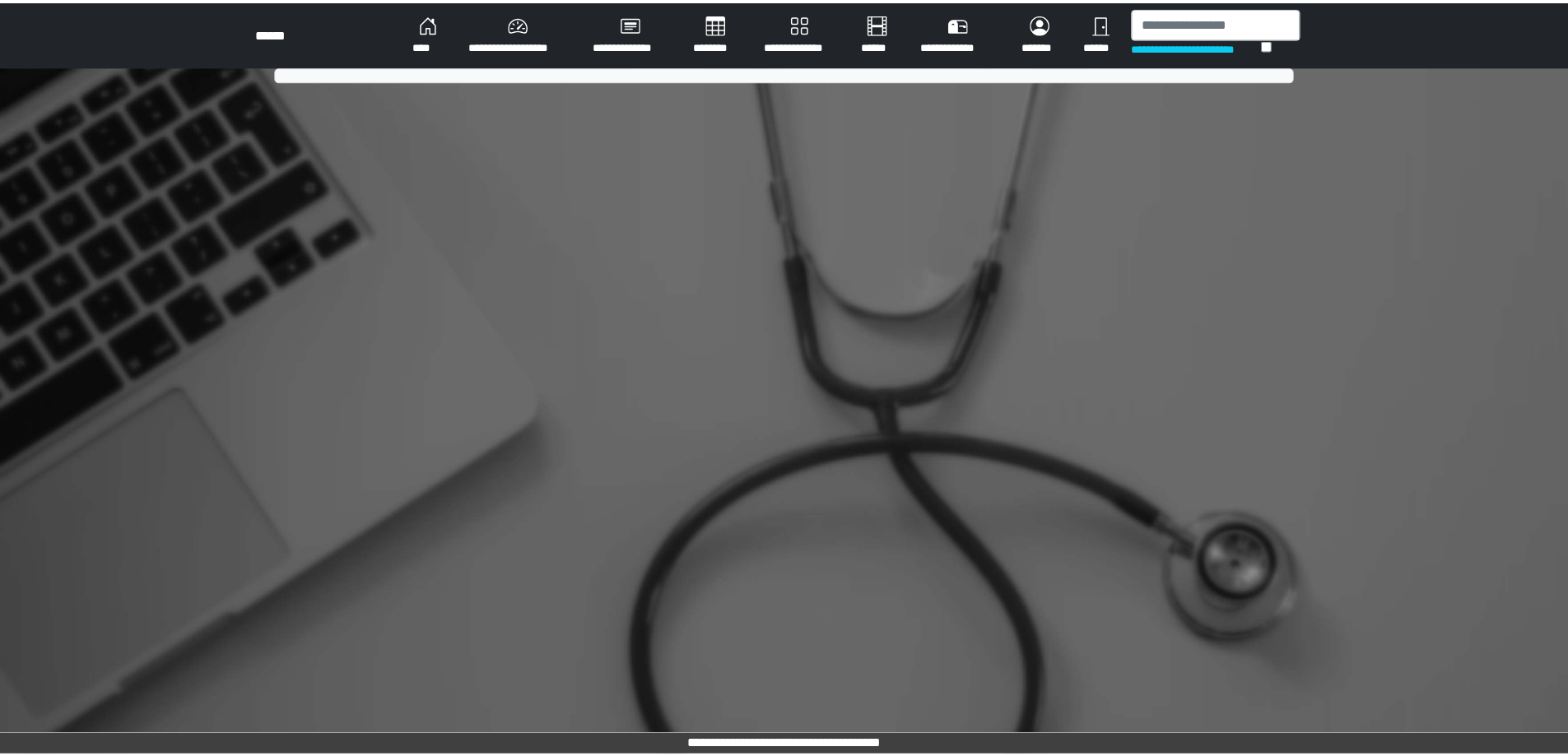 scroll, scrollTop: 0, scrollLeft: 0, axis: both 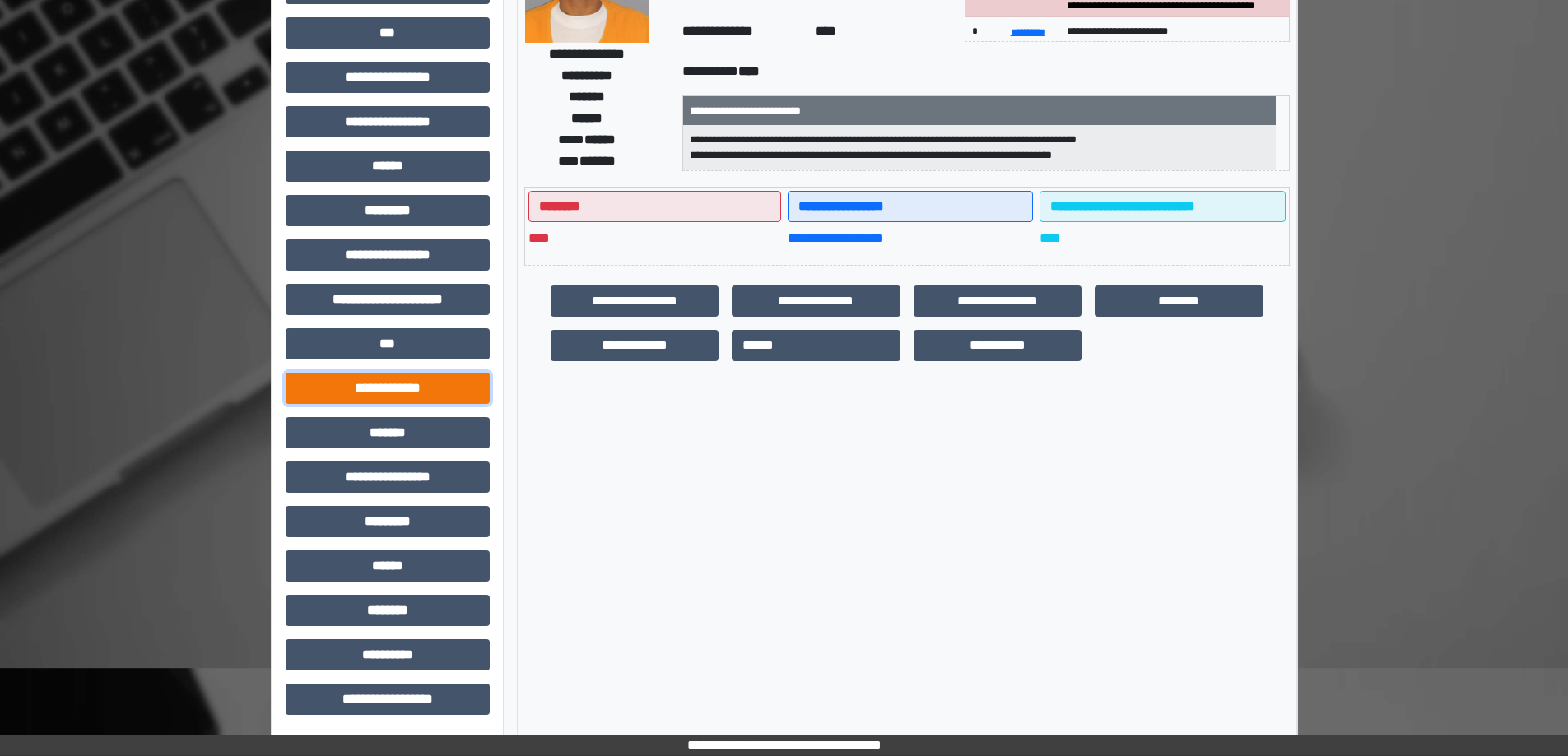 click on "**********" at bounding box center (388, 388) 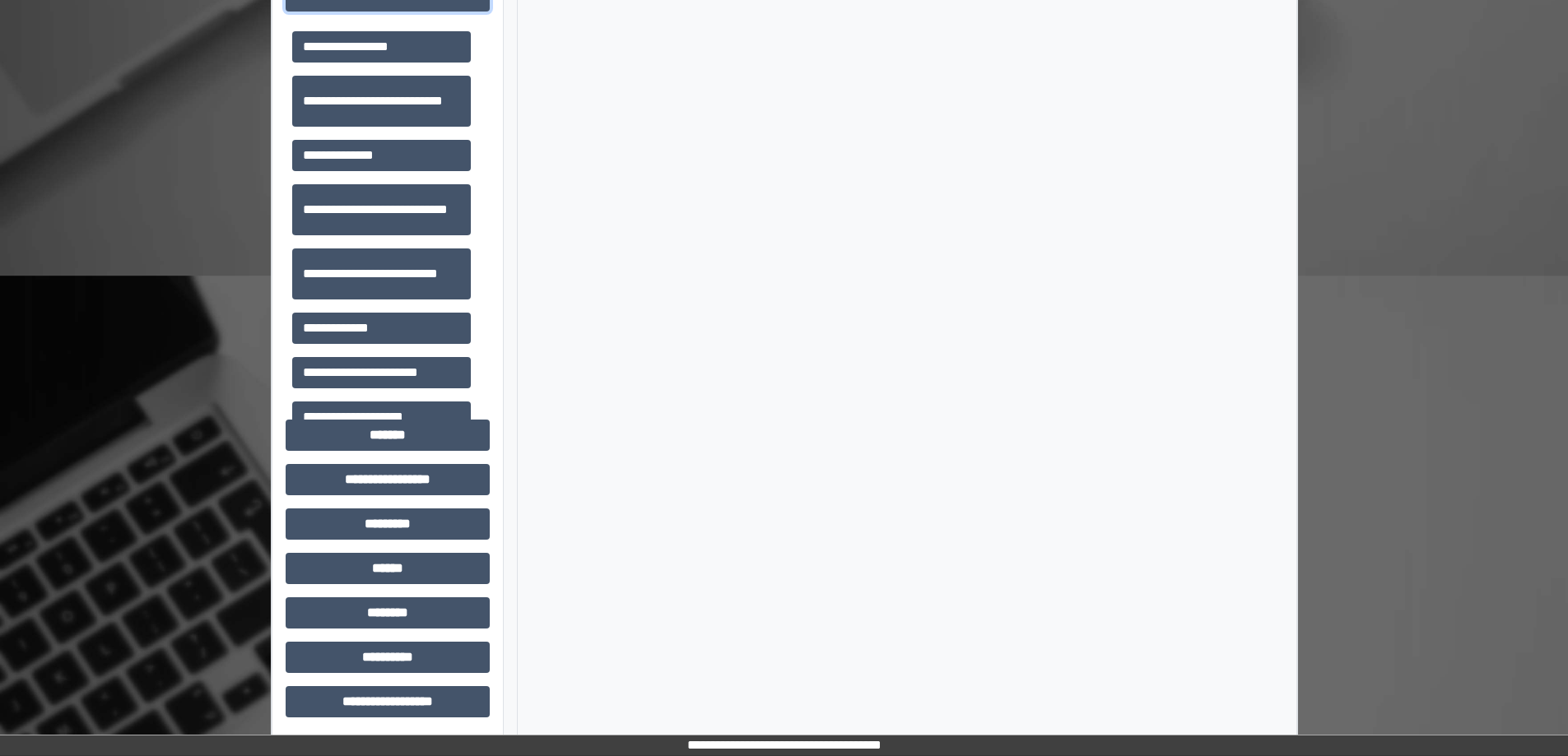 scroll, scrollTop: 605, scrollLeft: 0, axis: vertical 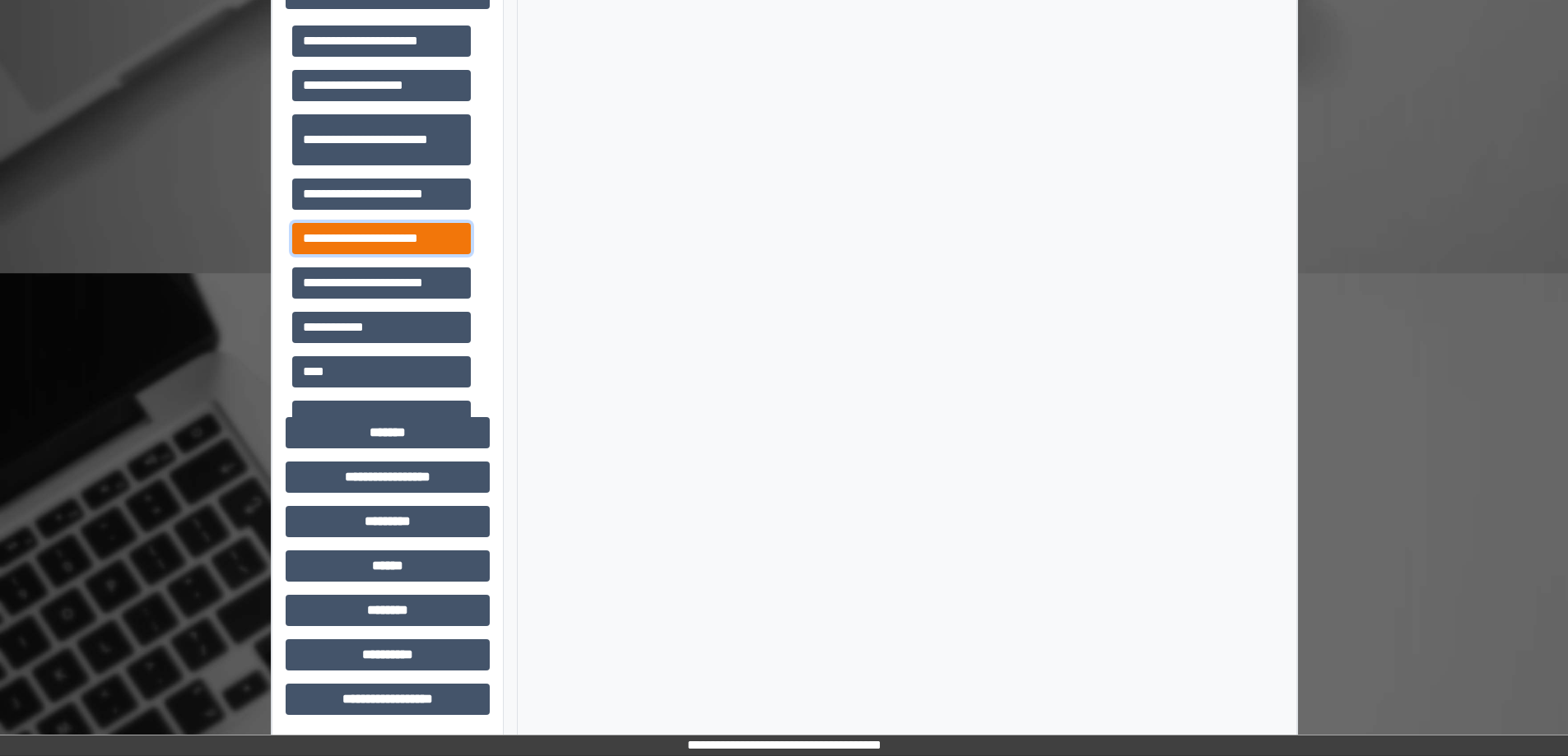 click on "**********" at bounding box center (381, 239) 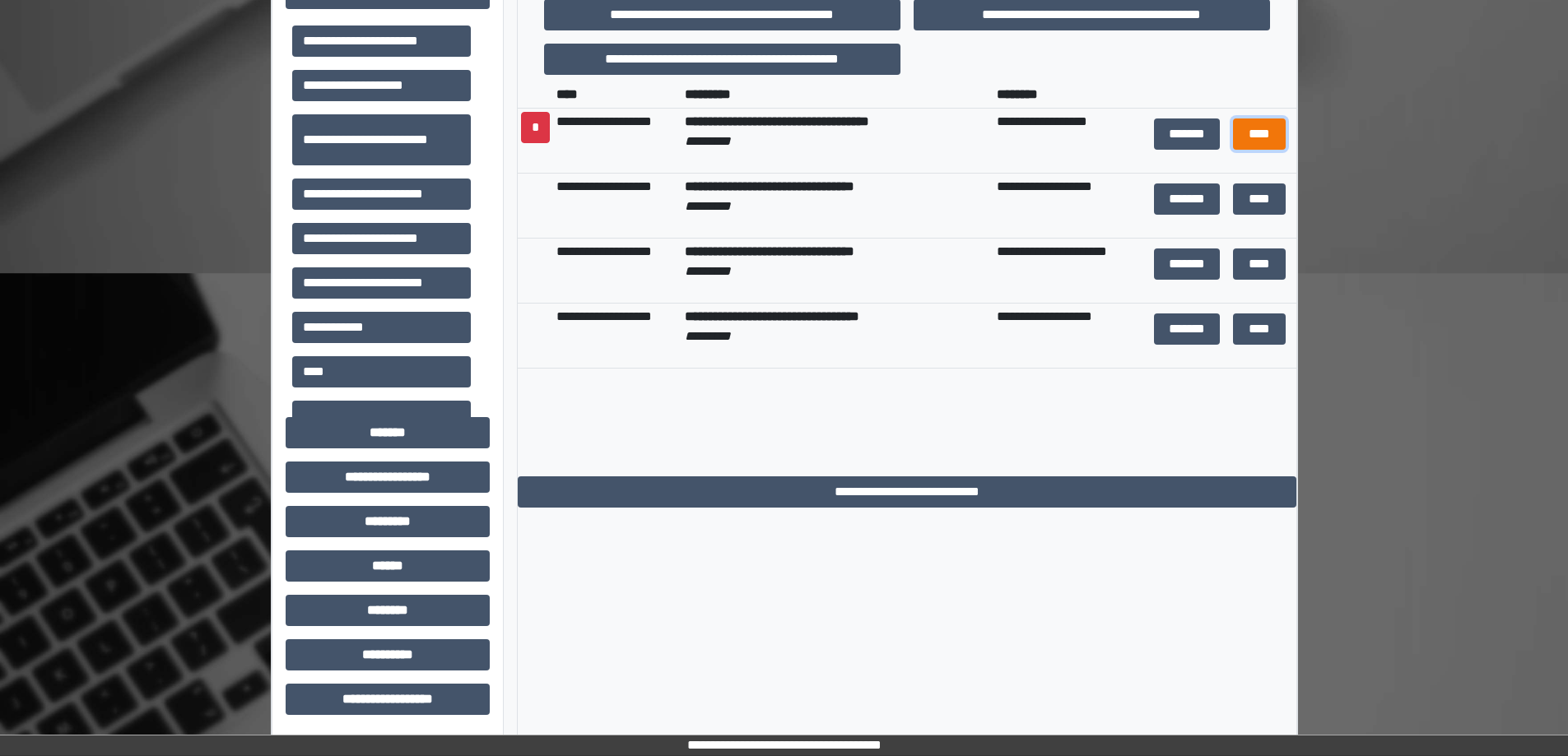 click on "****" at bounding box center [1259, 134] 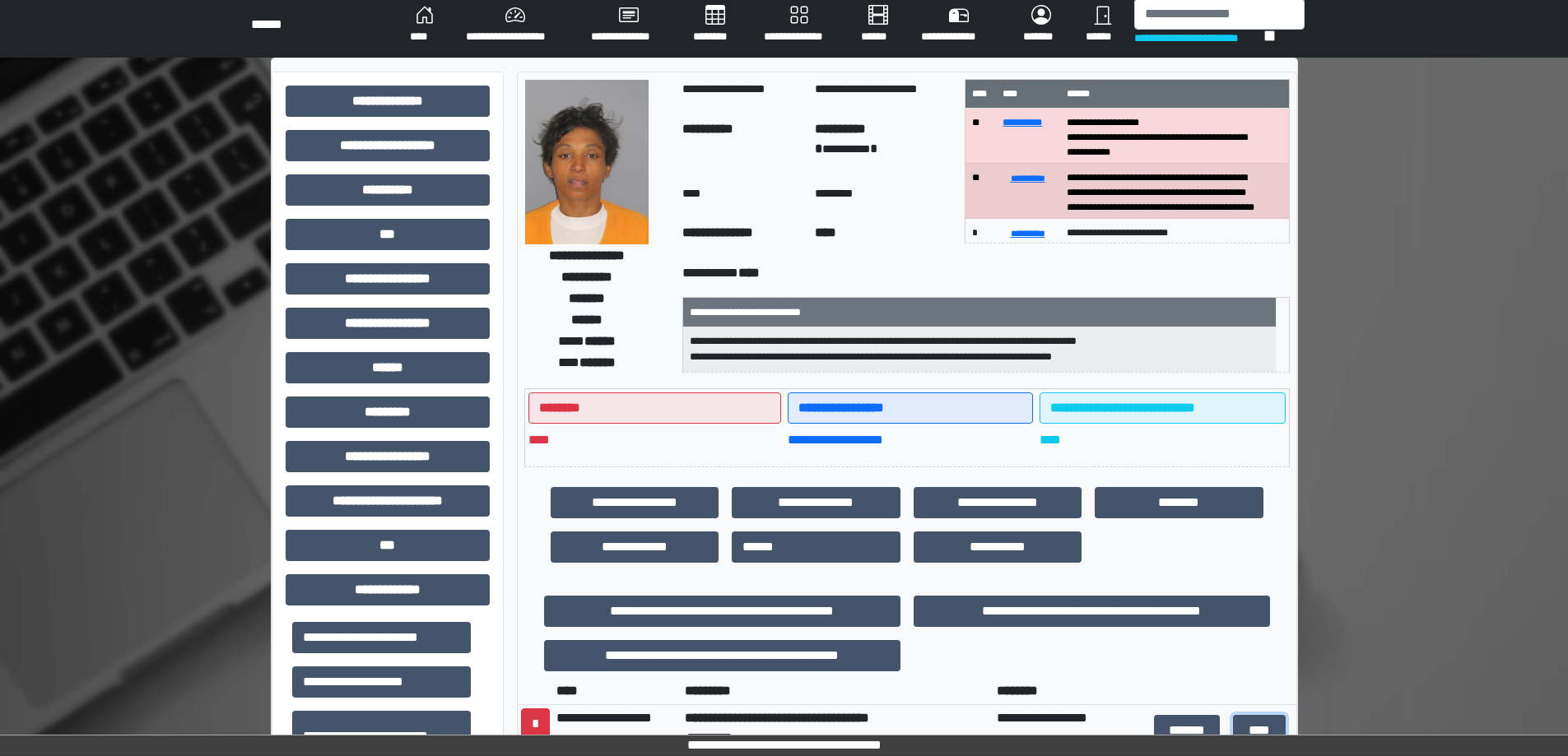 scroll, scrollTop: 0, scrollLeft: 0, axis: both 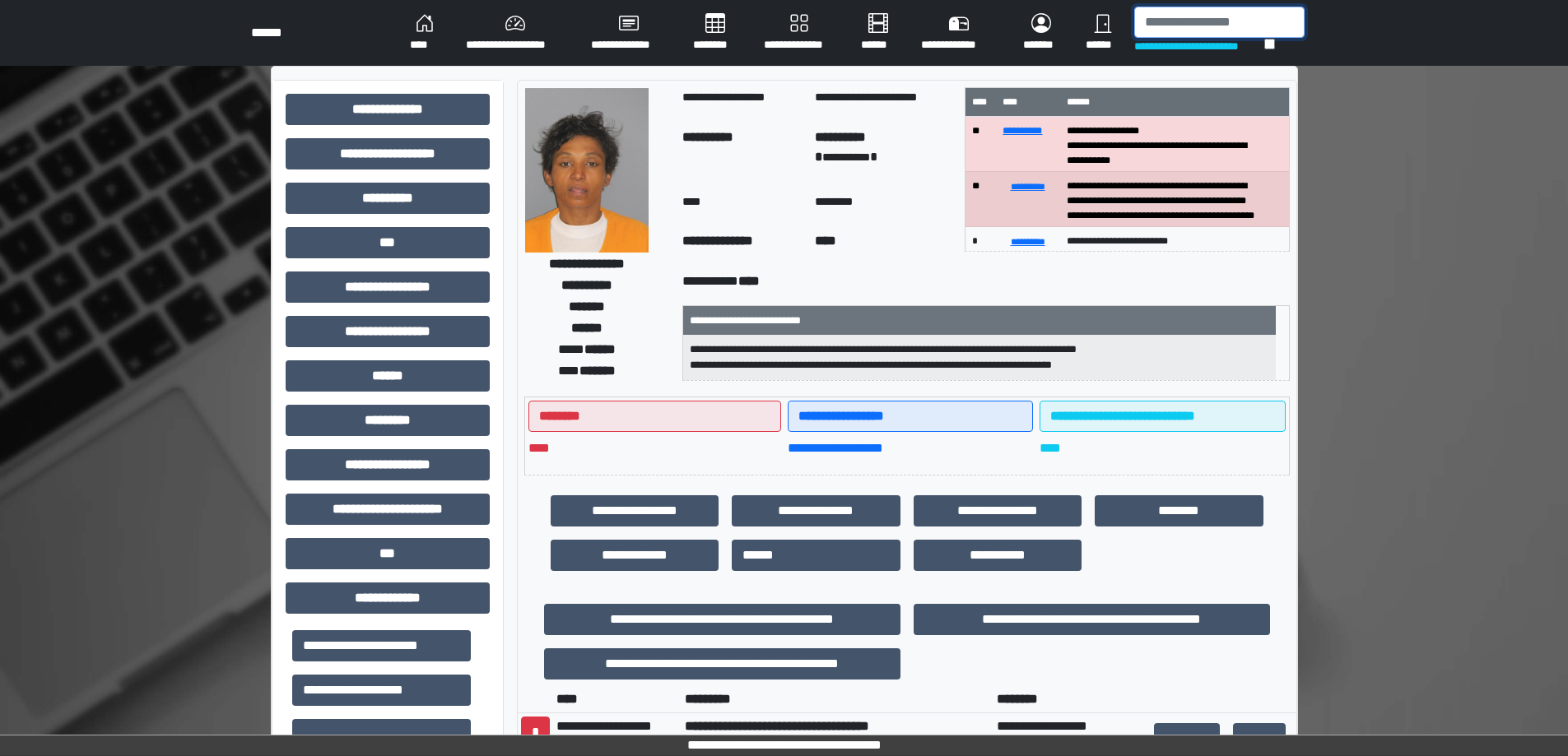 click at bounding box center [1219, 22] 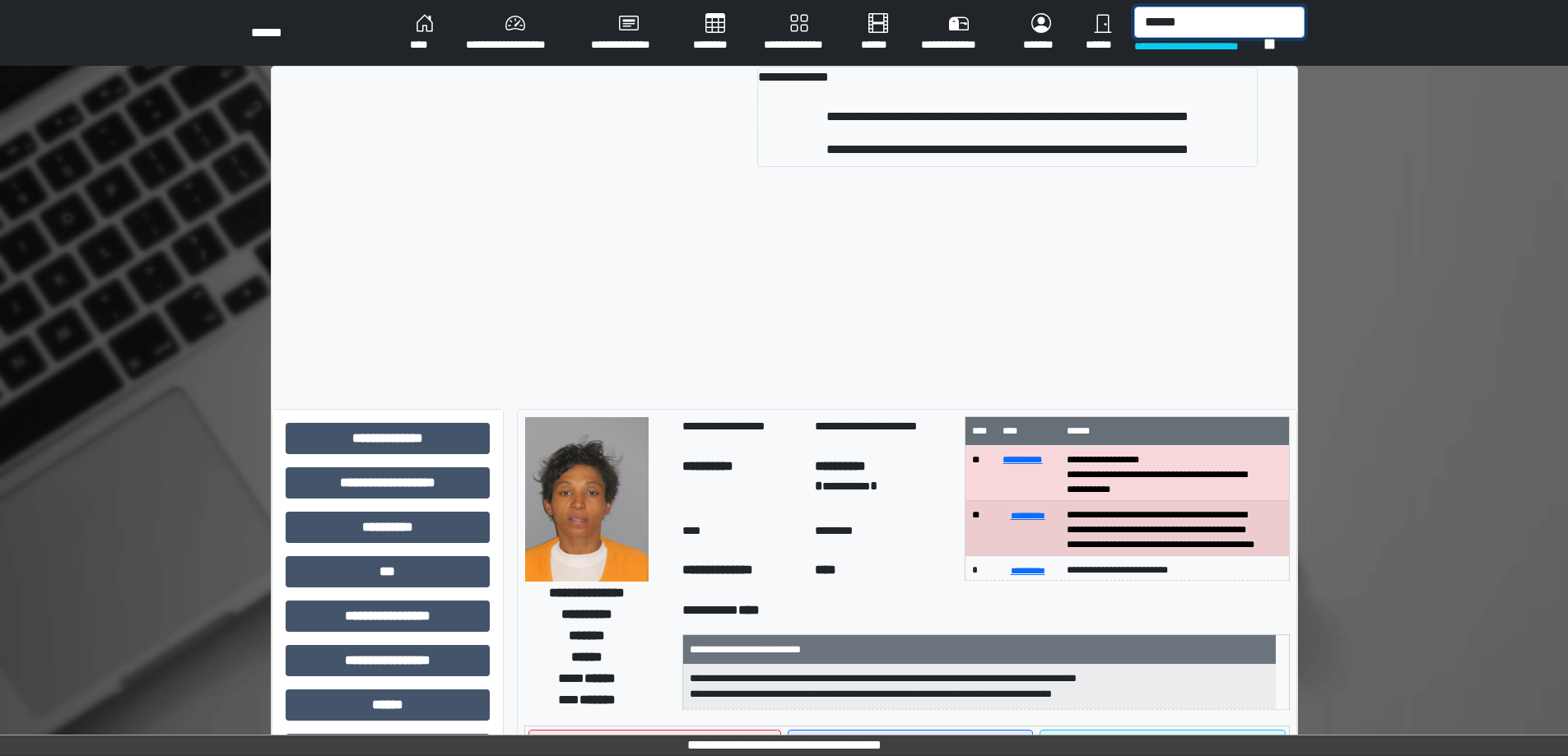 type on "******" 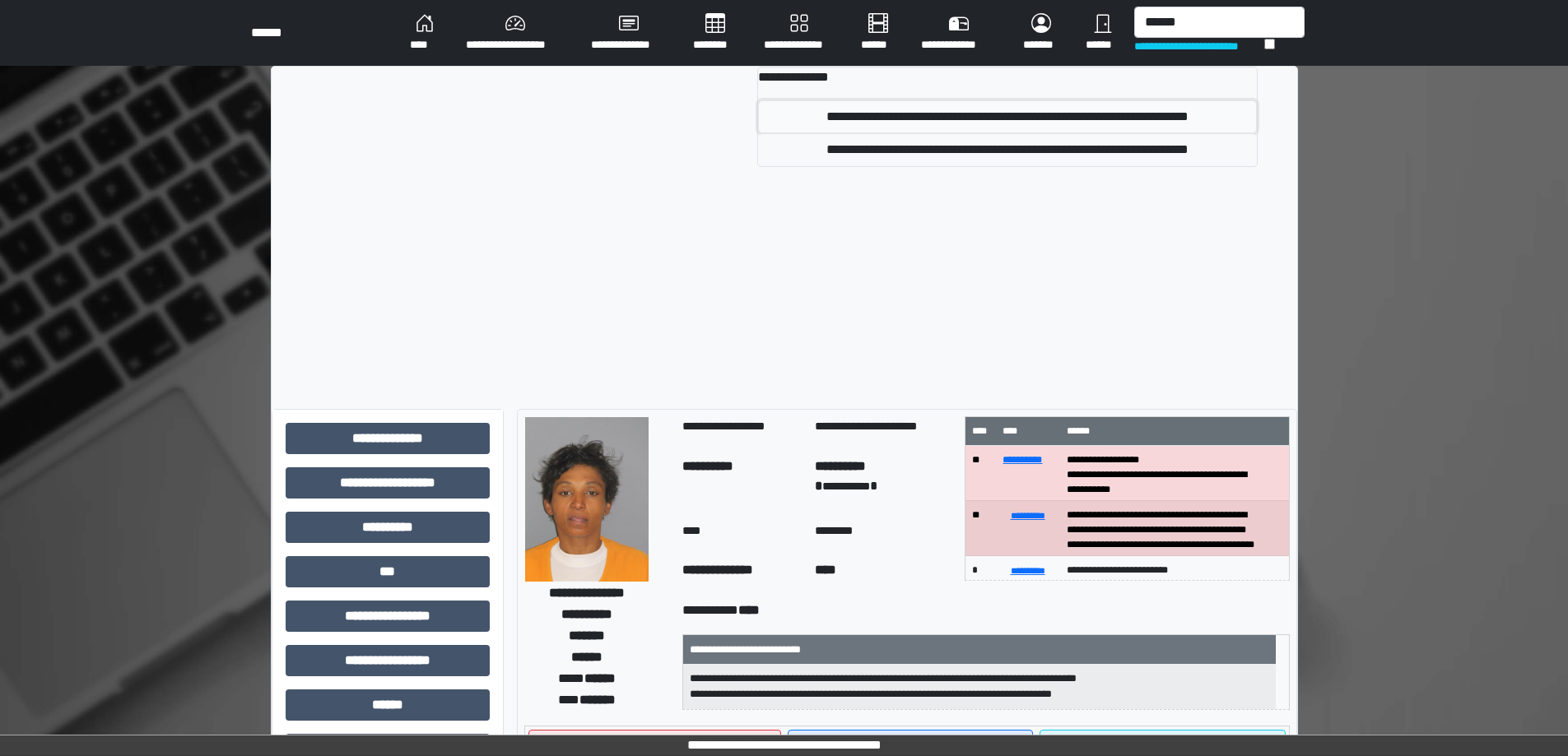 click on "**********" at bounding box center [1007, 117] 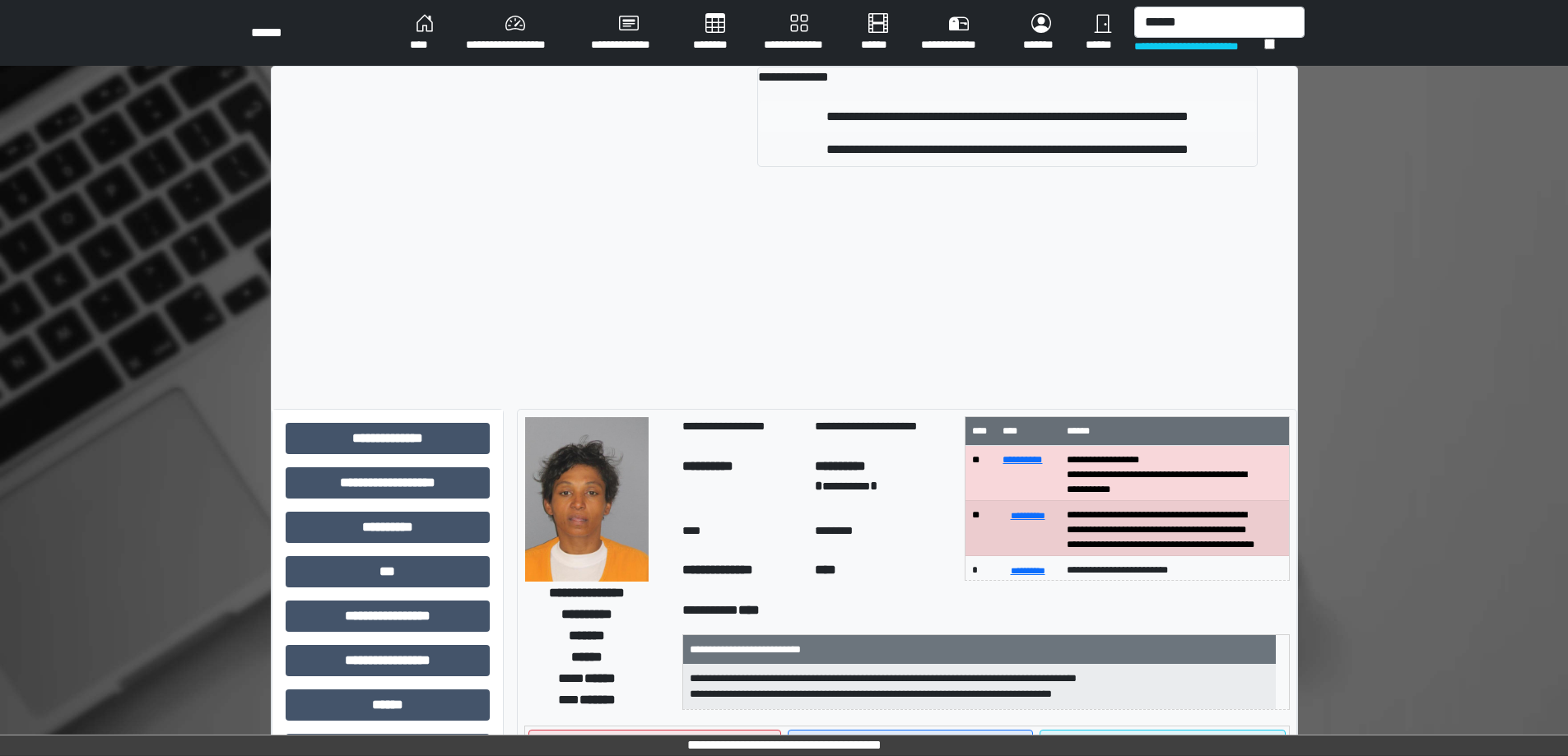 type 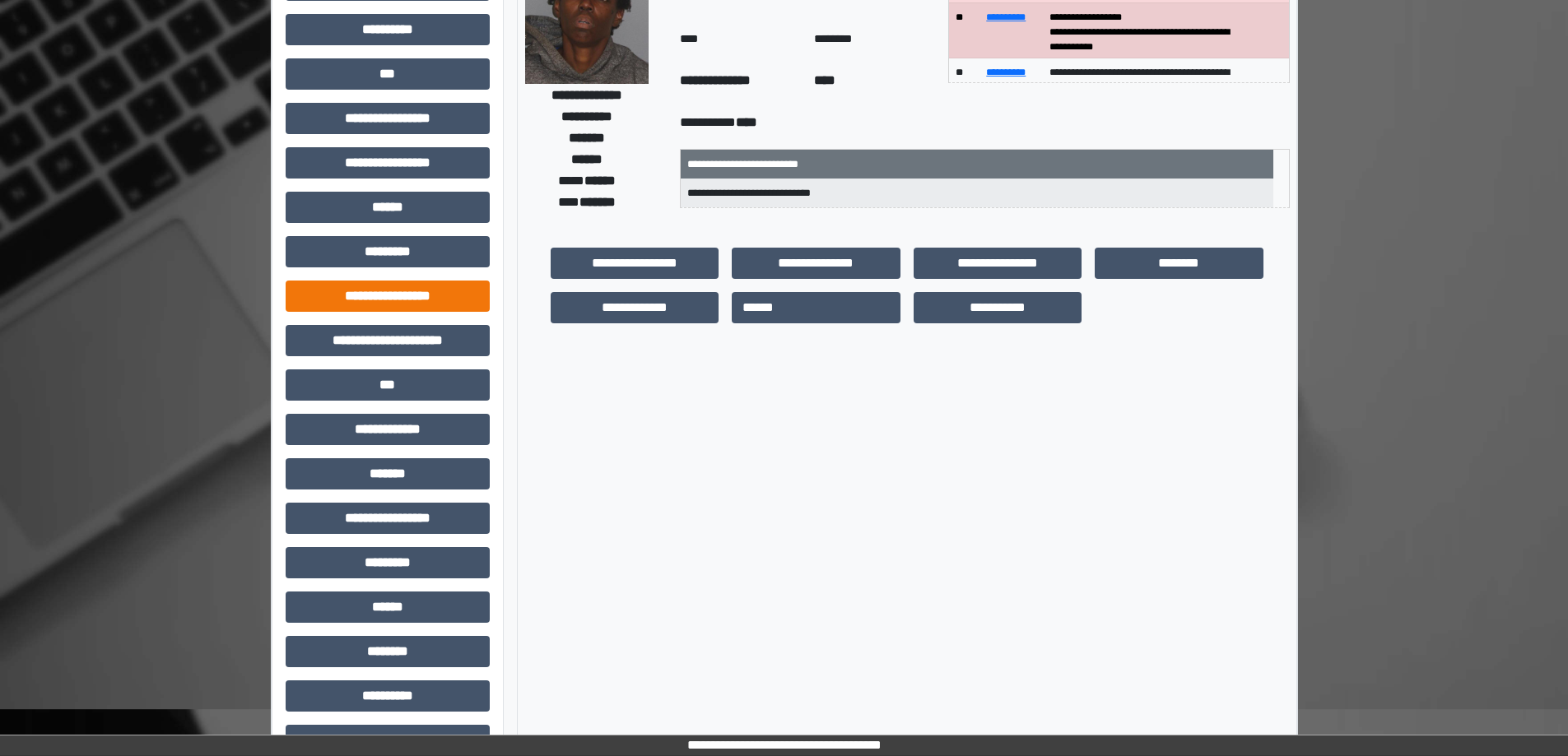 scroll, scrollTop: 210, scrollLeft: 0, axis: vertical 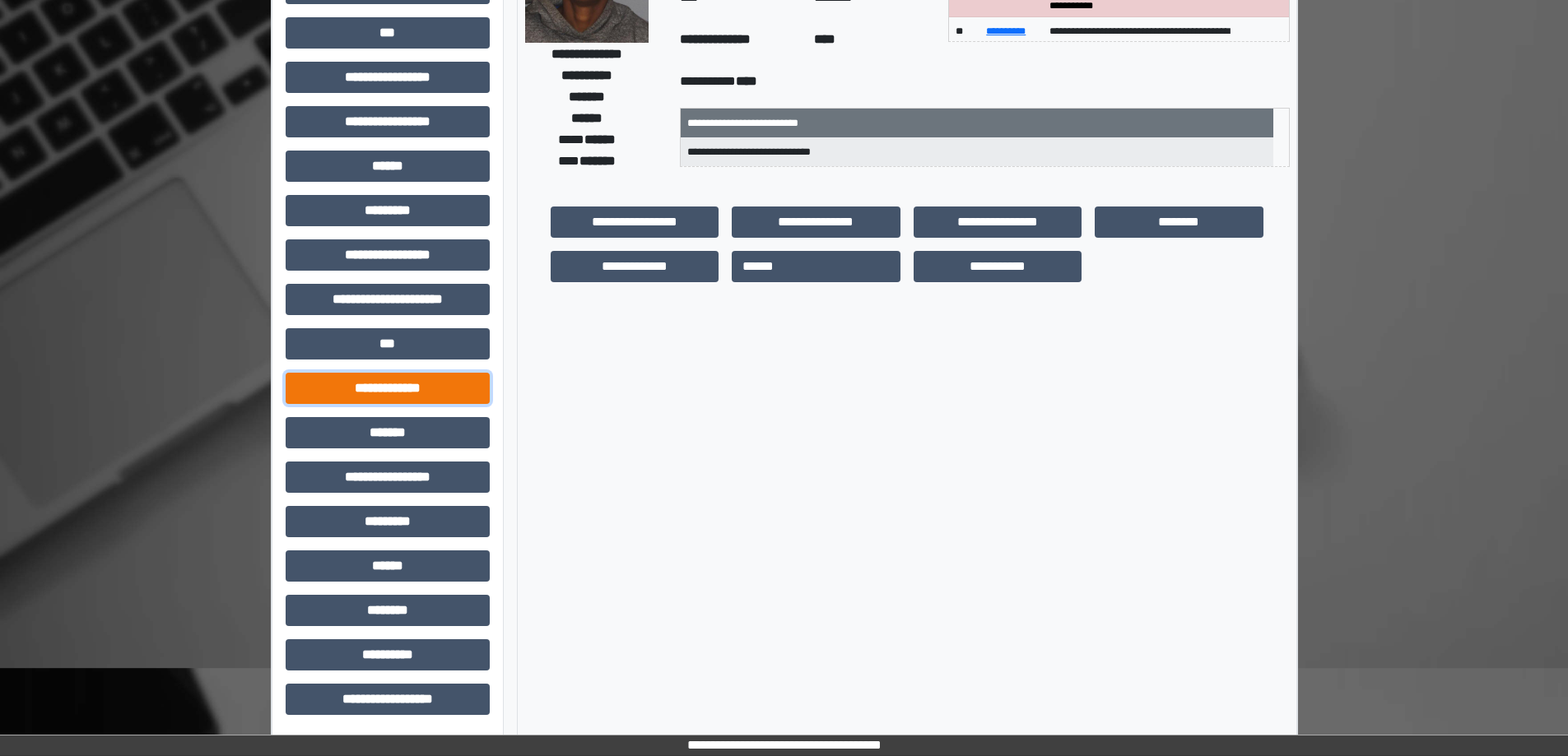 click on "**********" at bounding box center (388, 388) 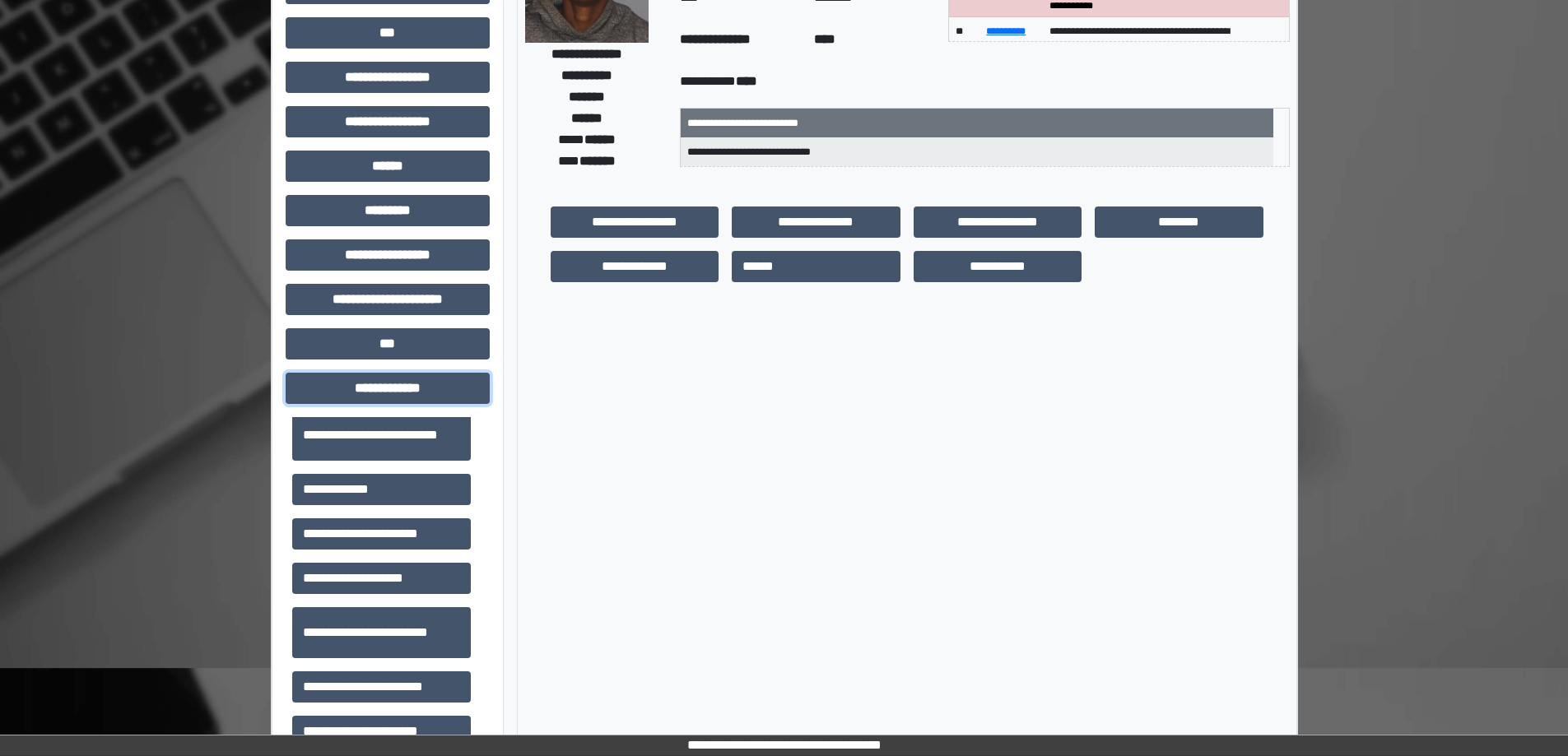 scroll, scrollTop: 494, scrollLeft: 0, axis: vertical 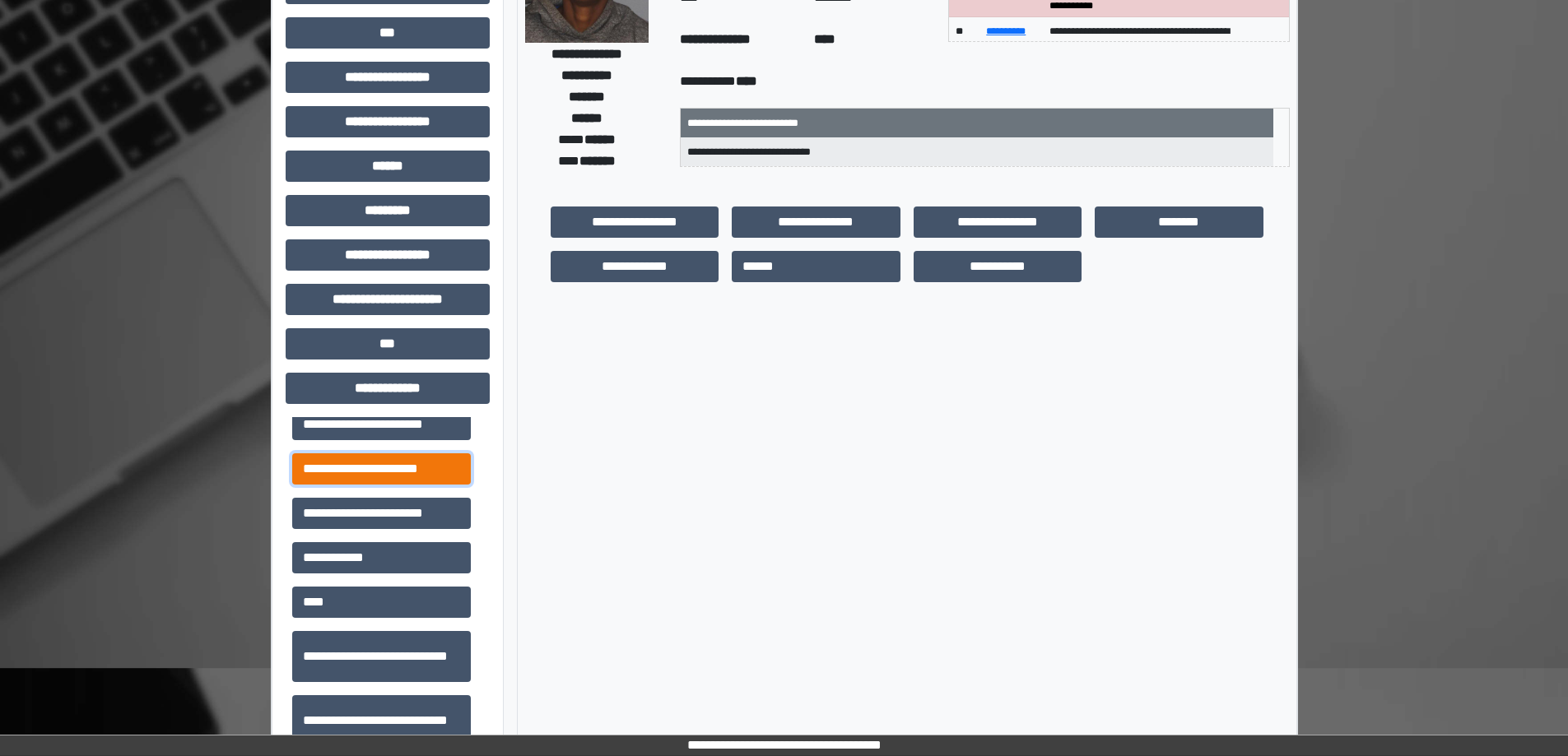 click on "**********" at bounding box center [381, 469] 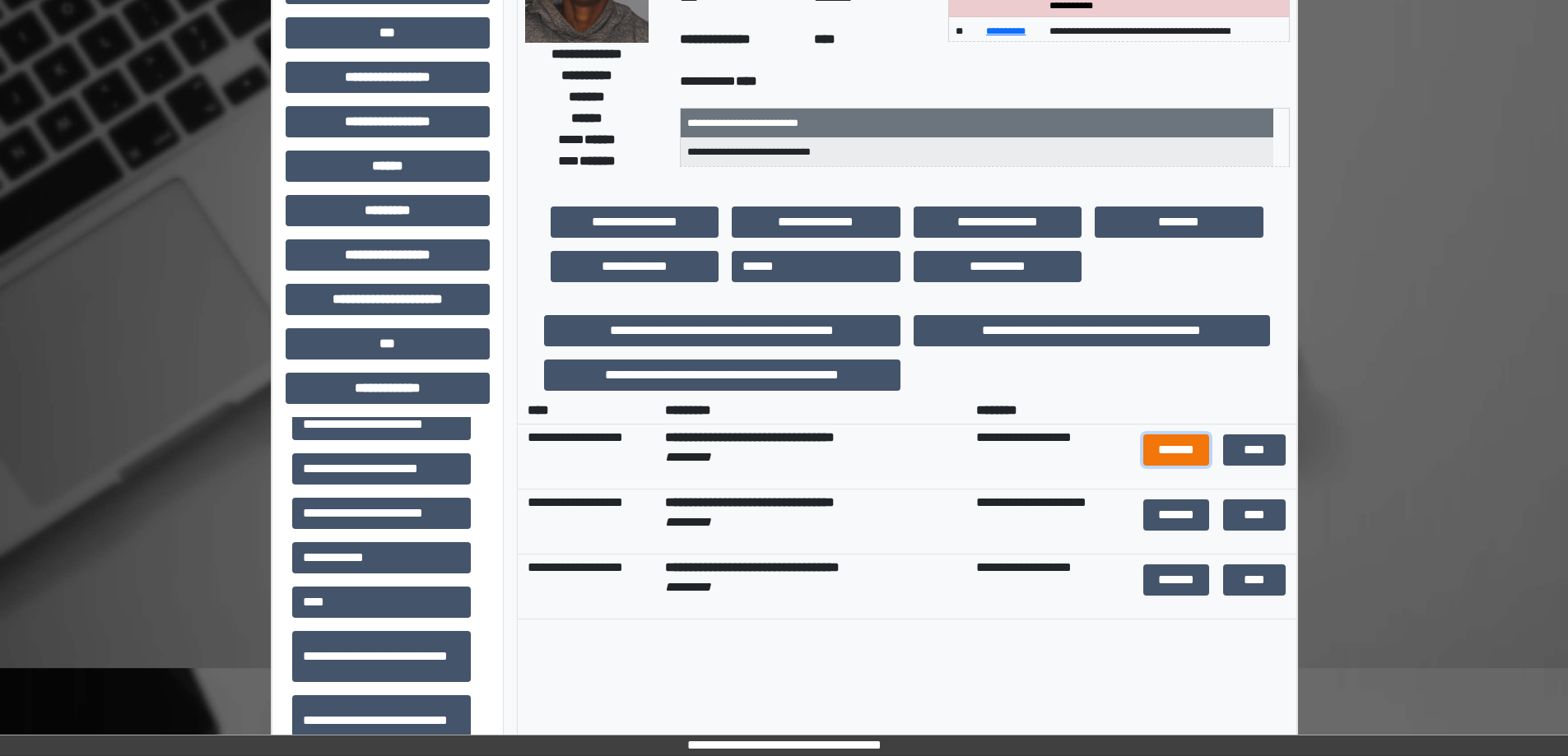 click on "*******" at bounding box center (1176, 450) 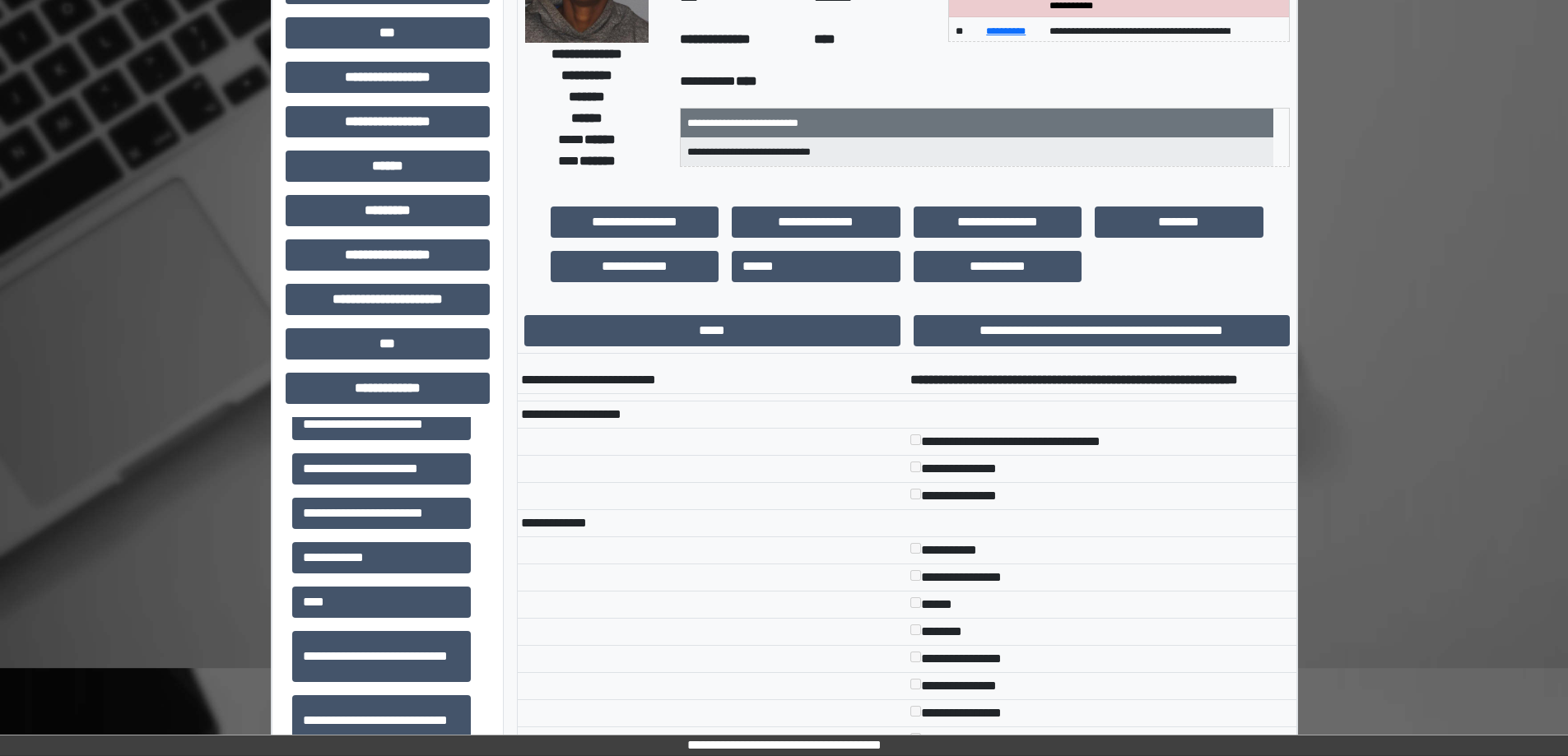 drag, startPoint x: 909, startPoint y: 381, endPoint x: 1012, endPoint y: 408, distance: 106.48005 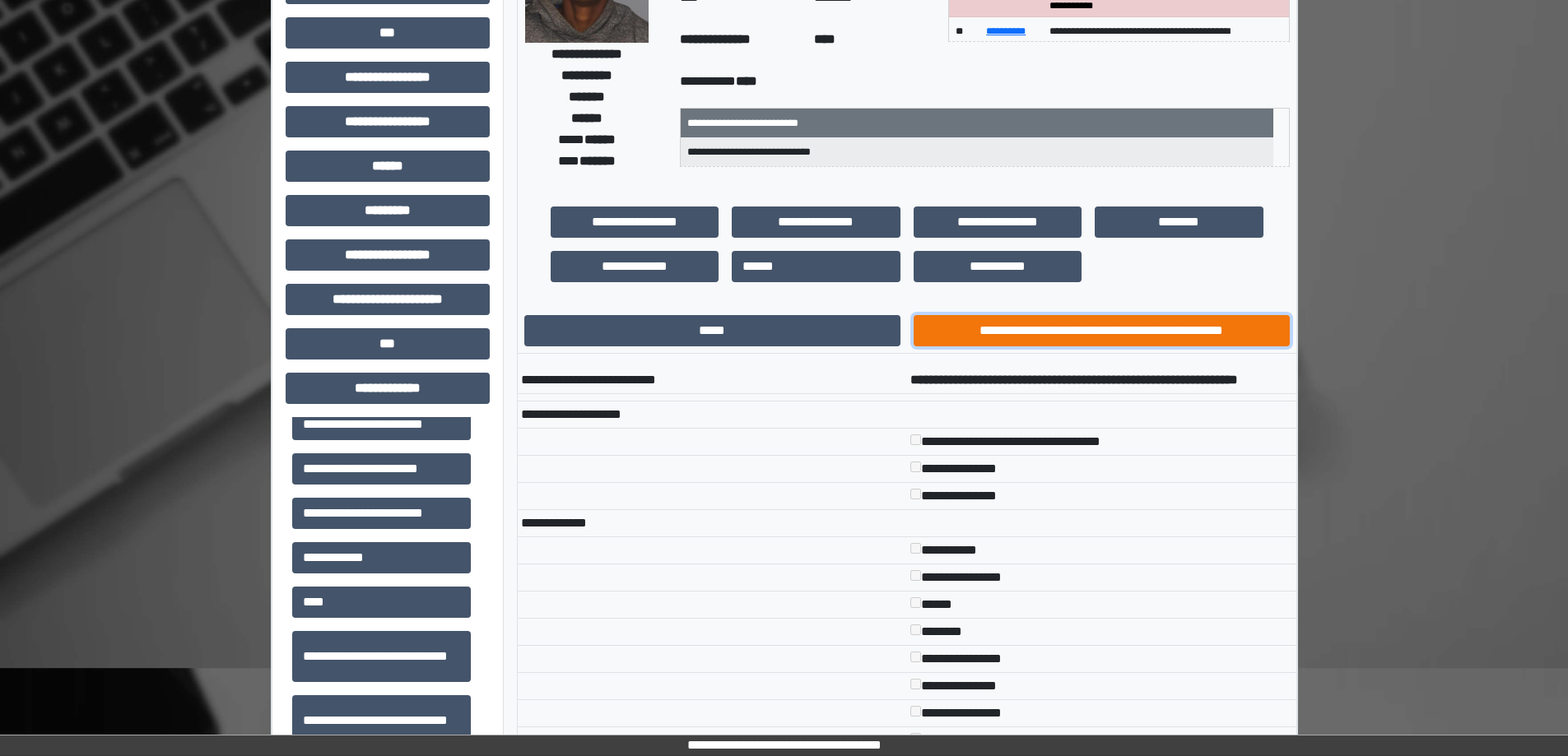click on "**********" at bounding box center [1101, 331] 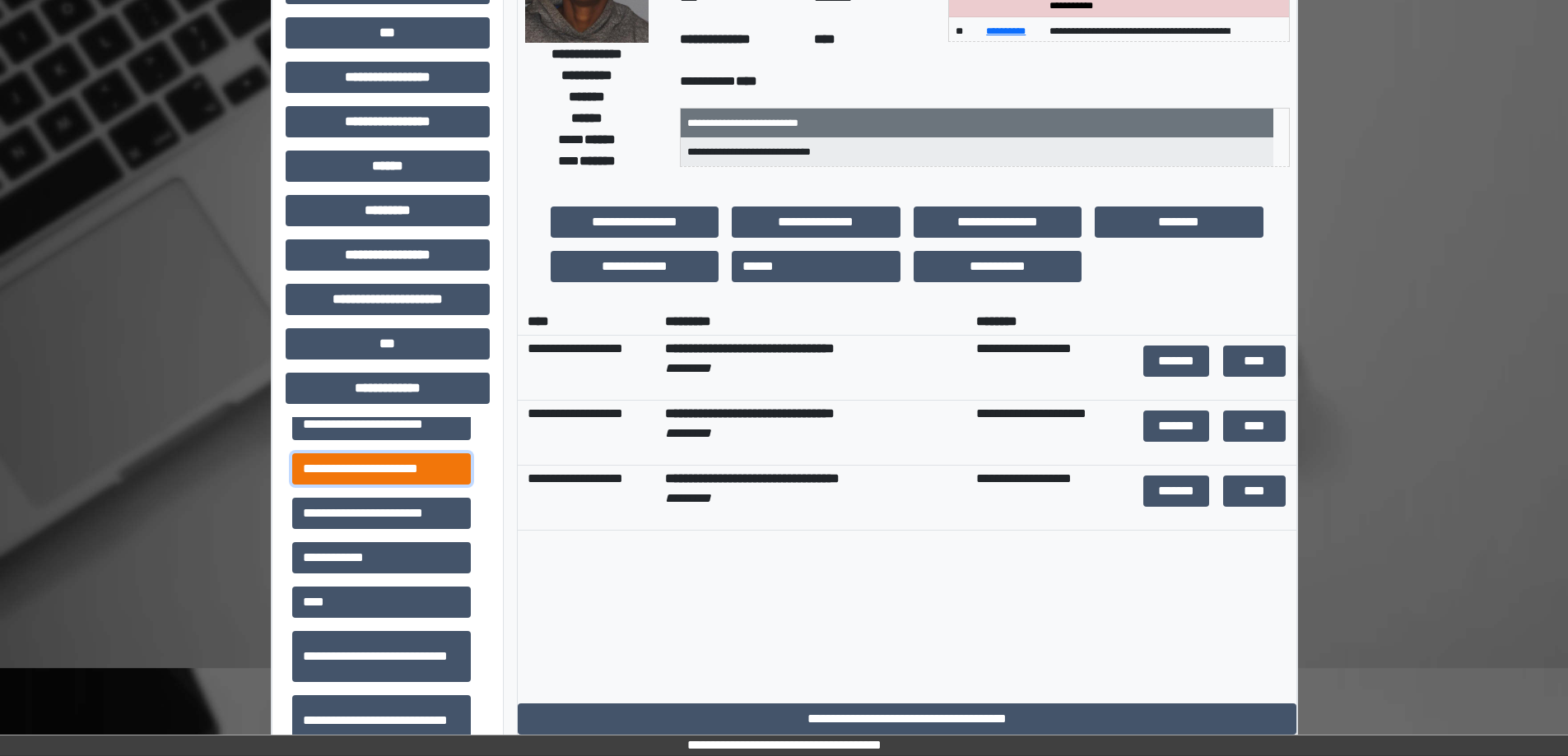 click on "**********" at bounding box center [381, 469] 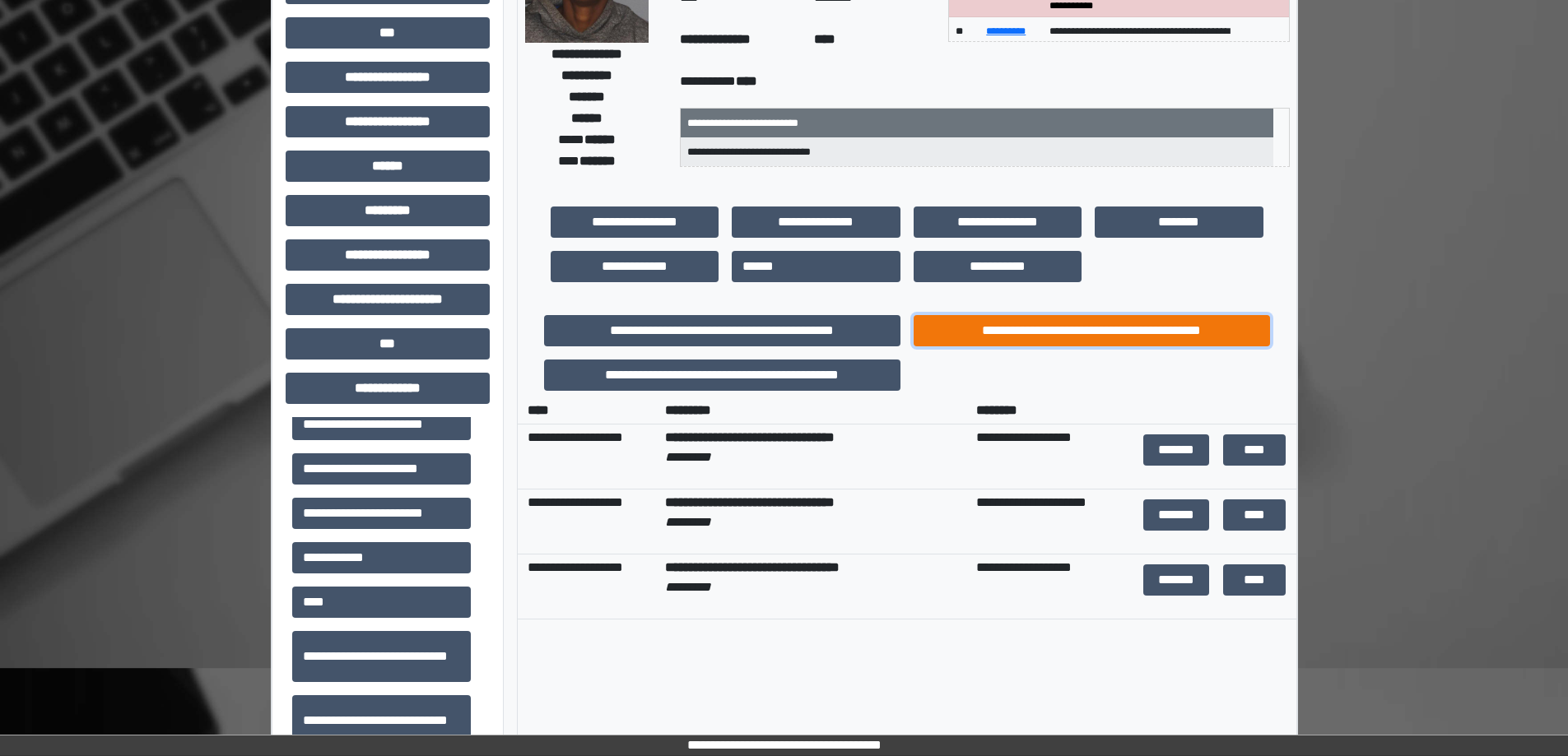 click on "**********" at bounding box center [1091, 331] 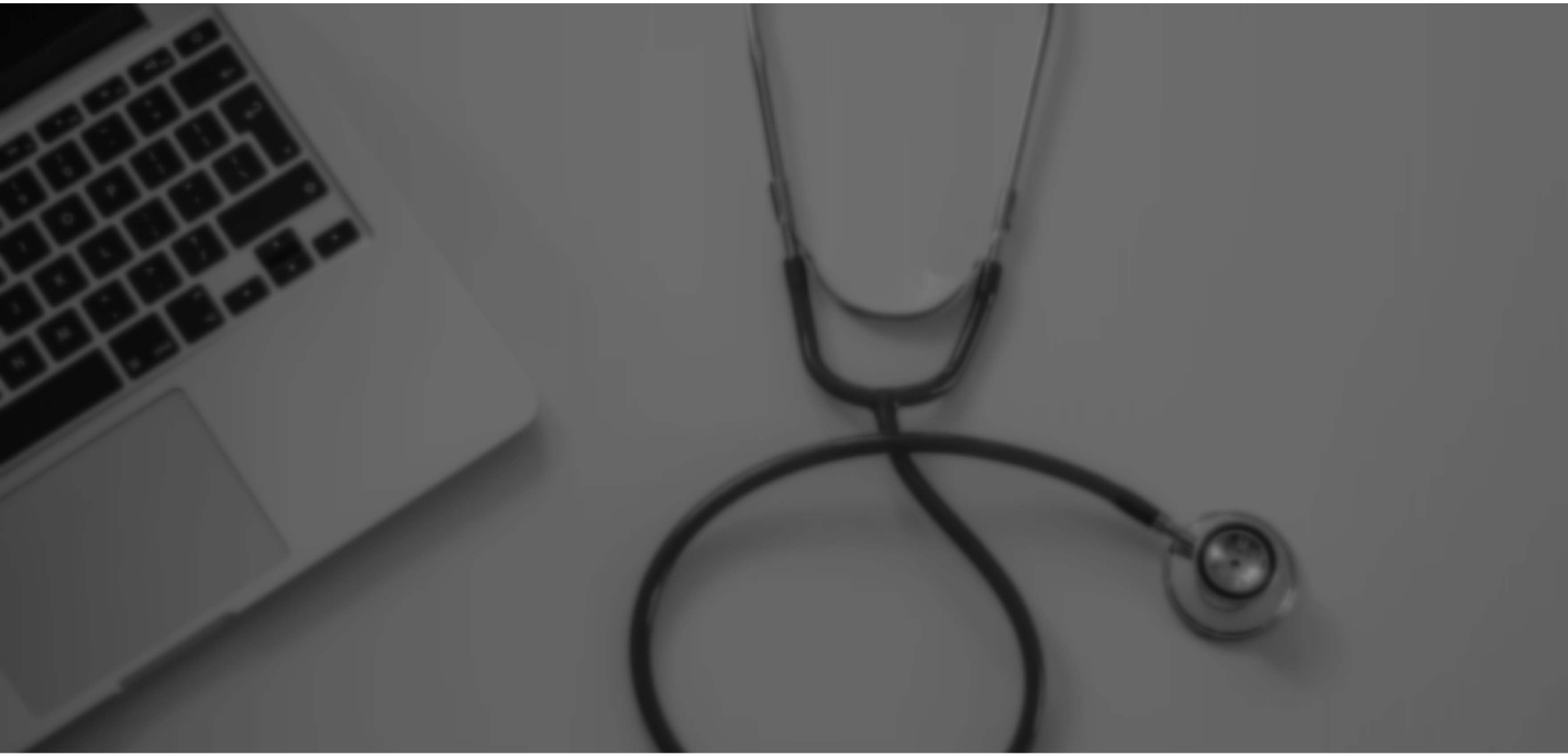 scroll, scrollTop: 0, scrollLeft: 0, axis: both 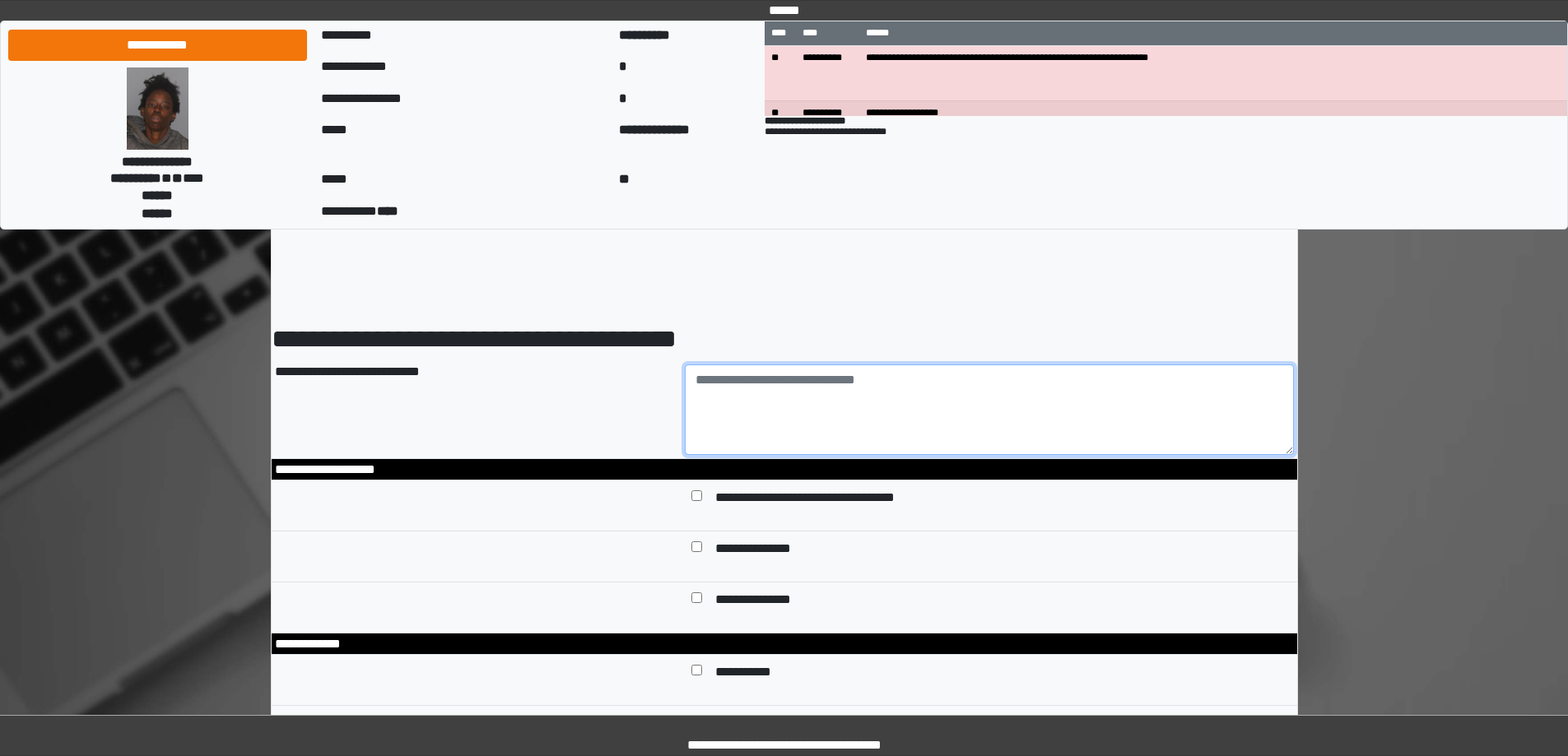 click at bounding box center [989, 410] 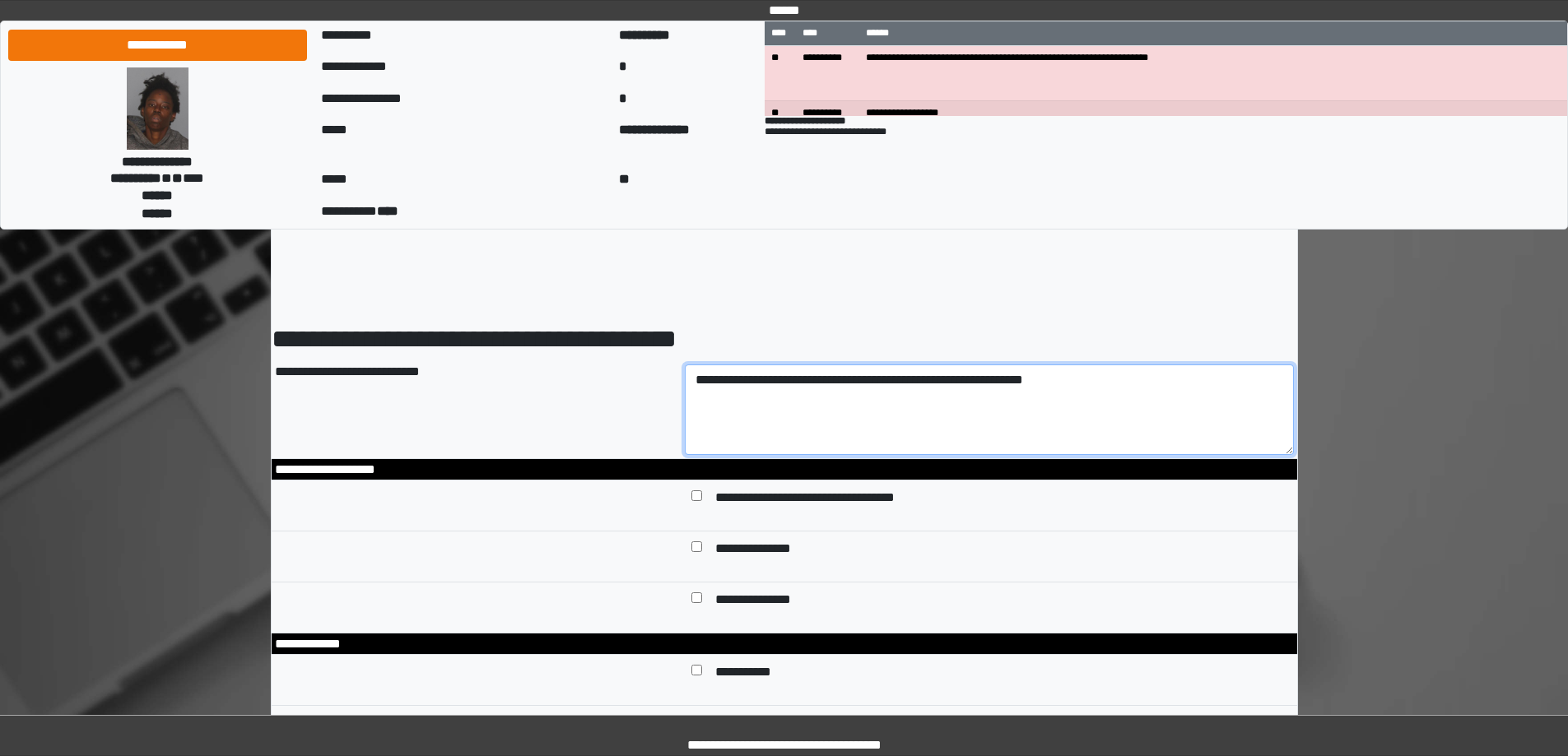 click on "**********" at bounding box center [989, 410] 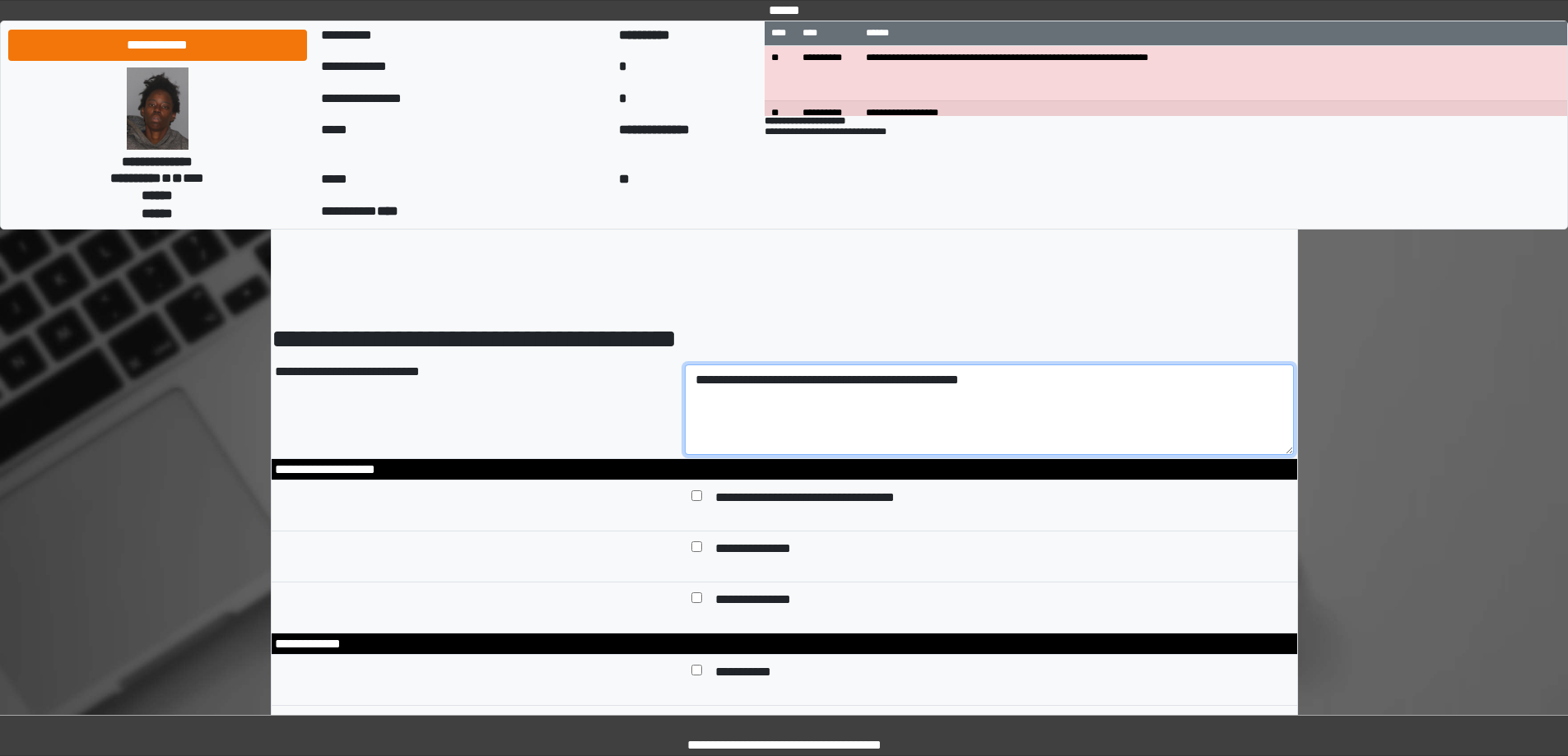 click on "**********" at bounding box center [989, 410] 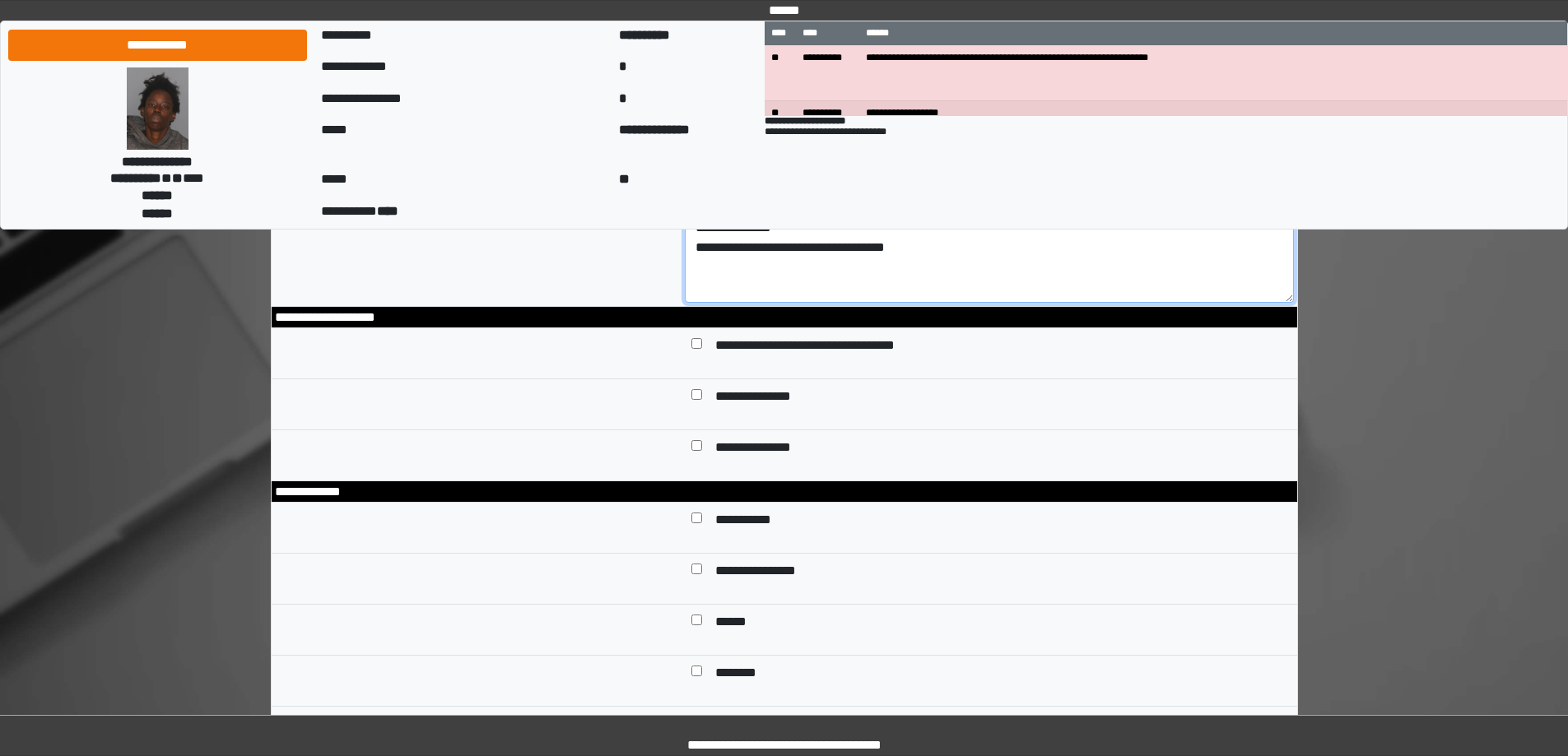 scroll, scrollTop: 165, scrollLeft: 0, axis: vertical 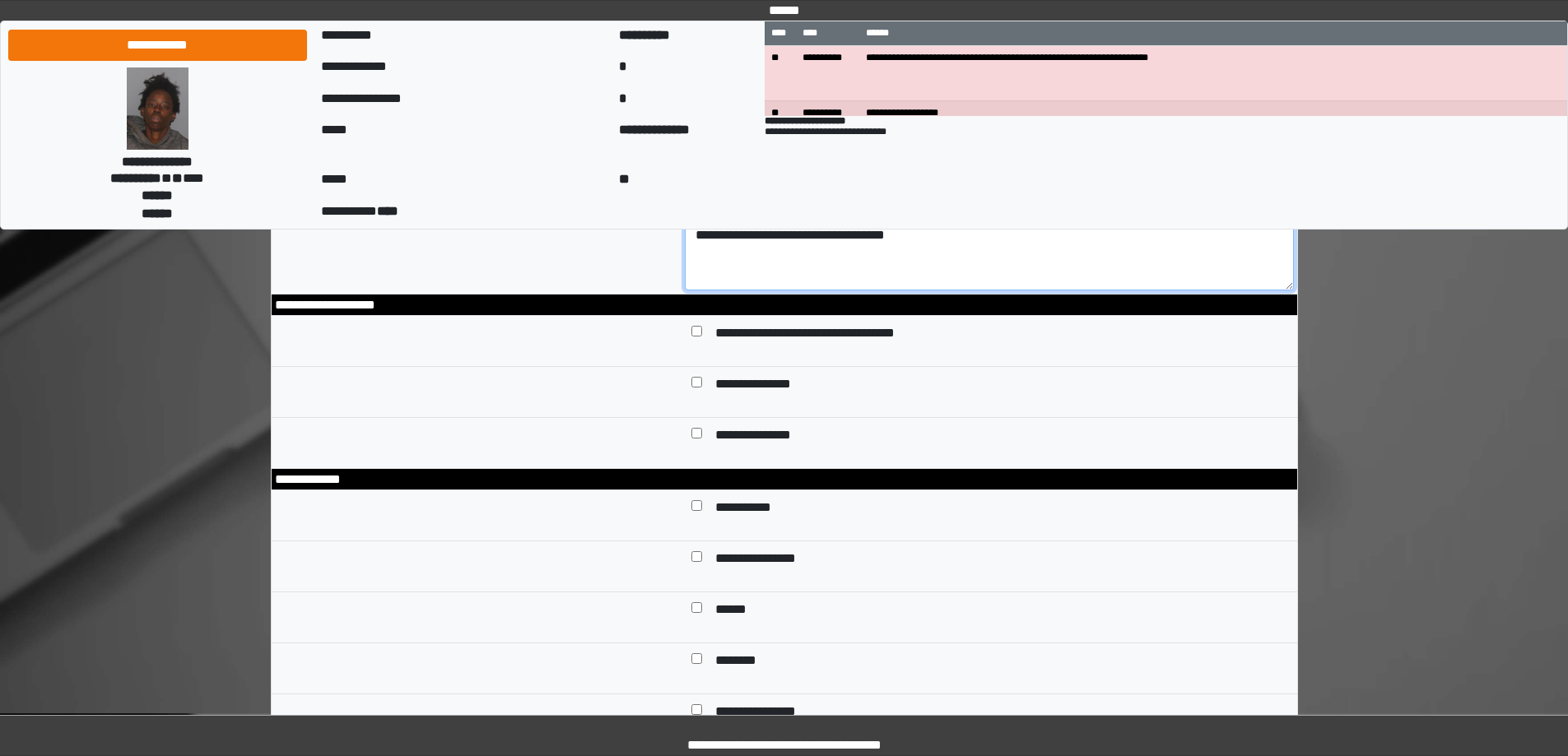 type on "**********" 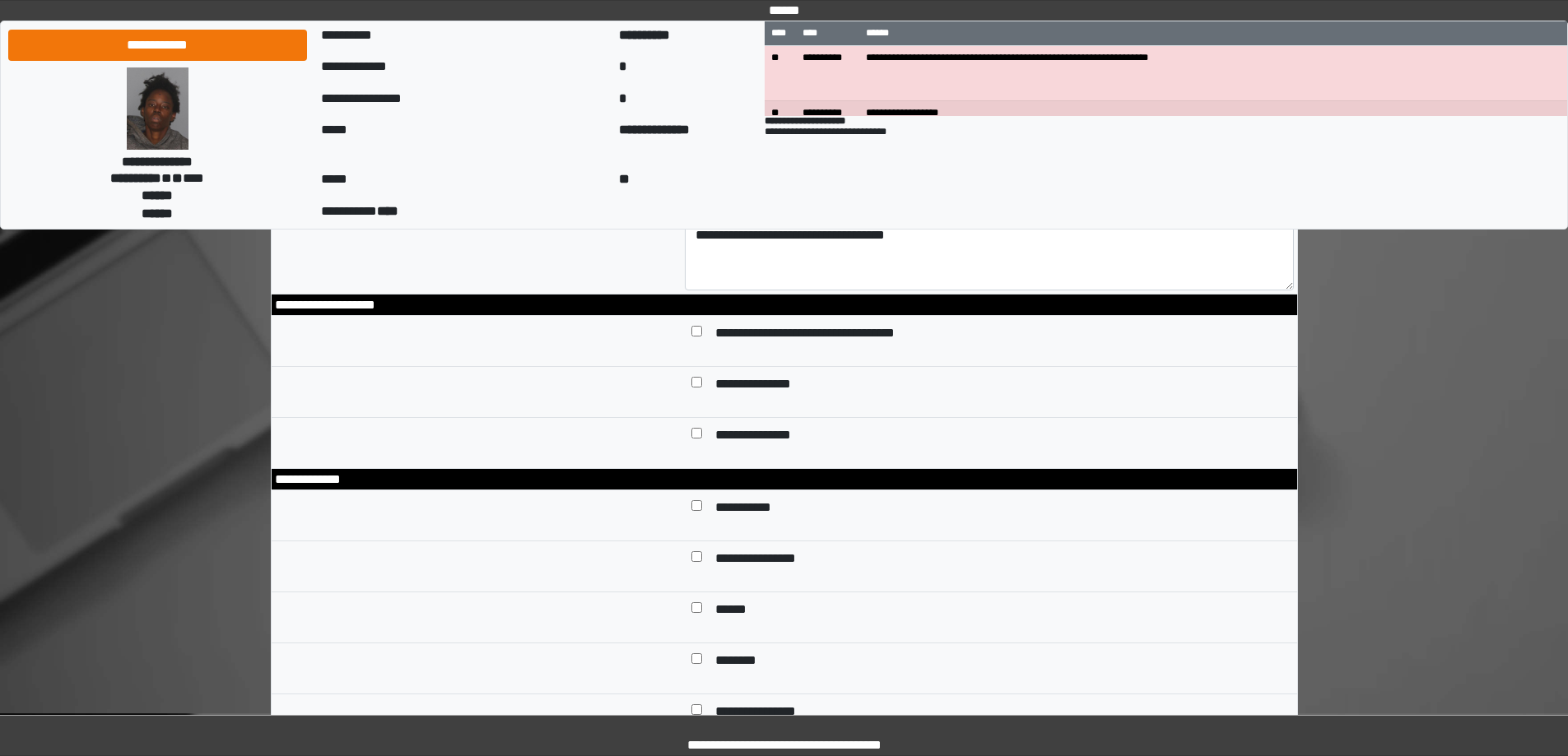 click on "**********" at bounding box center (766, 385) 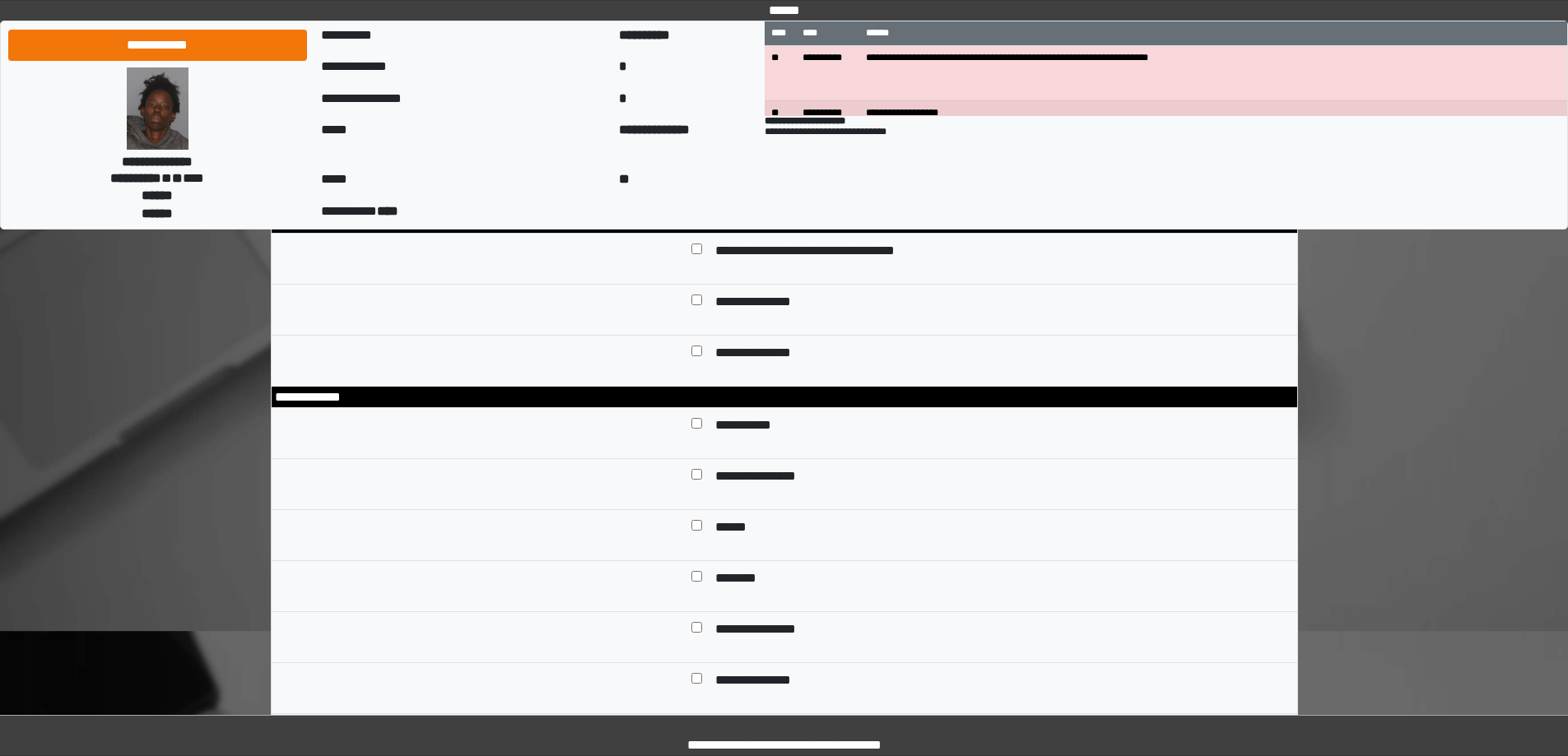 click on "******" at bounding box center (732, 528) 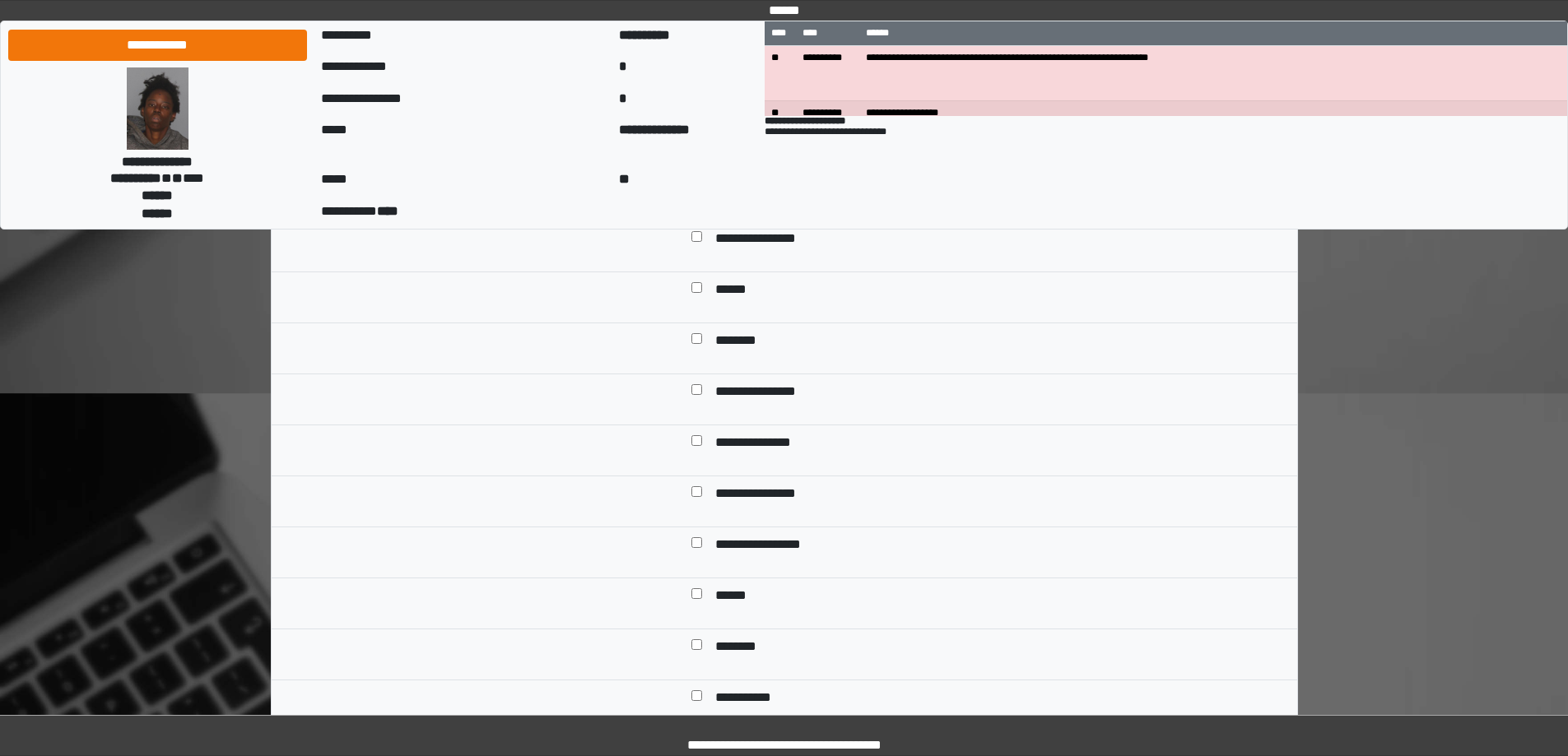 scroll, scrollTop: 494, scrollLeft: 0, axis: vertical 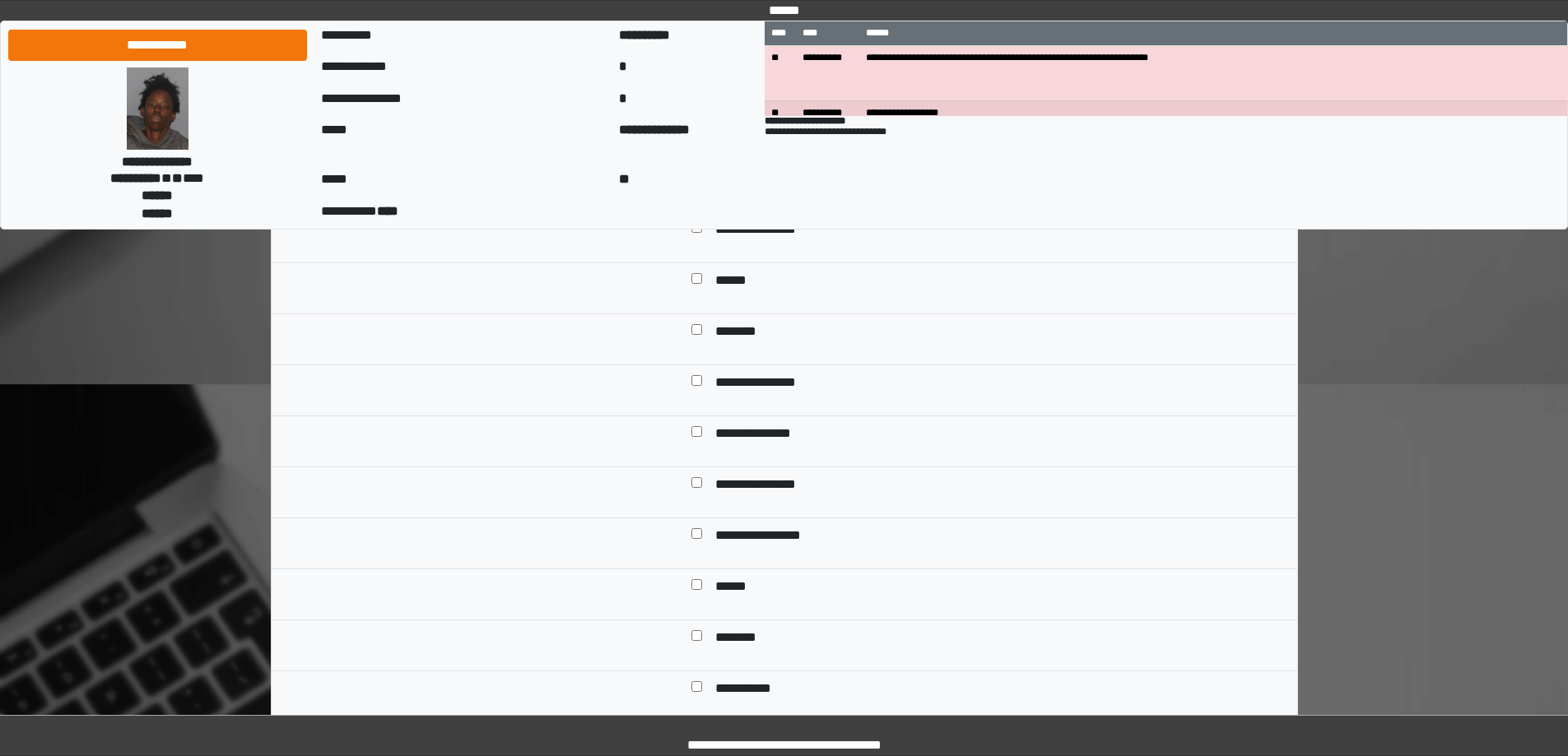 click on "**********" at bounding box center [767, 485] 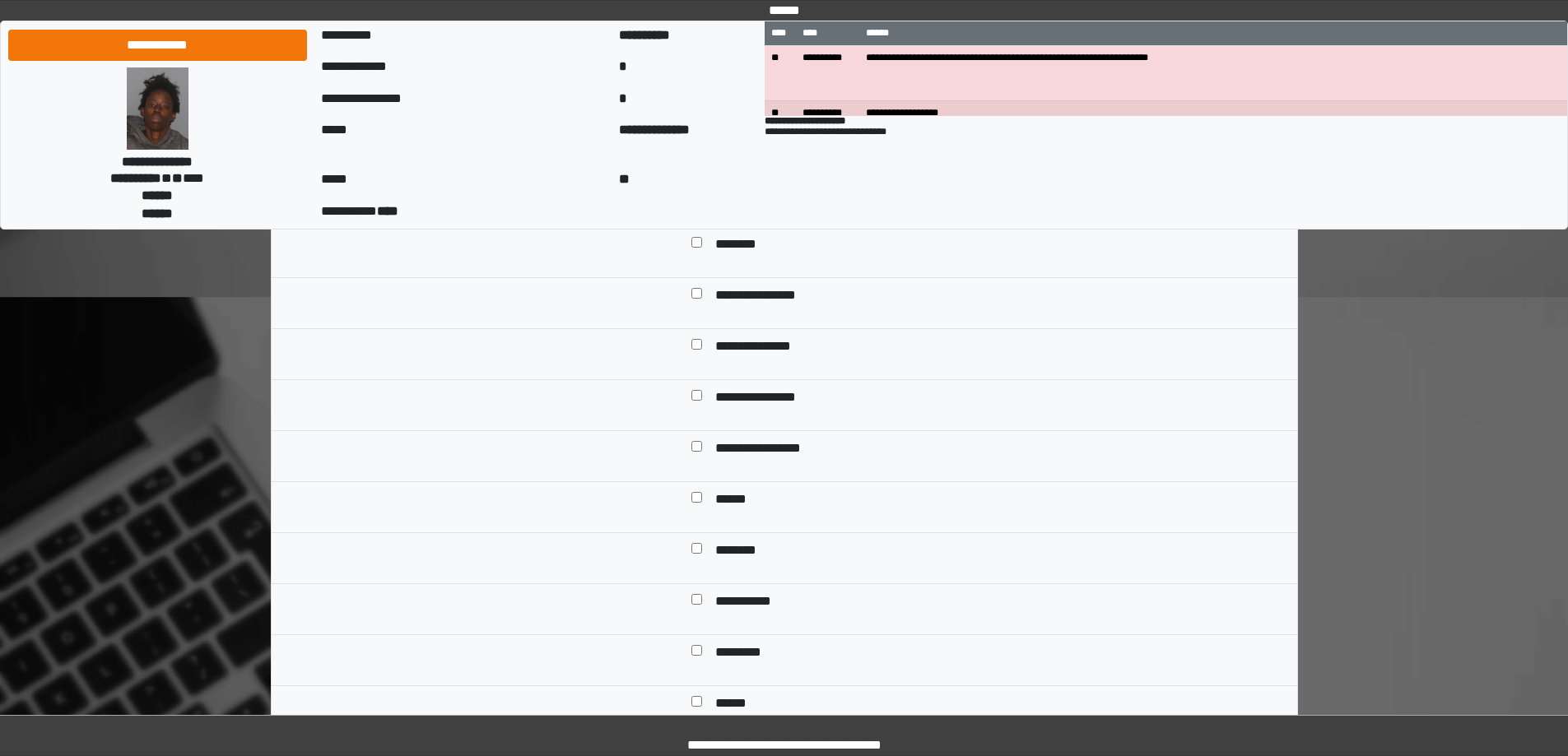 scroll, scrollTop: 658, scrollLeft: 0, axis: vertical 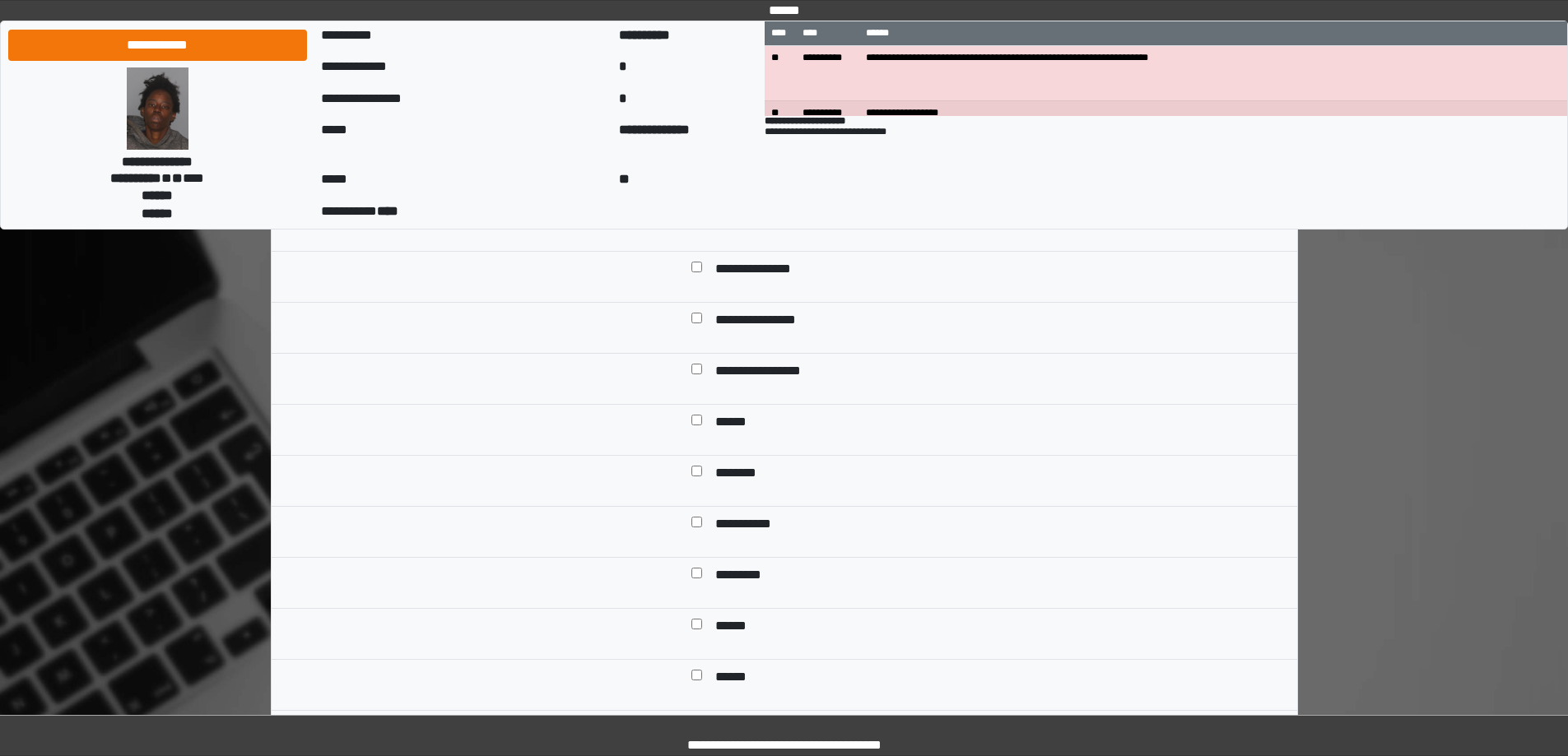 click on "********" at bounding box center (740, 474) 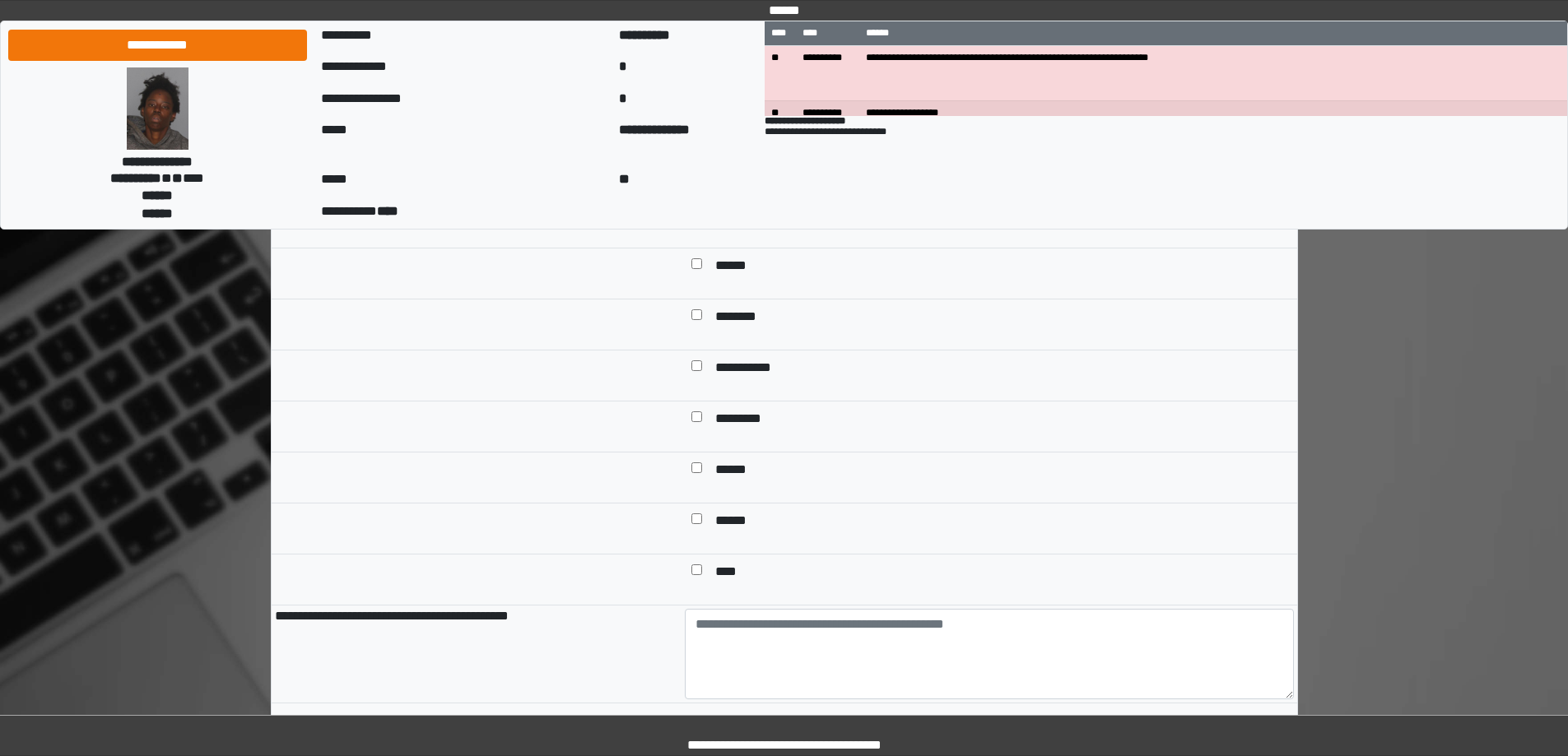scroll, scrollTop: 987, scrollLeft: 0, axis: vertical 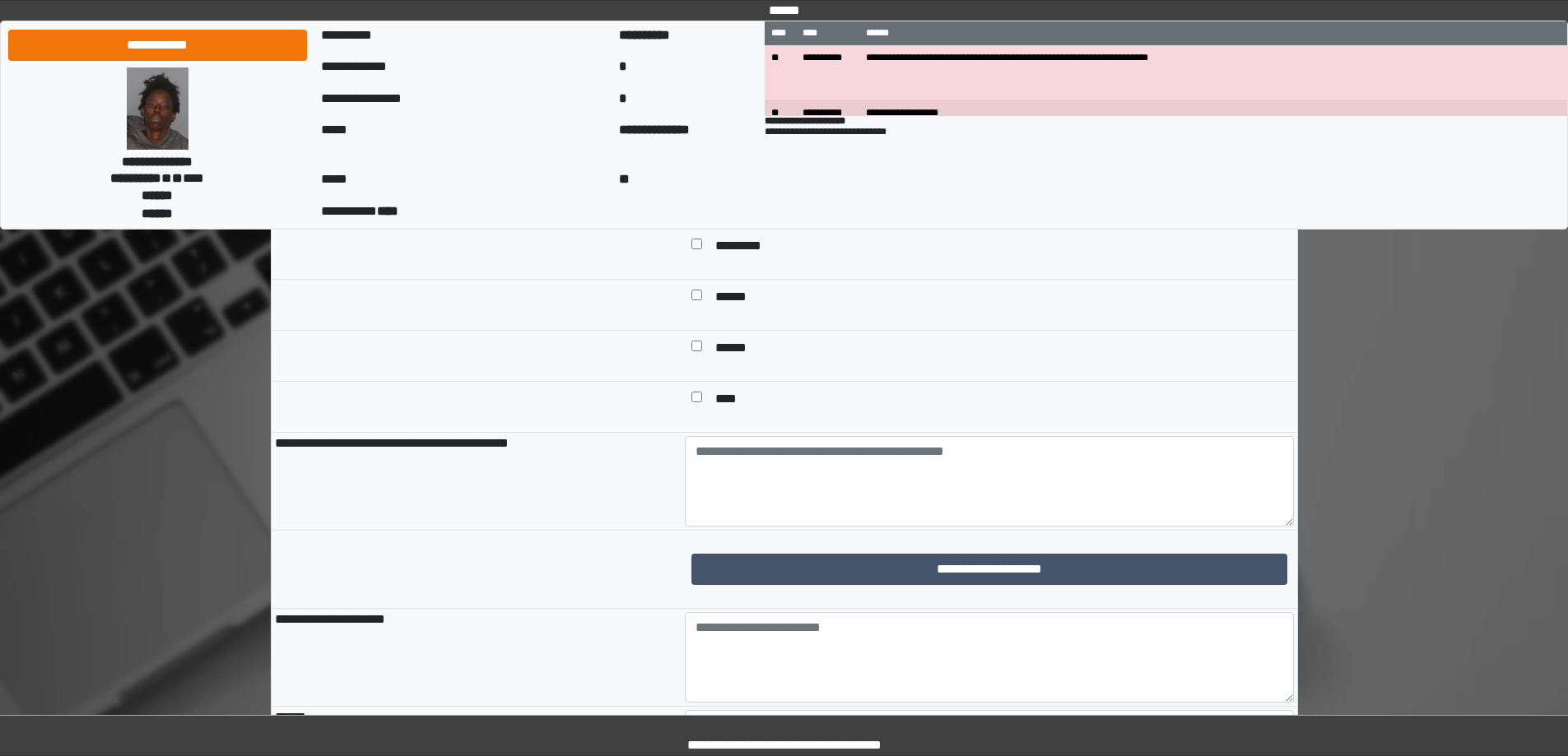 click on "****" at bounding box center (732, 400) 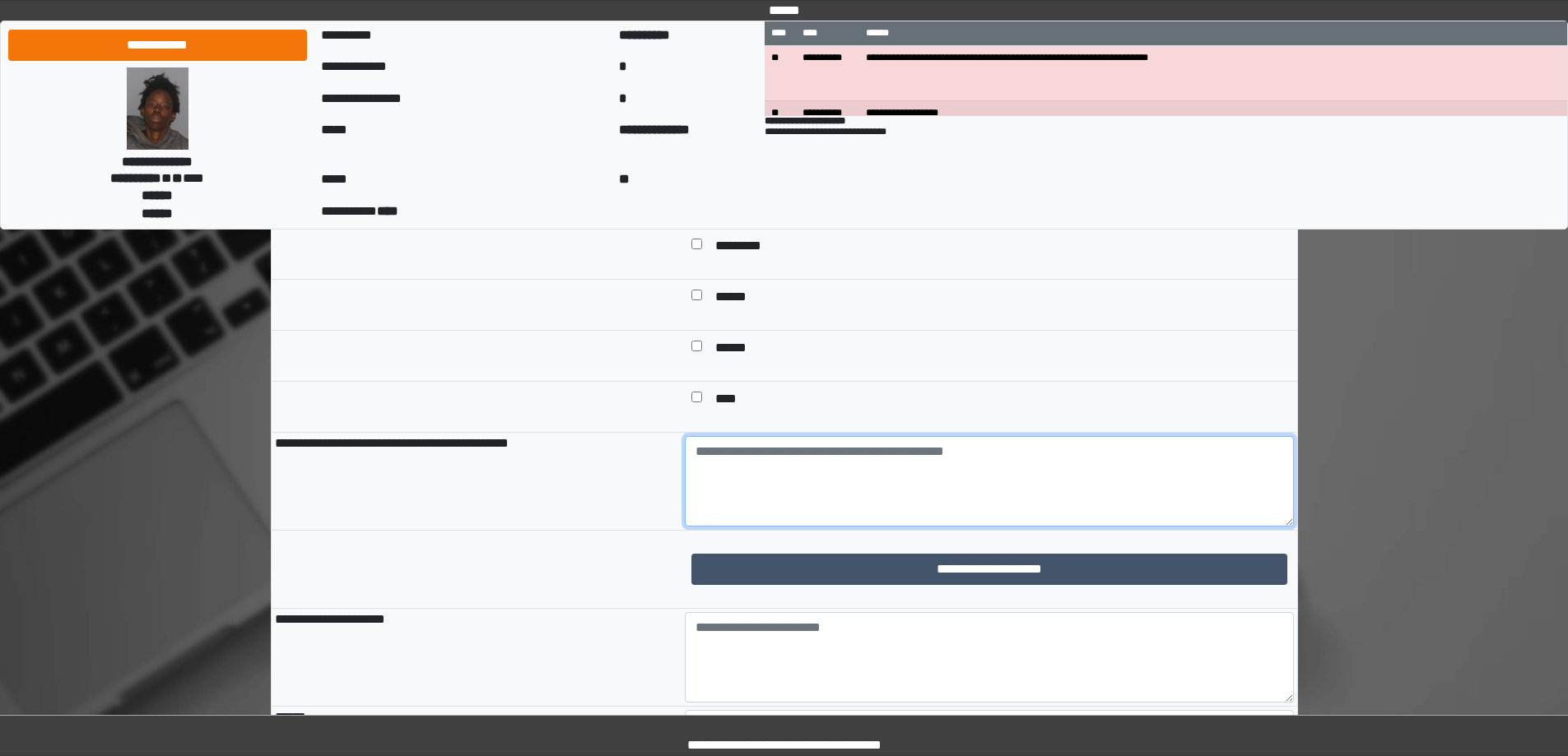 click at bounding box center (989, 481) 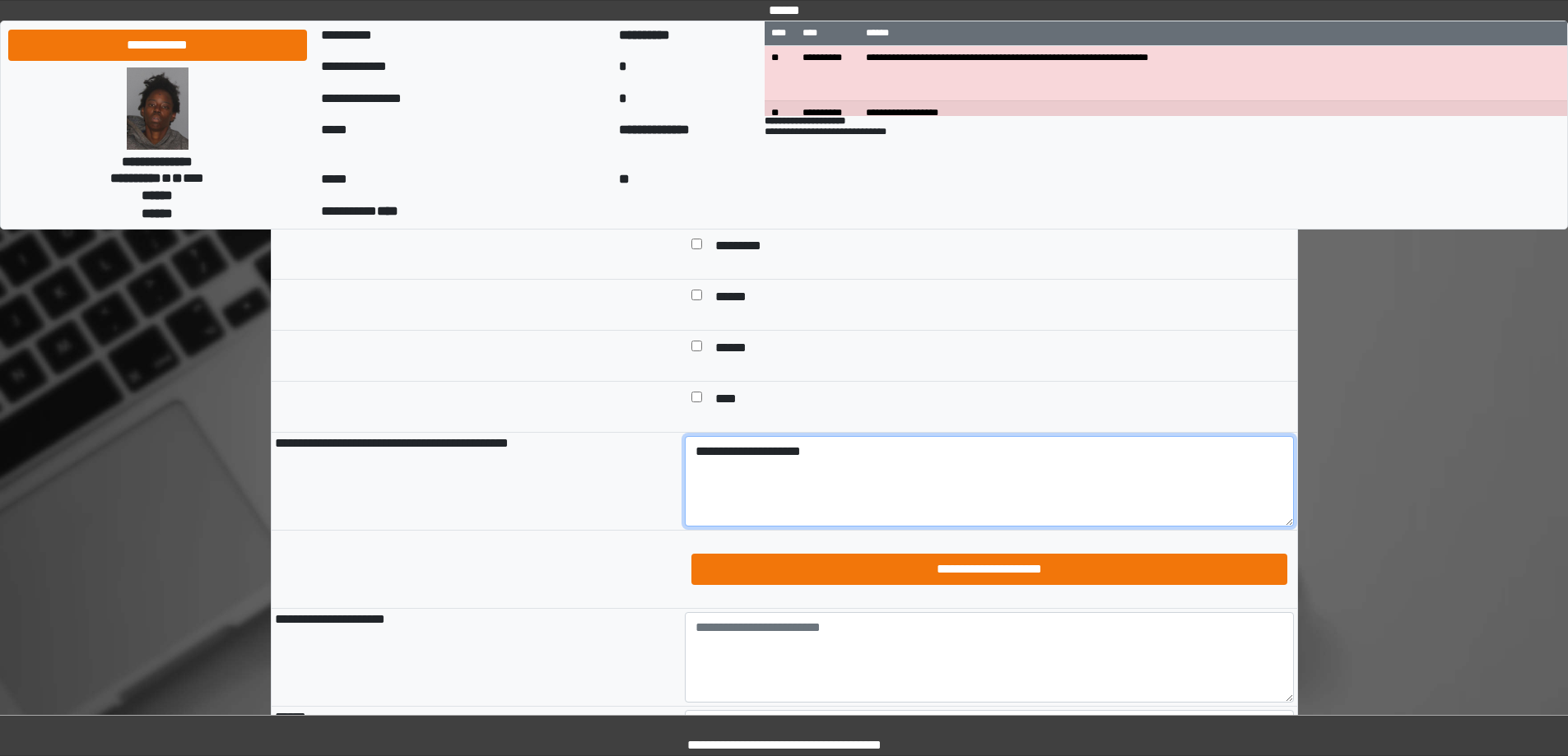 type on "**********" 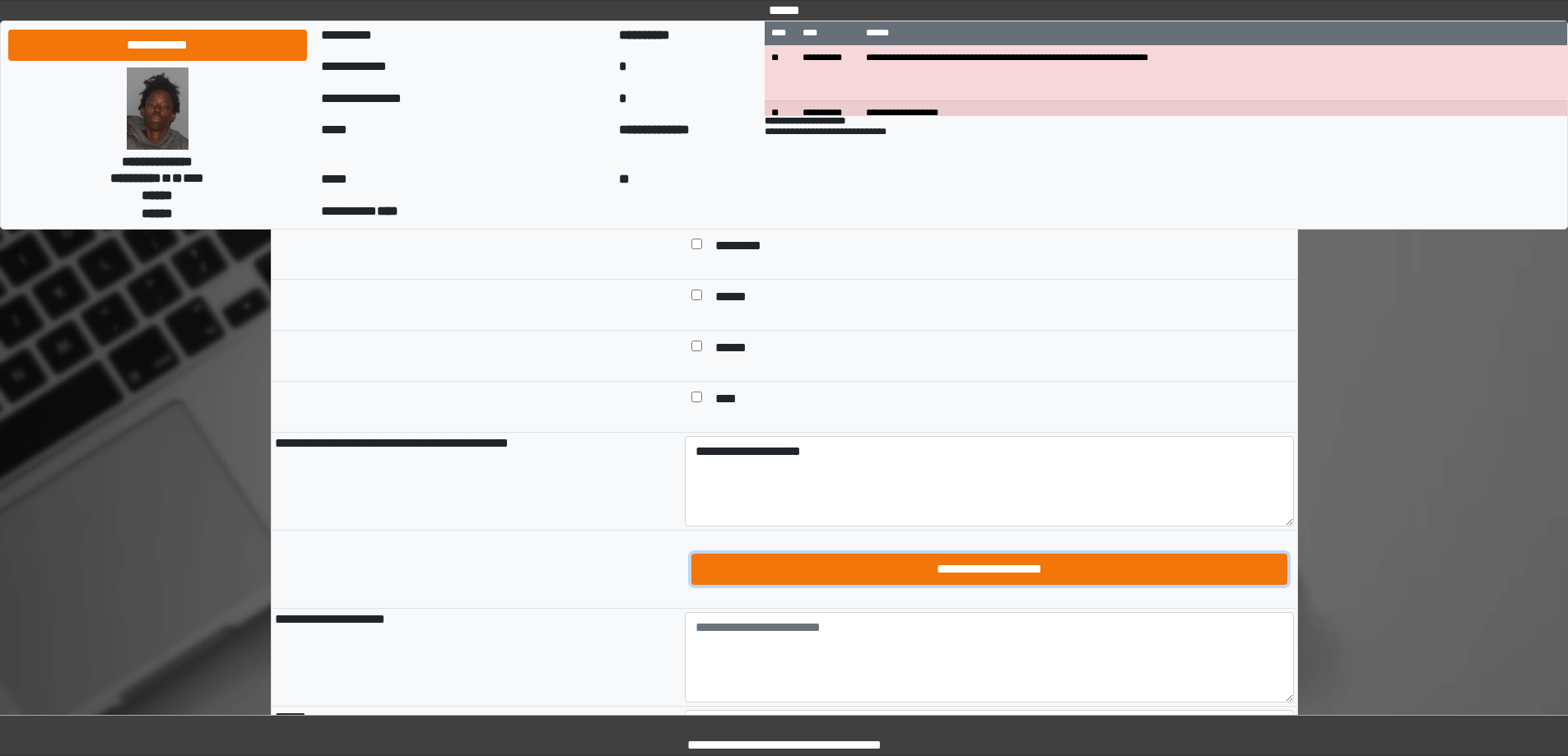 click on "**********" at bounding box center [989, 569] 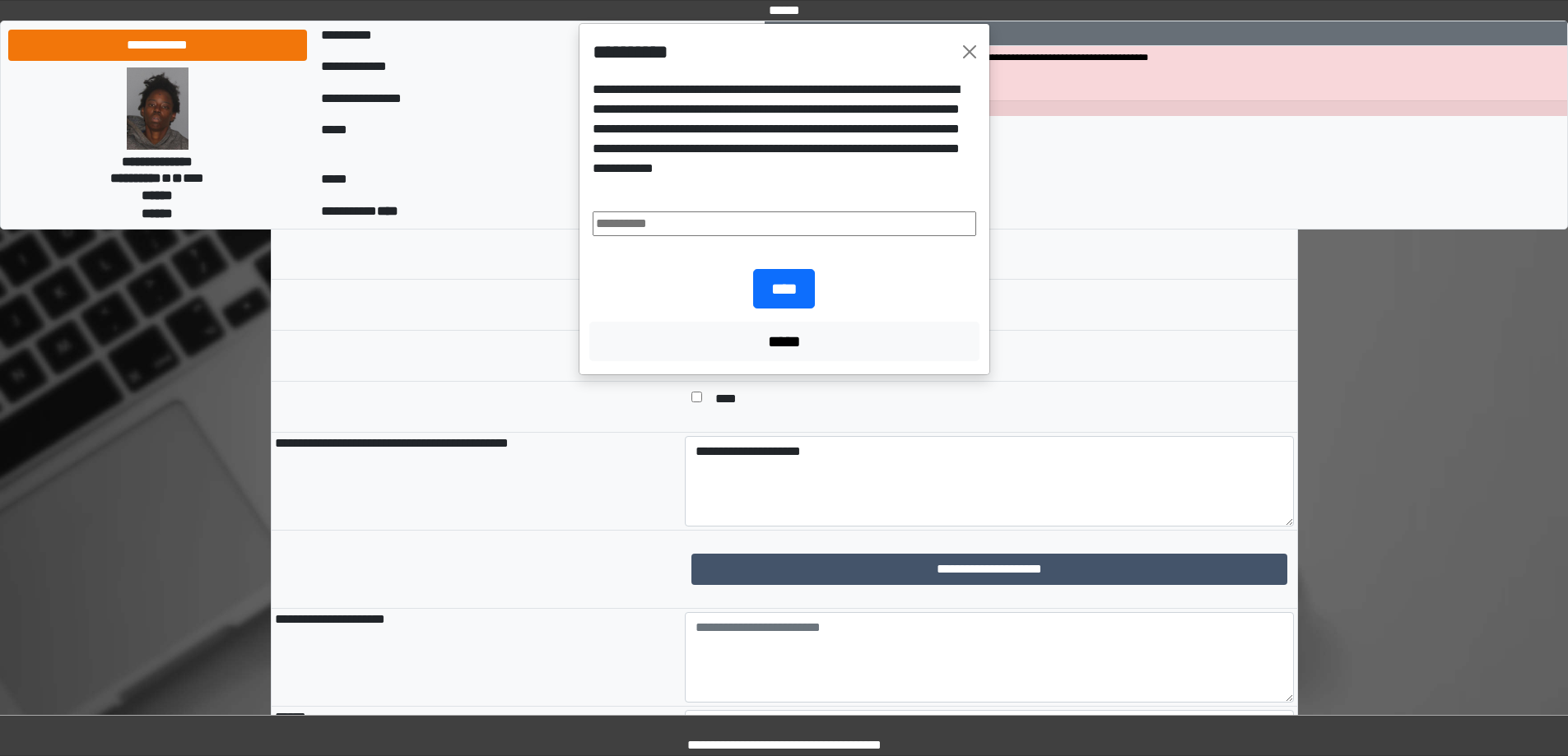 click at bounding box center [784, 224] 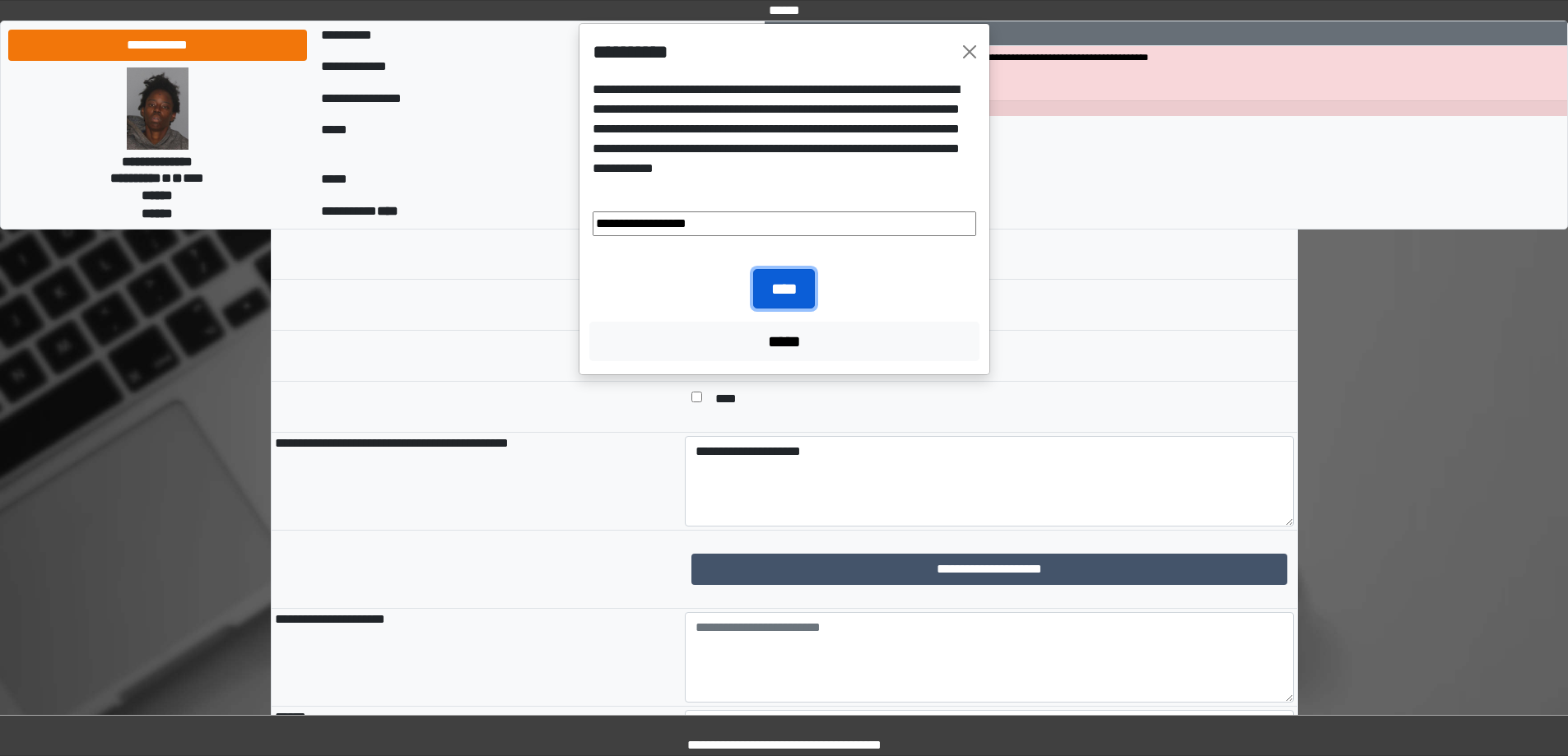 click on "****" at bounding box center (784, 289) 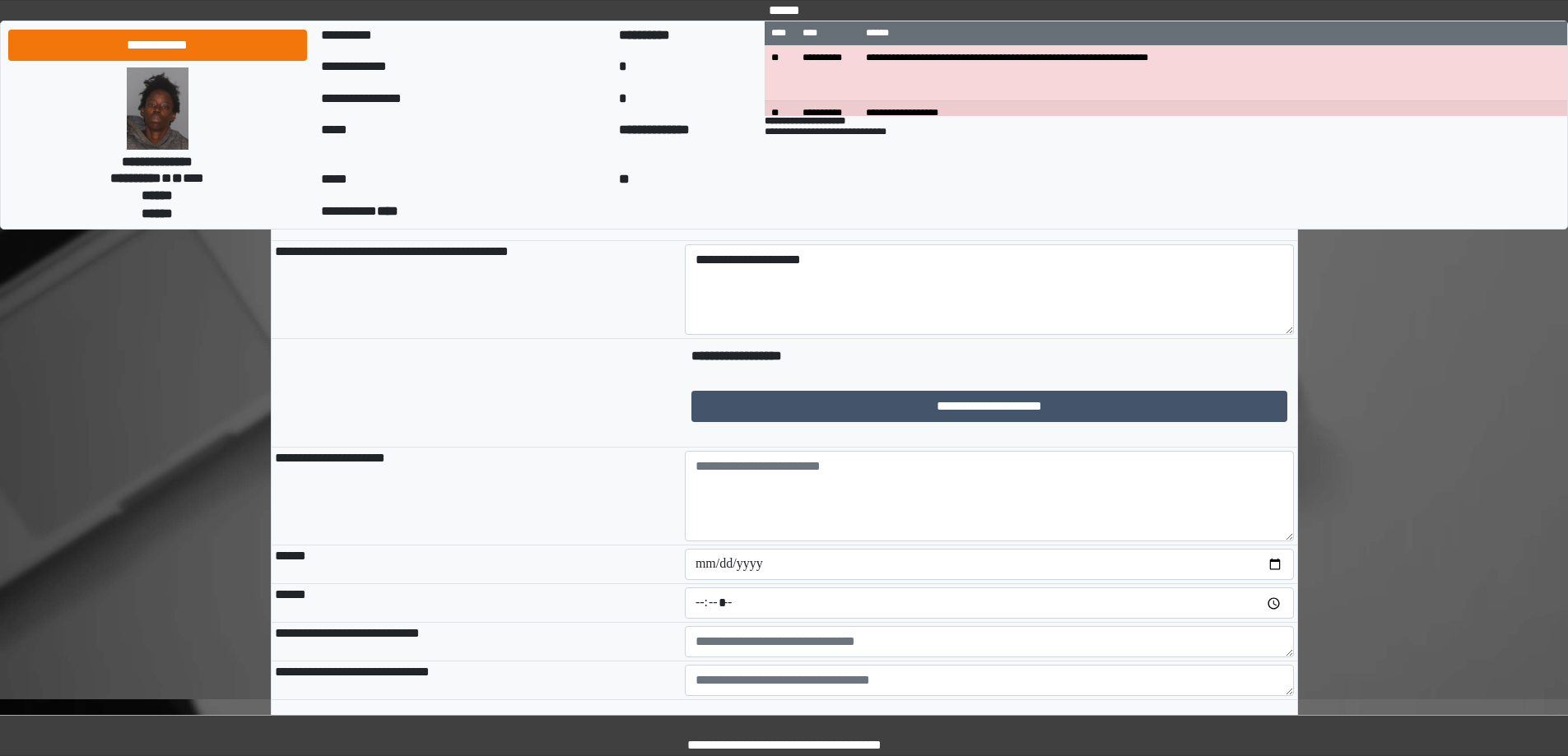 scroll, scrollTop: 1301, scrollLeft: 0, axis: vertical 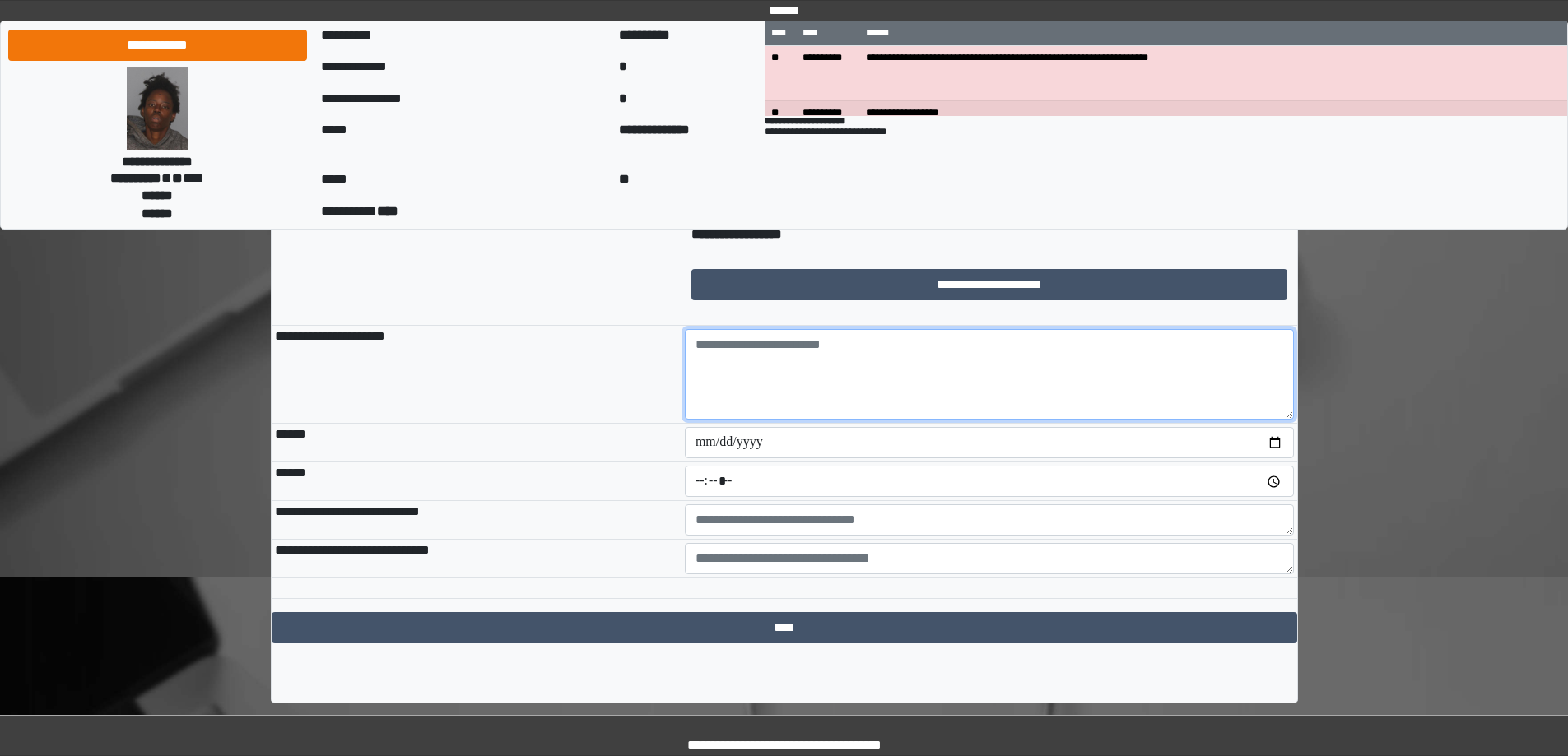click at bounding box center (989, 374) 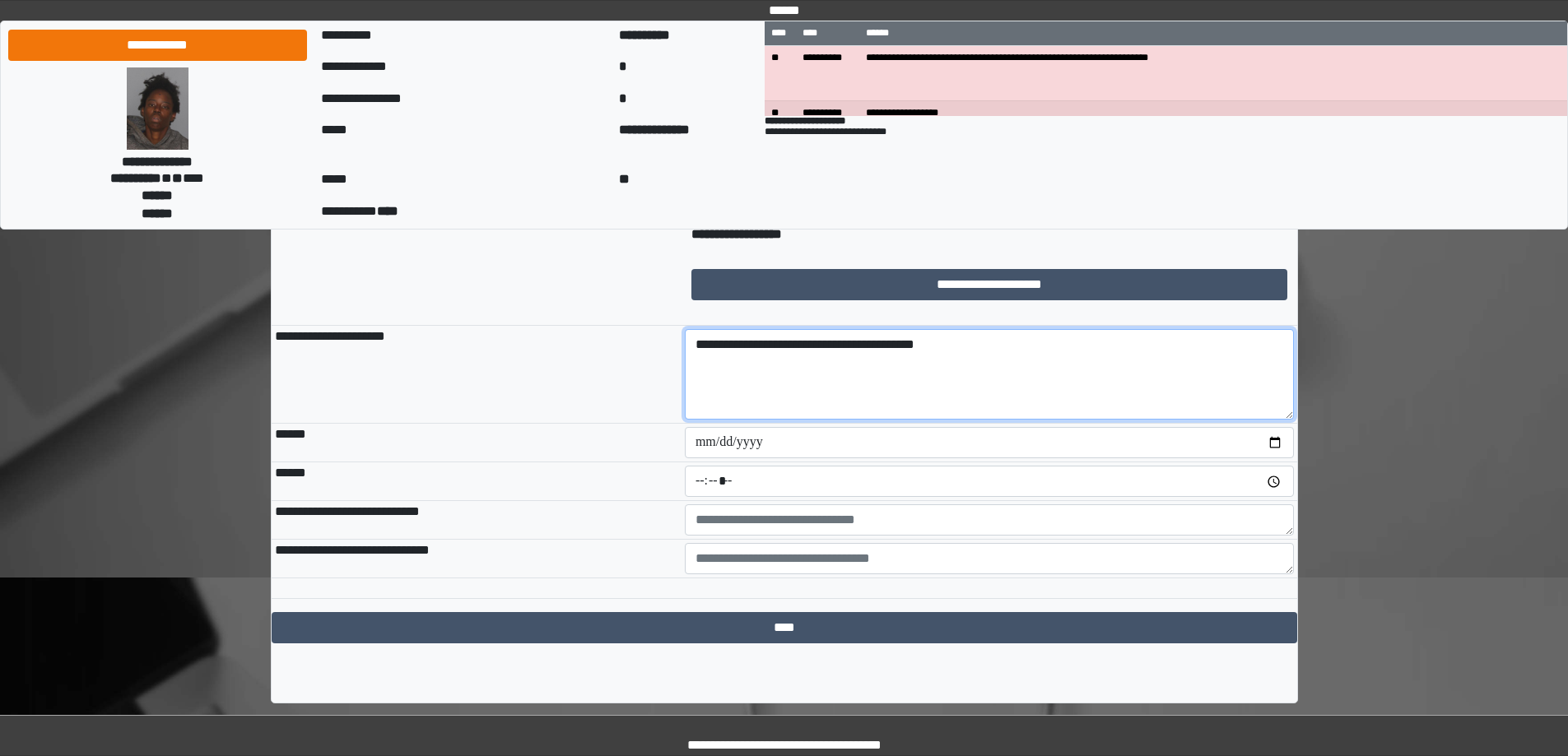 type on "**********" 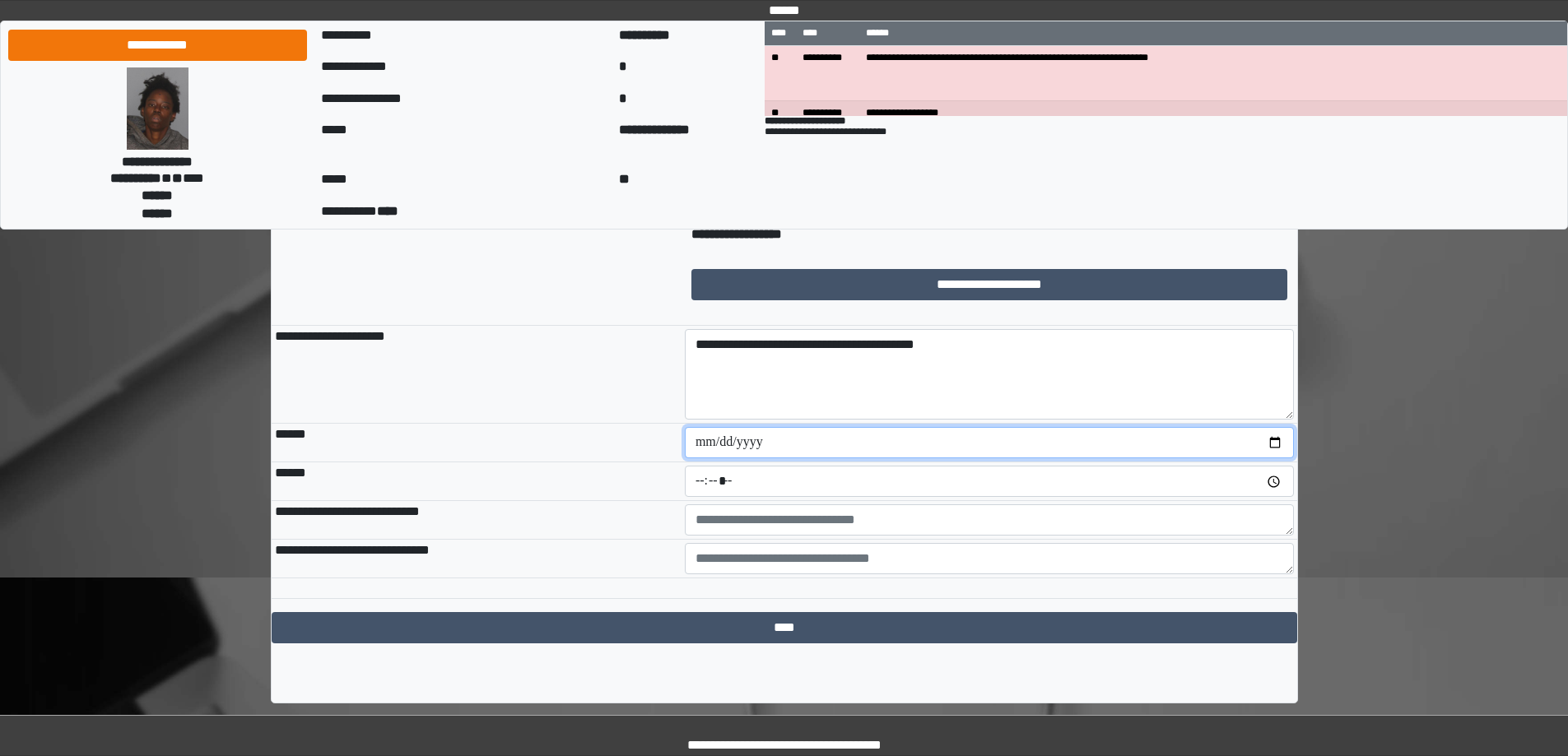 click at bounding box center [989, 443] 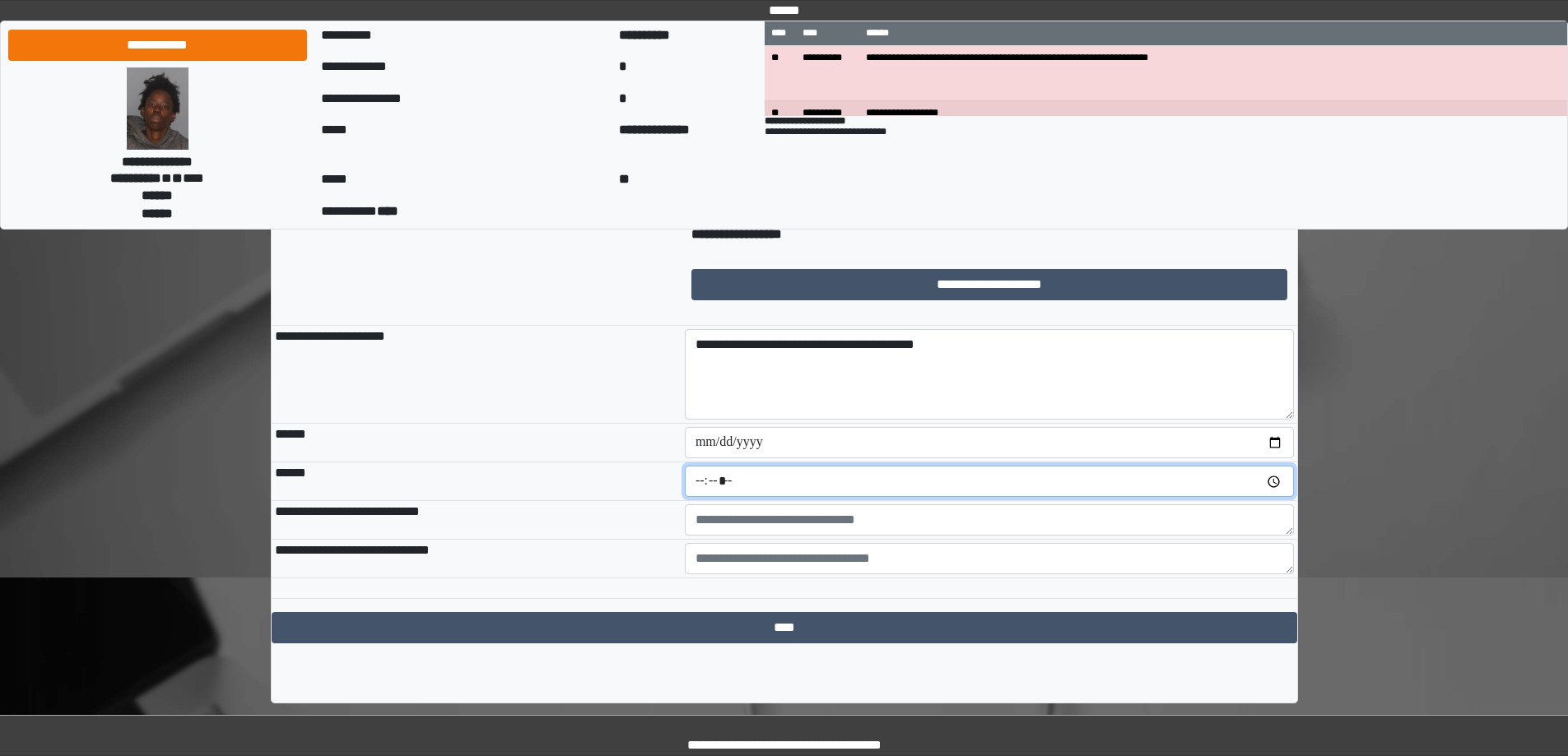 click at bounding box center [989, 481] 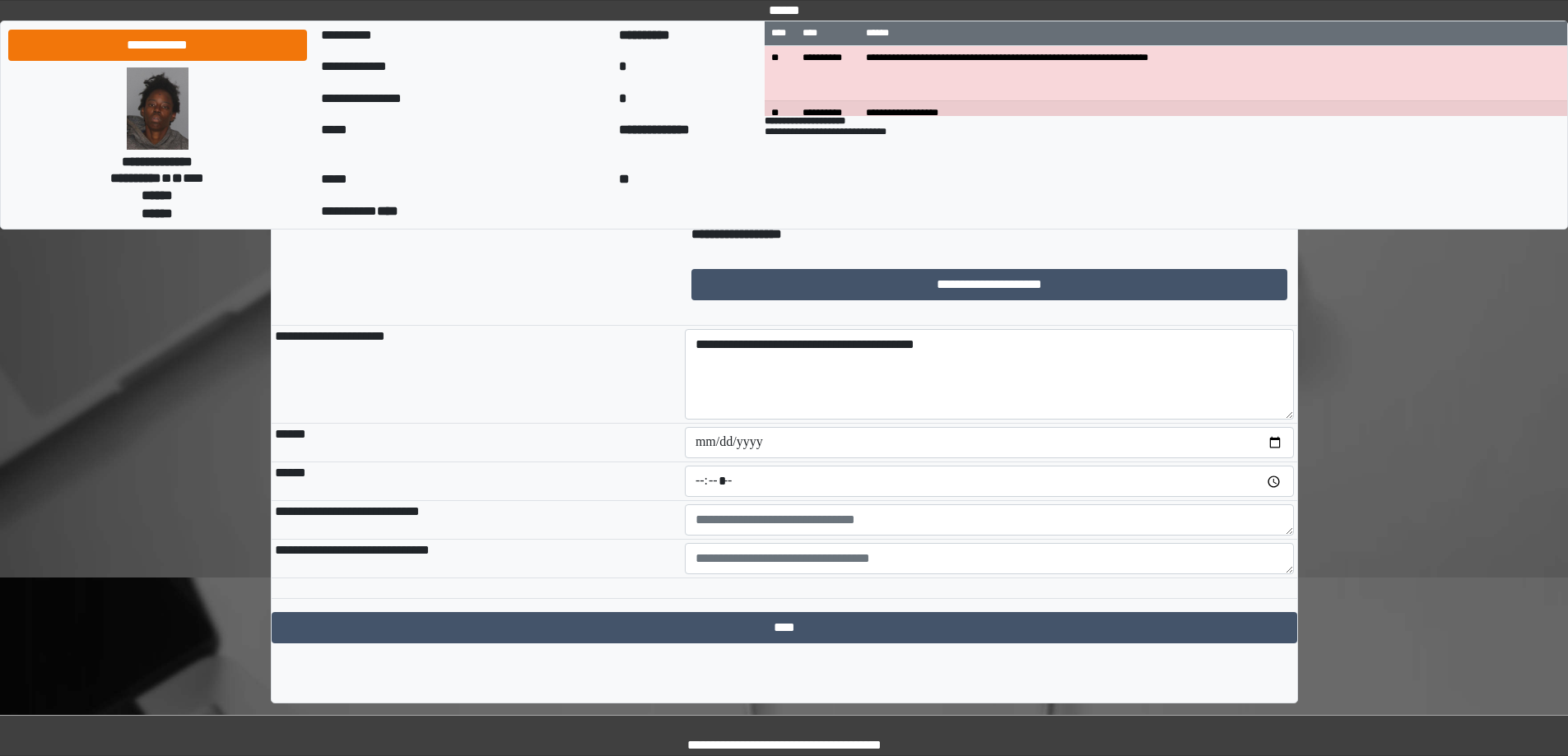 type on "*****" 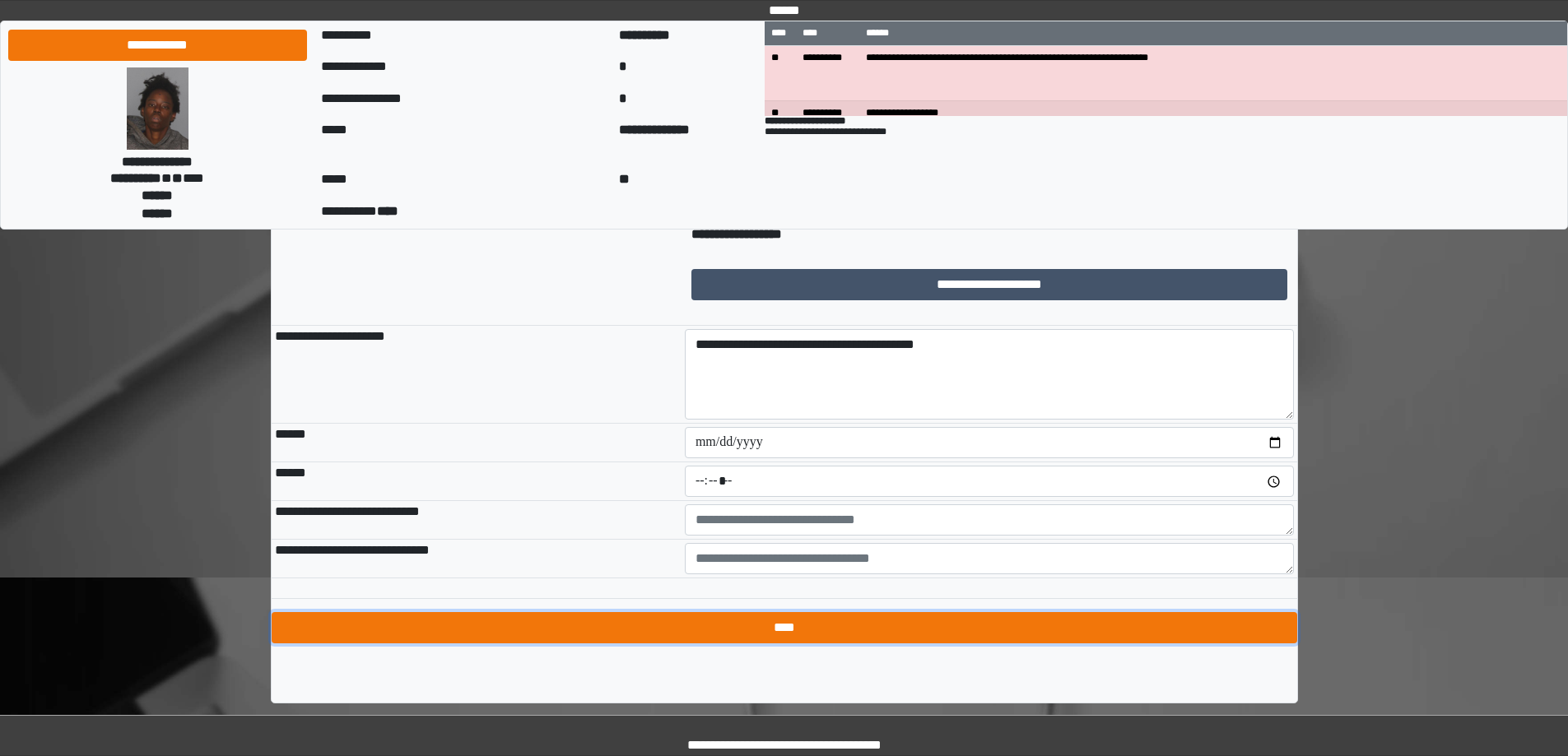 click on "****" at bounding box center (784, 628) 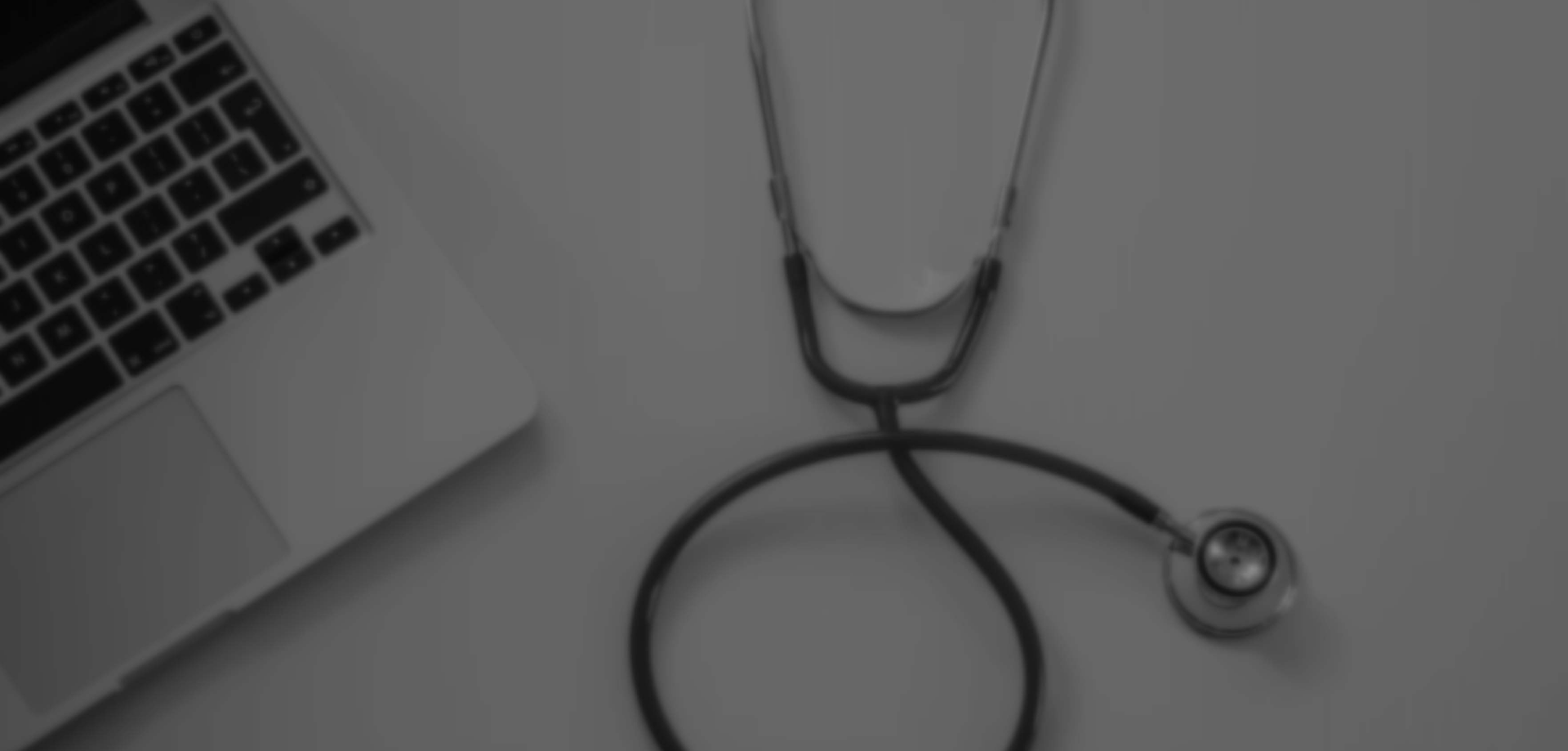 scroll, scrollTop: 0, scrollLeft: 0, axis: both 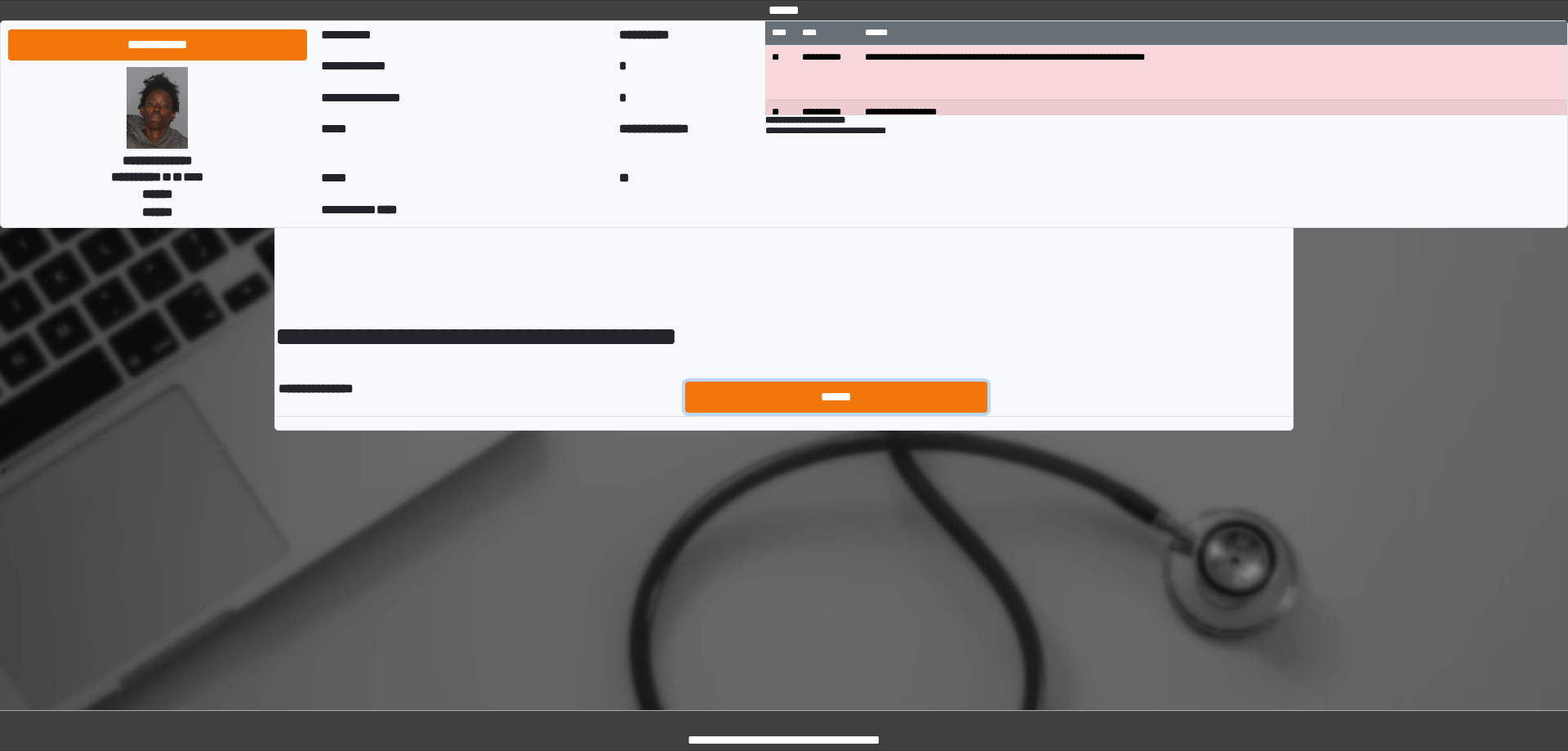click on "******" at bounding box center (836, 397) 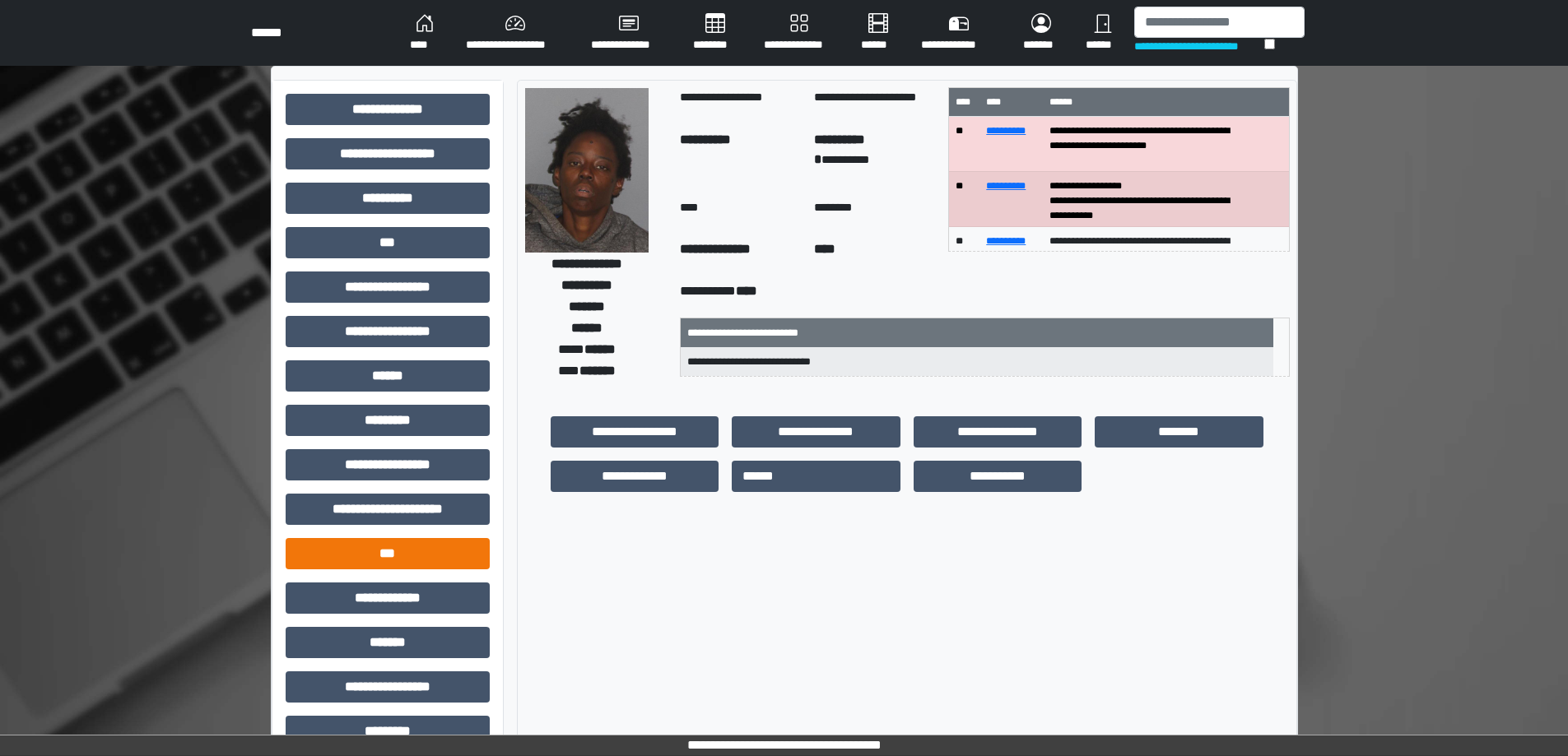 scroll, scrollTop: 210, scrollLeft: 0, axis: vertical 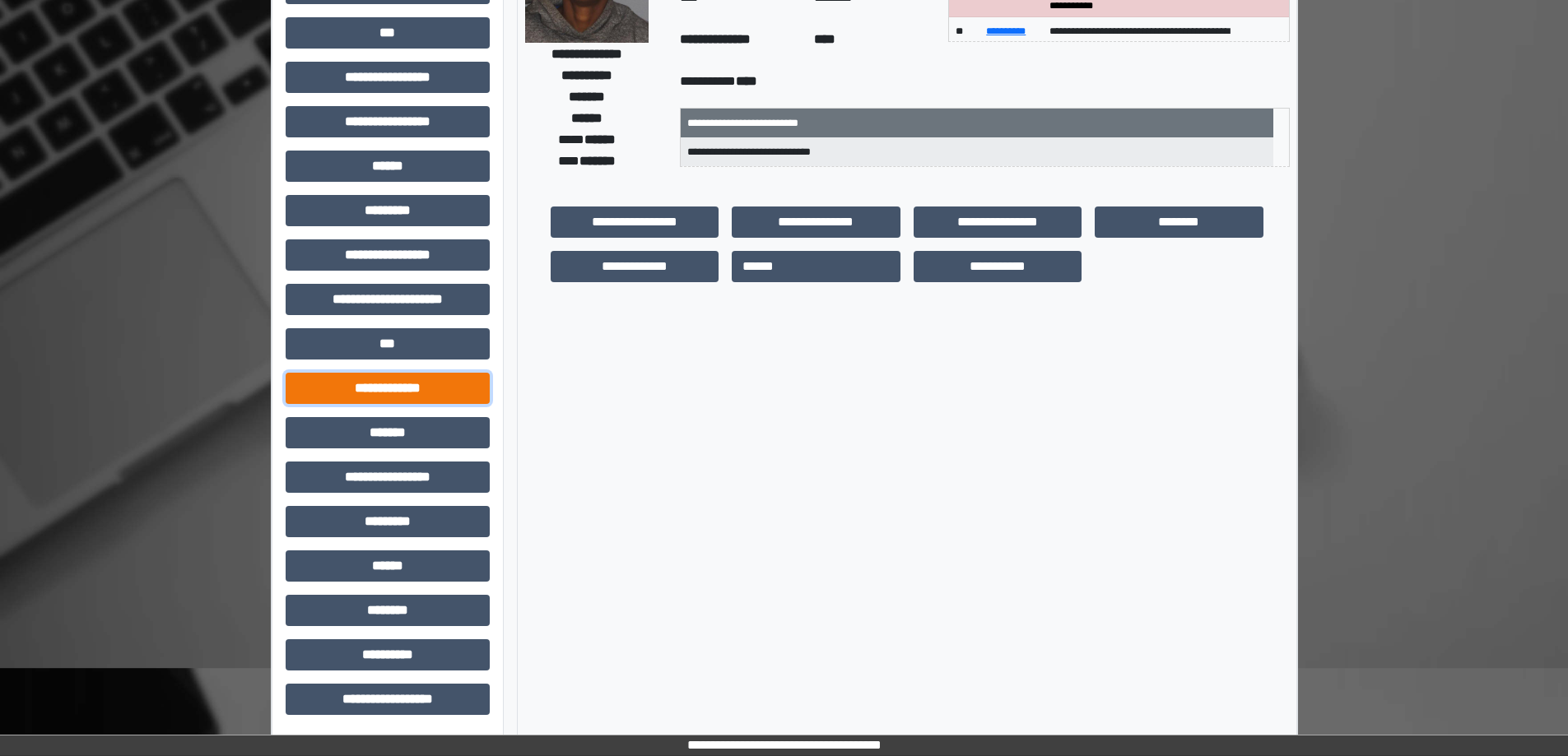 click on "**********" at bounding box center [388, 388] 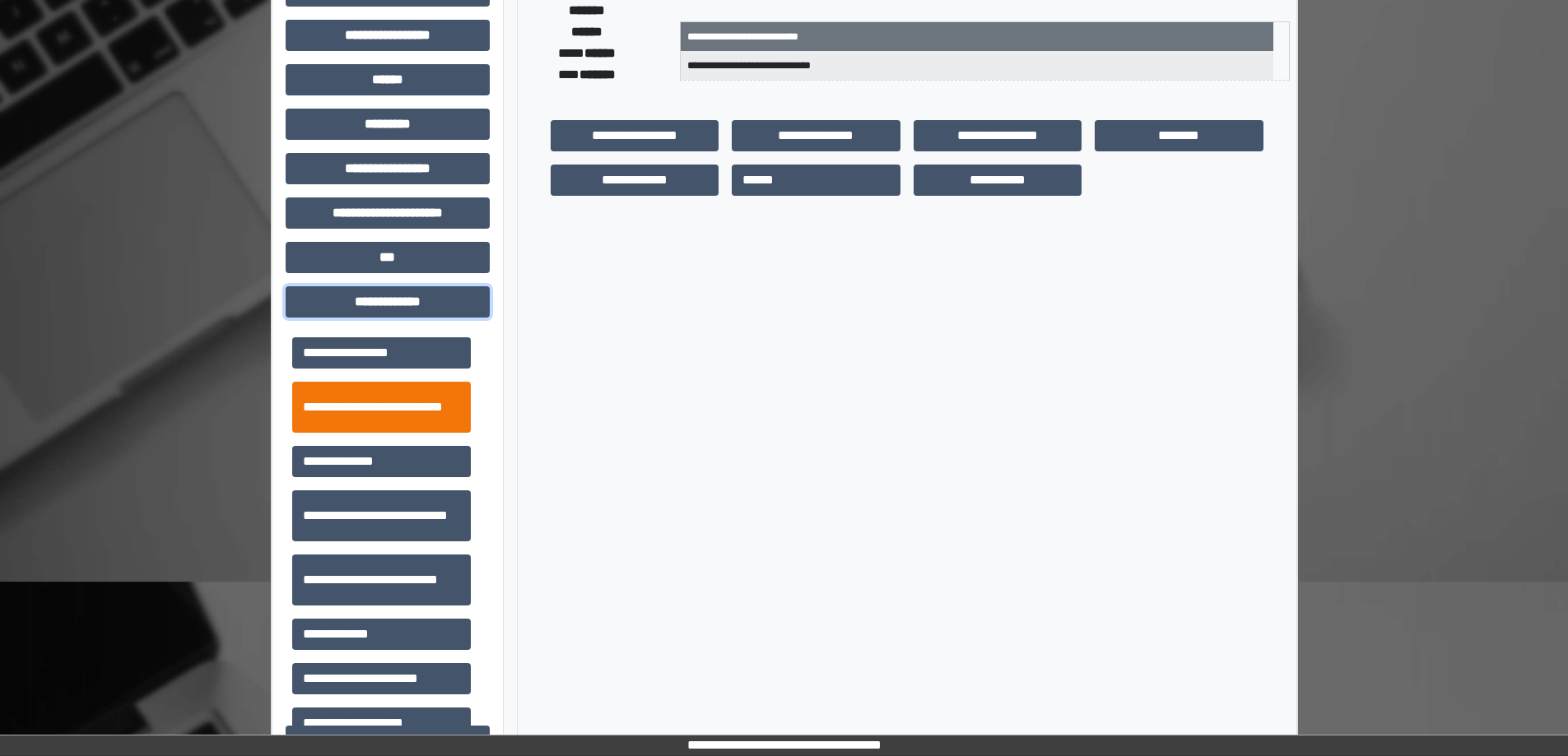 scroll, scrollTop: 457, scrollLeft: 0, axis: vertical 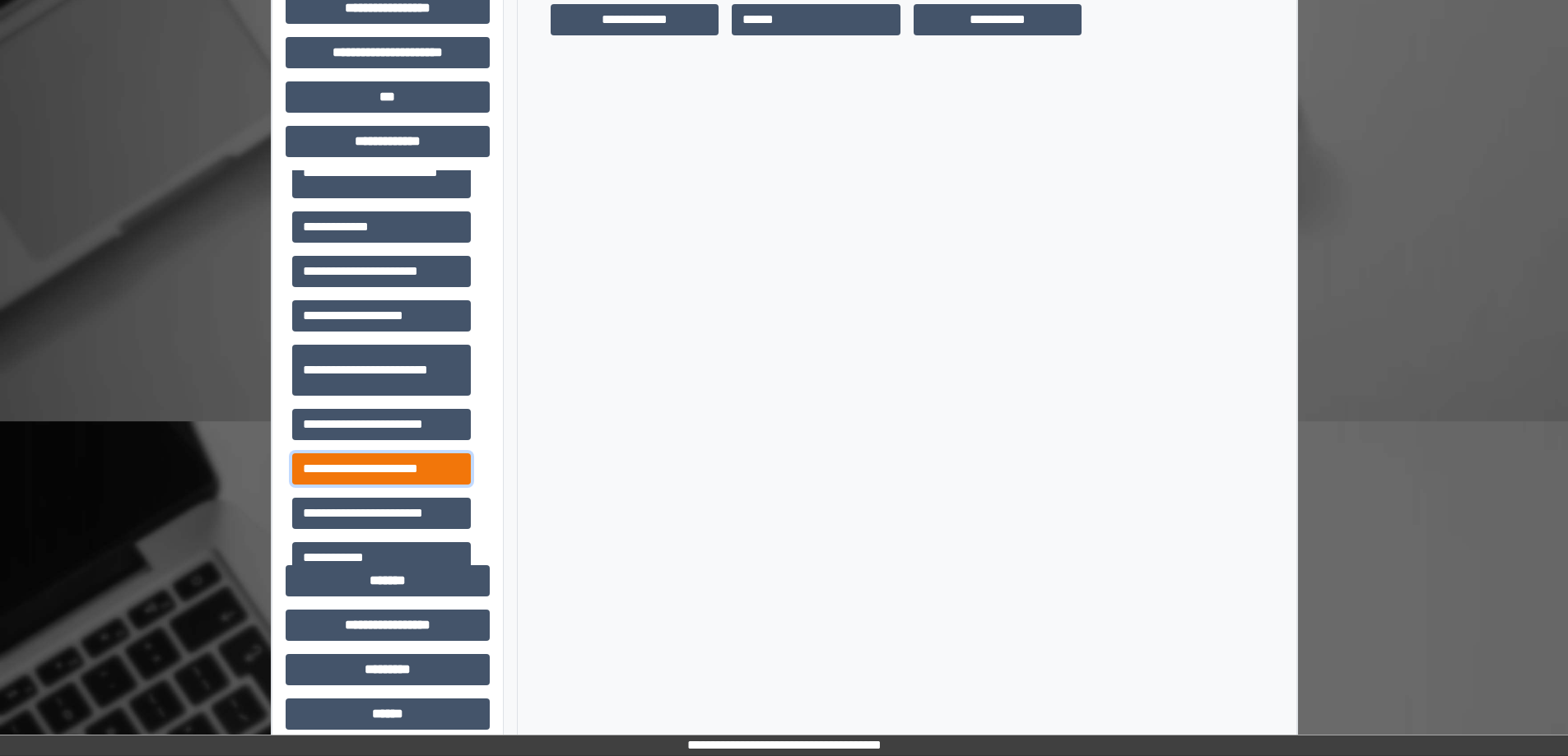 click on "**********" at bounding box center (381, 469) 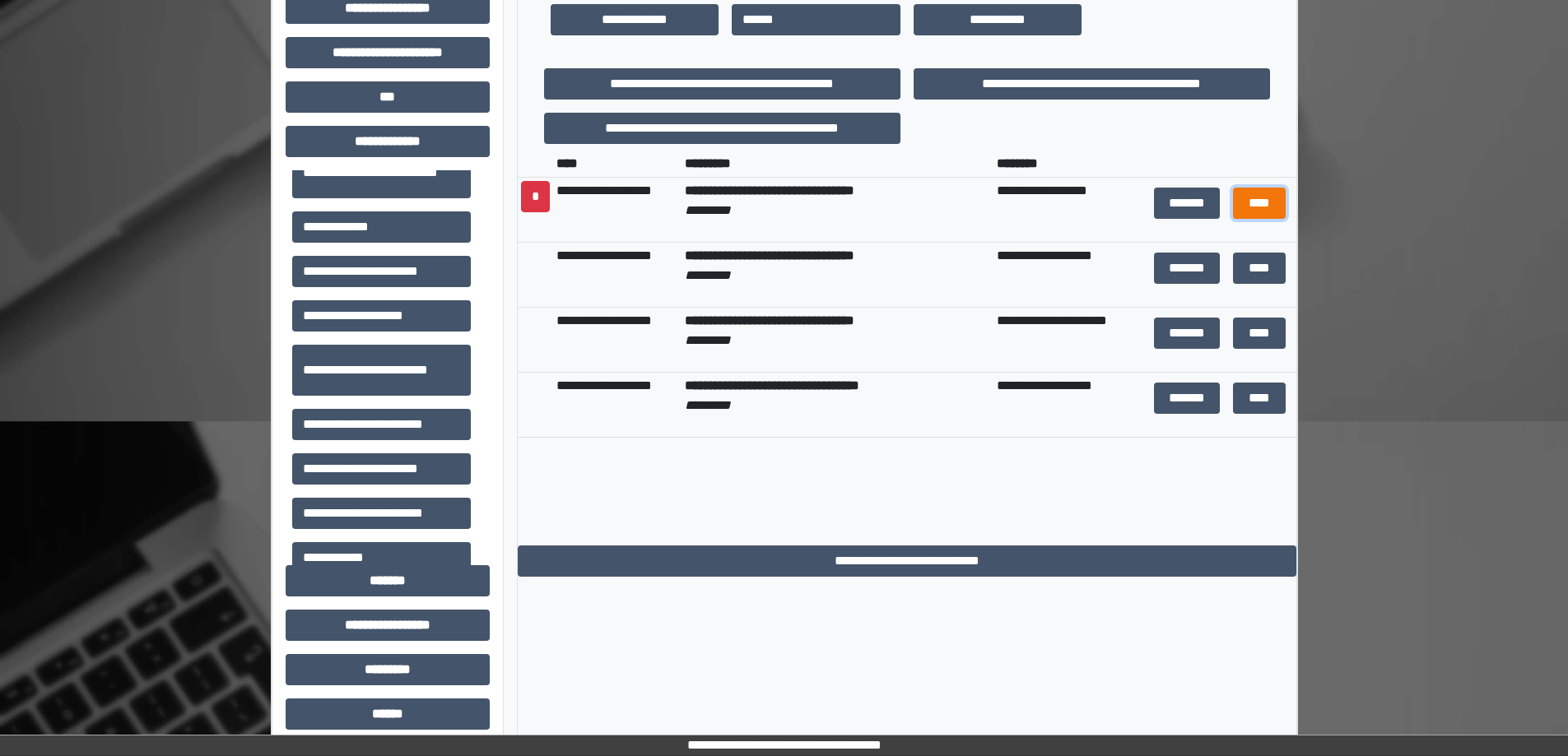 click on "****" at bounding box center [1259, 203] 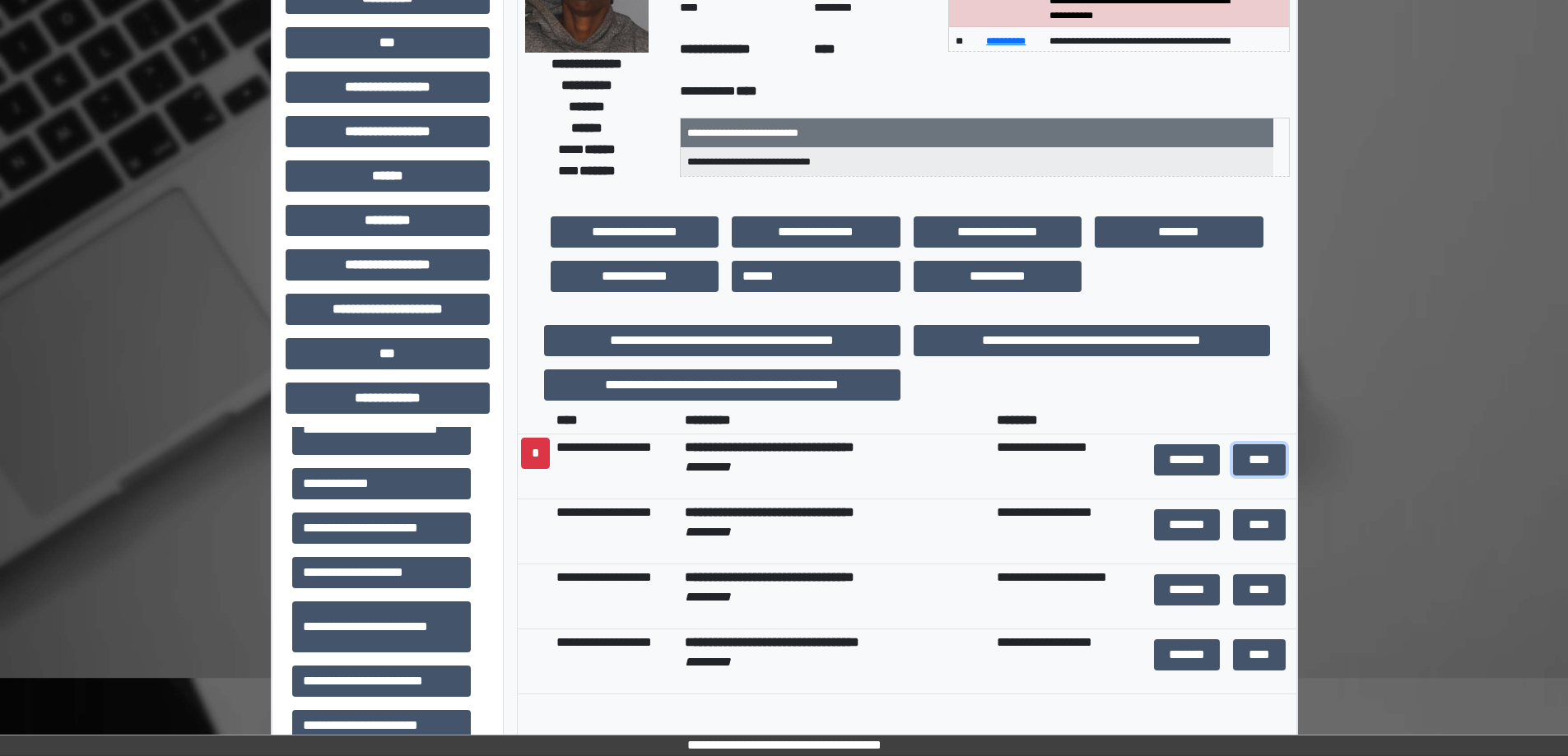 scroll, scrollTop: 0, scrollLeft: 0, axis: both 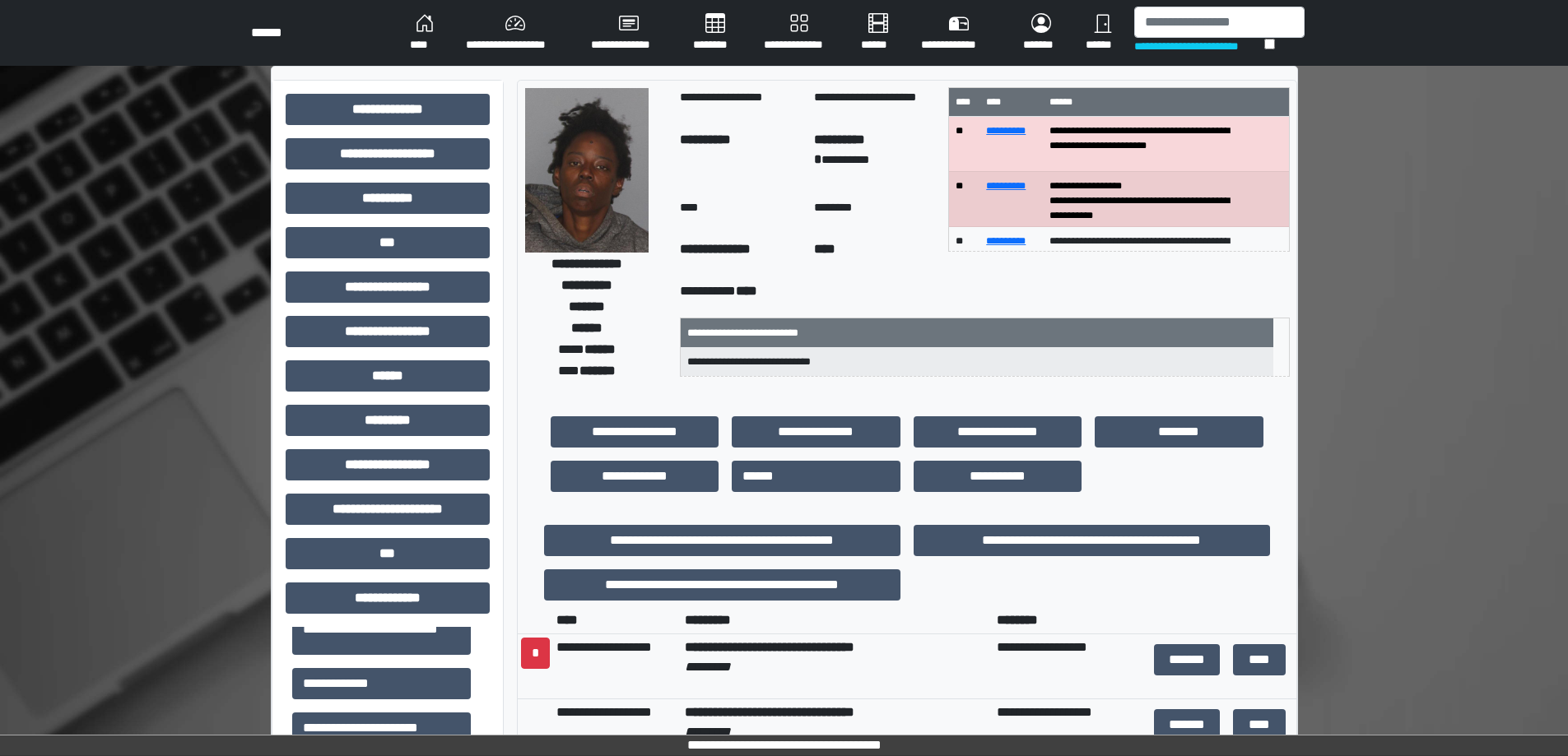 click on "**********" at bounding box center [1199, 46] 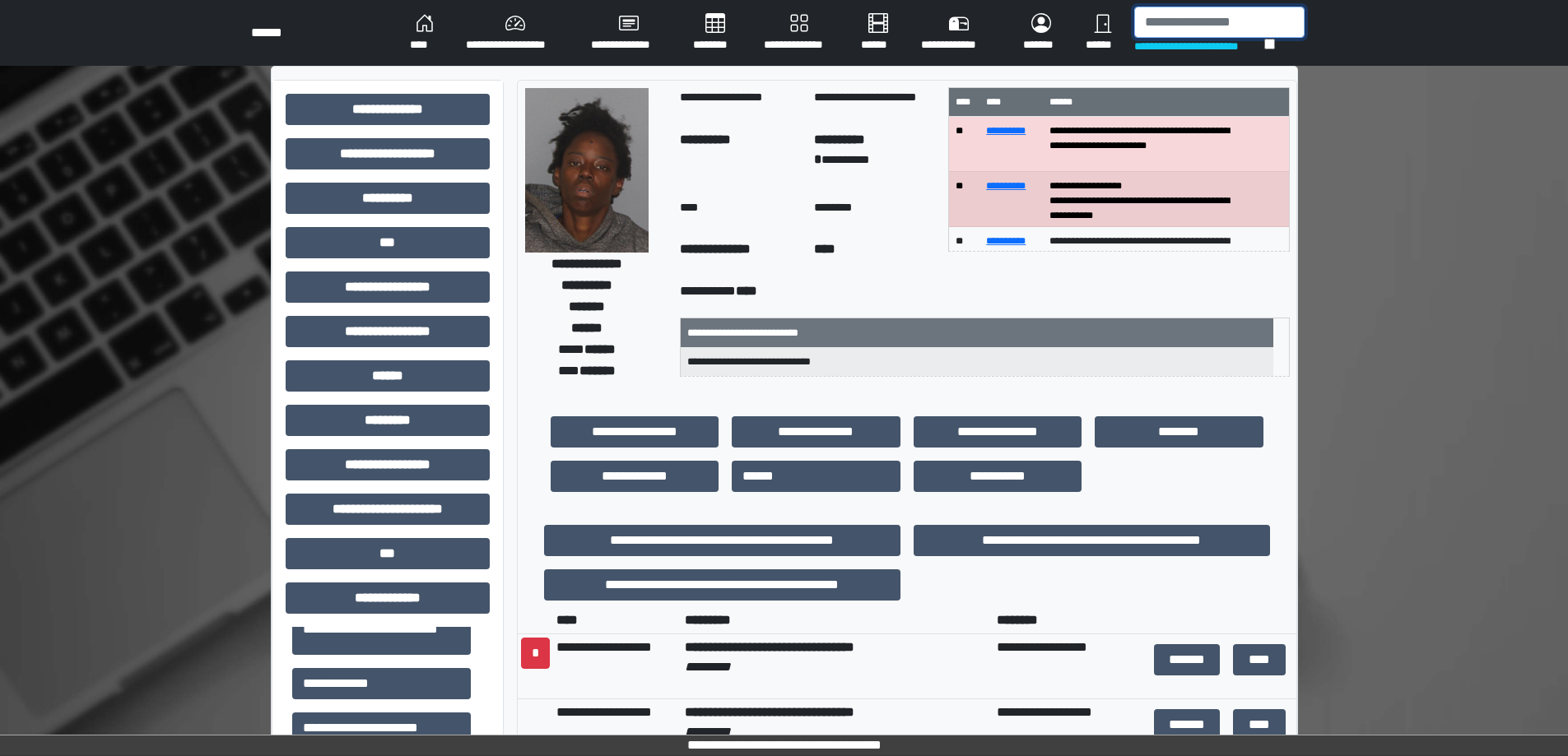 click at bounding box center [1219, 22] 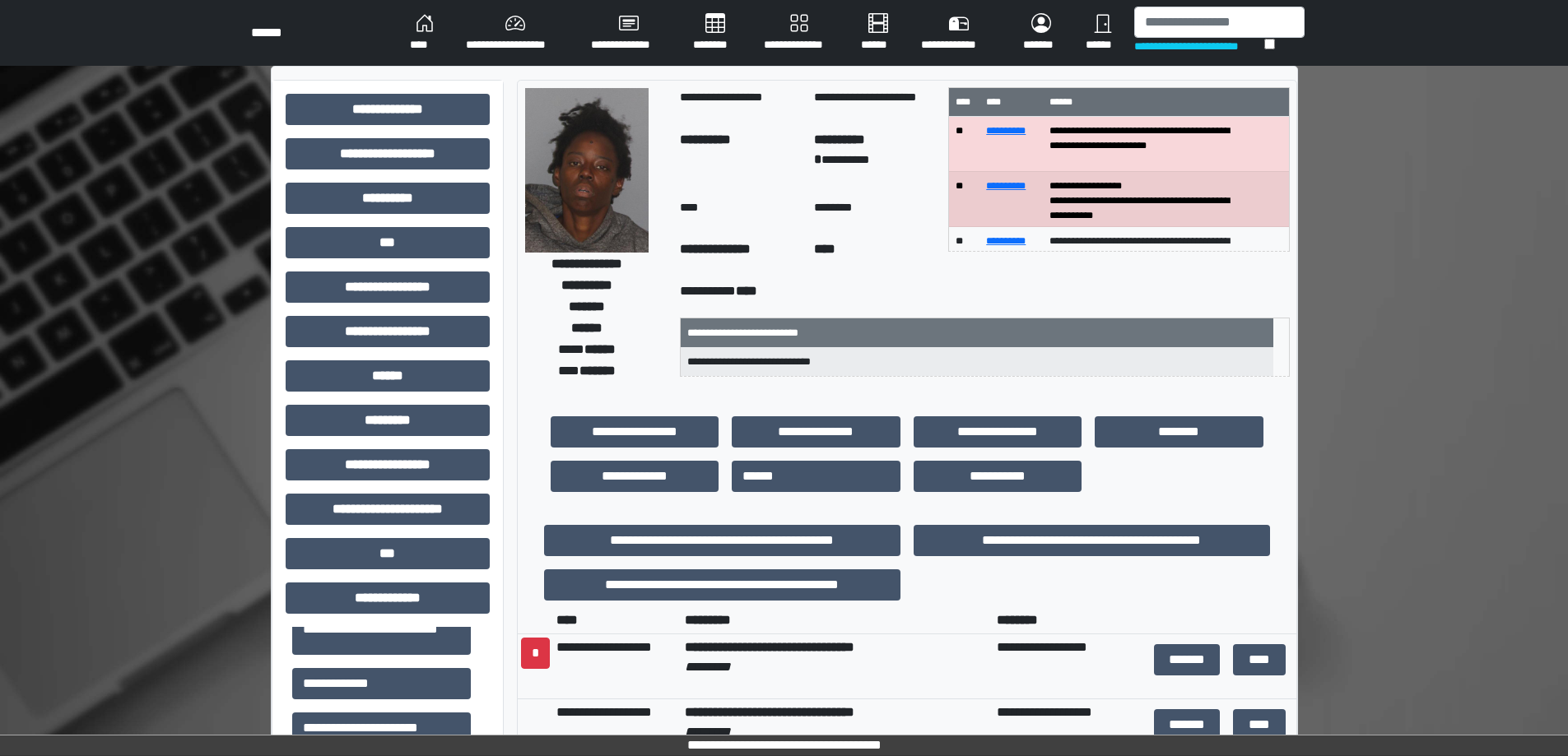 click on "**********" at bounding box center [784, 33] 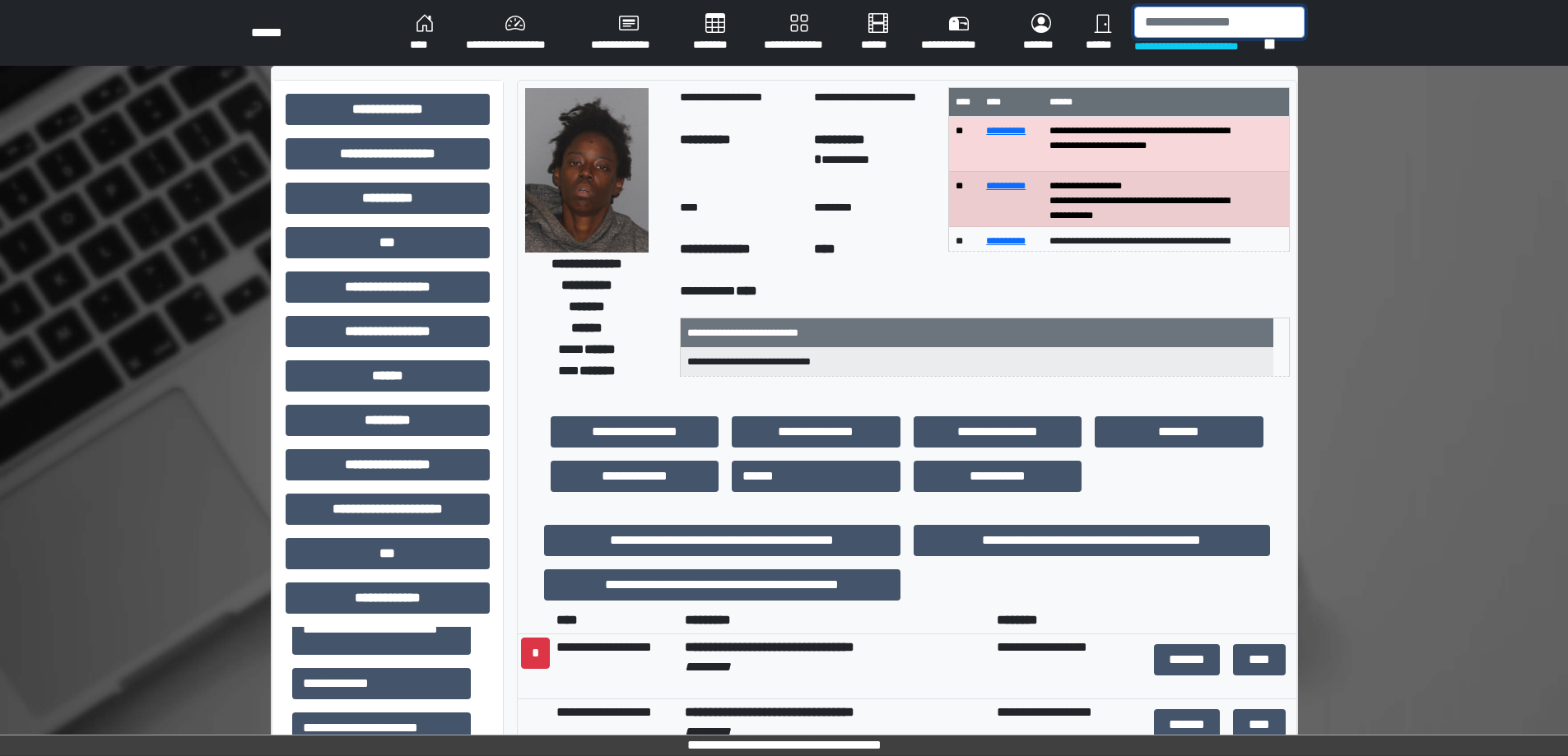 click at bounding box center [1219, 22] 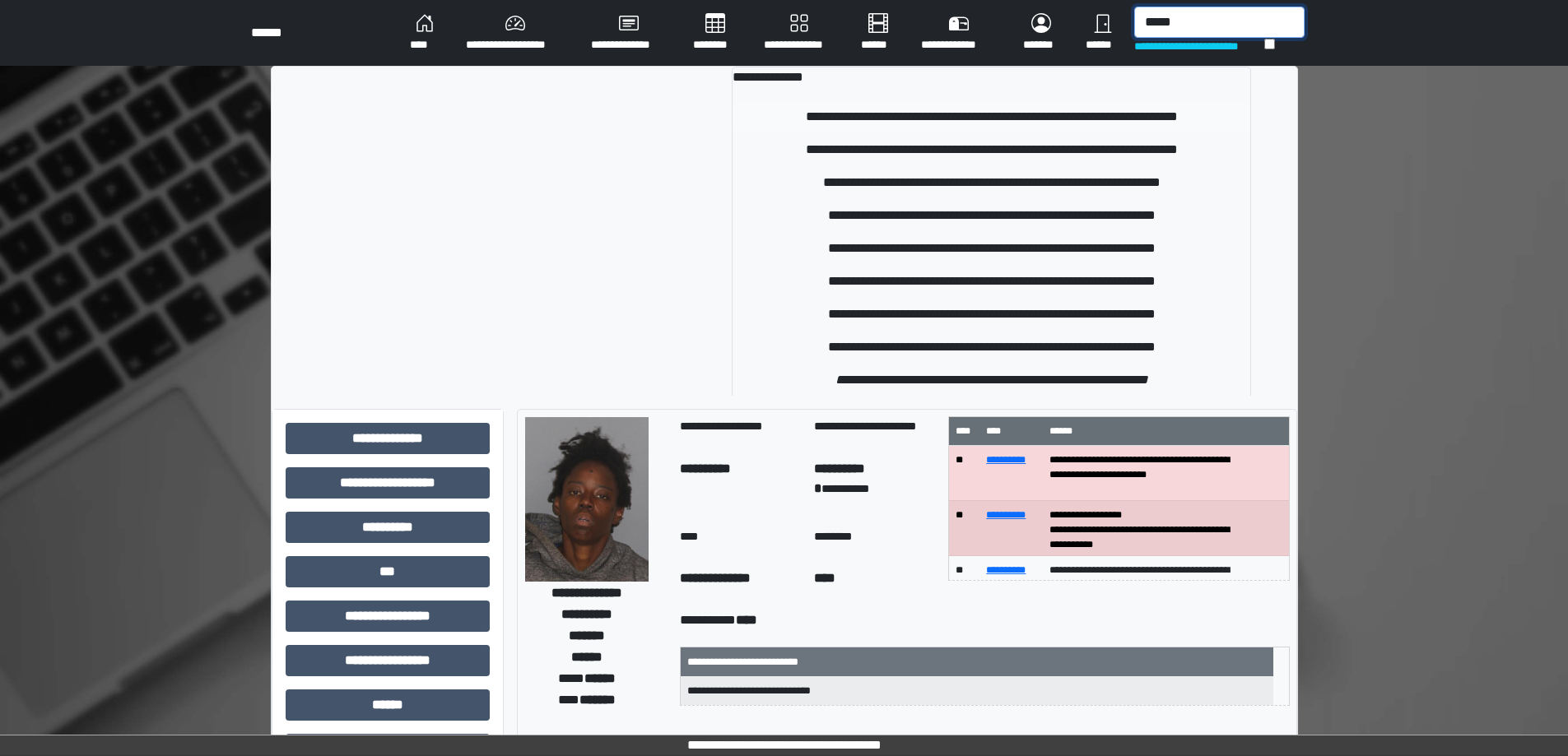 type on "*****" 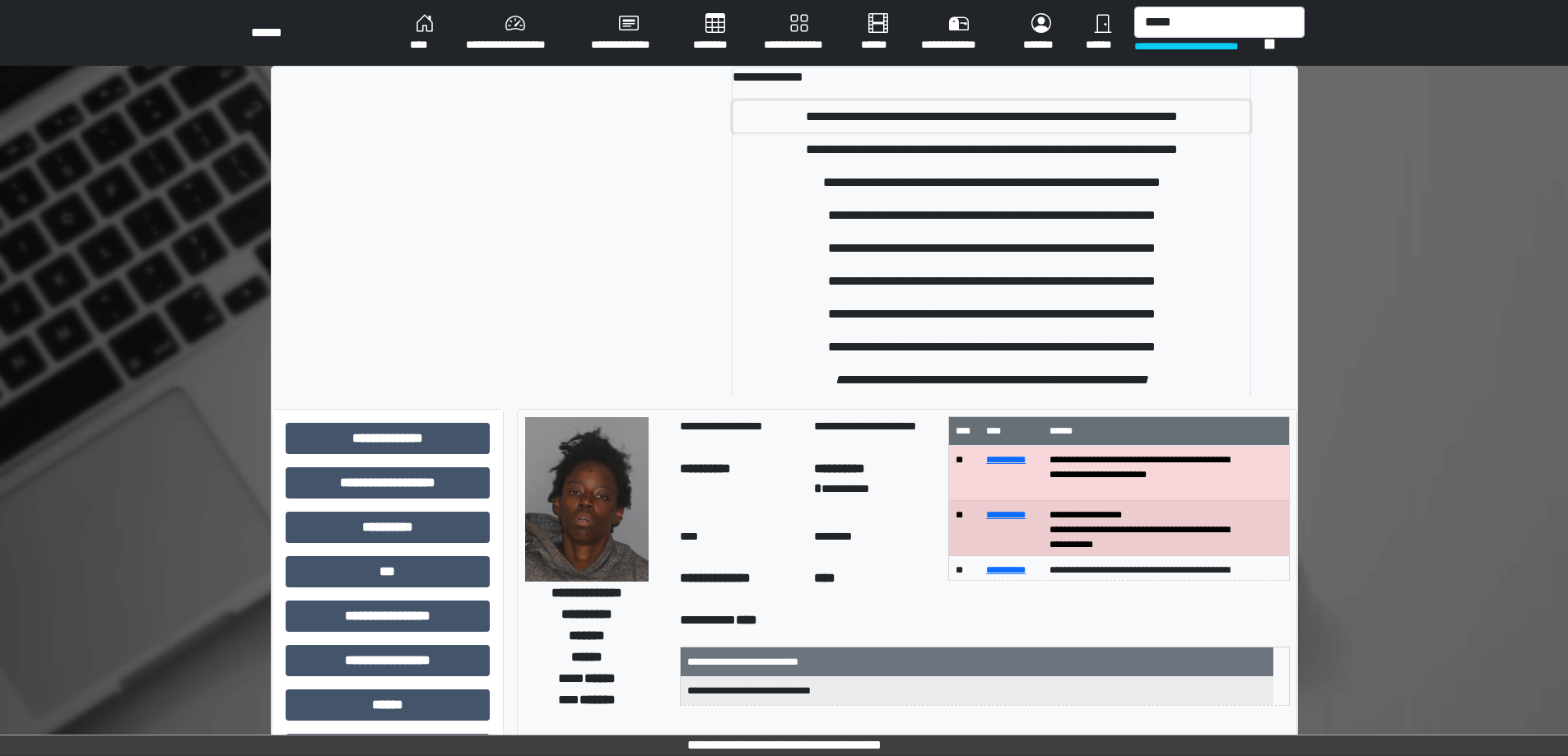 click on "**********" at bounding box center [991, 117] 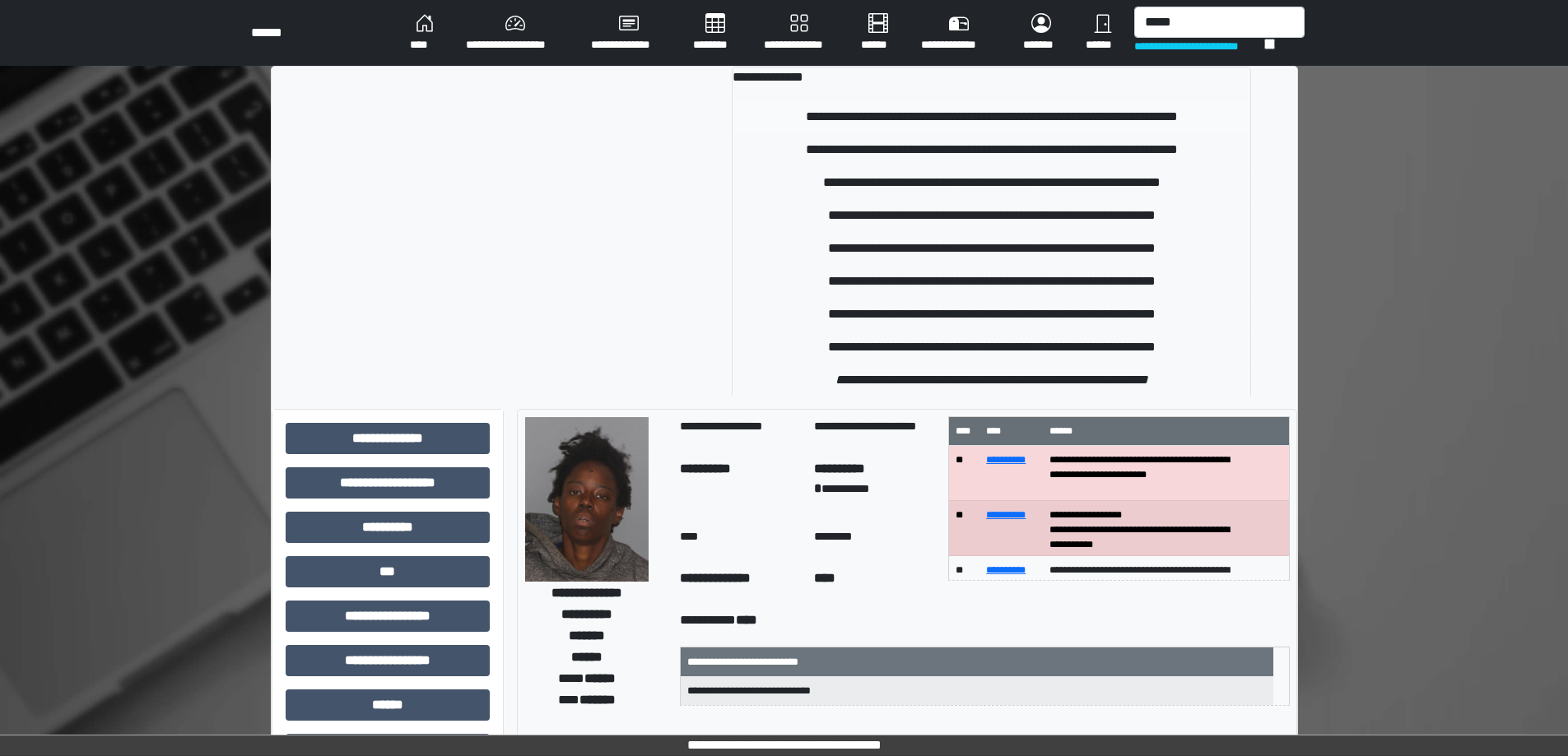 type 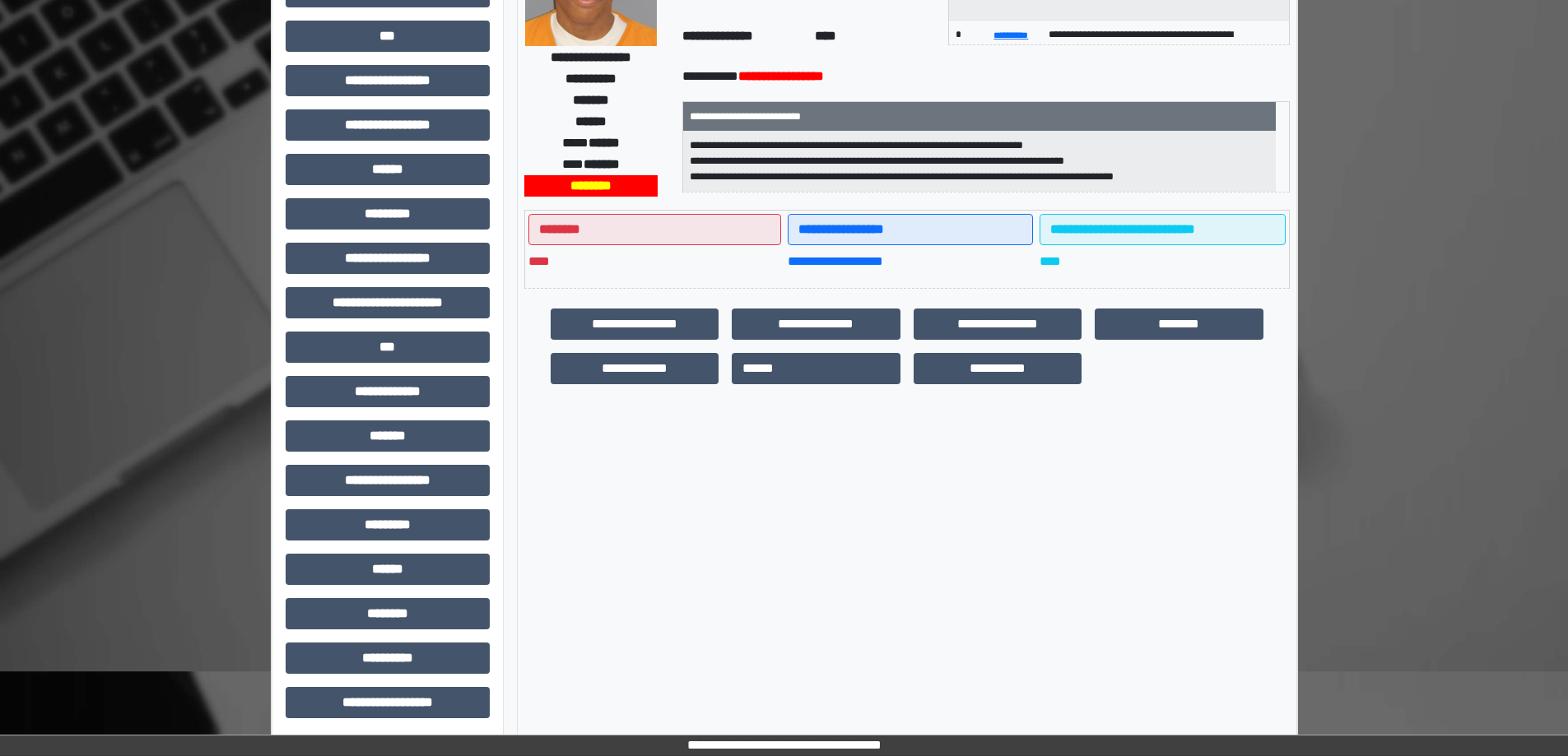 scroll, scrollTop: 210, scrollLeft: 0, axis: vertical 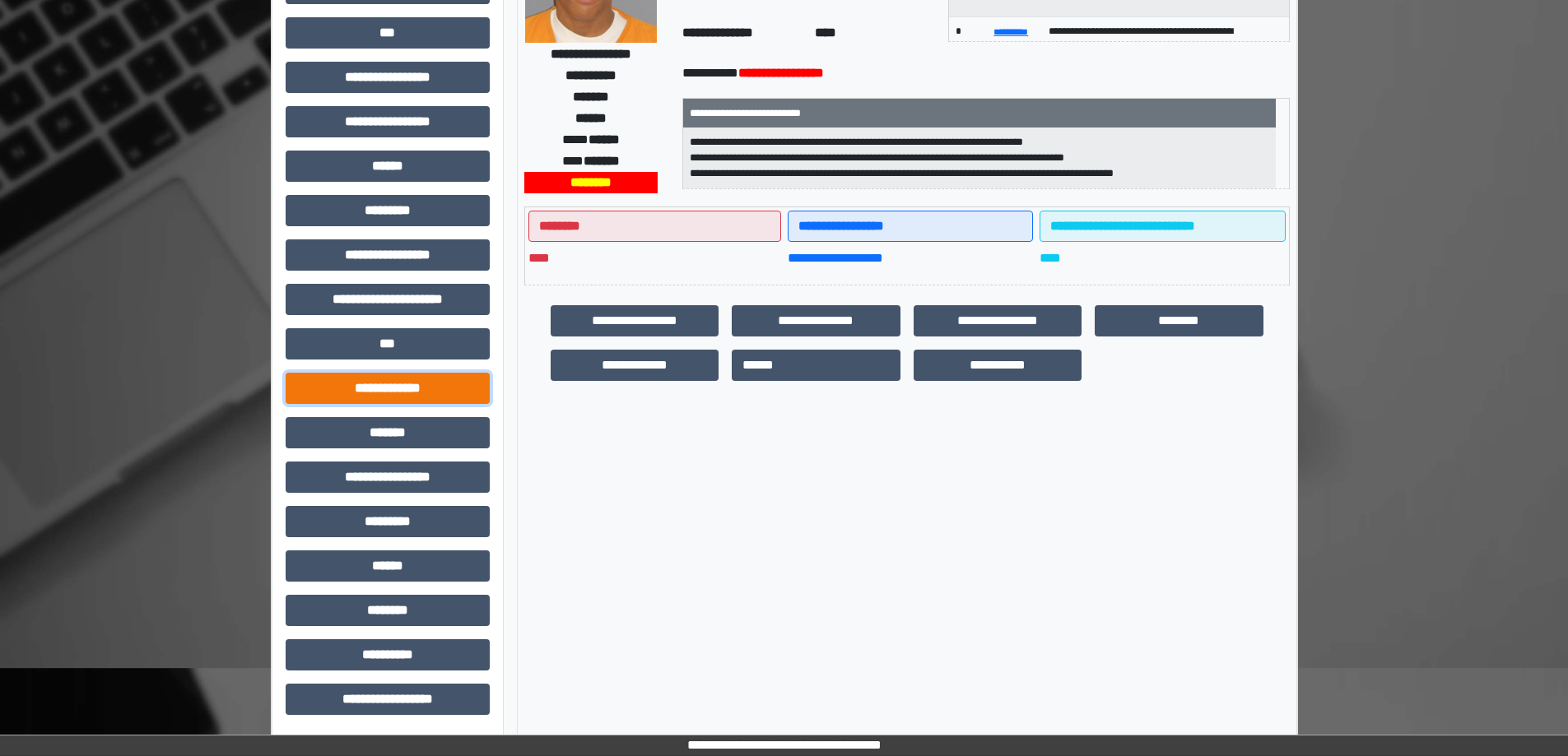 click on "**********" at bounding box center (388, 388) 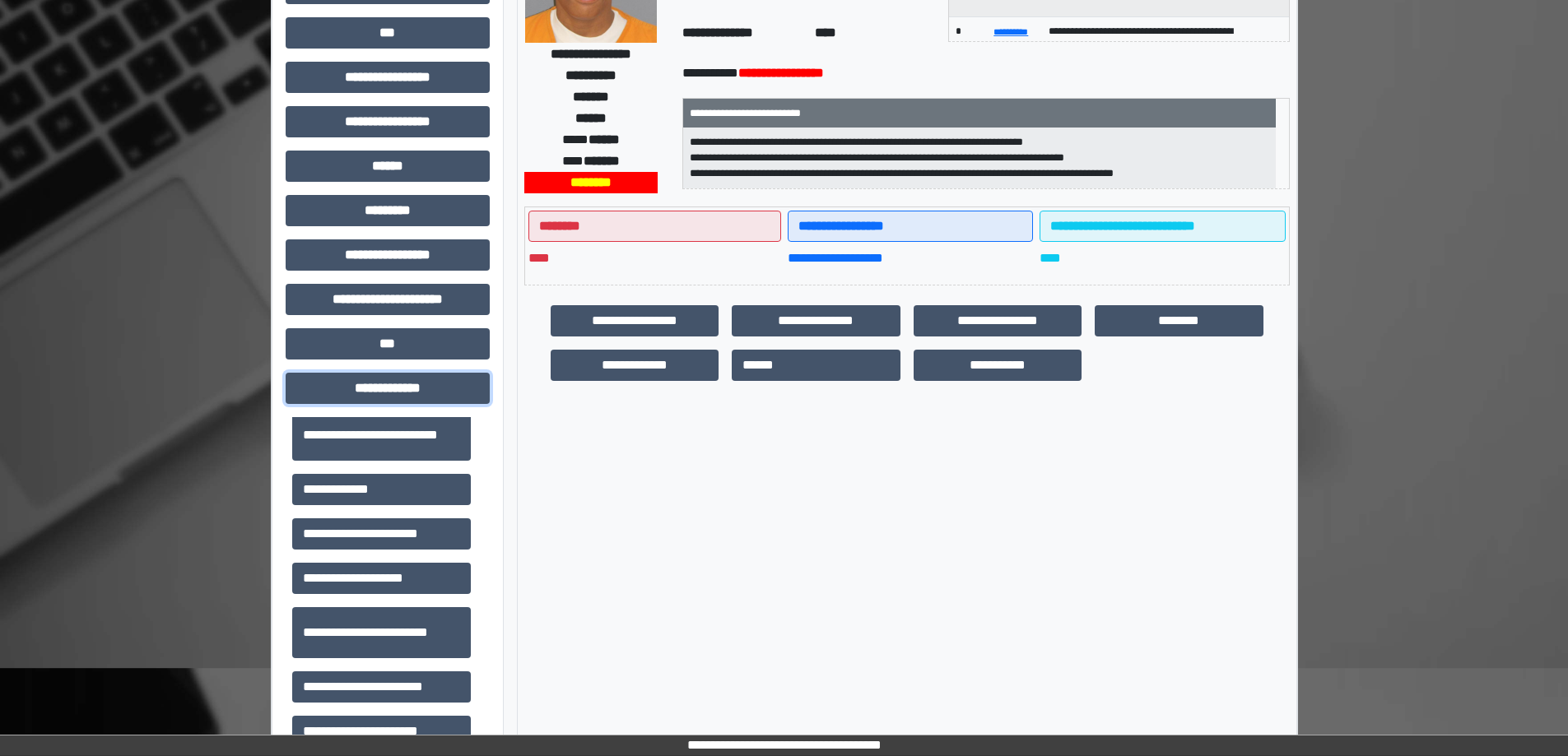 scroll, scrollTop: 494, scrollLeft: 0, axis: vertical 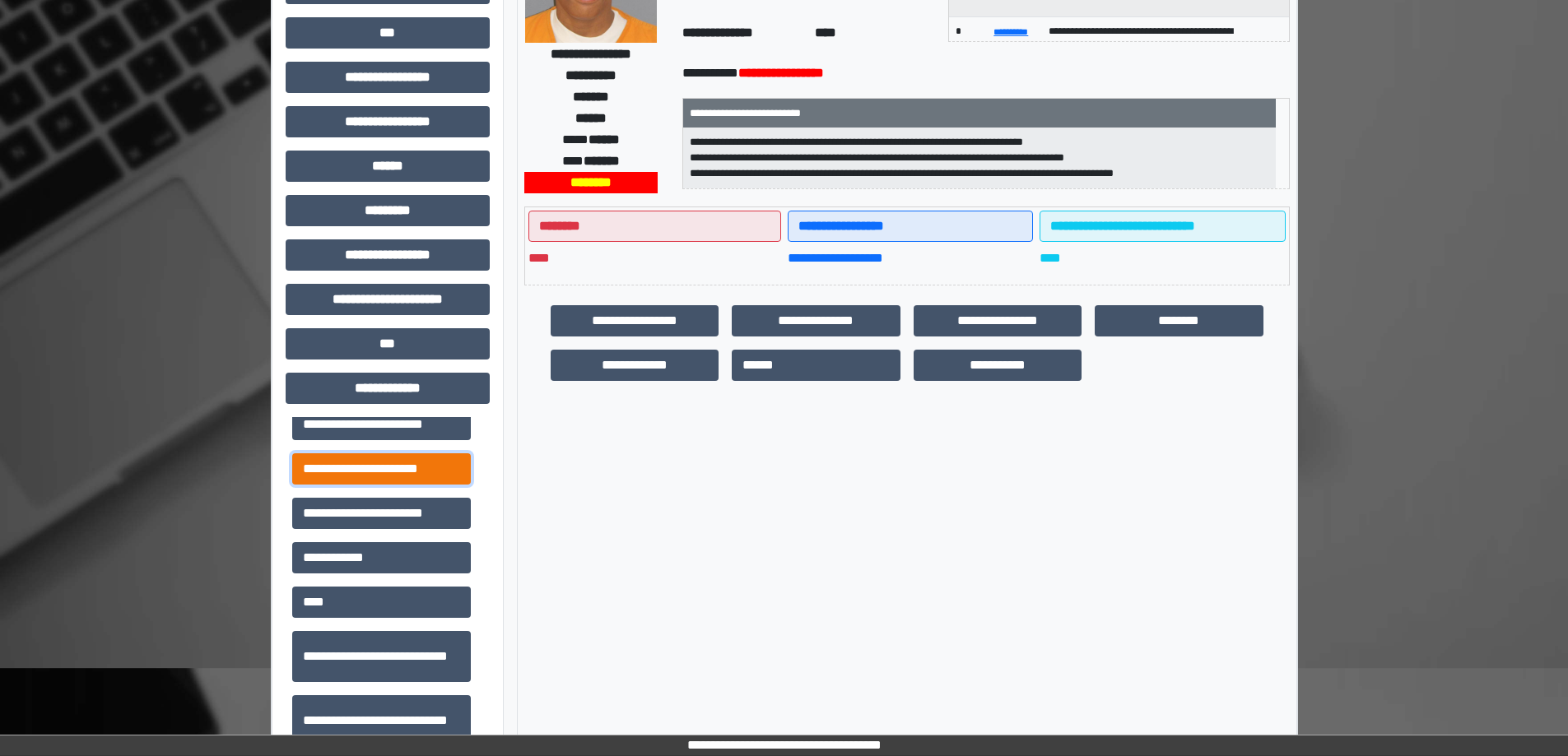 click on "**********" at bounding box center (381, 469) 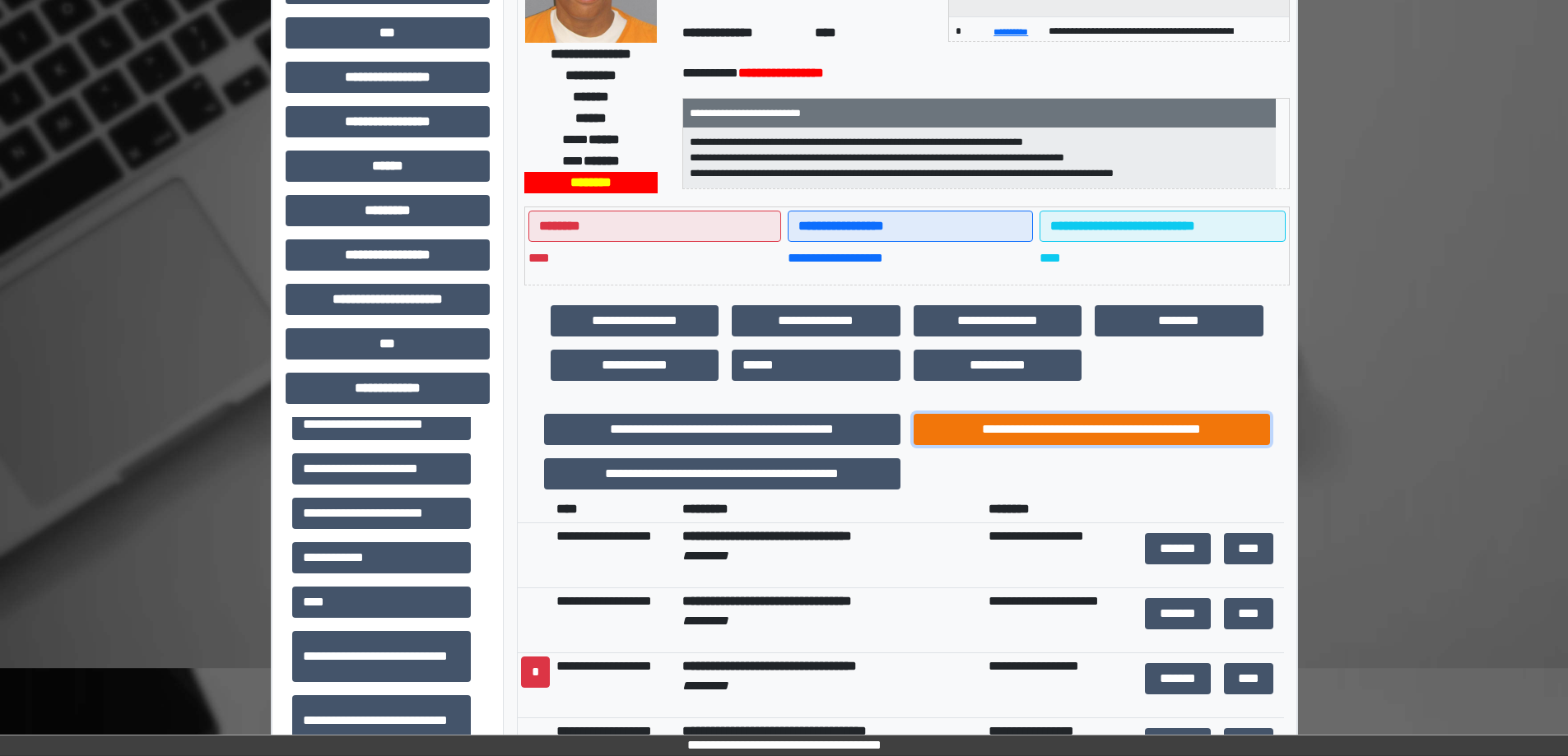 click on "**********" at bounding box center (1091, 429) 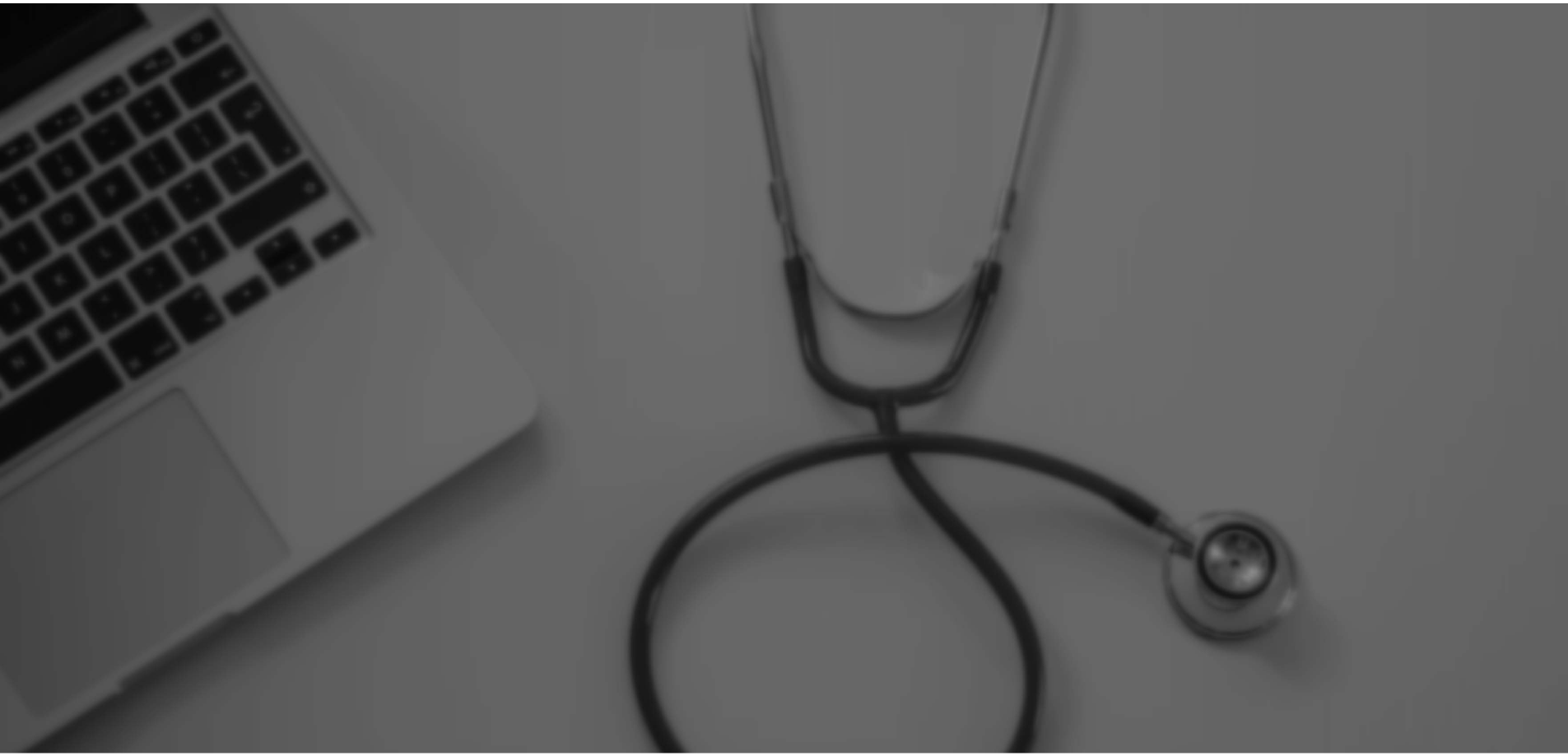 scroll, scrollTop: 0, scrollLeft: 0, axis: both 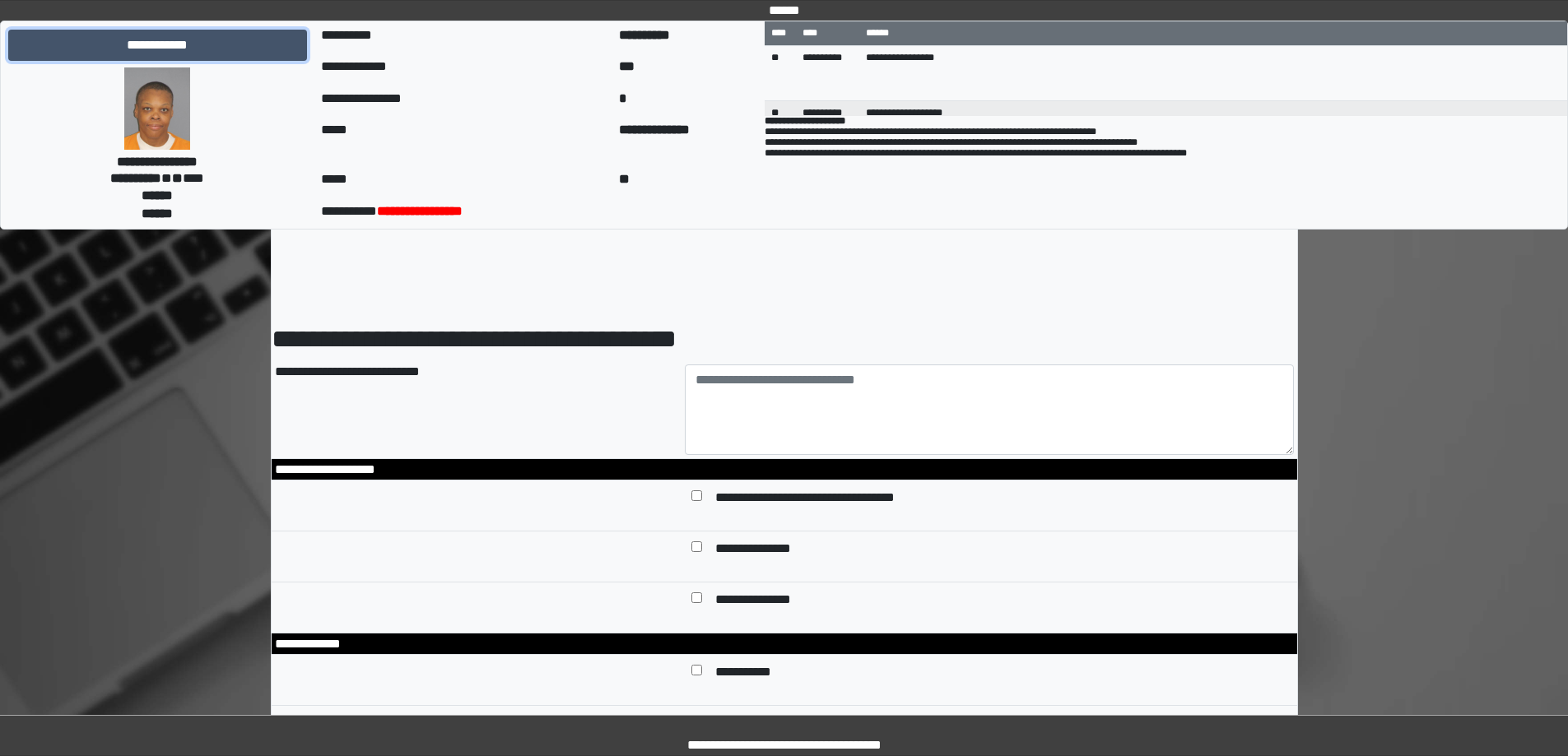 click on "**********" at bounding box center [157, 45] 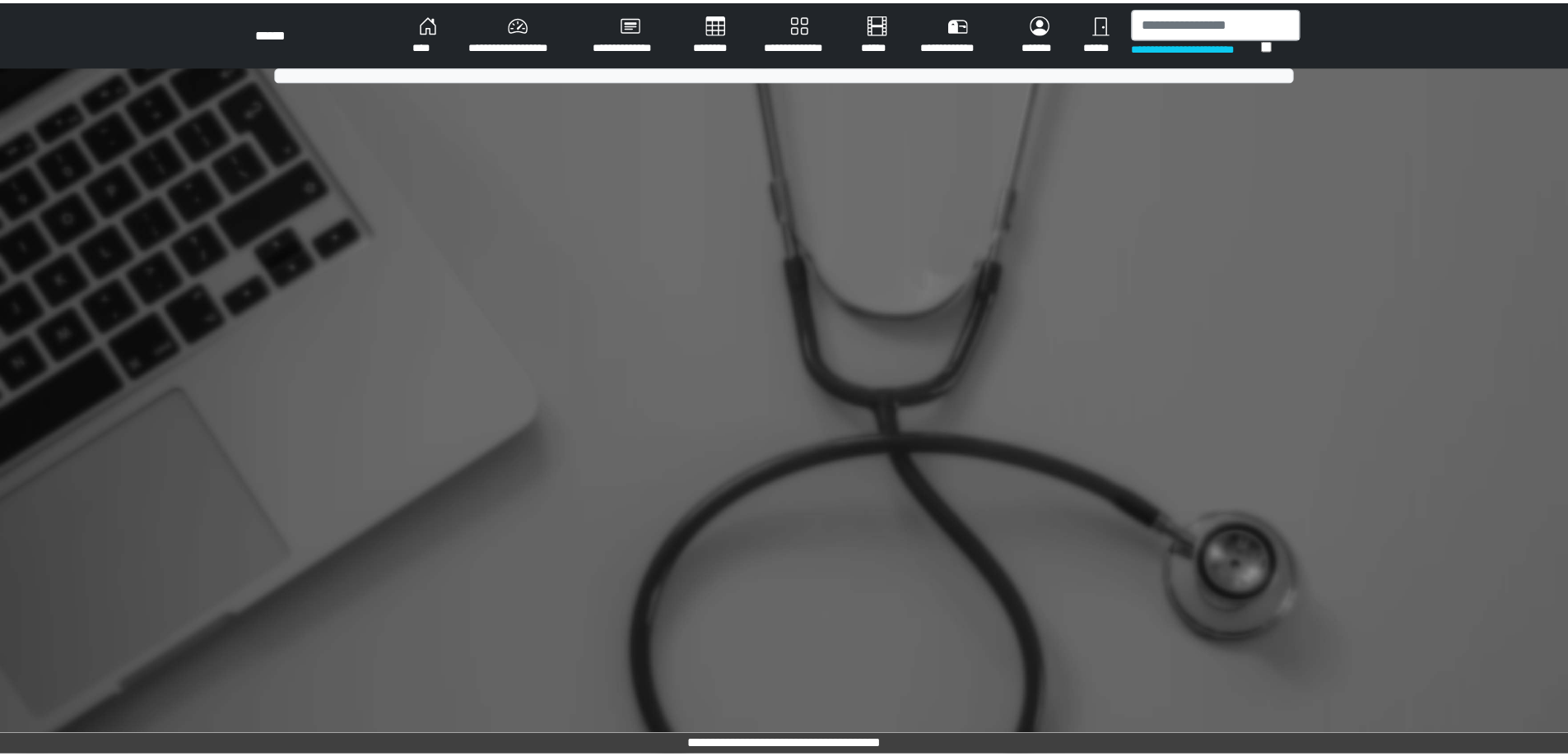 scroll, scrollTop: 0, scrollLeft: 0, axis: both 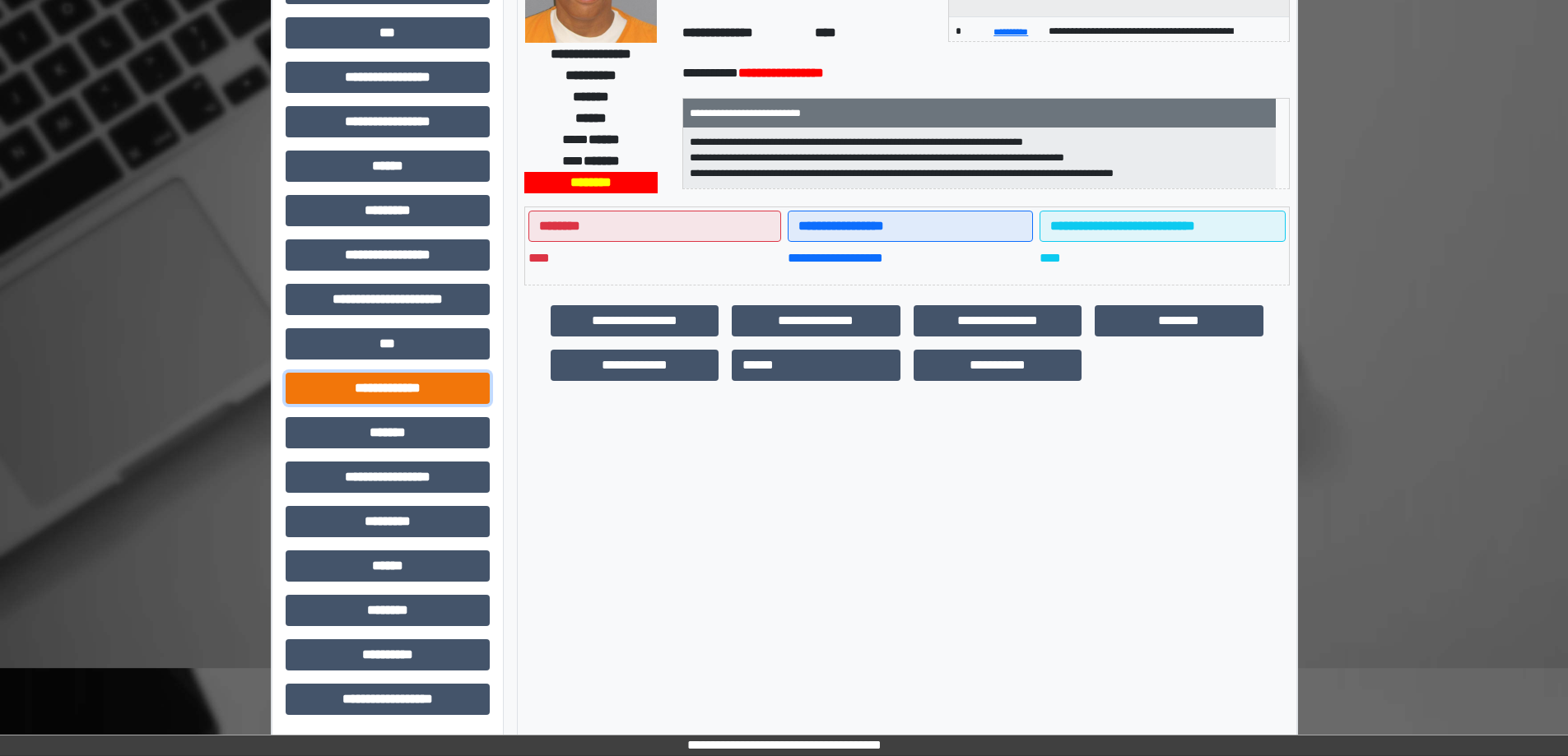 click on "**********" at bounding box center (388, 388) 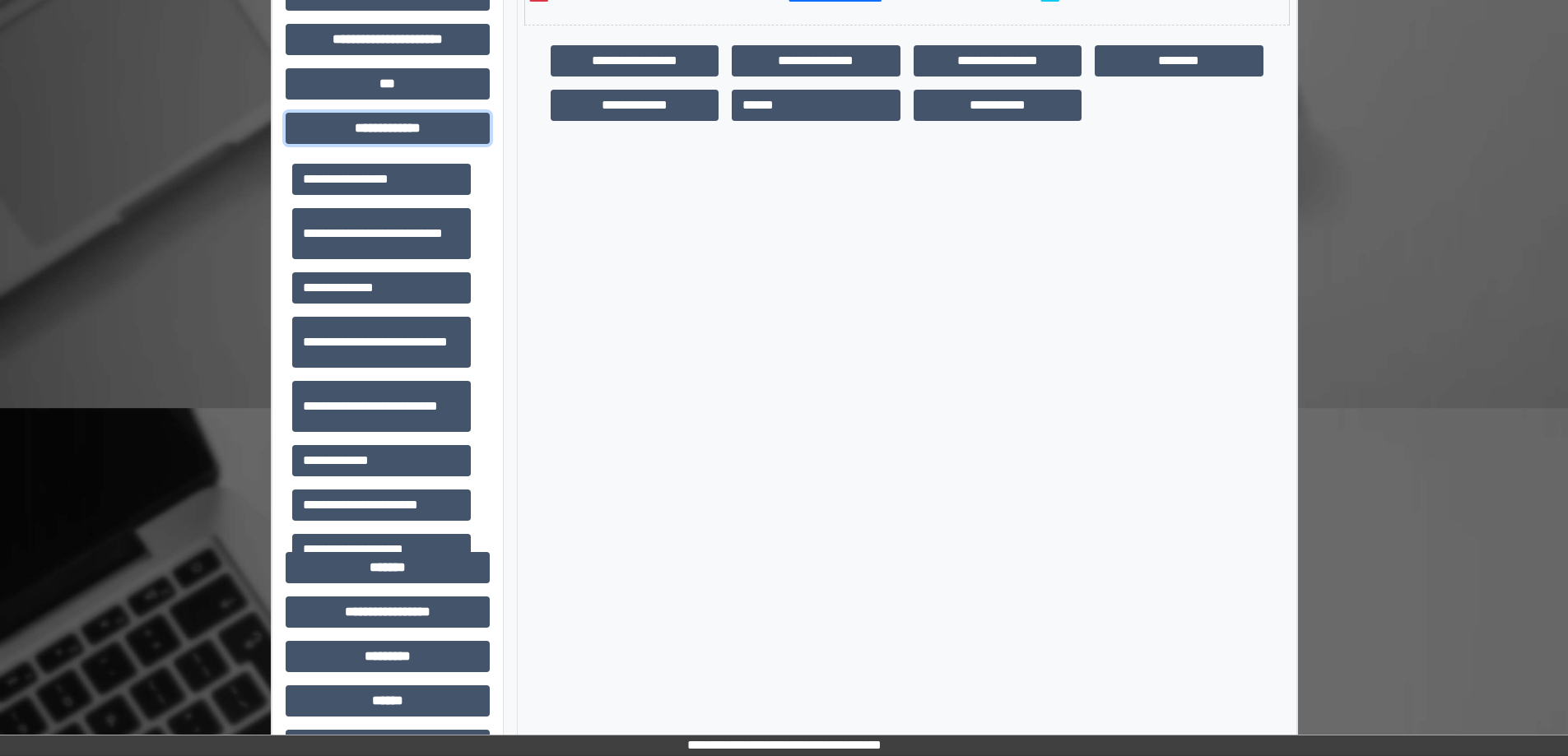 scroll, scrollTop: 605, scrollLeft: 0, axis: vertical 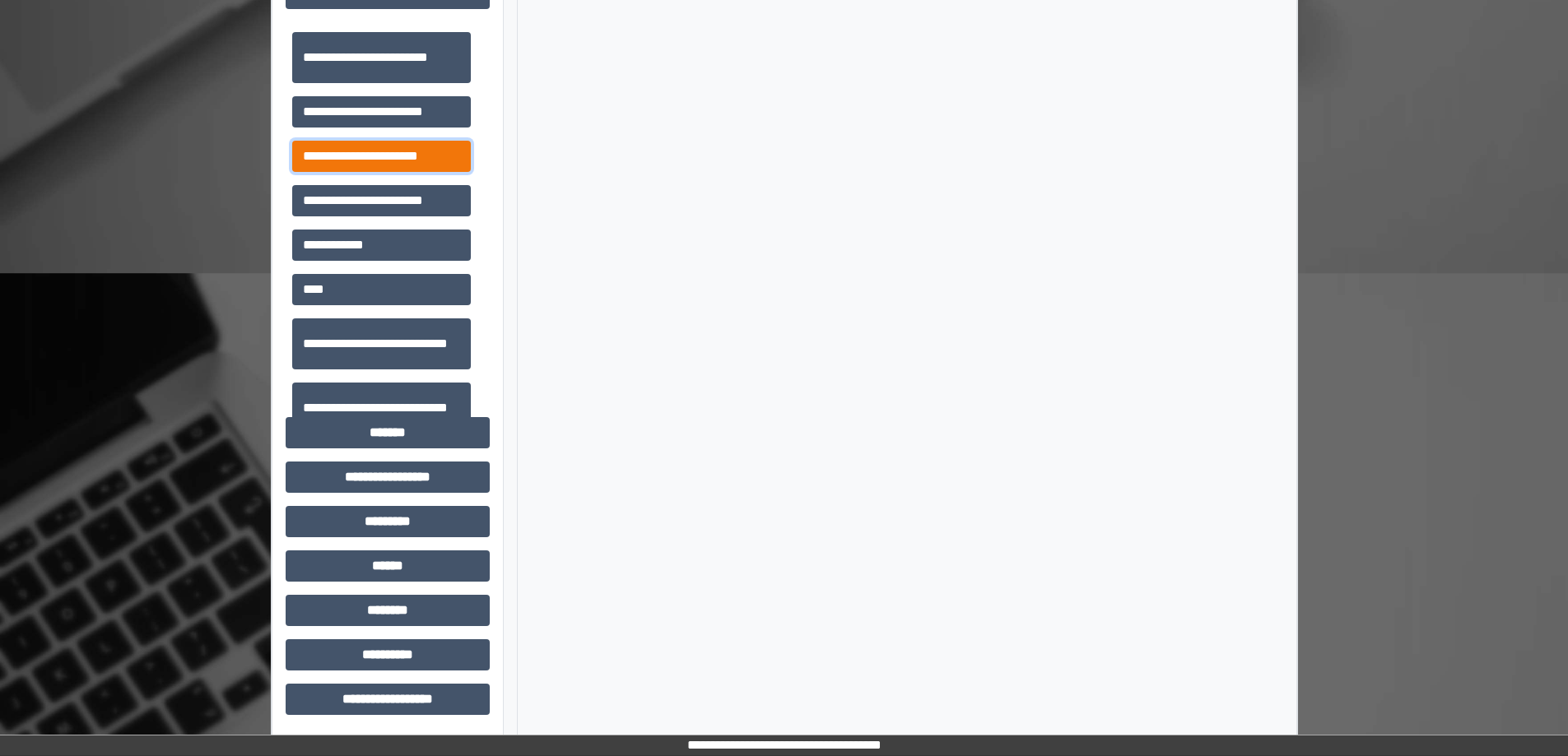 click on "**********" at bounding box center [381, 156] 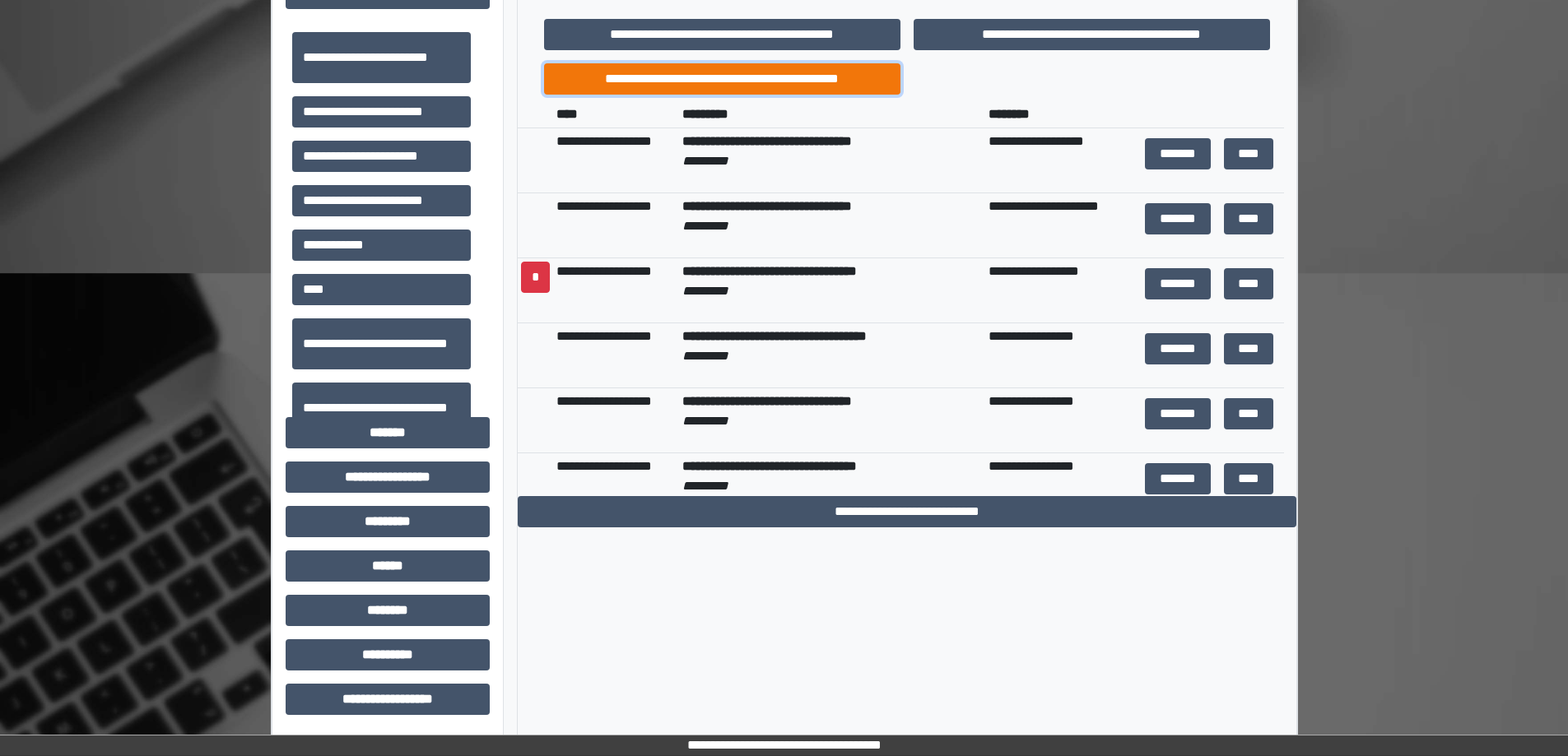 click on "**********" at bounding box center (722, 79) 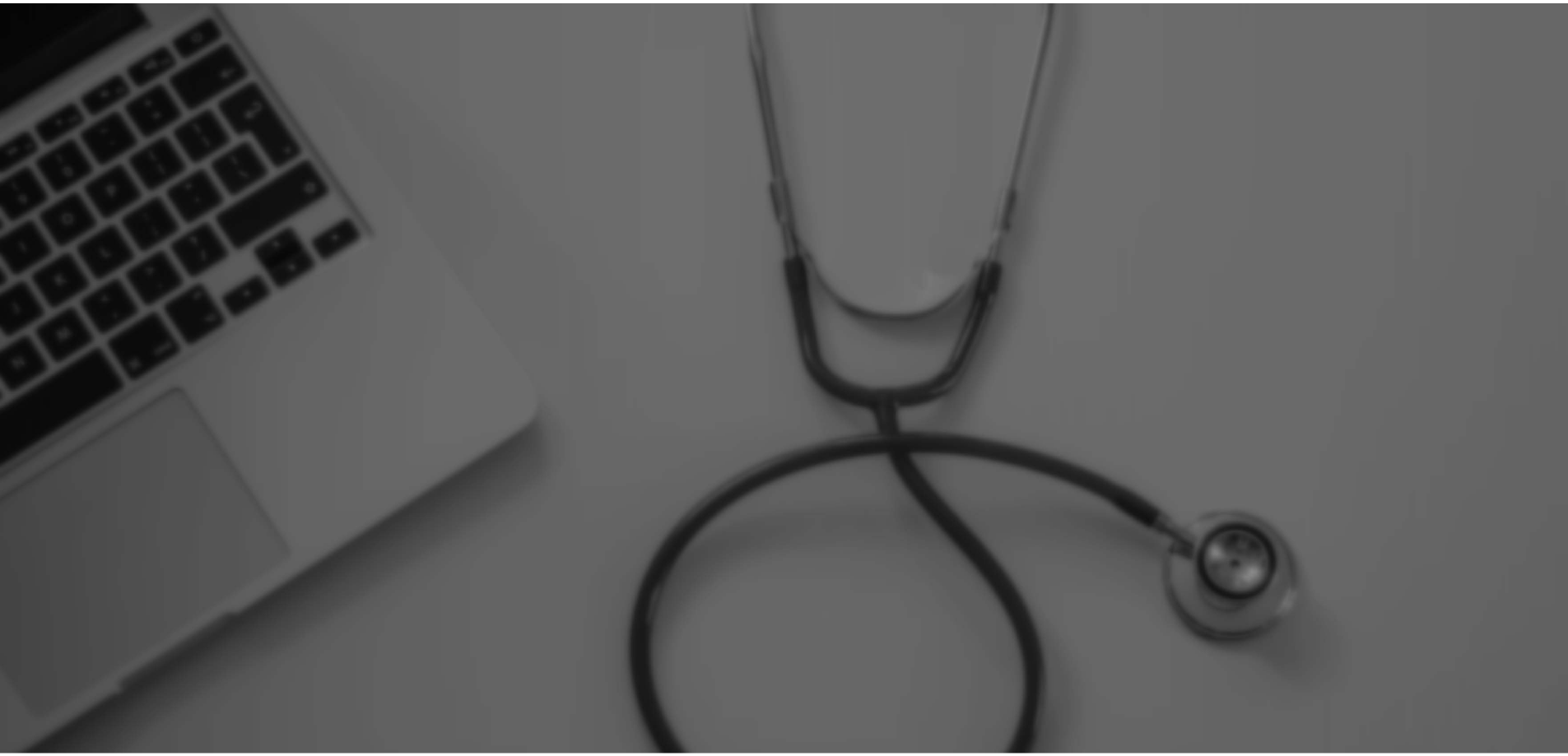 scroll, scrollTop: 0, scrollLeft: 0, axis: both 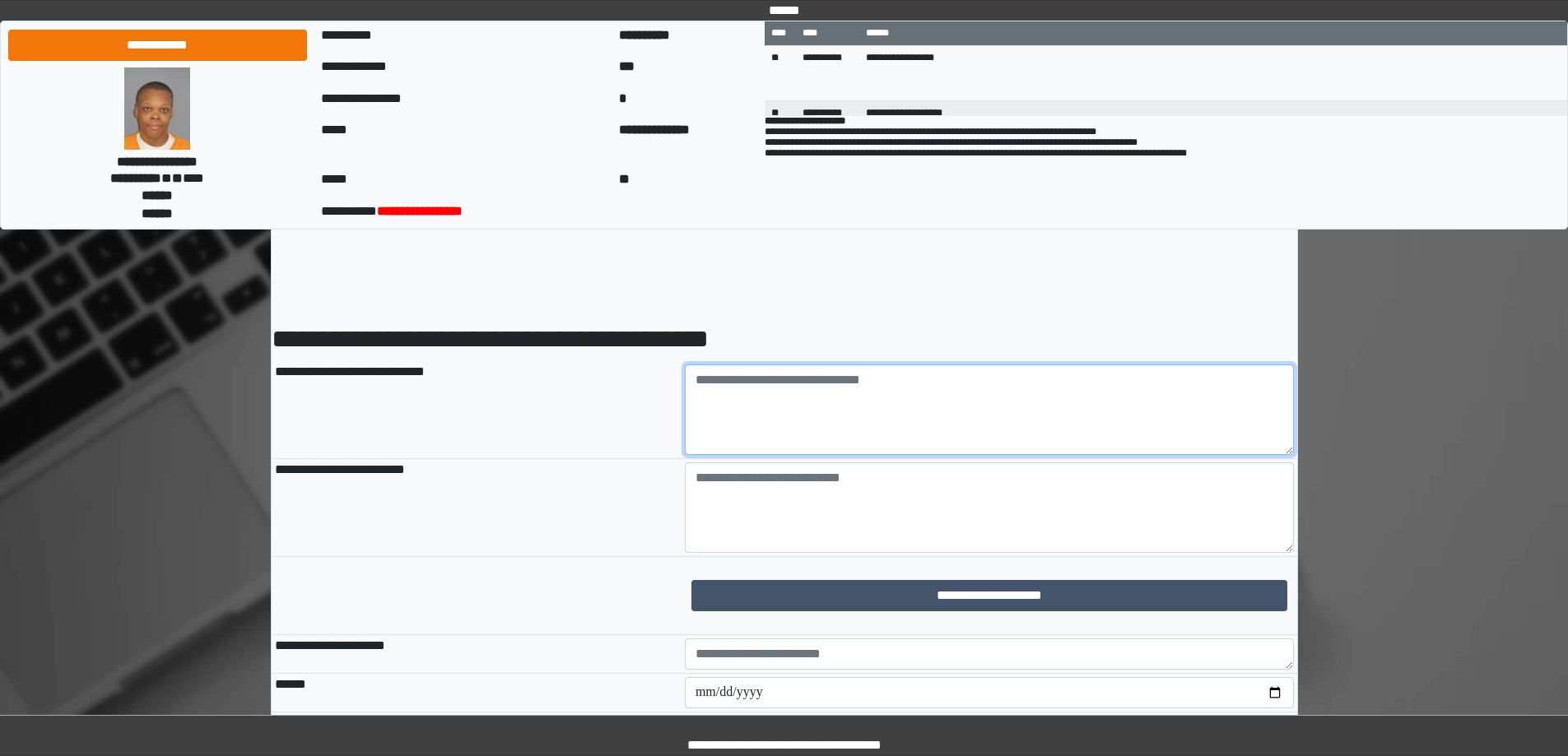 click at bounding box center (989, 410) 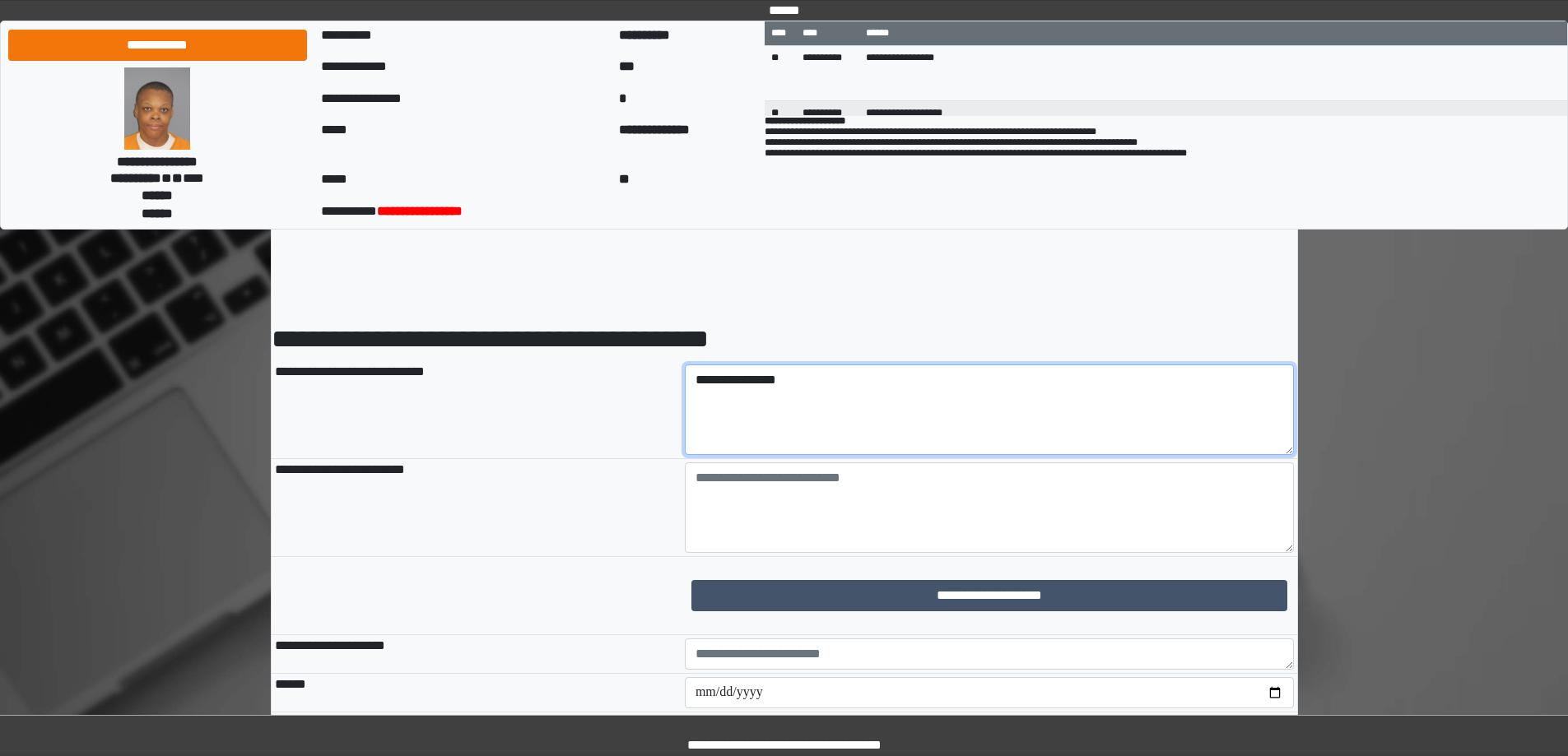 type on "**********" 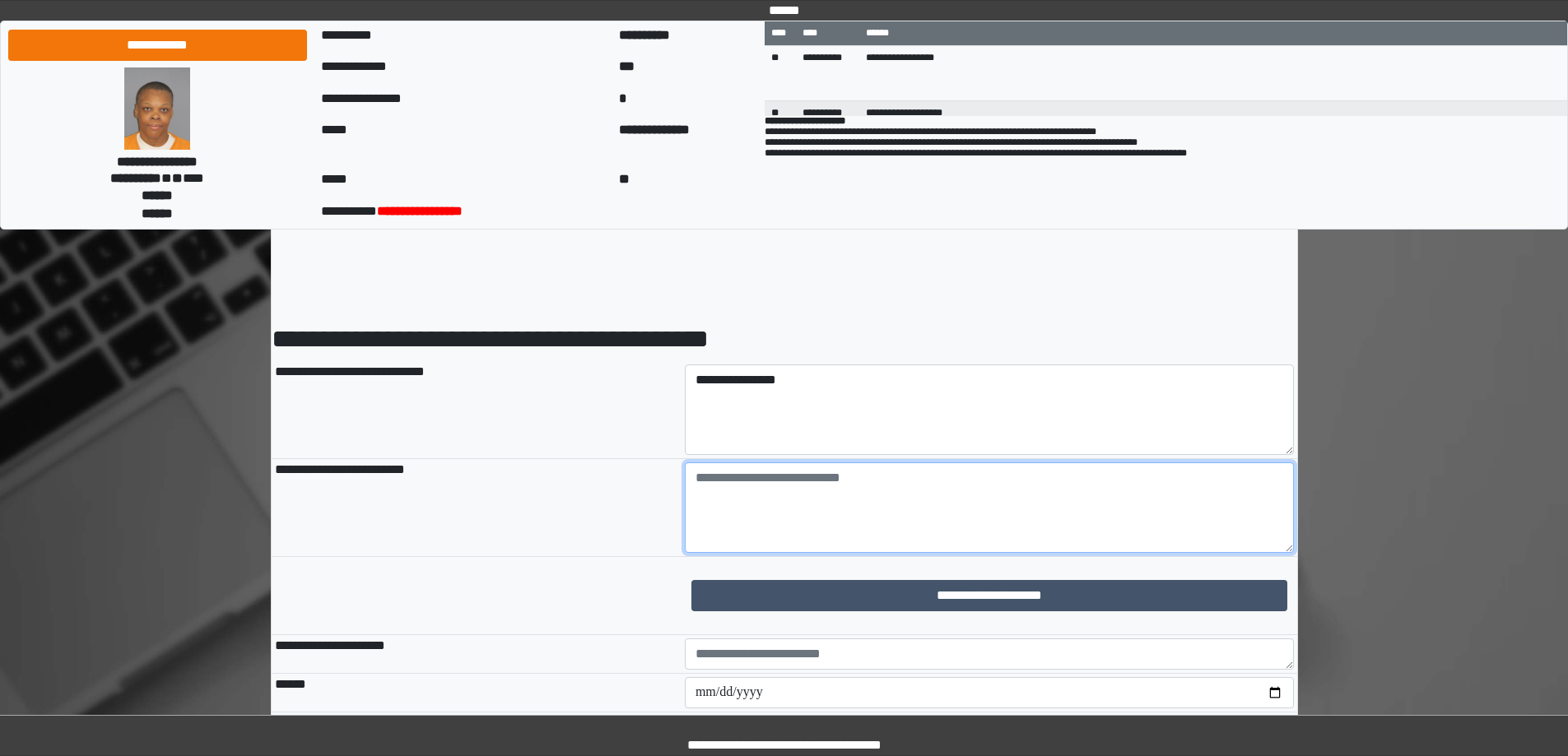 click at bounding box center (989, 508) 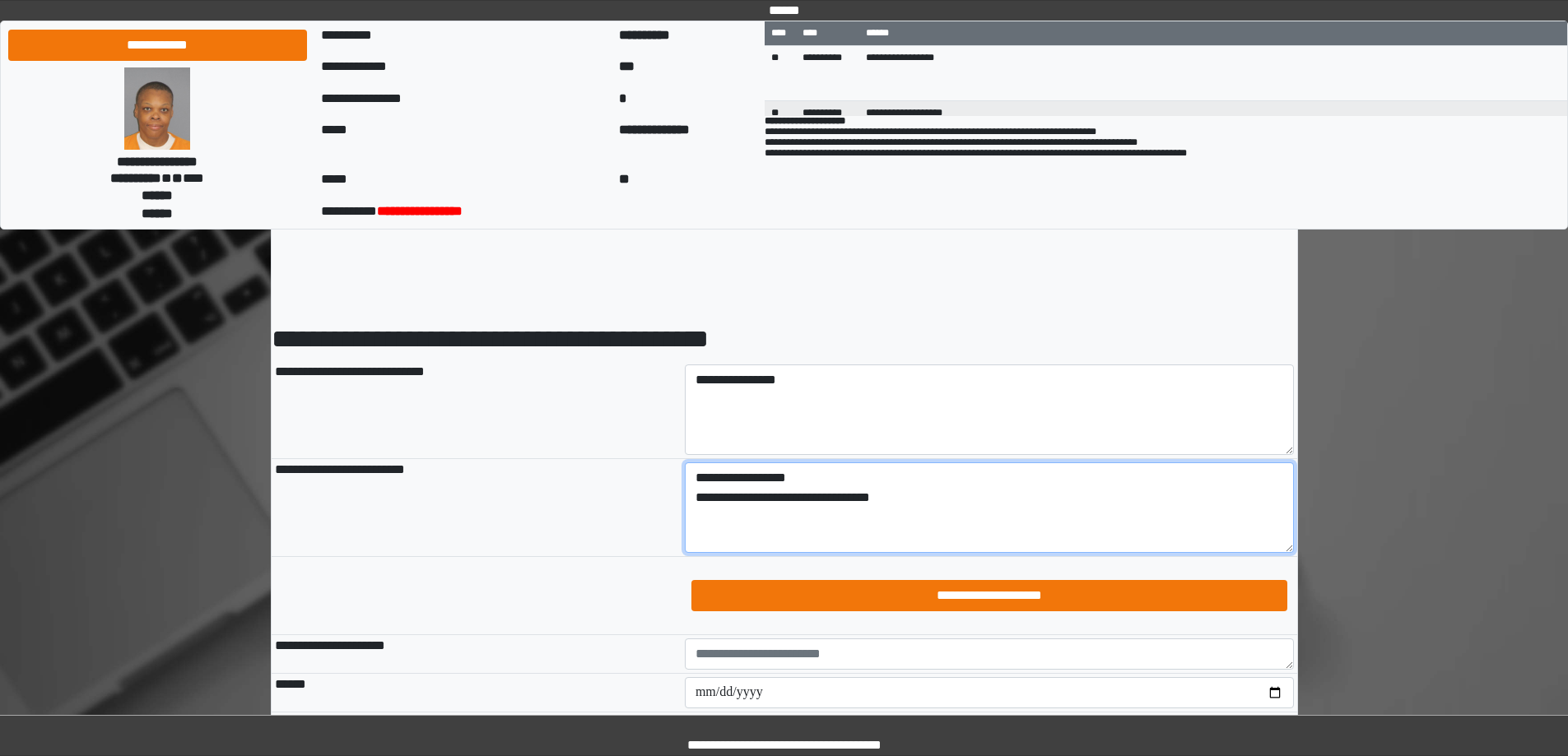 type on "**********" 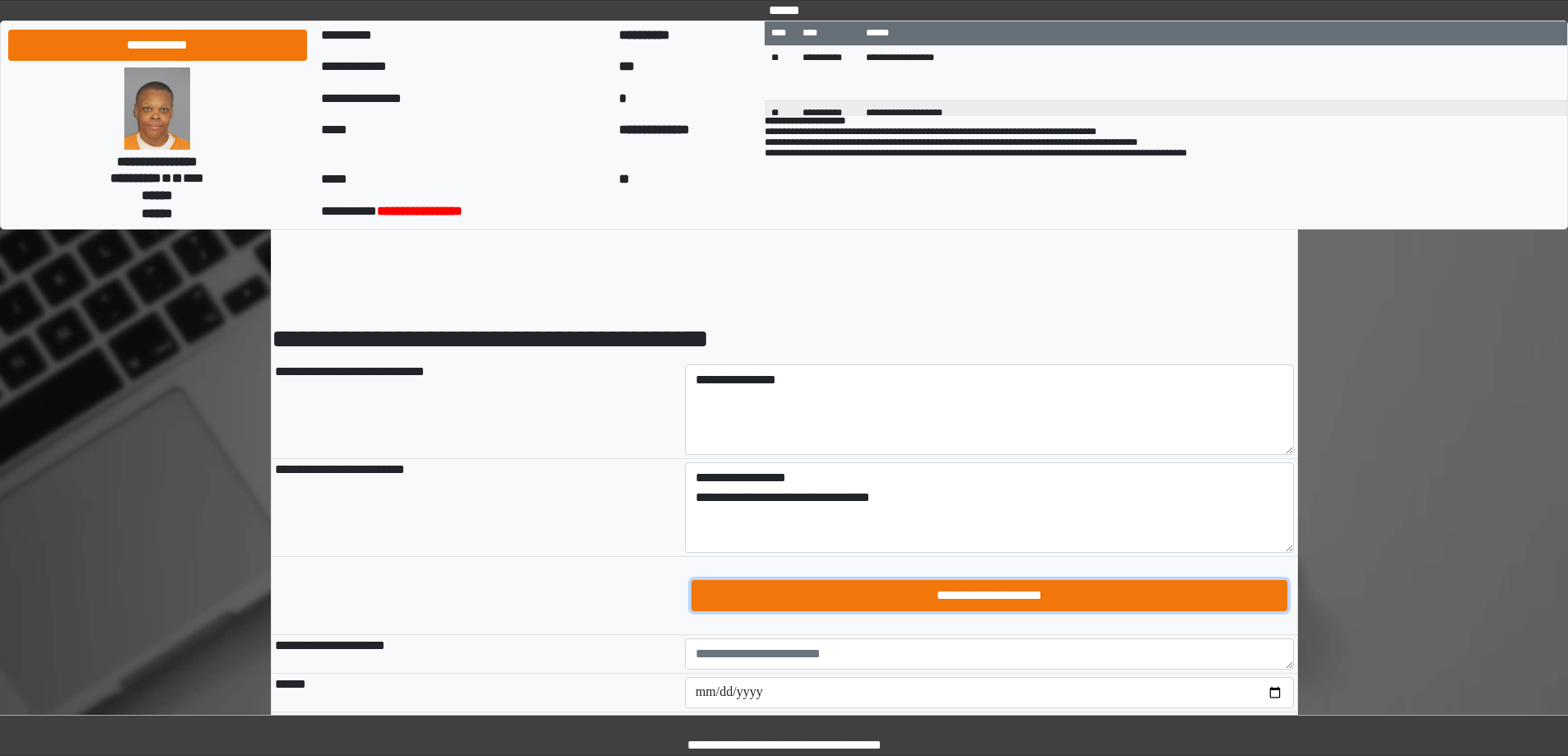 click on "**********" at bounding box center [989, 596] 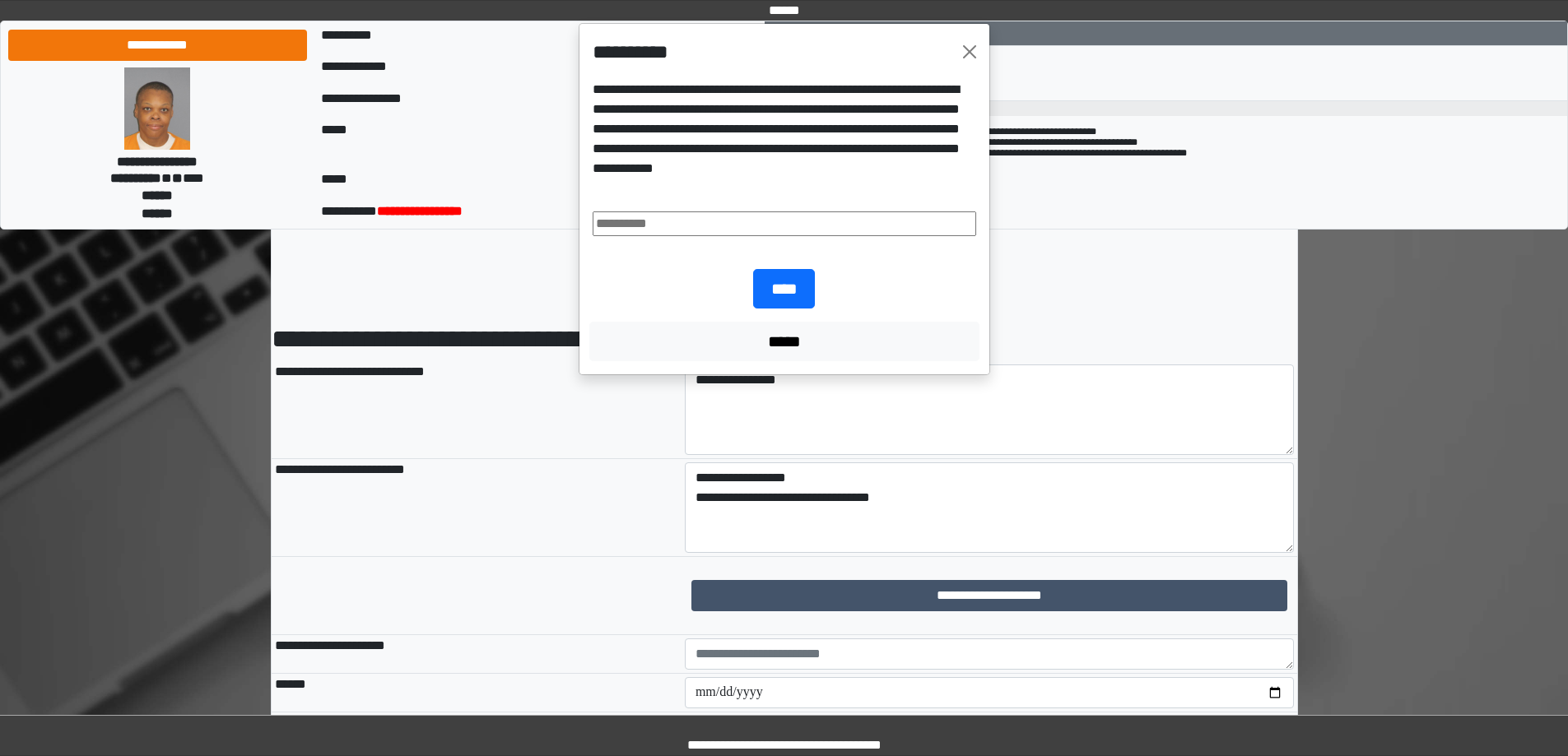 click at bounding box center (784, 224) 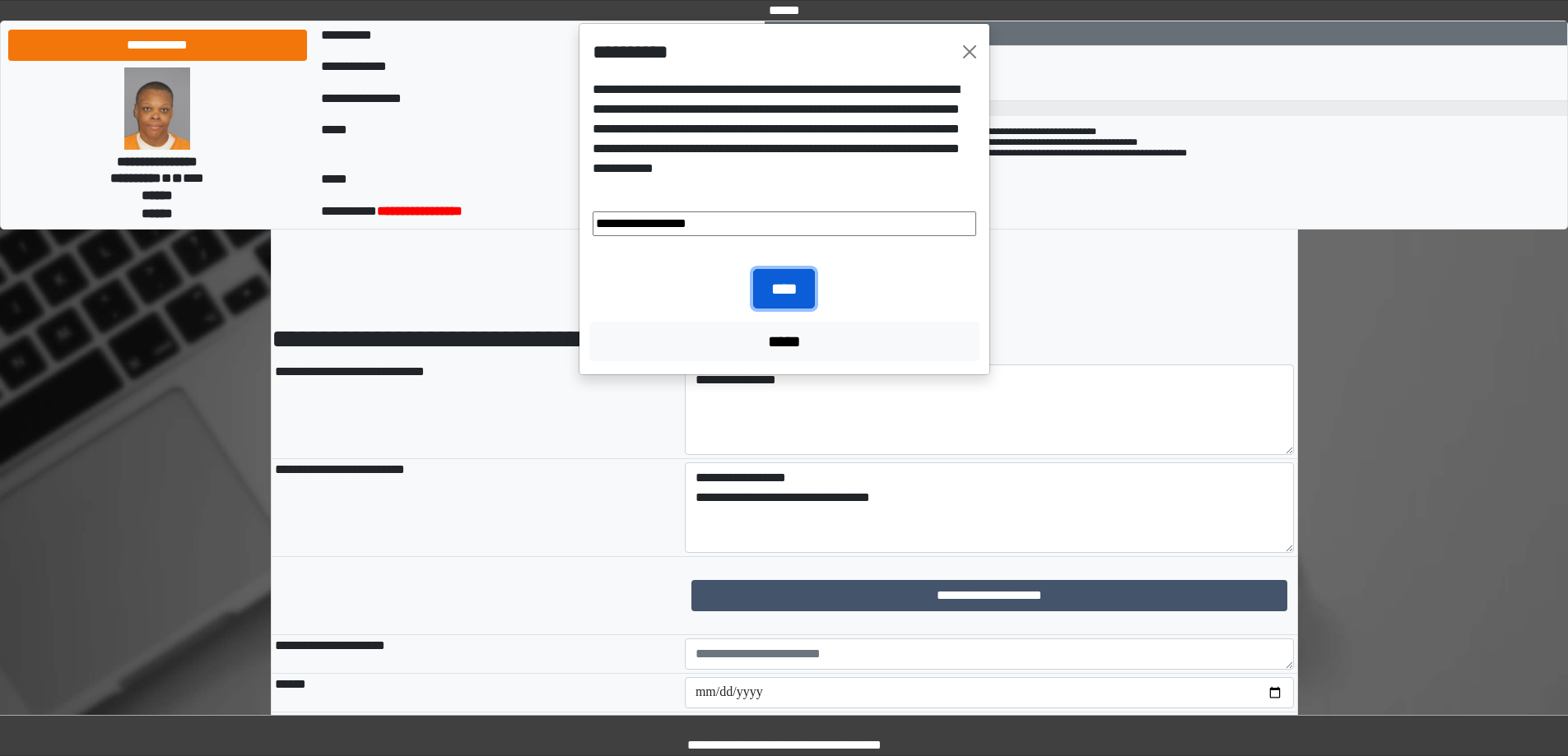 click on "****" at bounding box center (784, 289) 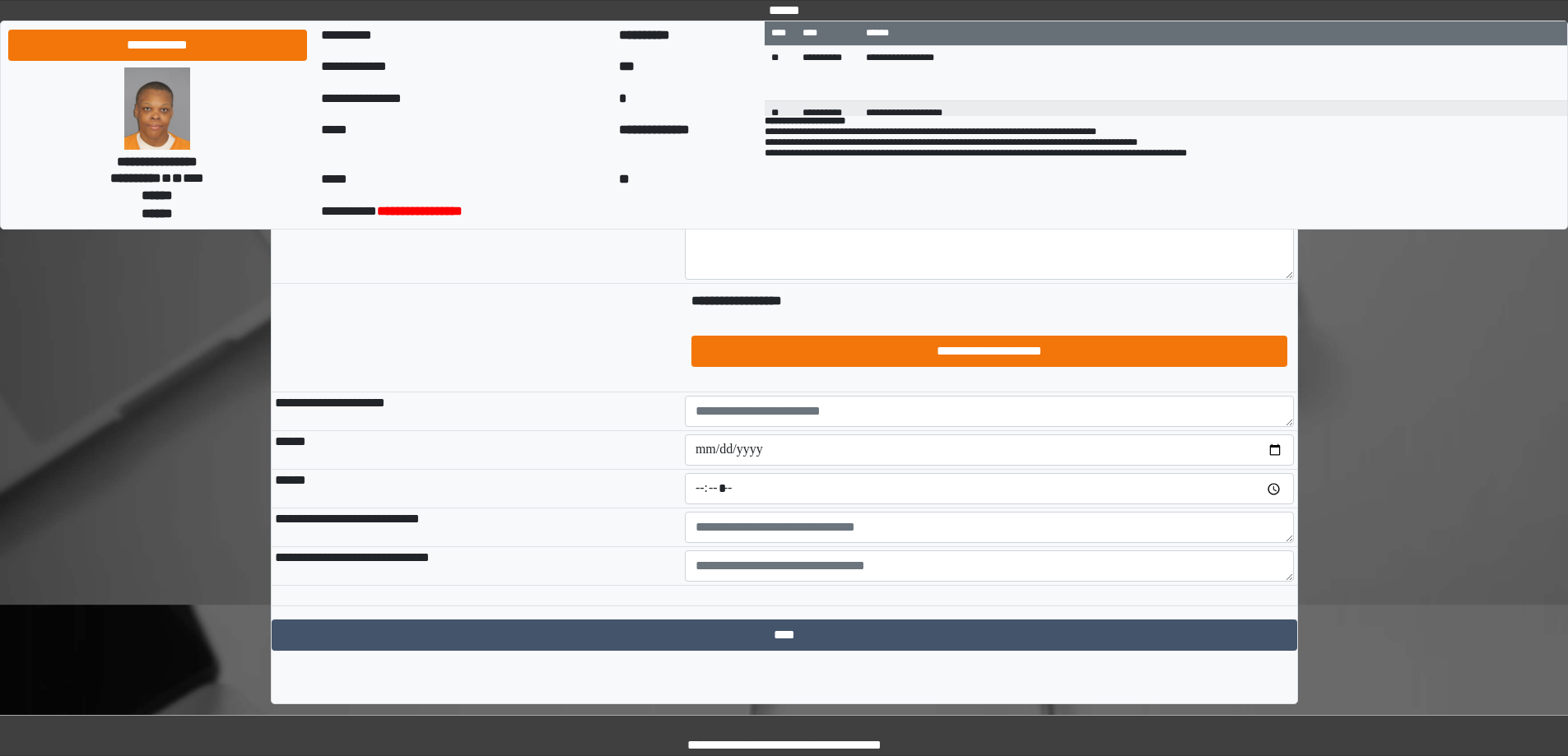 scroll, scrollTop: 274, scrollLeft: 0, axis: vertical 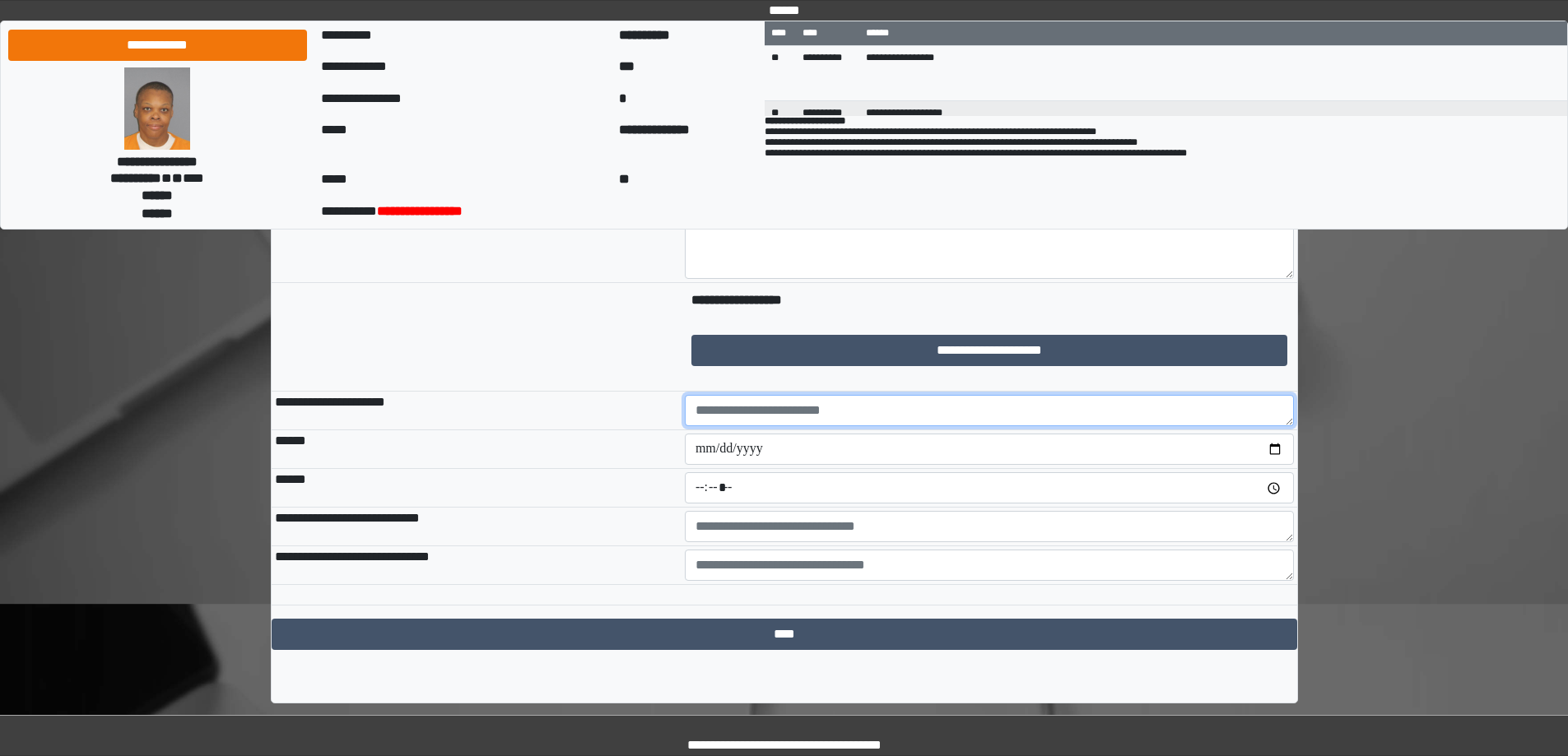 click at bounding box center (989, 410) 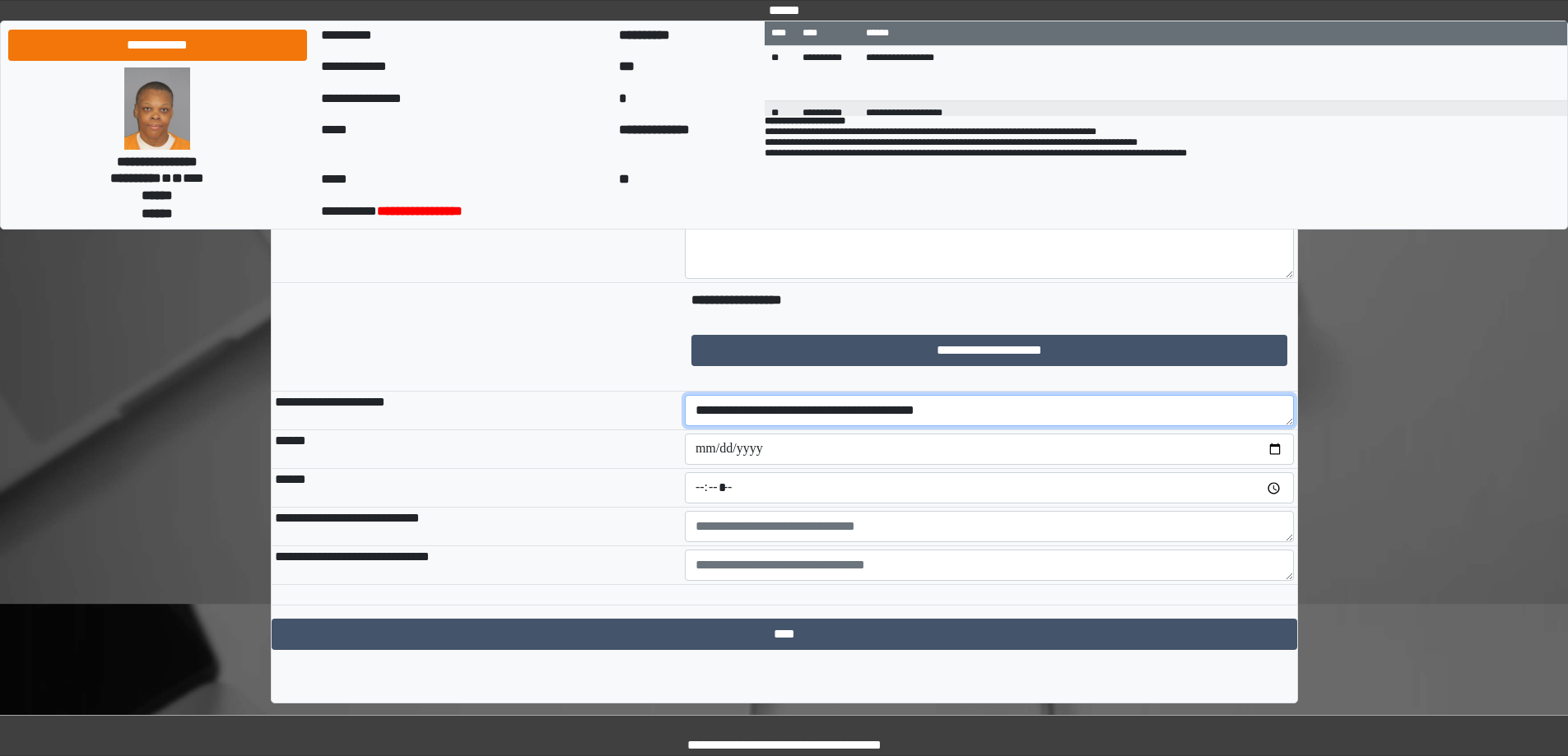 type on "**********" 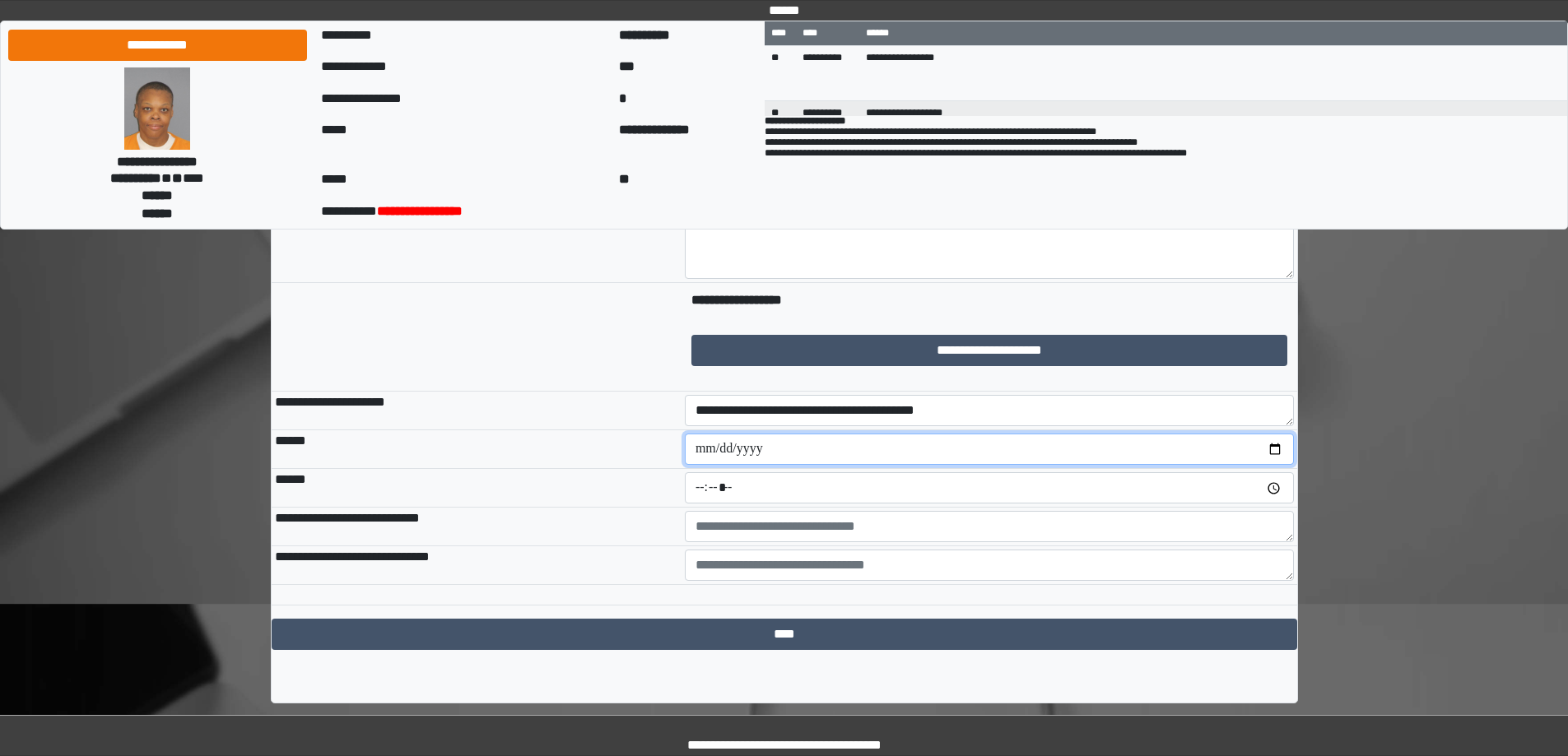 click at bounding box center (989, 449) 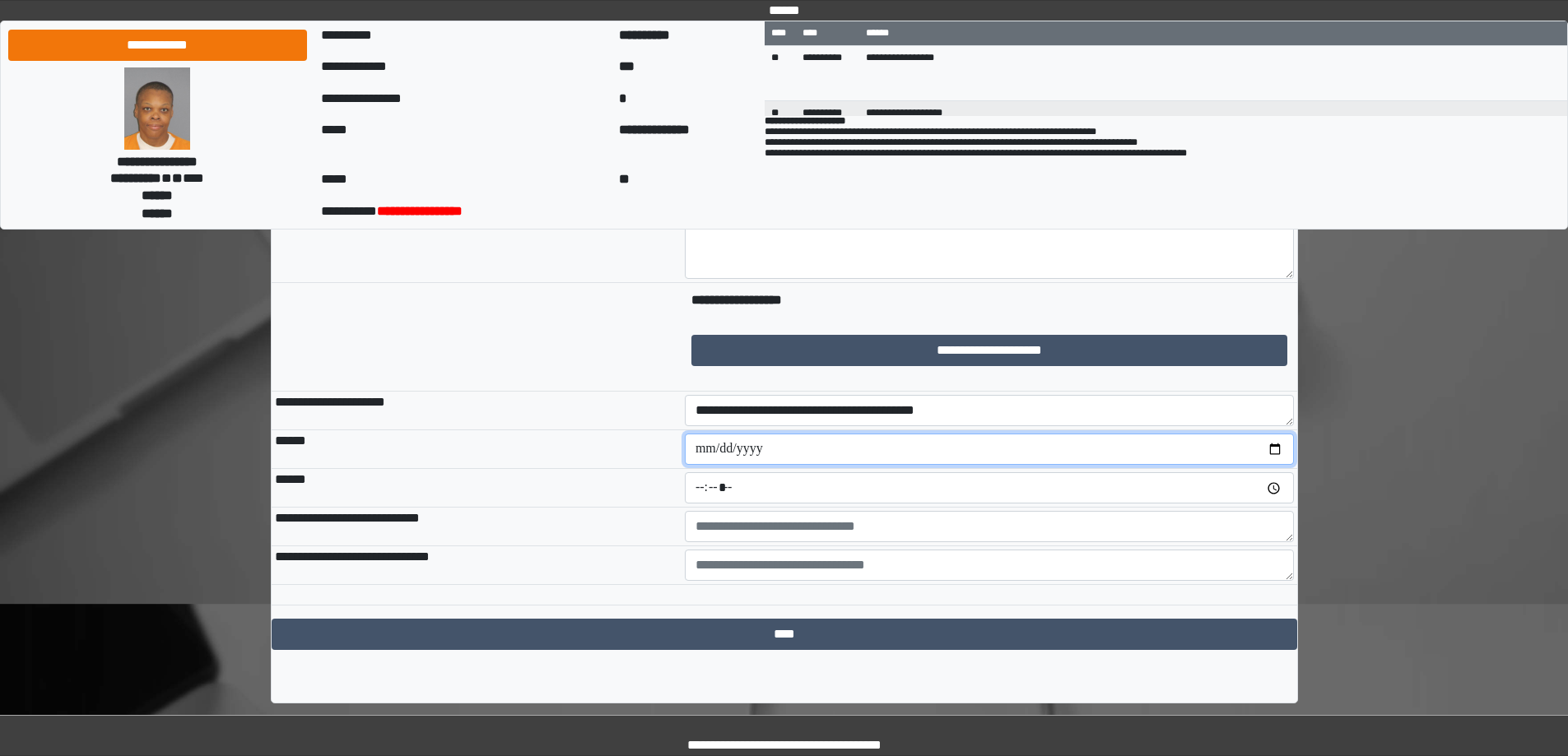 type on "**********" 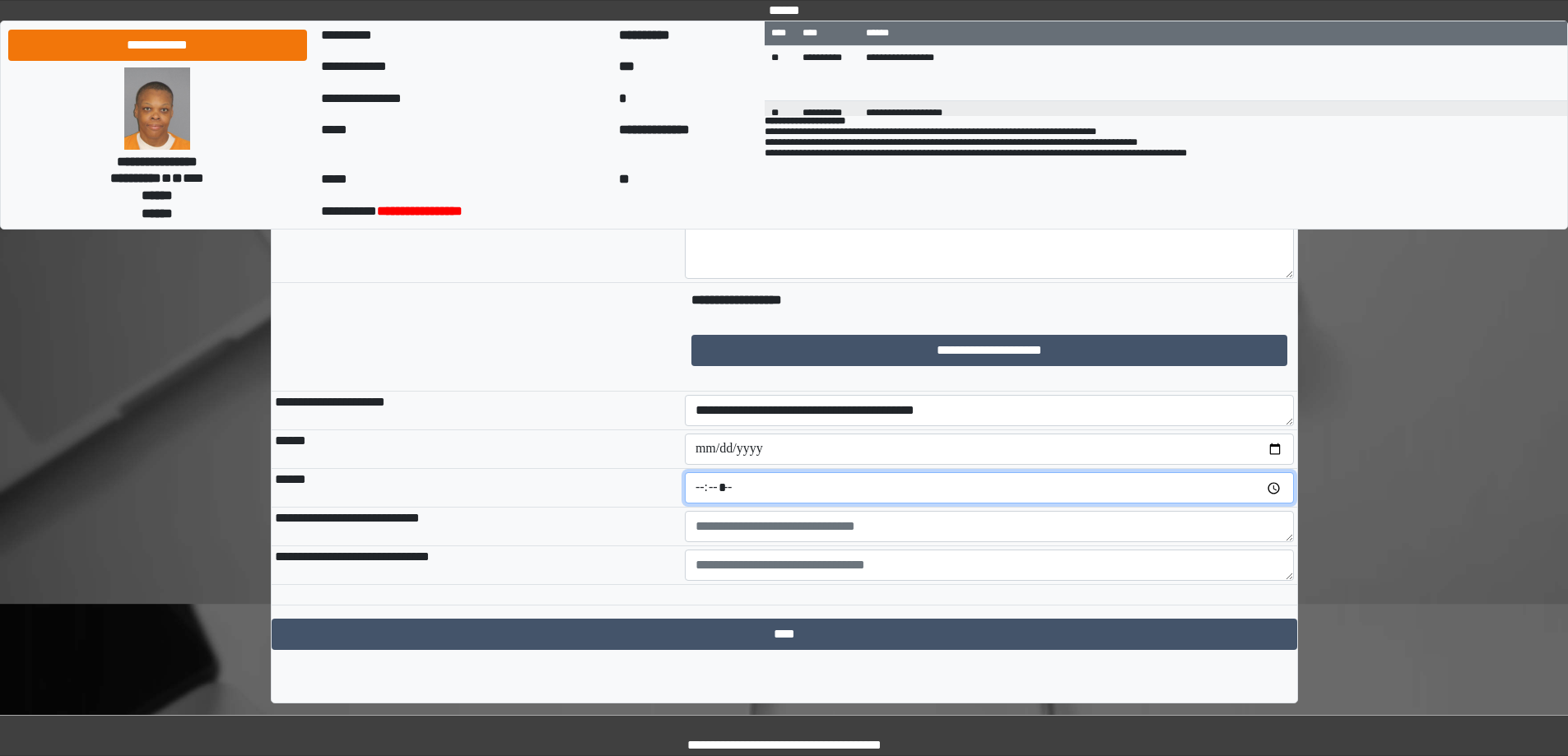 click at bounding box center [989, 488] 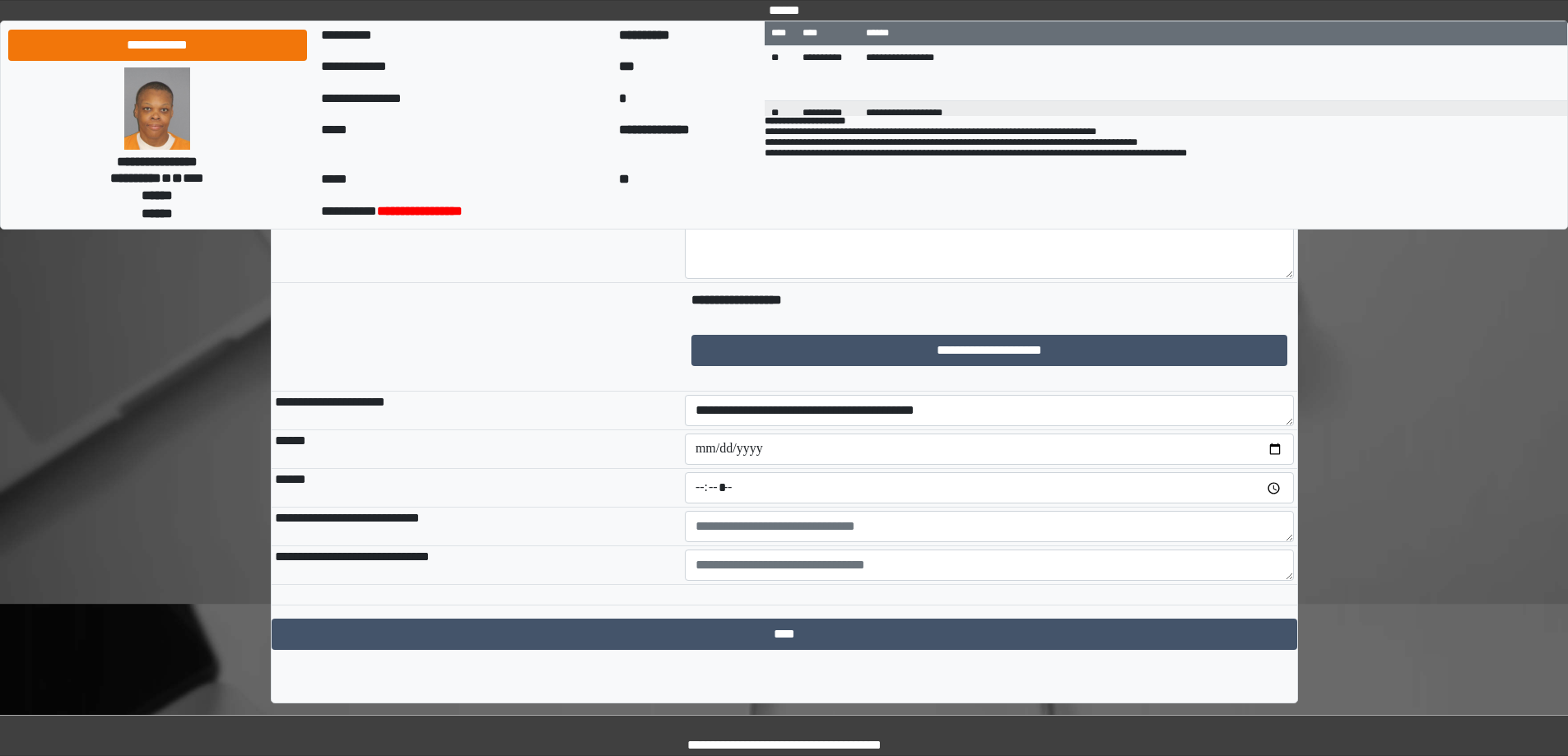 type on "*****" 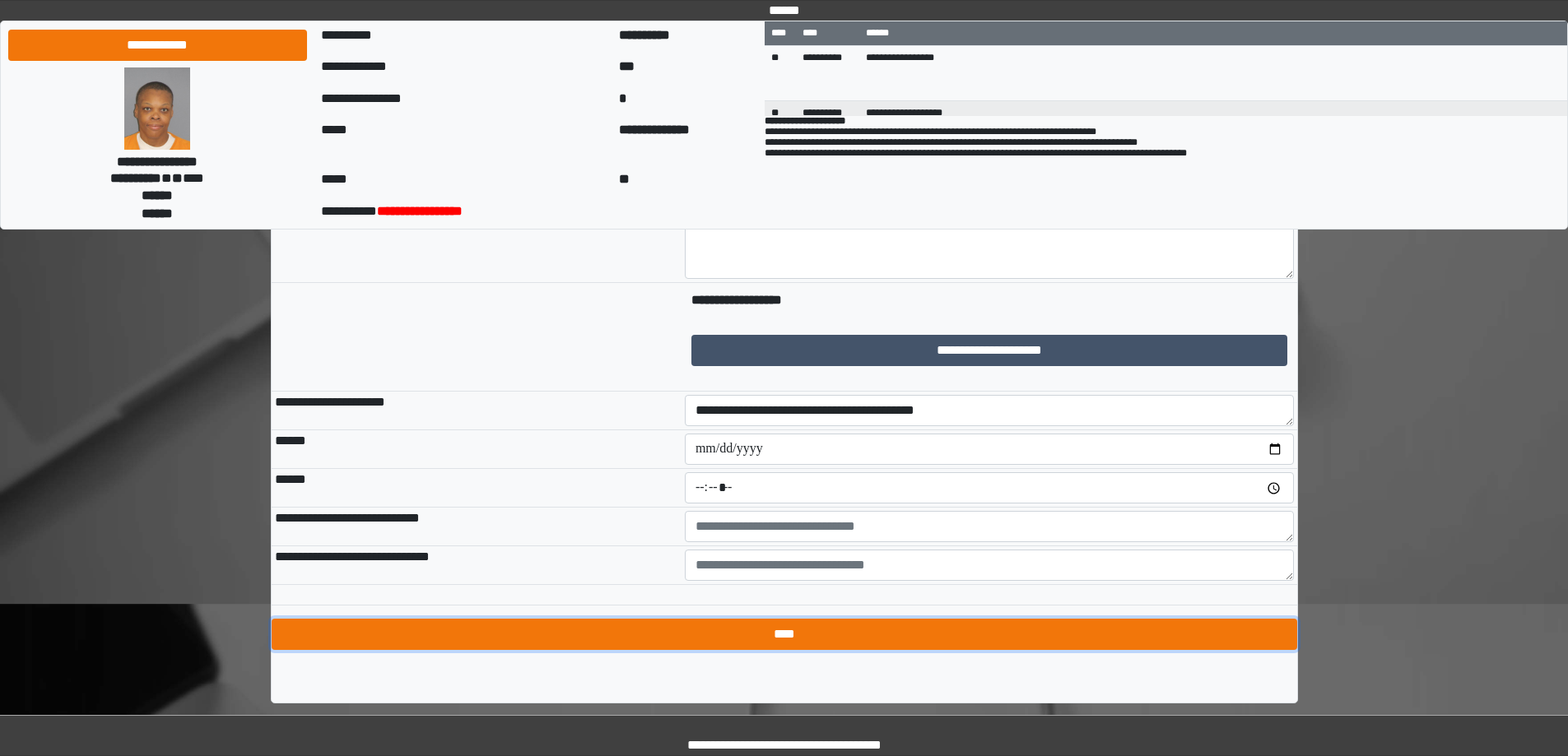 click on "****" at bounding box center (784, 634) 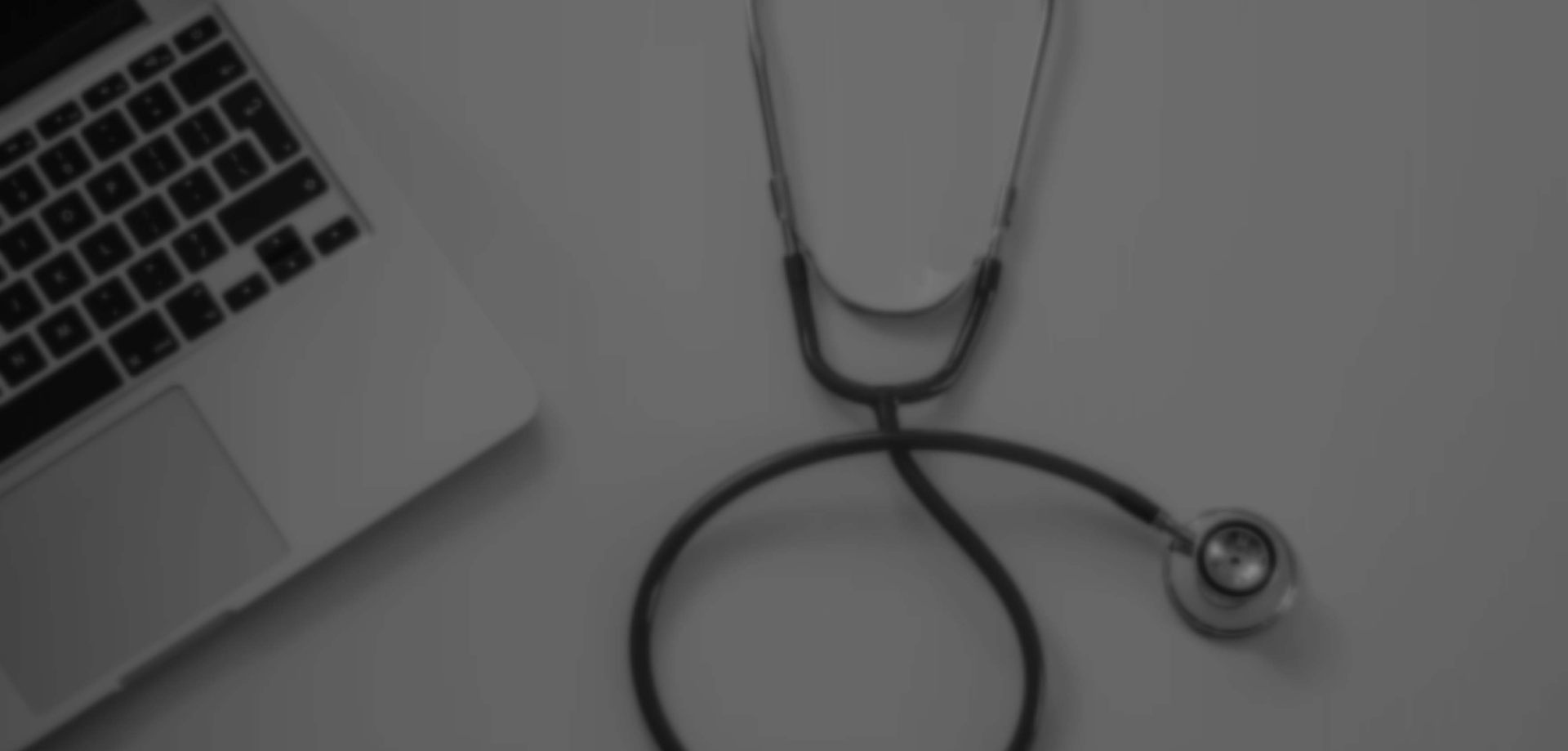 scroll, scrollTop: 0, scrollLeft: 0, axis: both 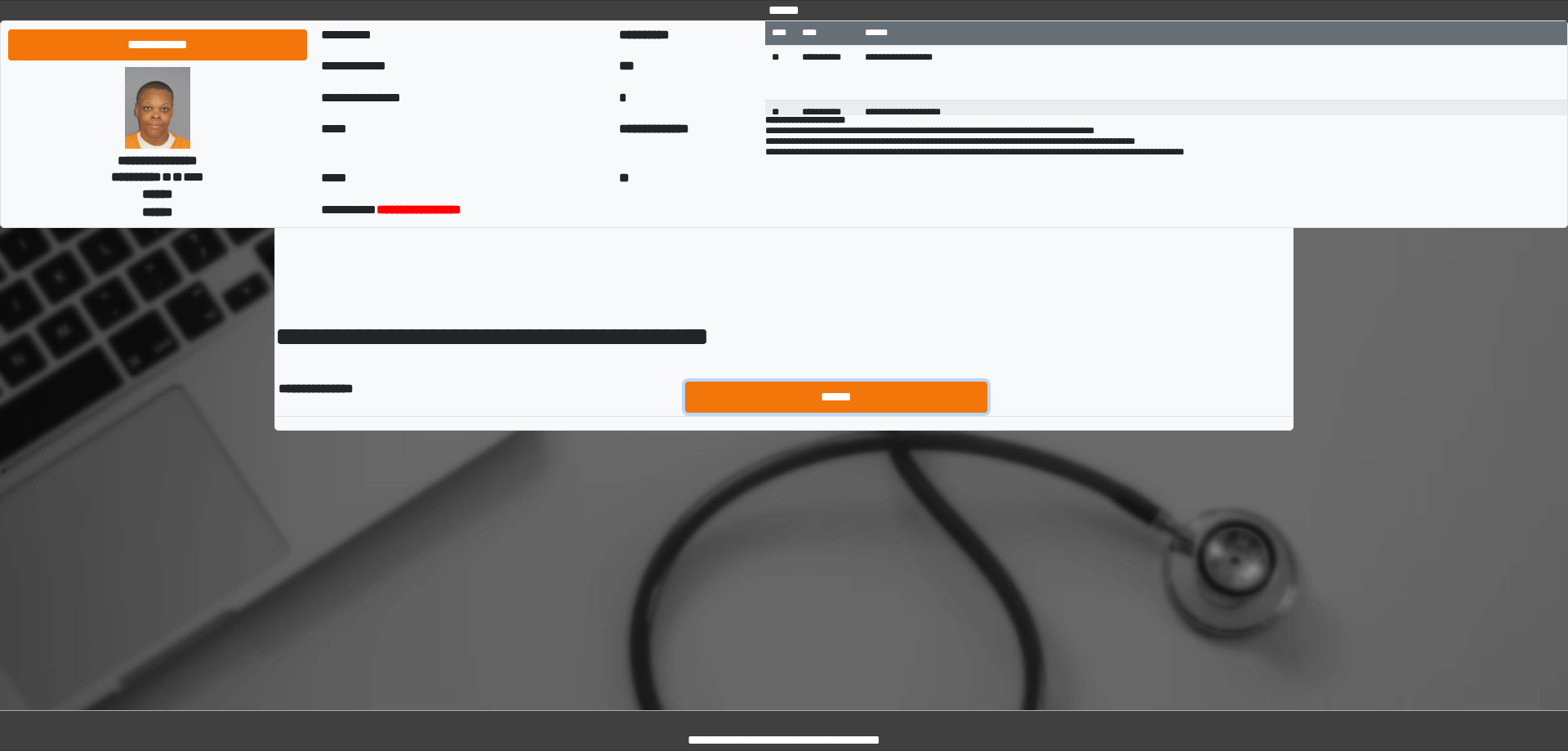 click on "******" at bounding box center [836, 397] 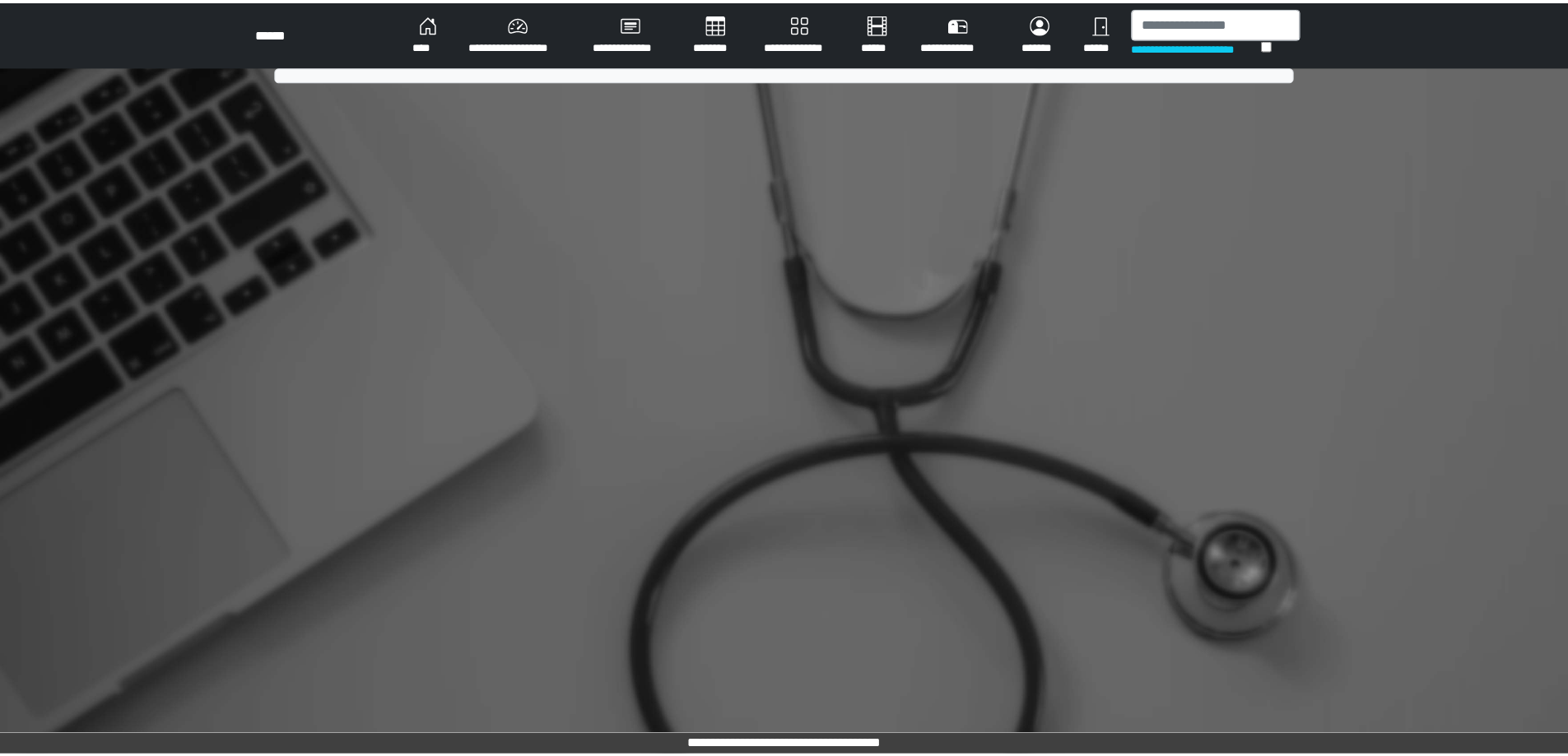 scroll, scrollTop: 0, scrollLeft: 0, axis: both 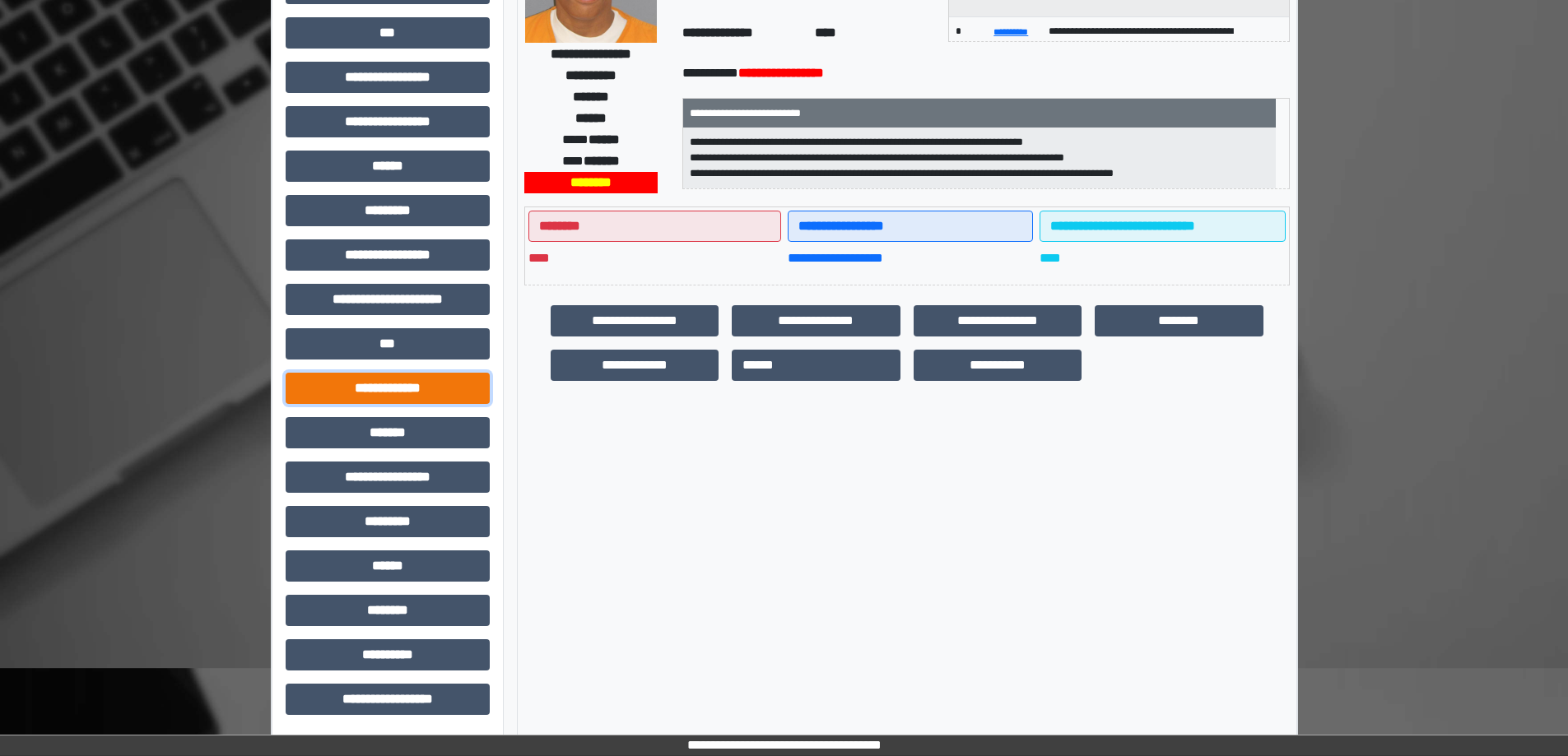 click on "**********" at bounding box center [388, 388] 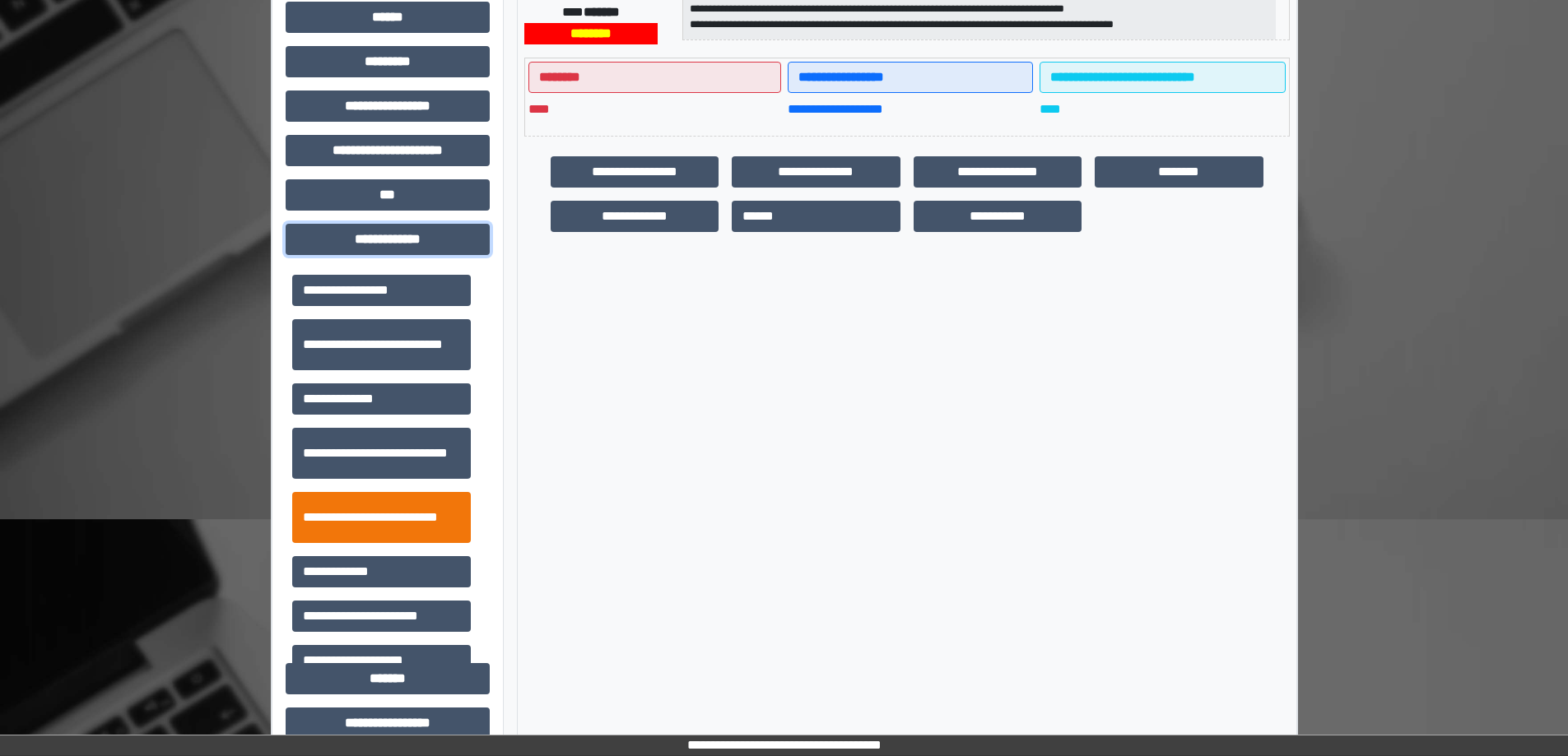 scroll, scrollTop: 539, scrollLeft: 0, axis: vertical 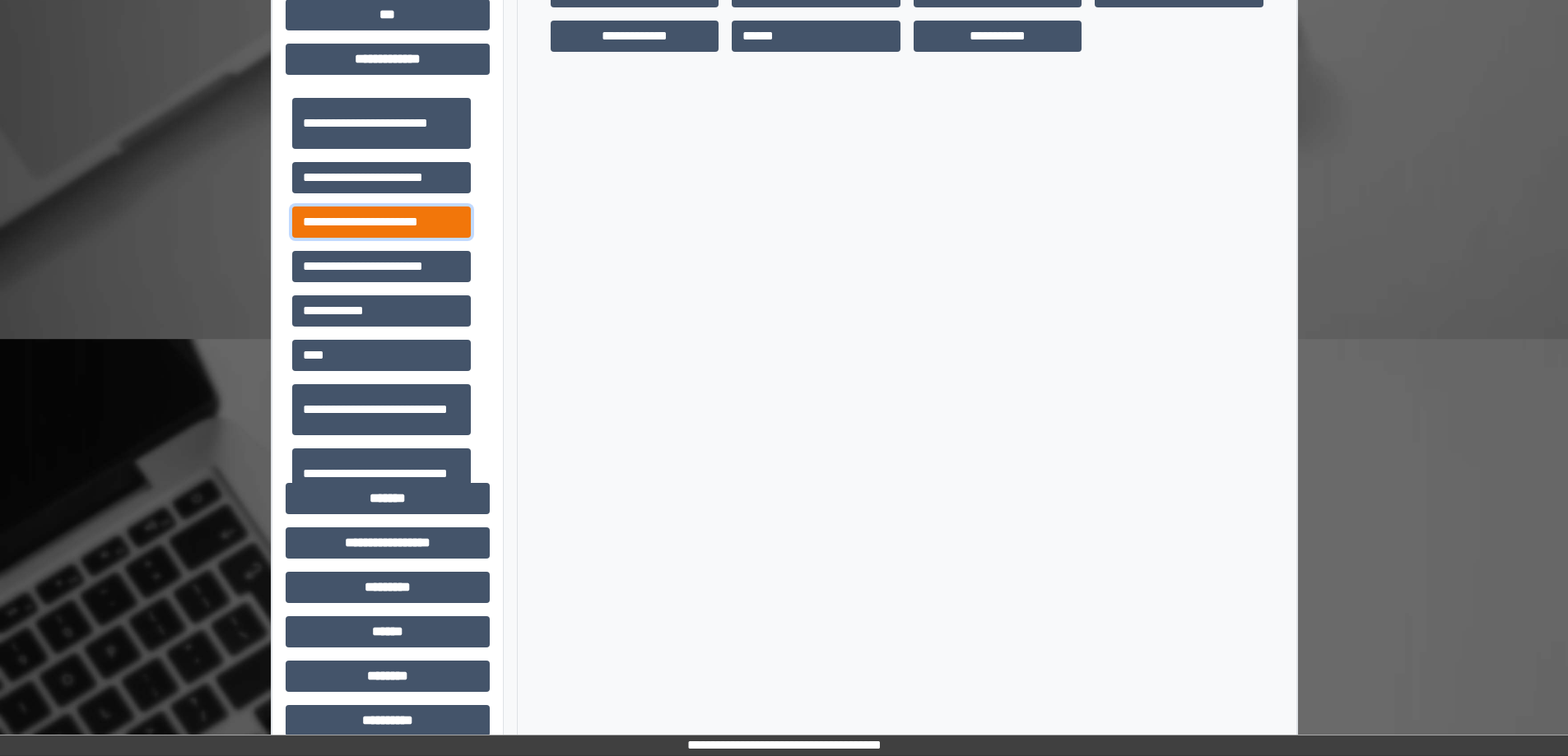 click on "**********" at bounding box center (381, 222) 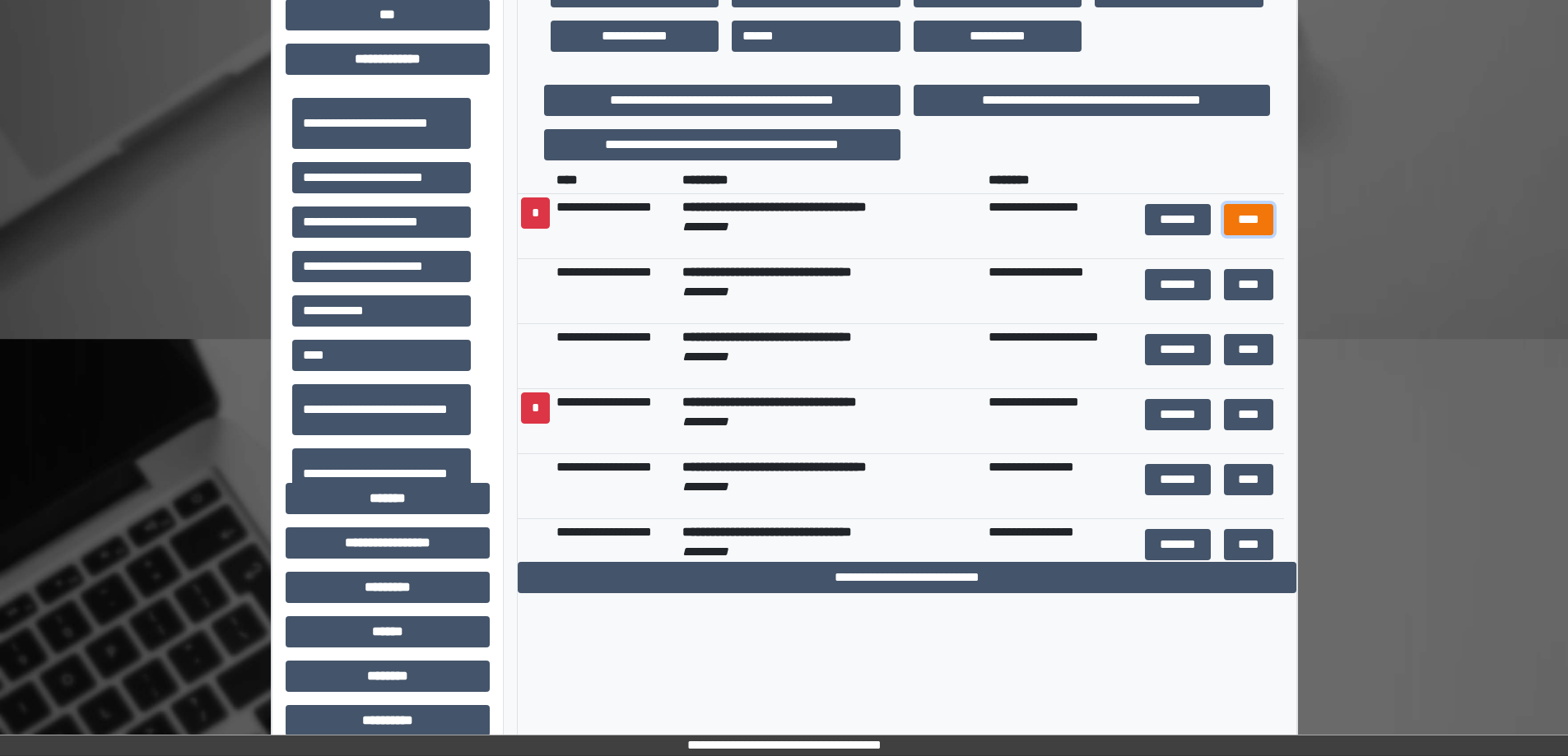 click on "****" at bounding box center [1249, 220] 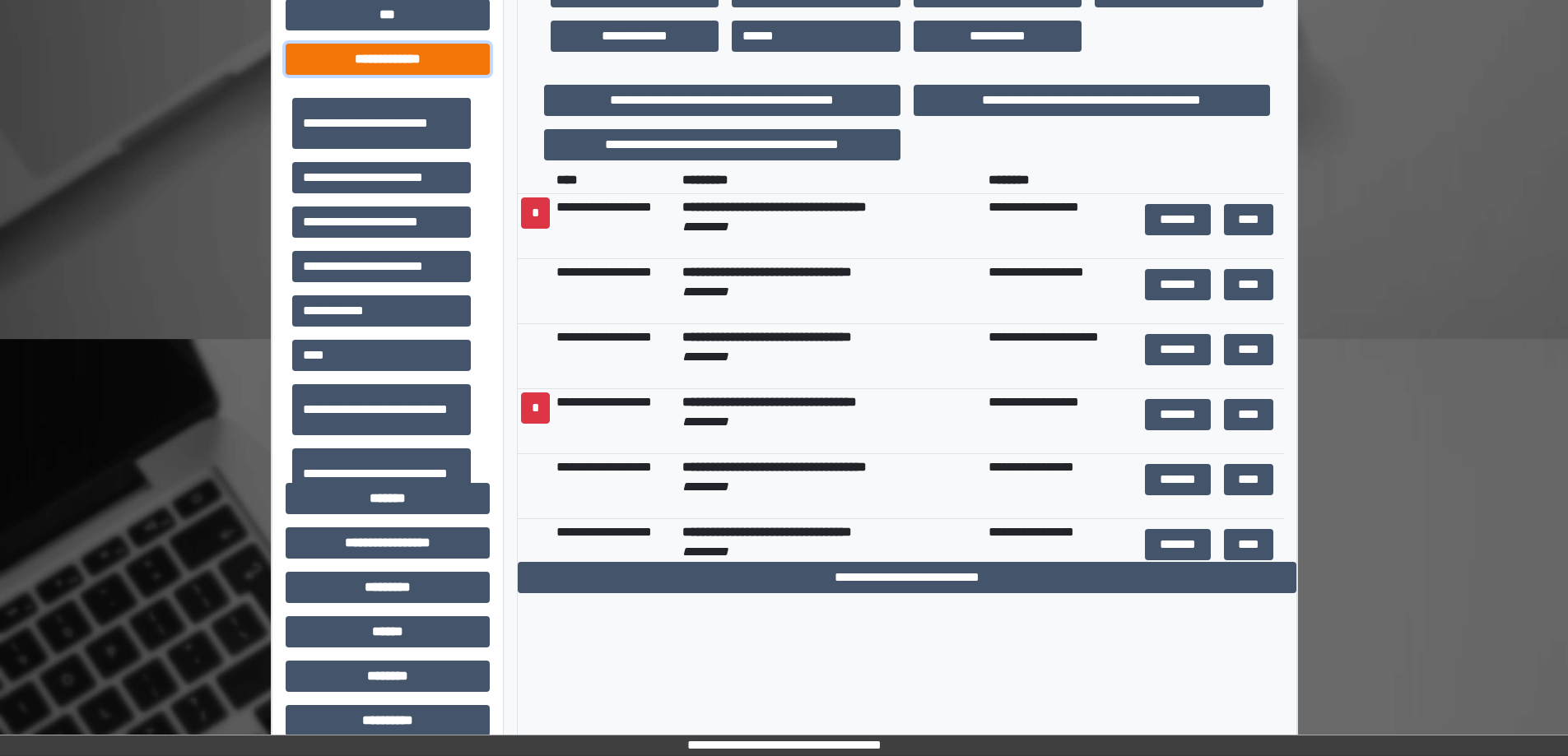 click on "**********" at bounding box center (388, 59) 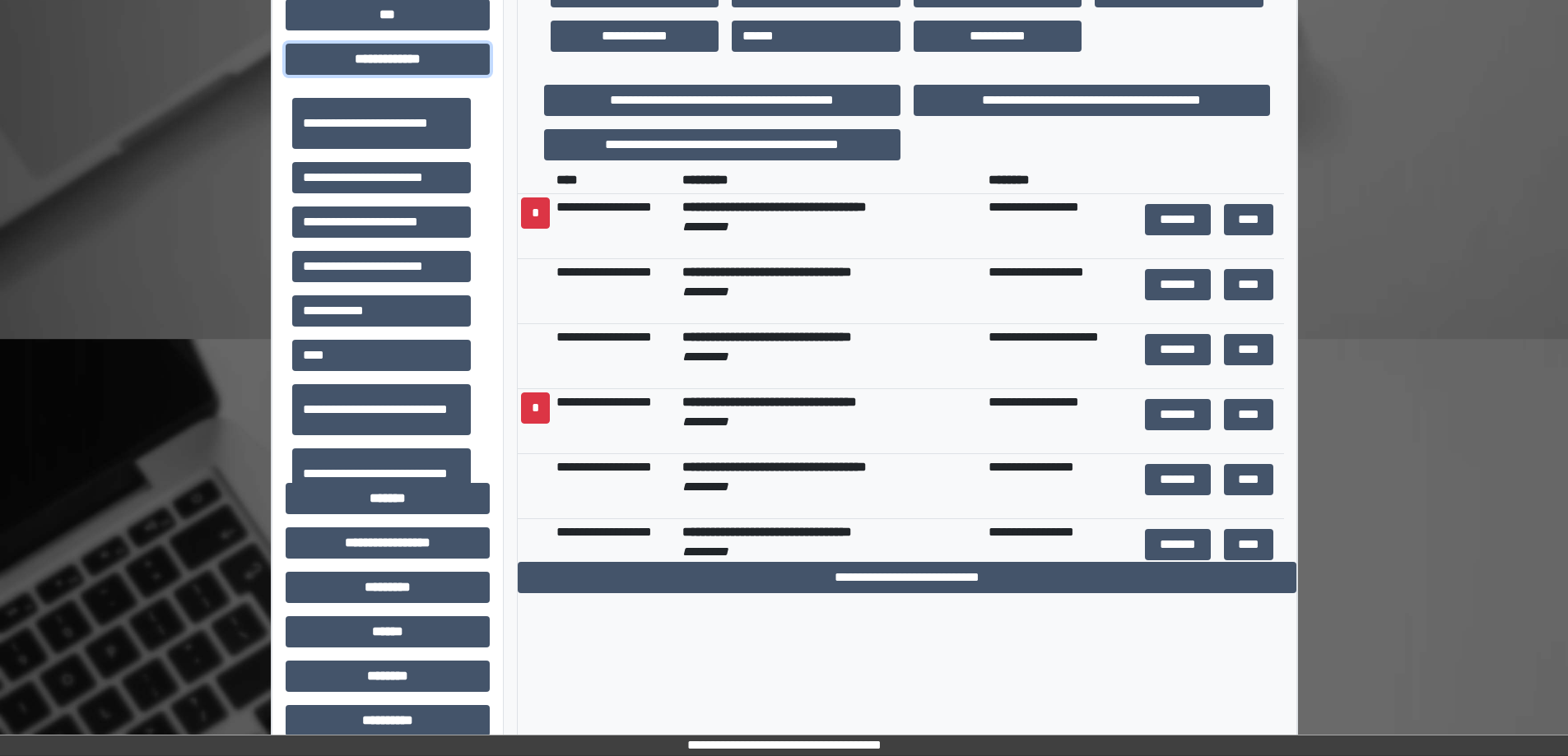 scroll, scrollTop: 391, scrollLeft: 0, axis: vertical 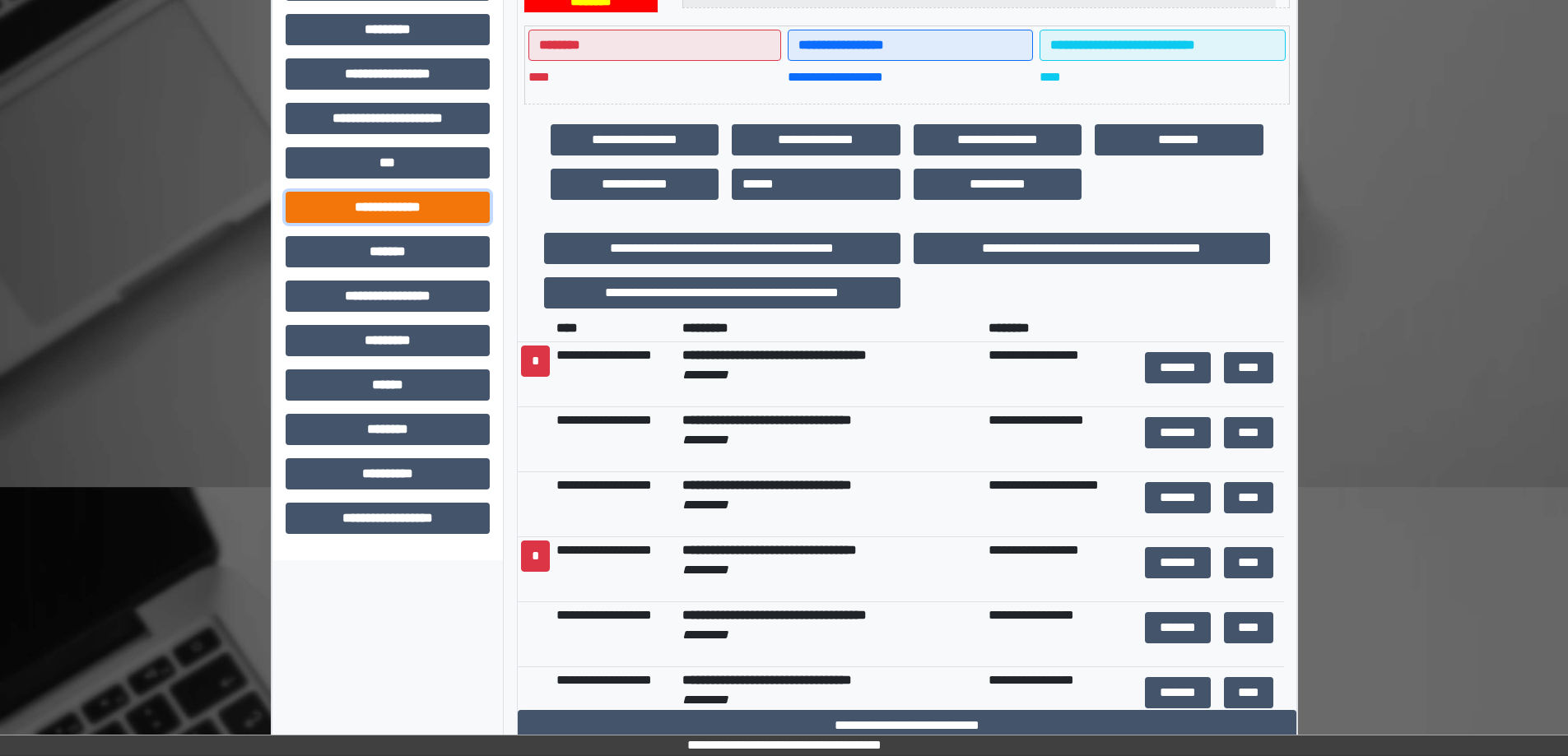 click on "**********" at bounding box center [388, 207] 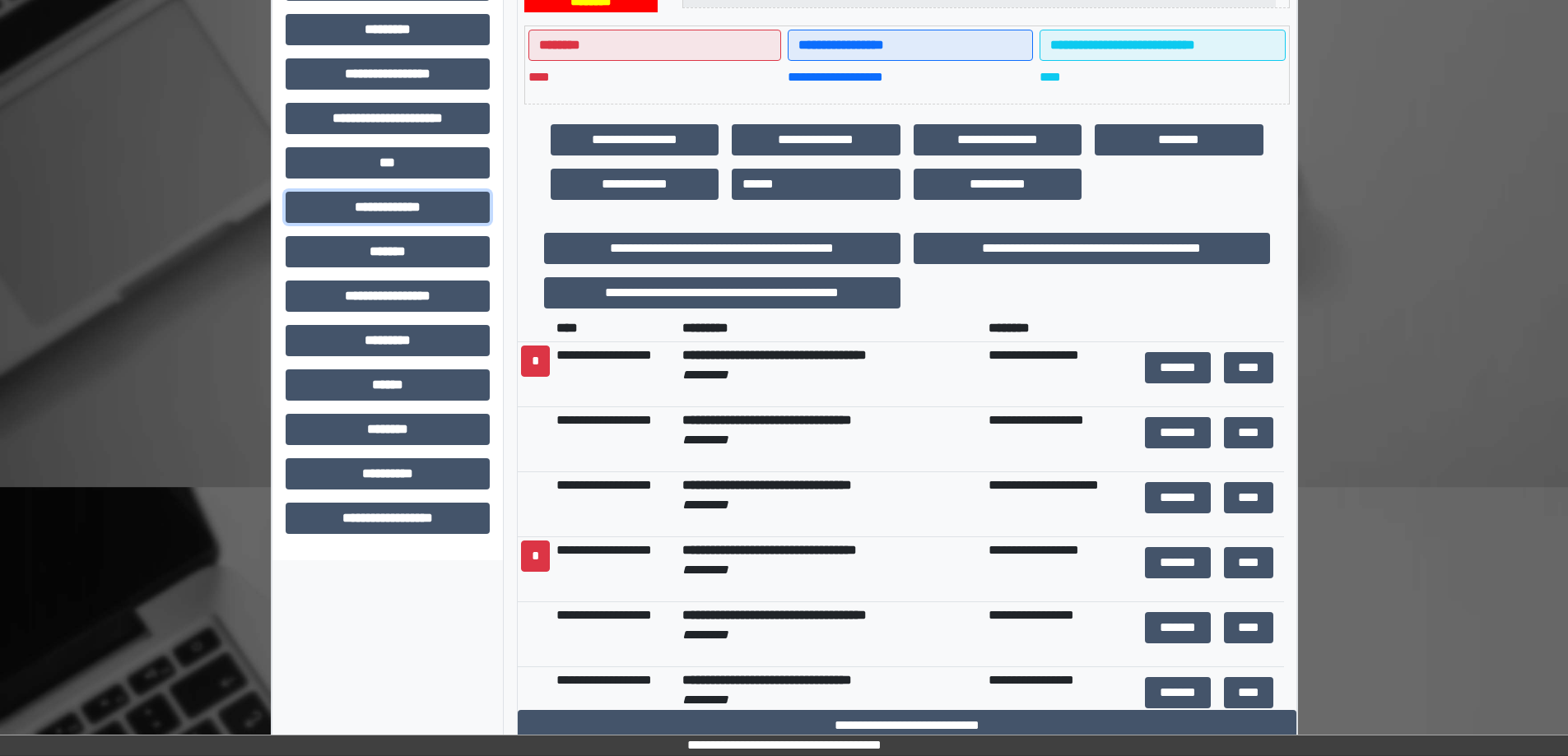 scroll, scrollTop: 539, scrollLeft: 0, axis: vertical 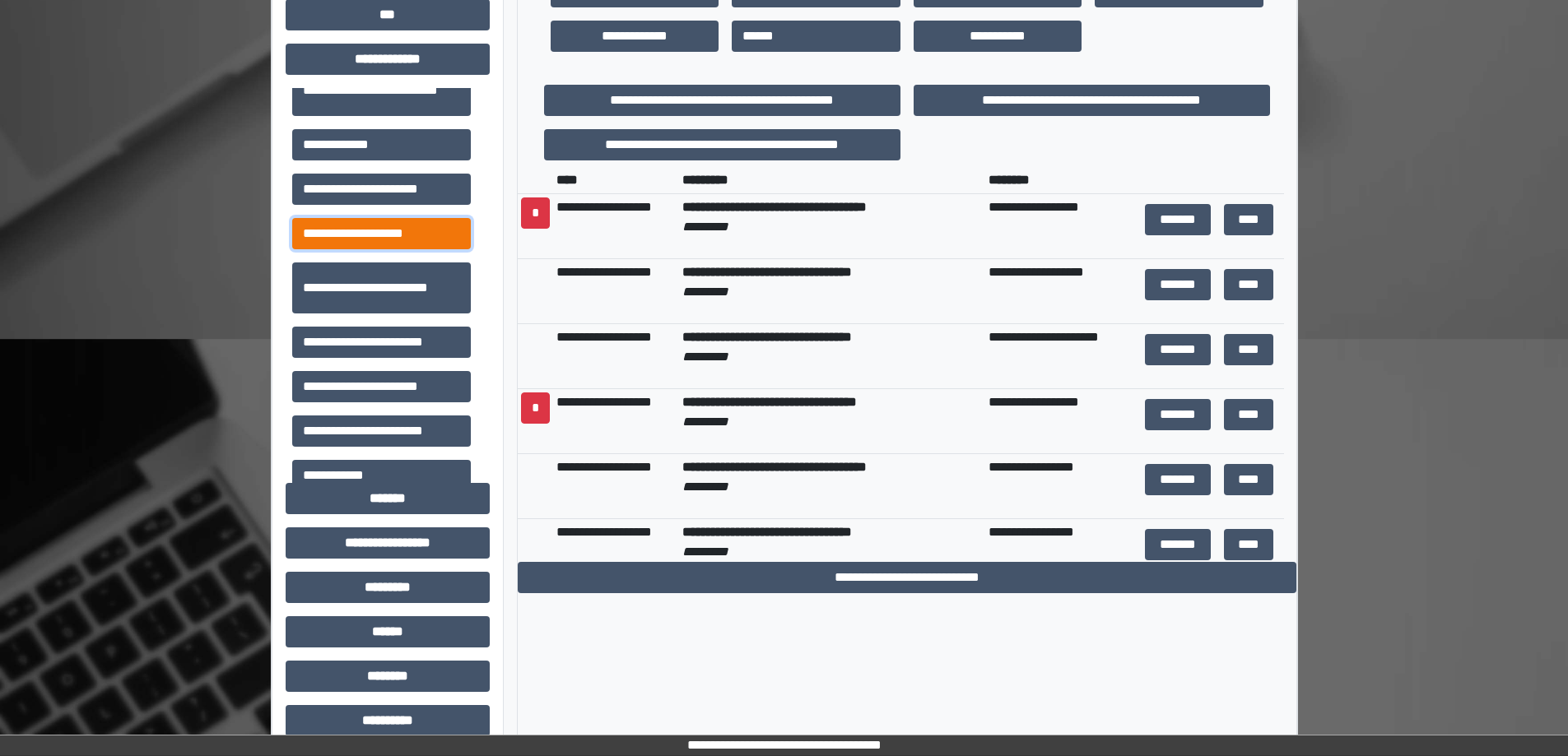 click on "**********" at bounding box center (381, 234) 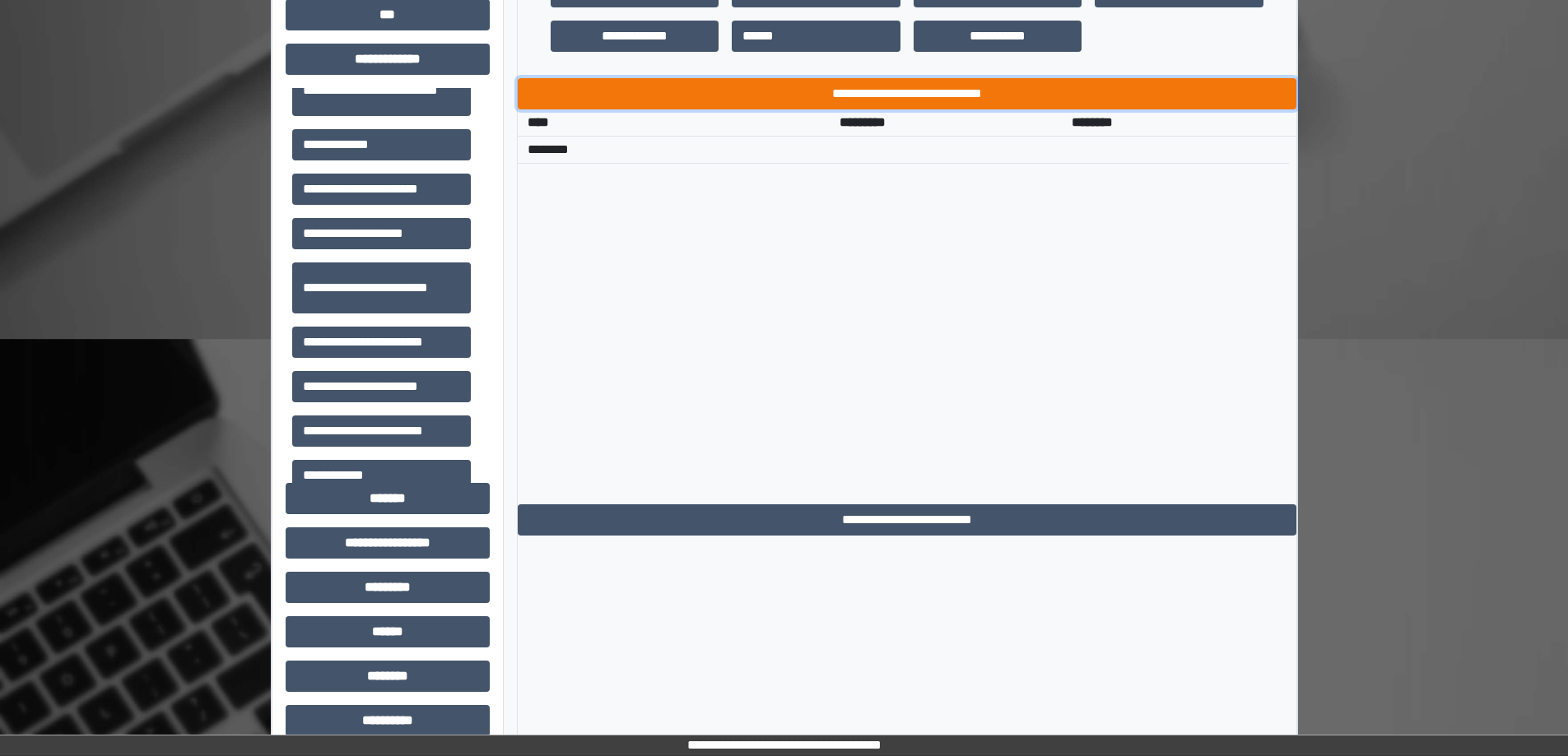 click on "**********" at bounding box center [907, 94] 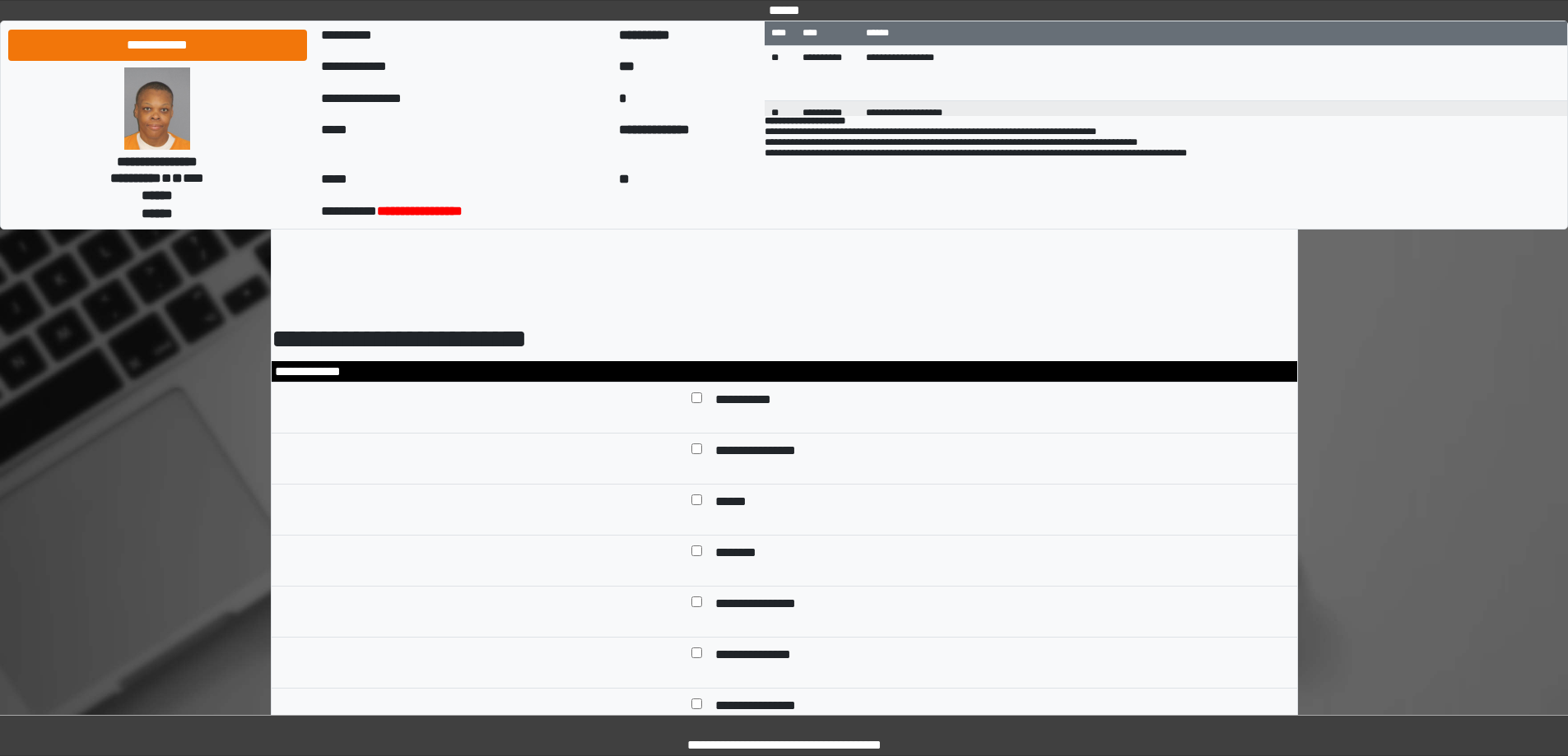 click at bounding box center [696, 503] 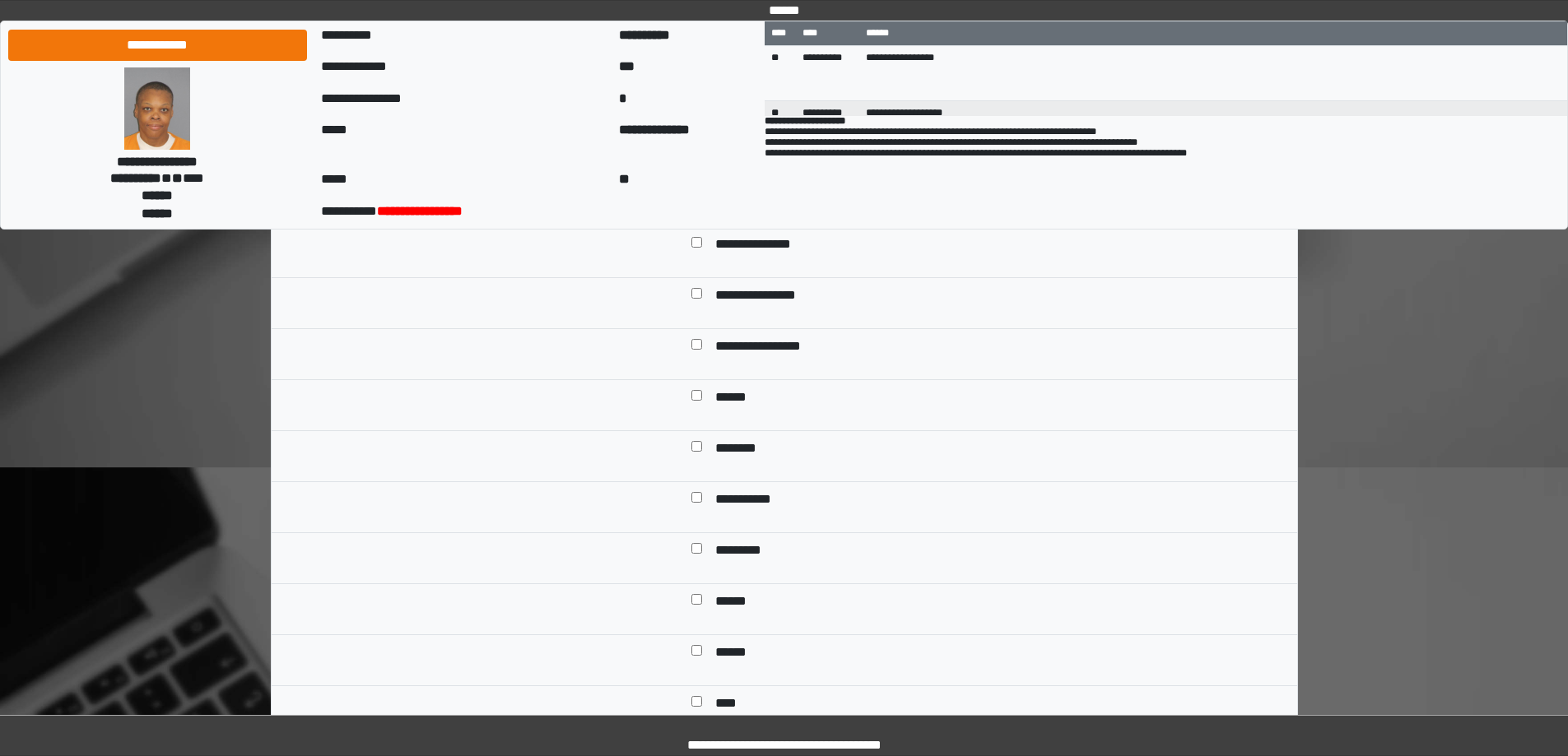 scroll, scrollTop: 411, scrollLeft: 0, axis: vertical 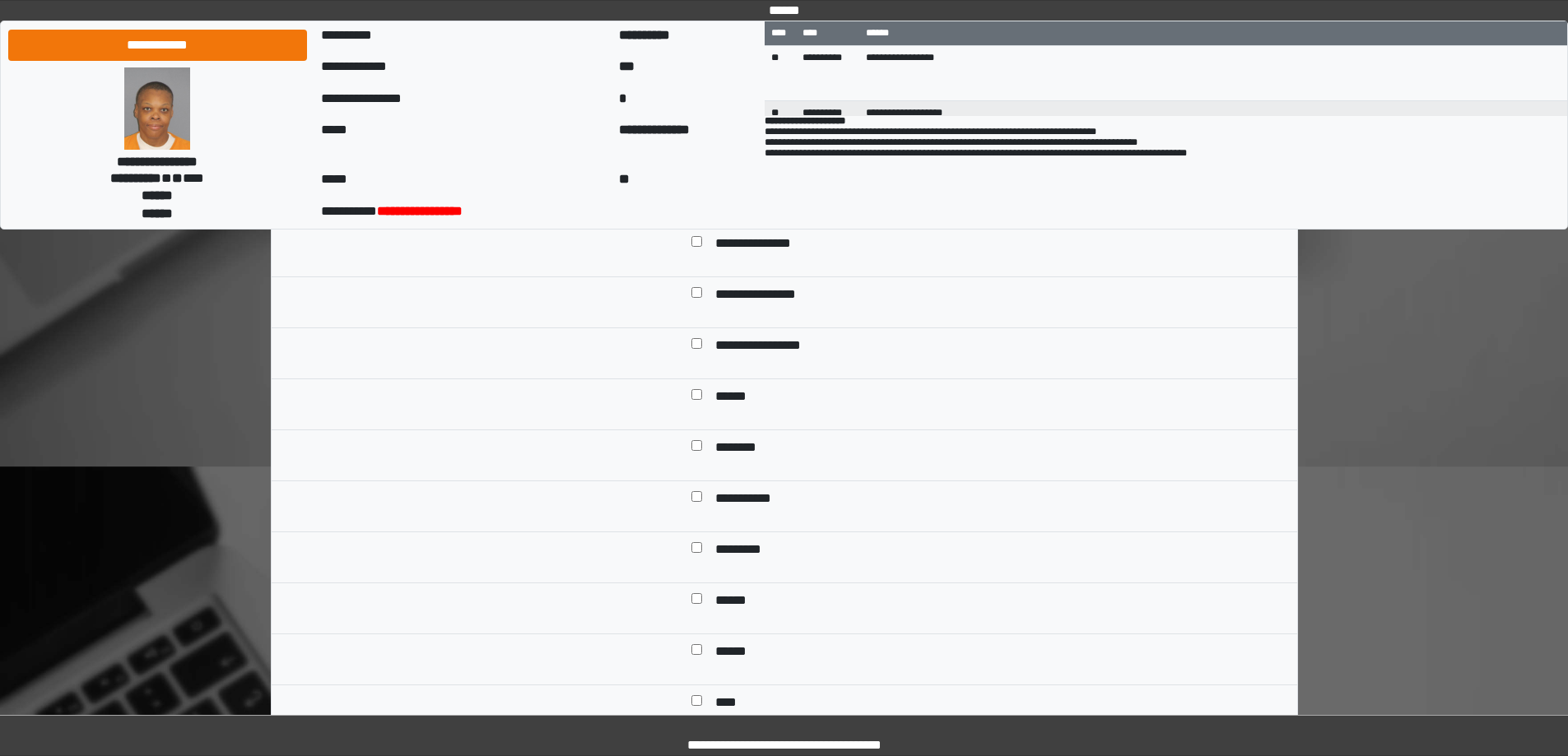 click on "**********" at bounding box center [767, 346] 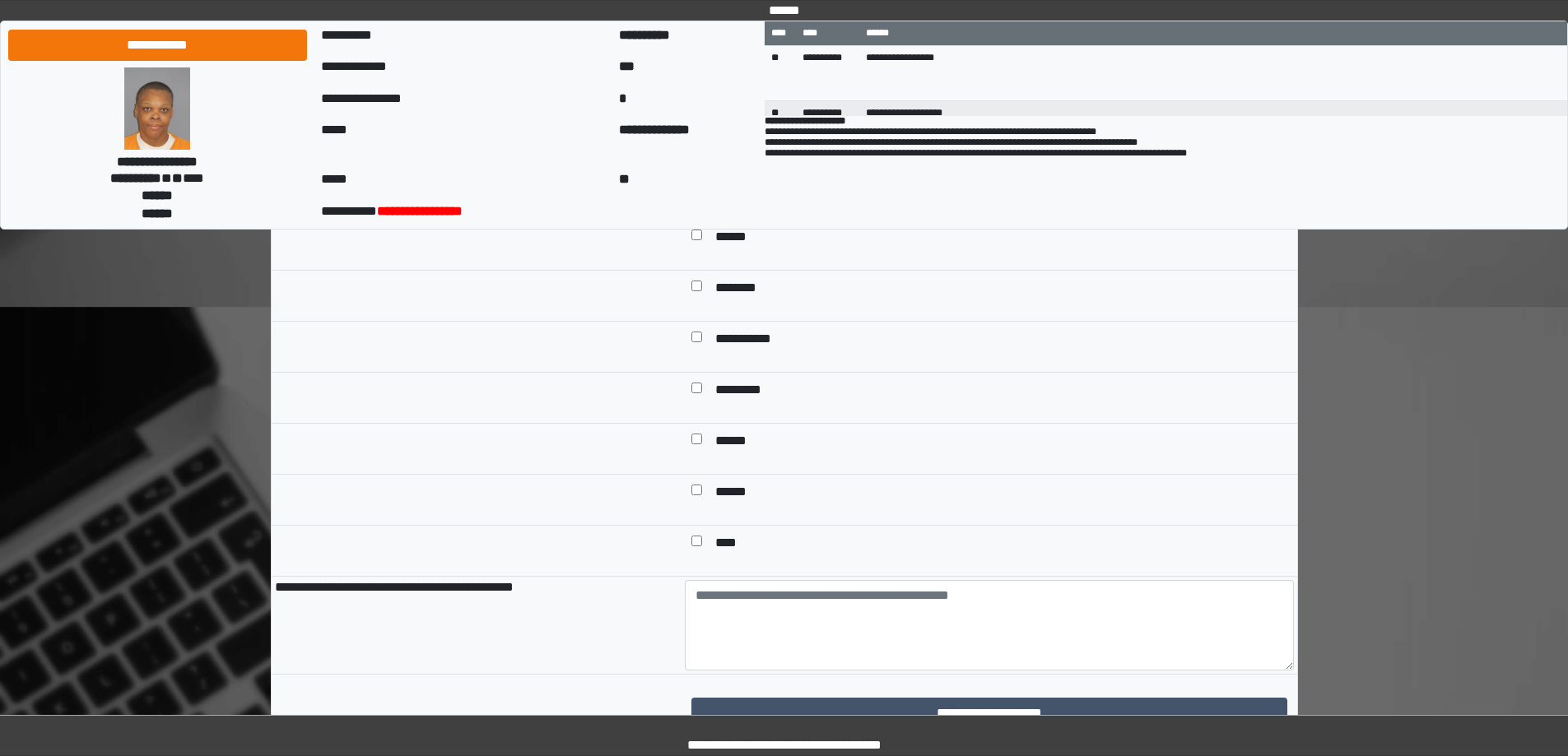 scroll, scrollTop: 576, scrollLeft: 0, axis: vertical 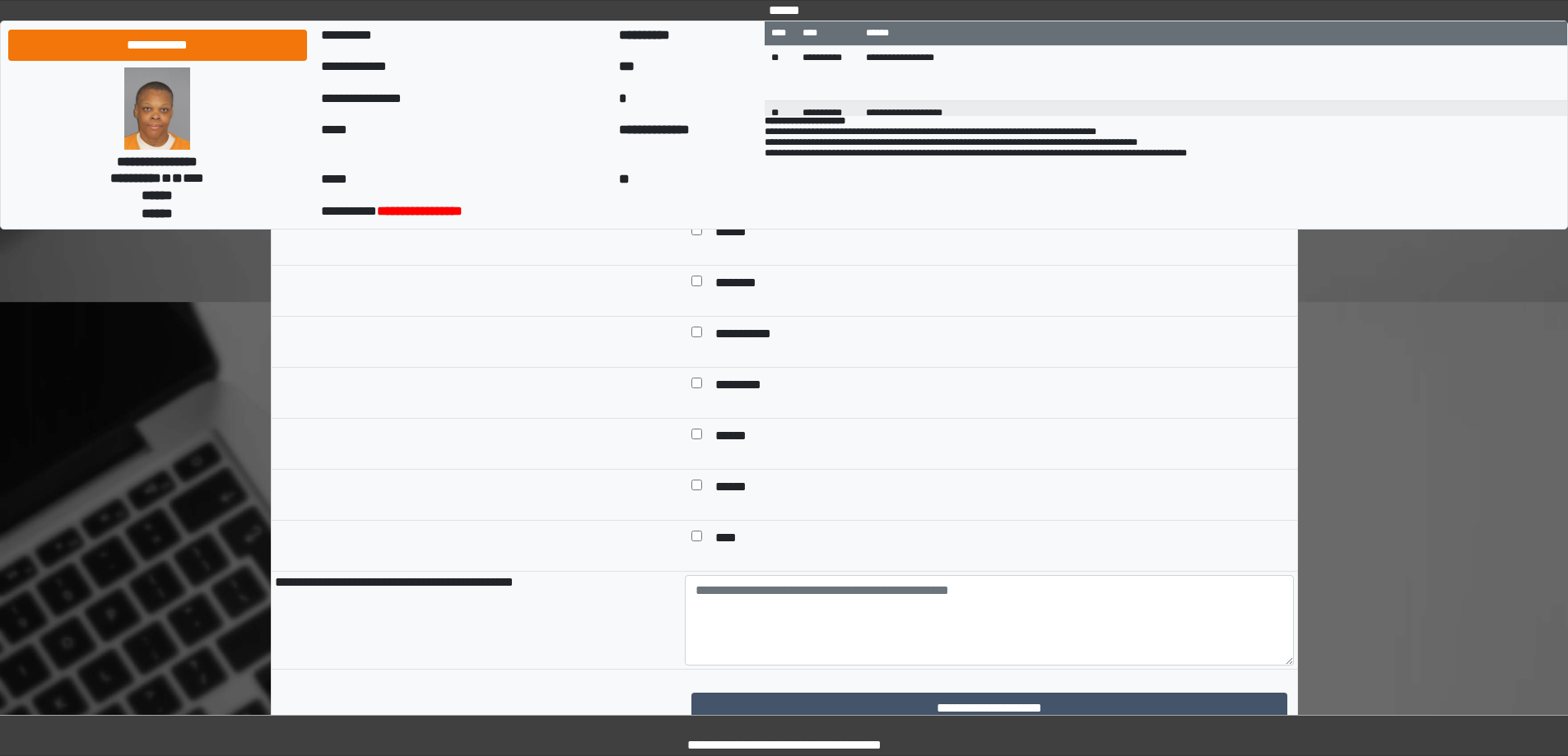 click on "******" at bounding box center (738, 437) 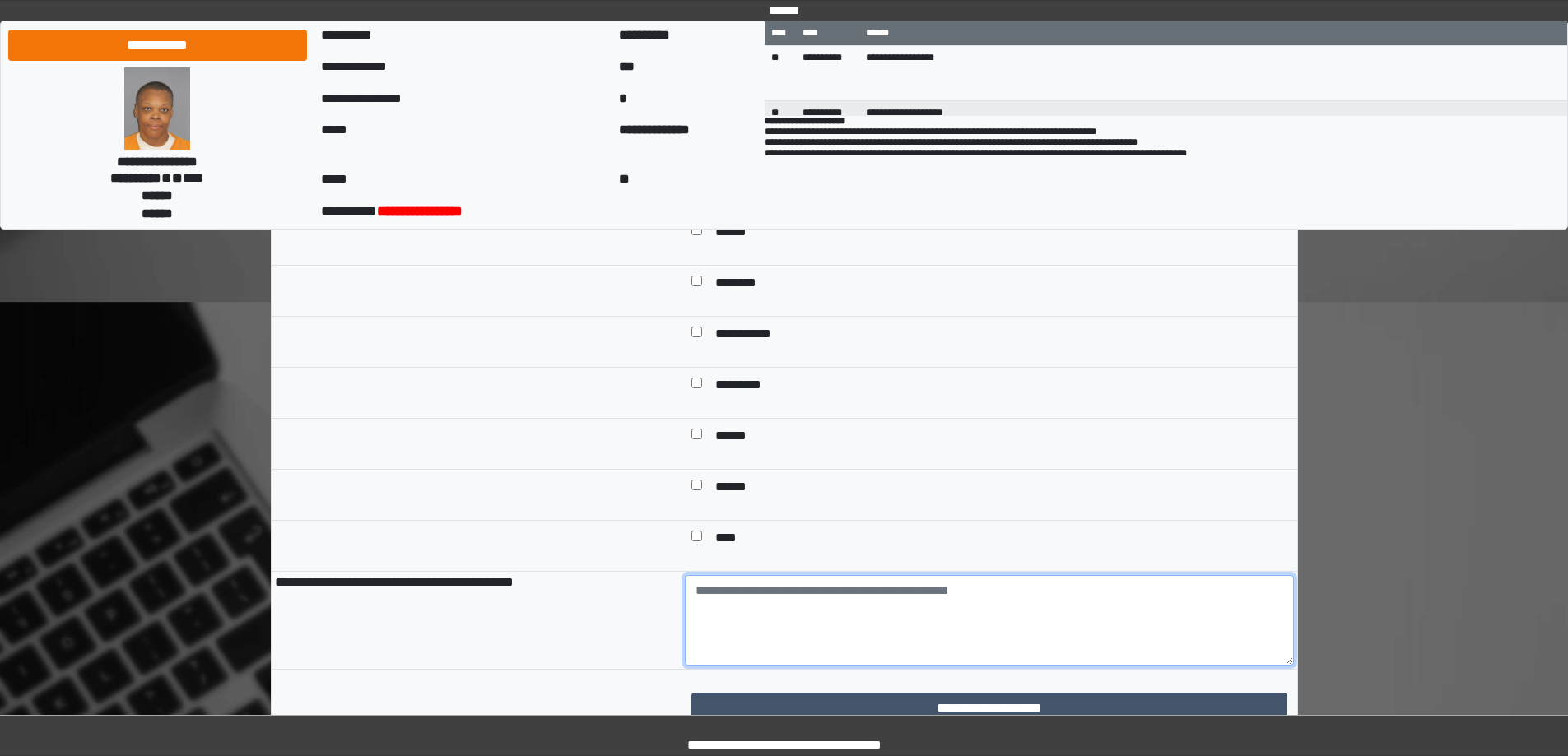click at bounding box center [989, 620] 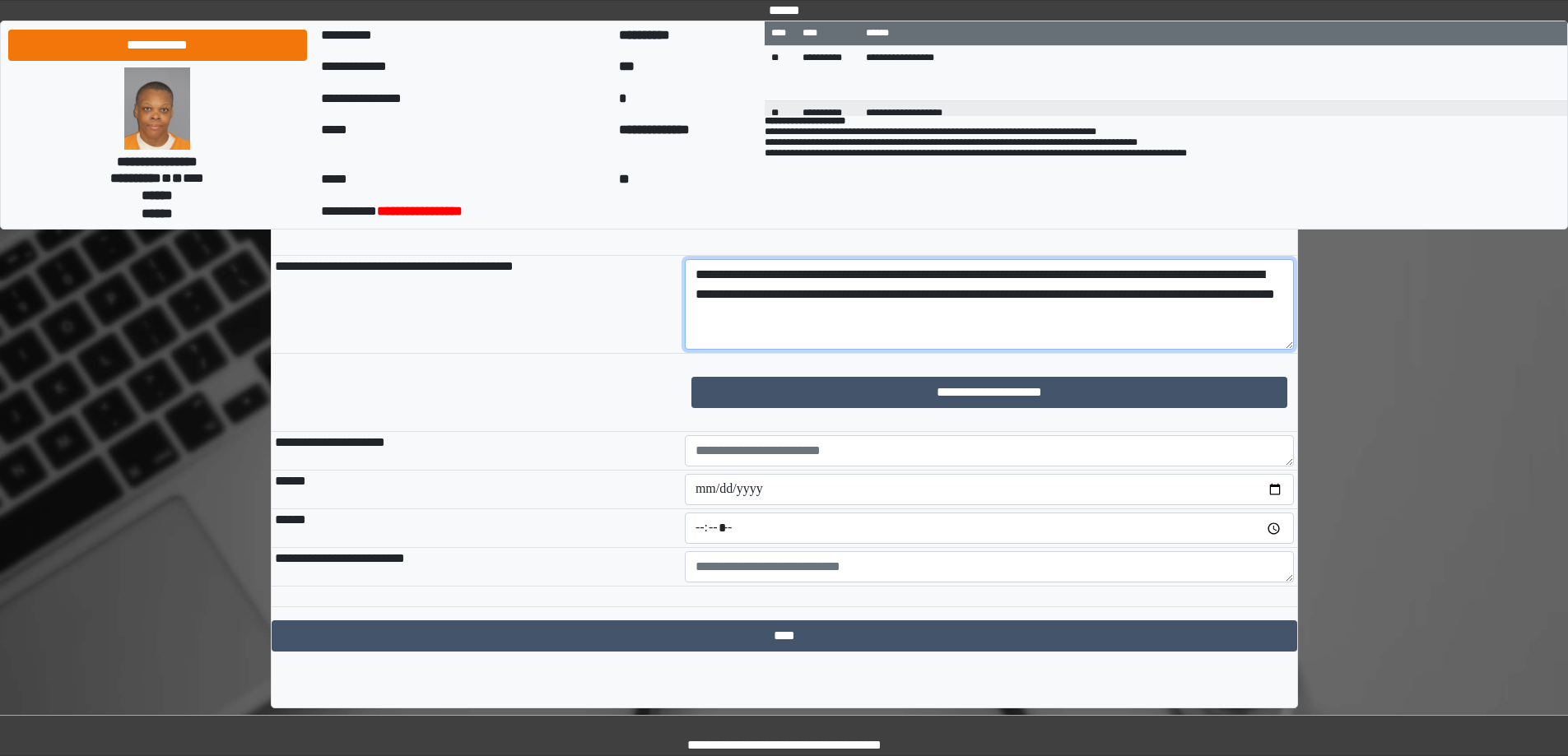 scroll, scrollTop: 897, scrollLeft: 0, axis: vertical 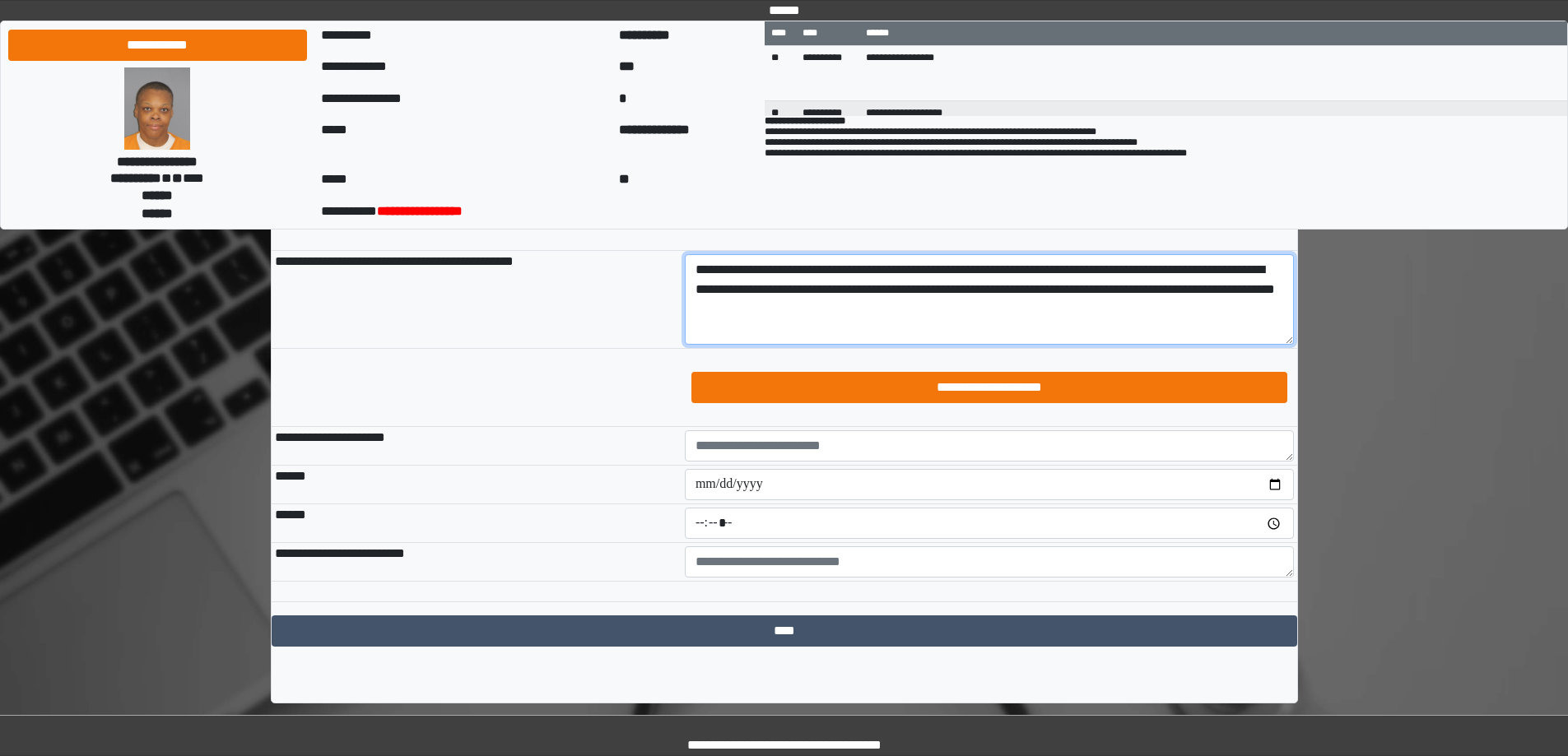 type on "**********" 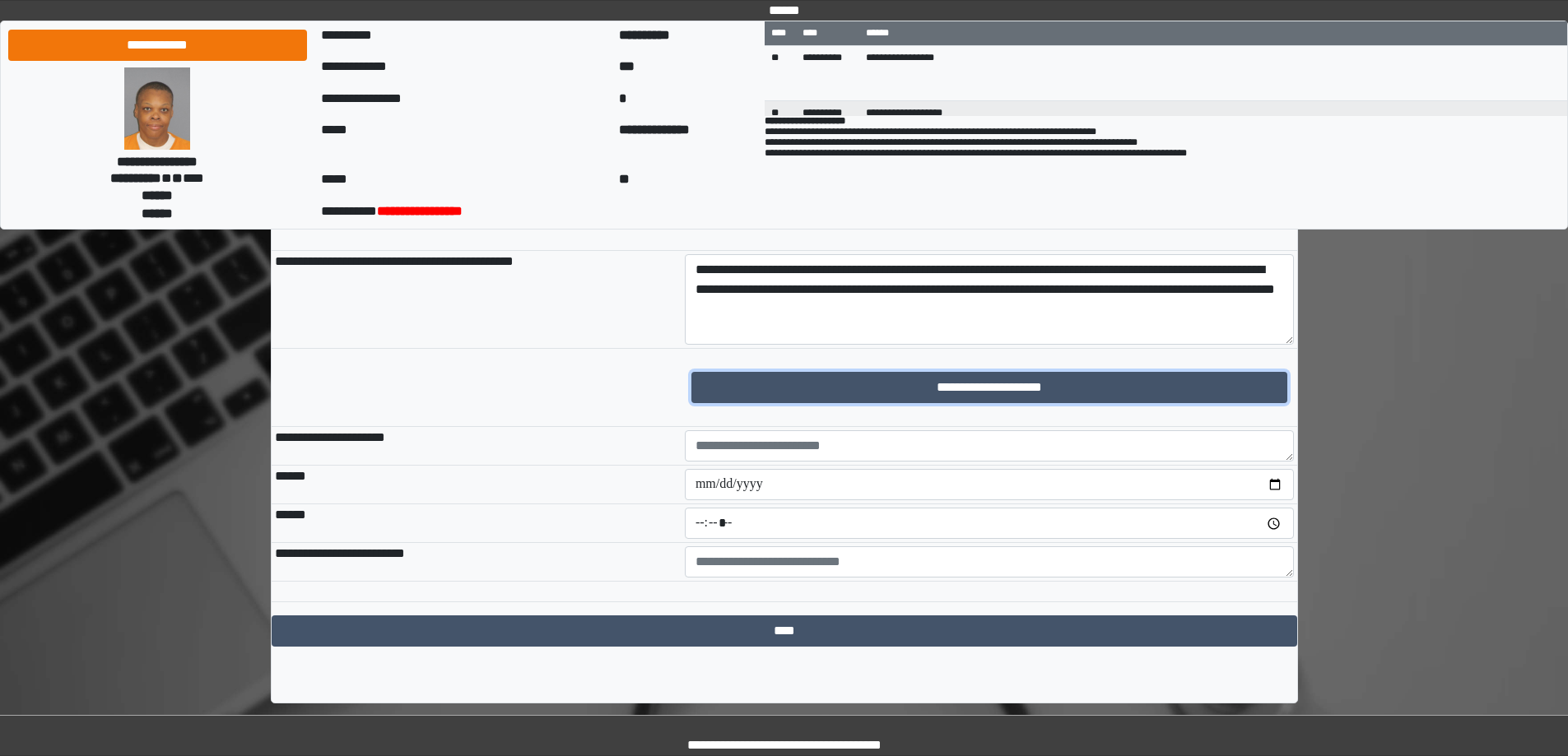 click on "**********" at bounding box center (989, 387) 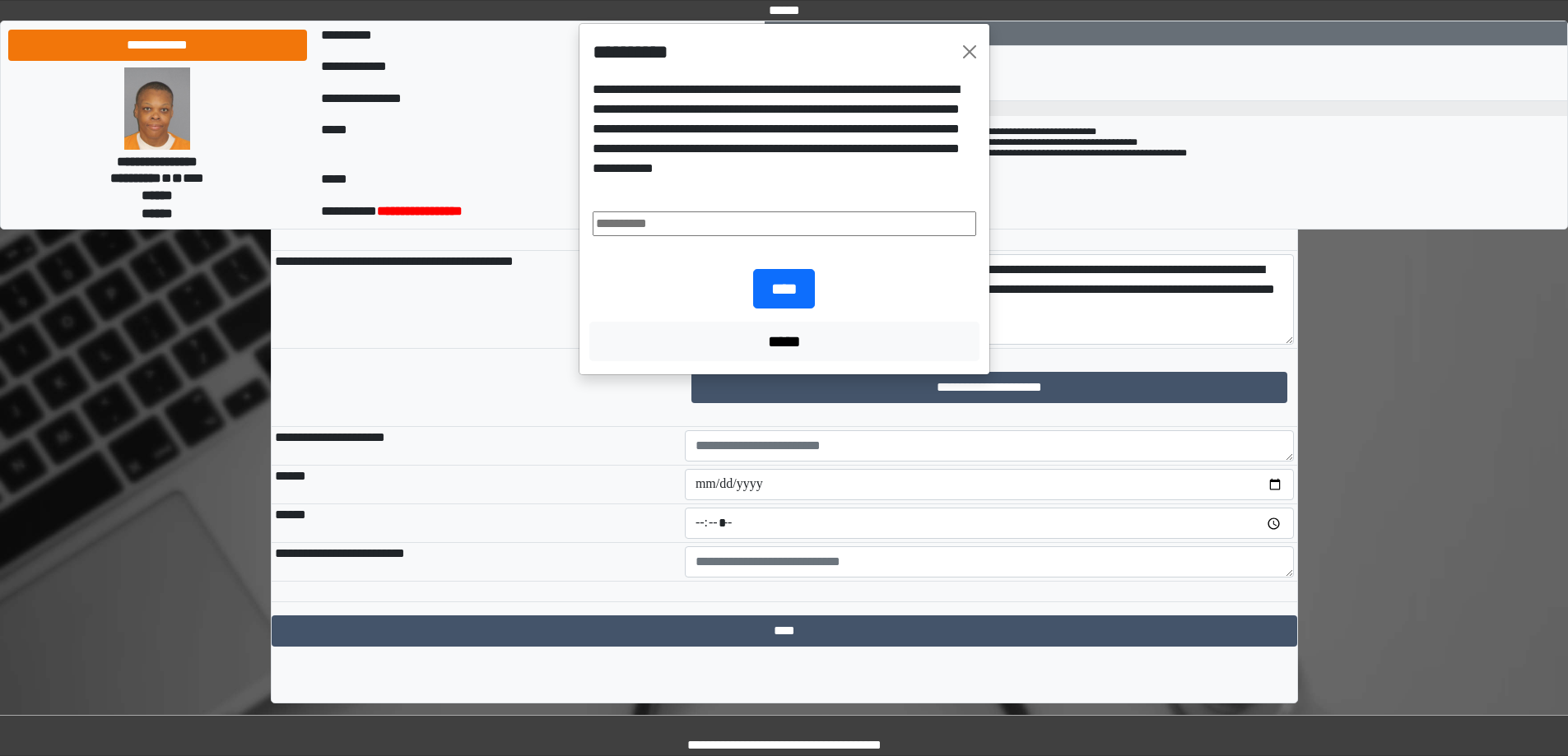 click on "**********" at bounding box center [784, 158] 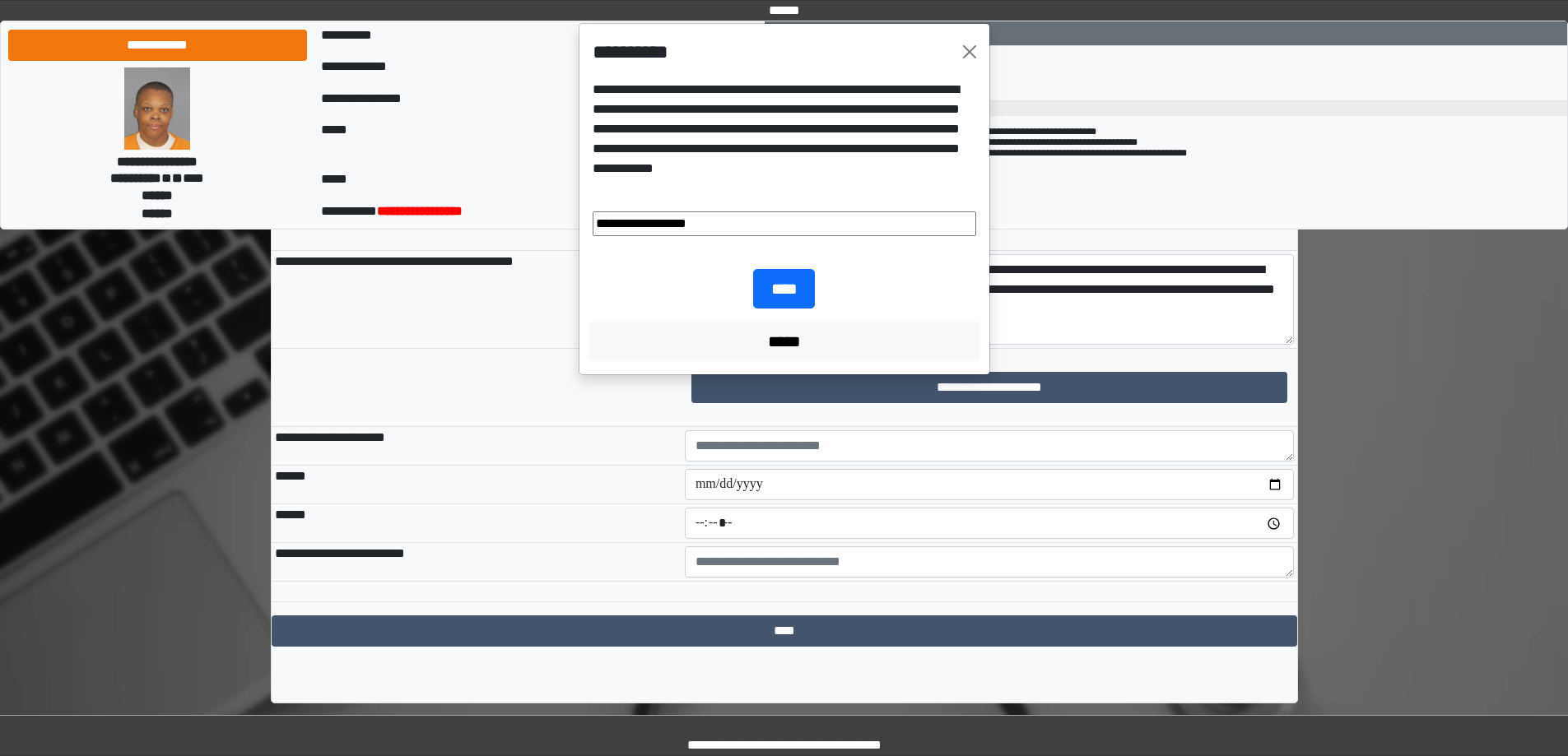 click on "****
*****" at bounding box center [784, 315] 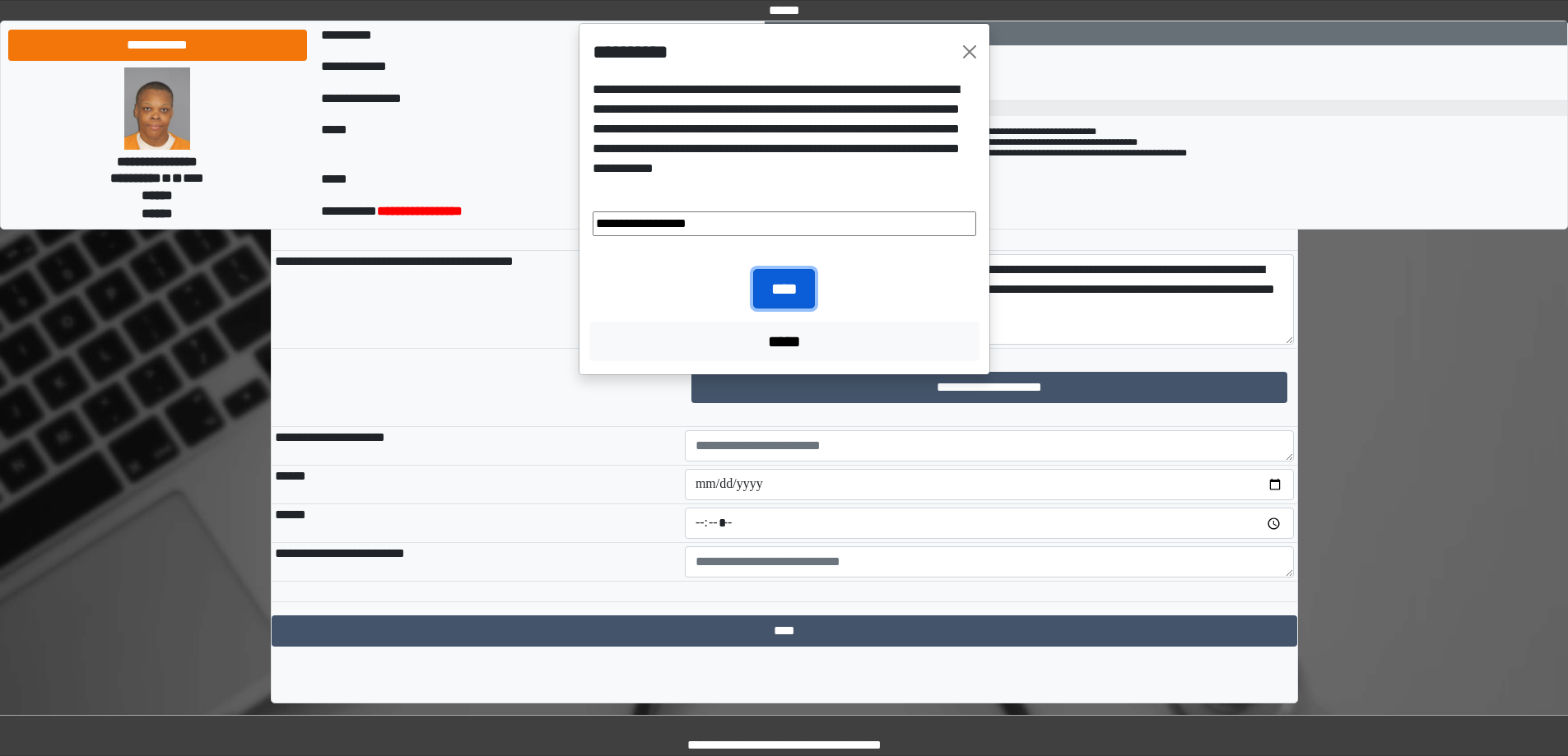 click on "****" at bounding box center (784, 289) 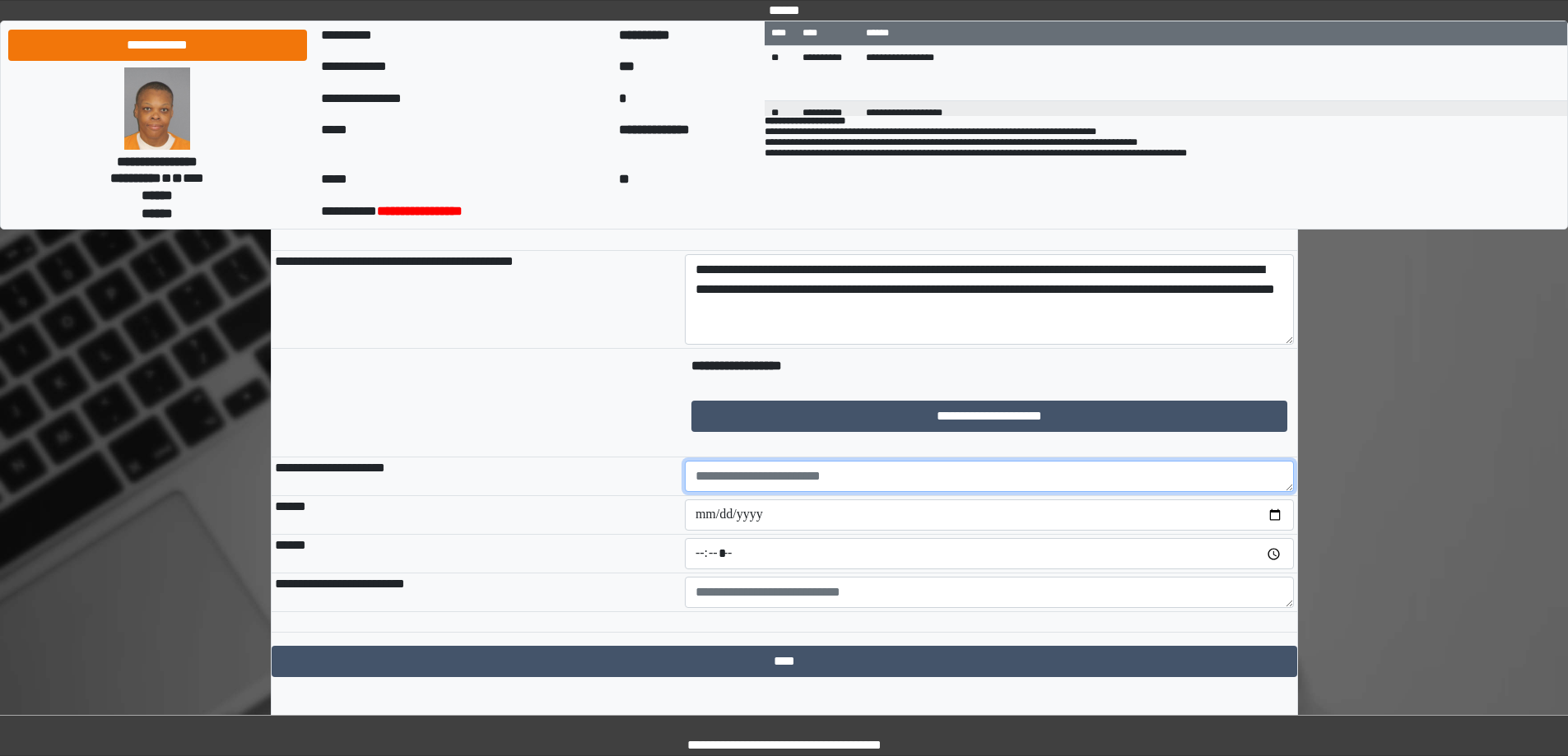 click at bounding box center [989, 476] 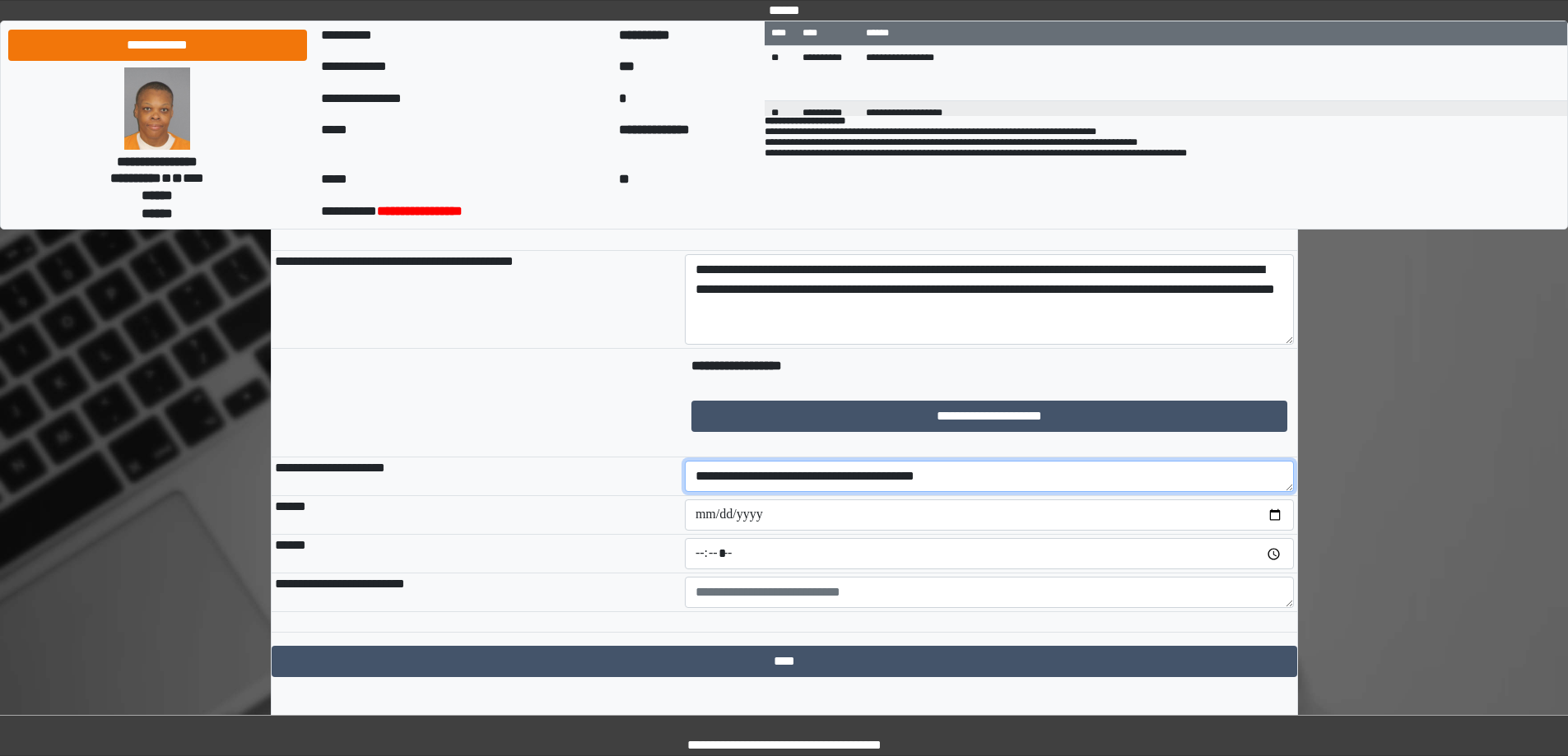type on "**********" 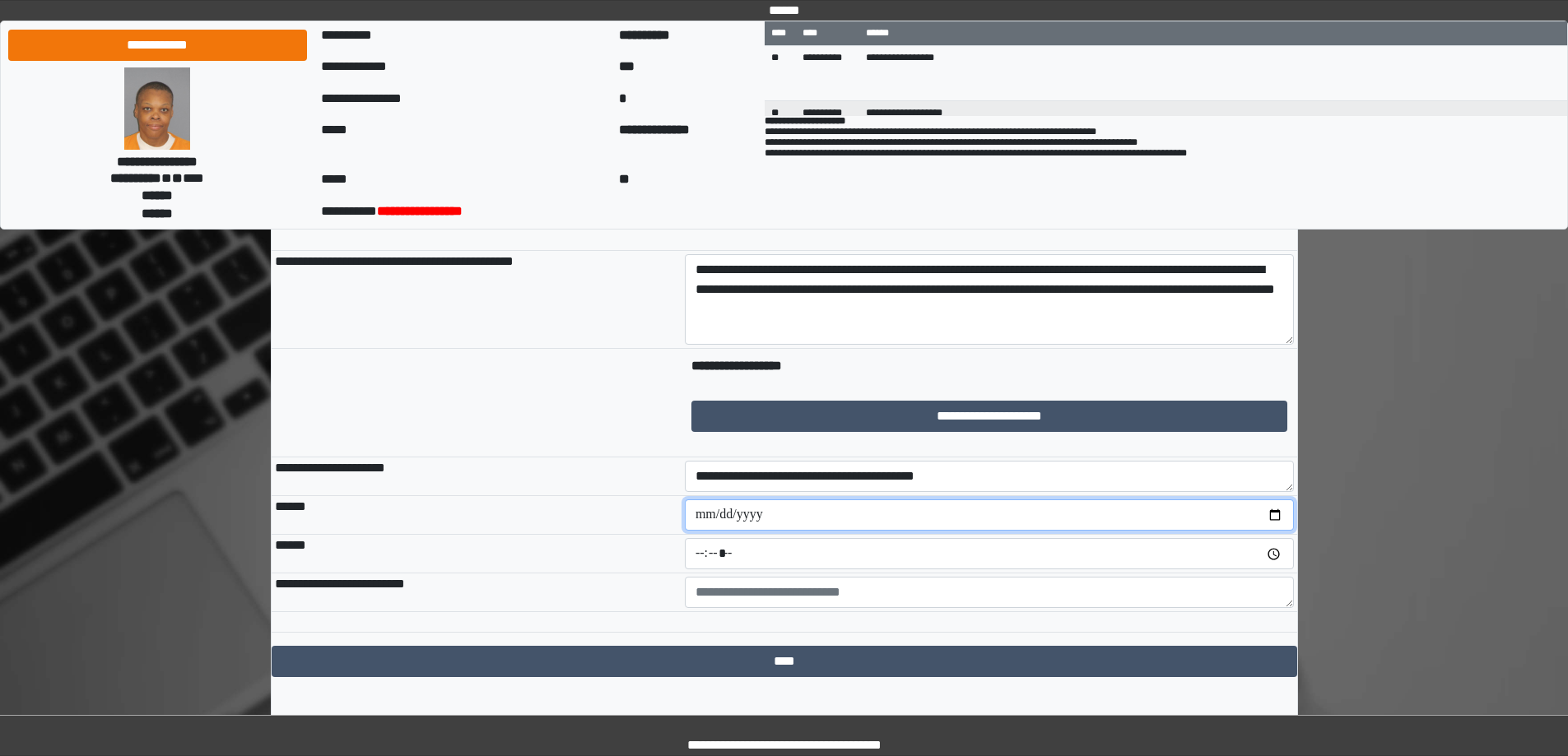 drag, startPoint x: 1278, startPoint y: 519, endPoint x: 1174, endPoint y: 507, distance: 104.69002 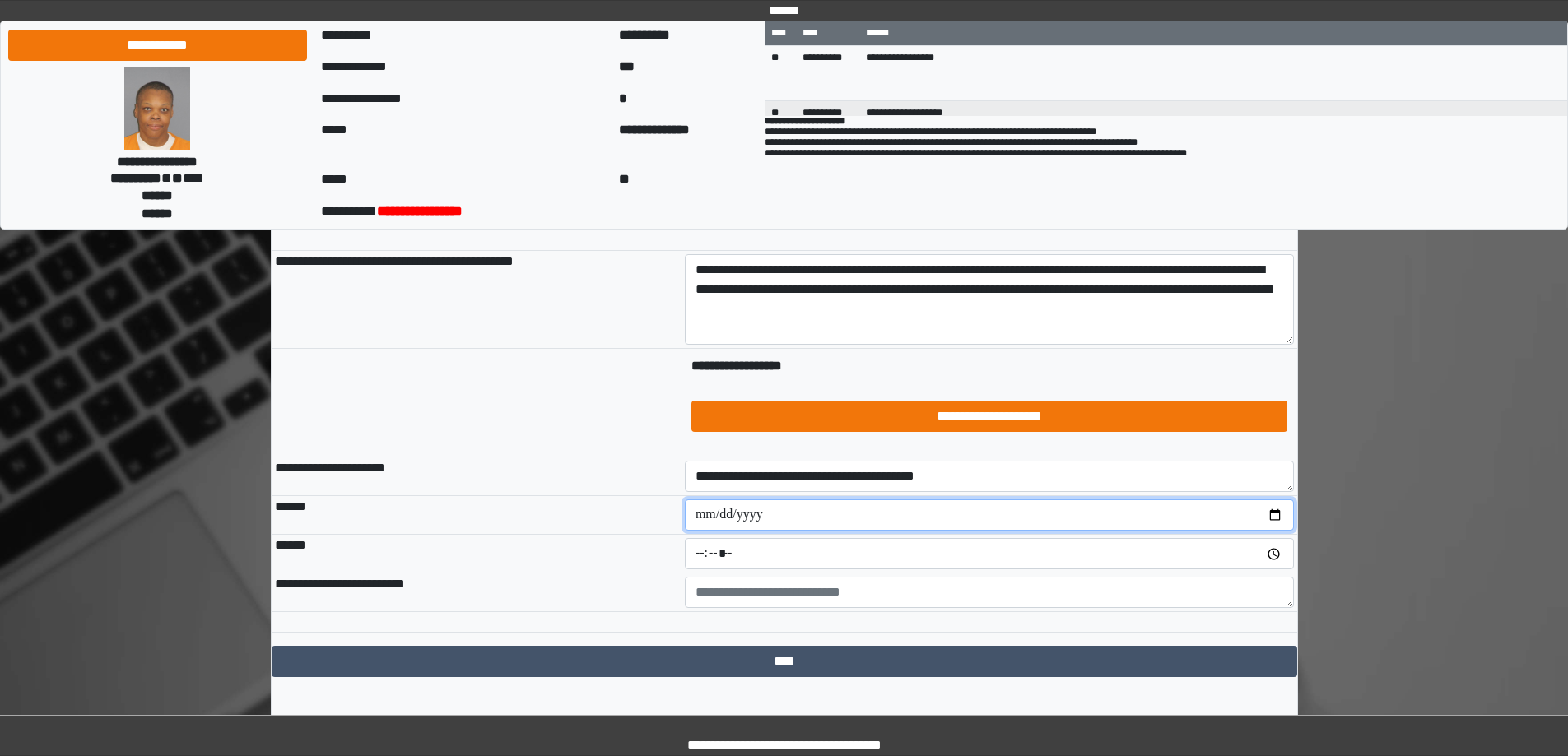 type on "**********" 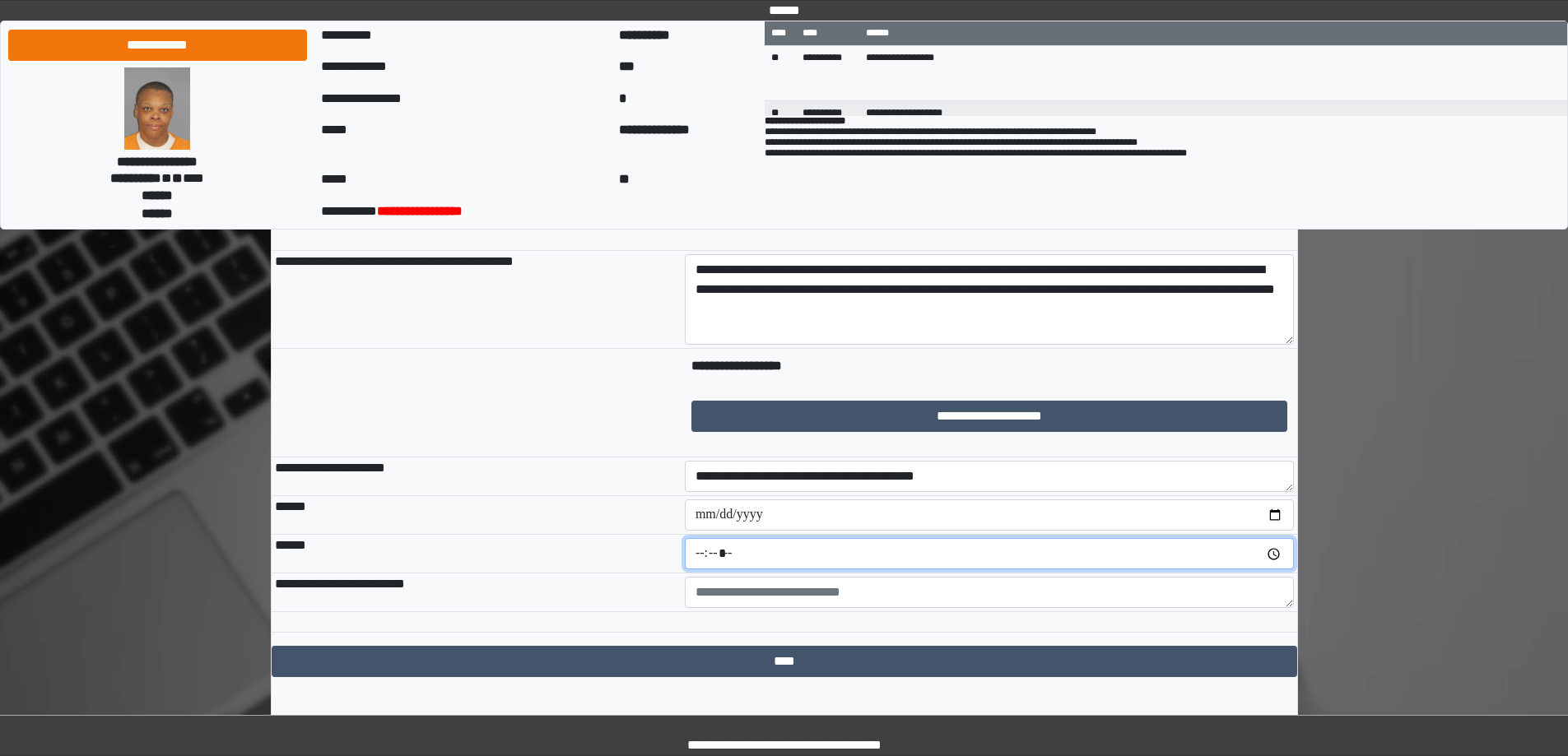 click at bounding box center [989, 554] 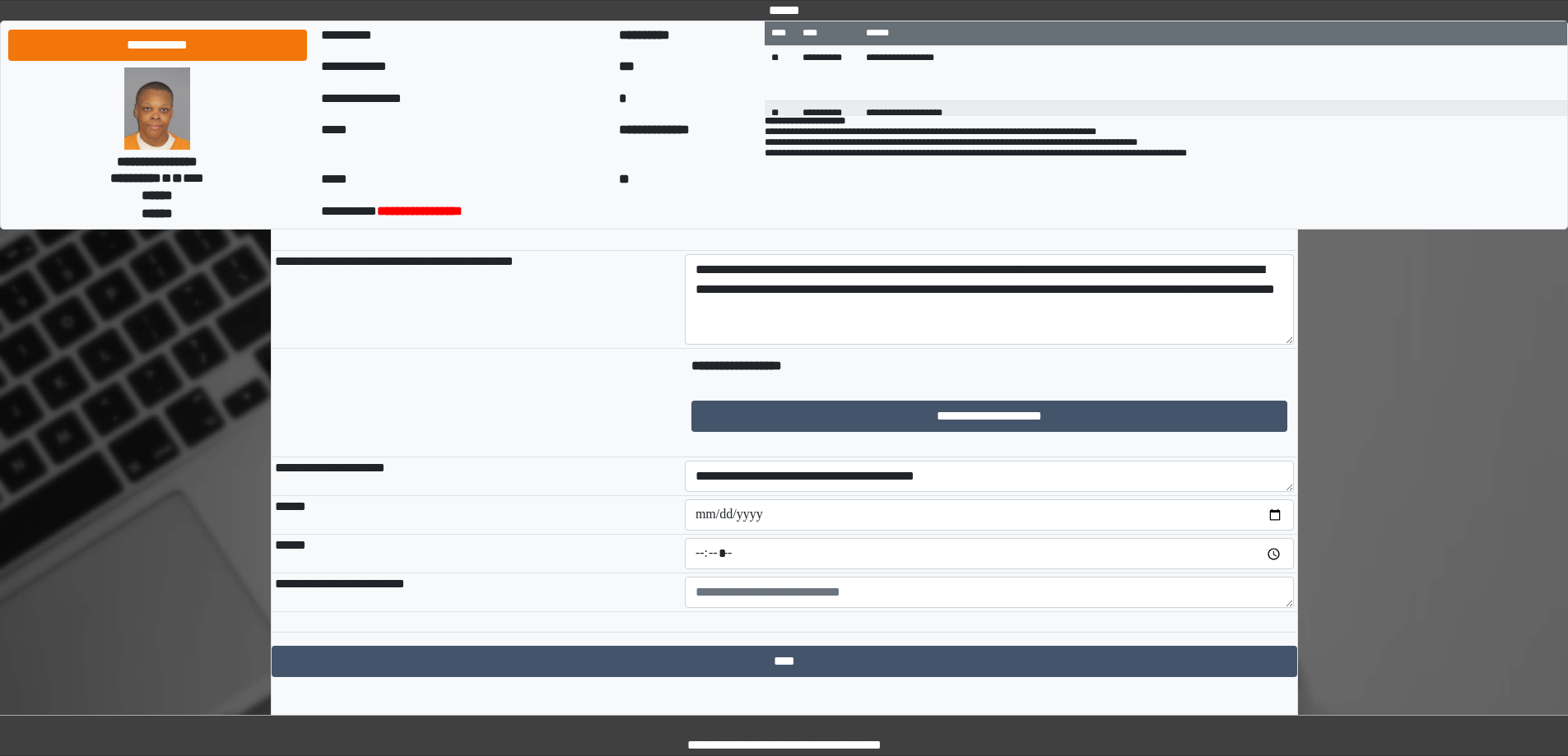 type on "*****" 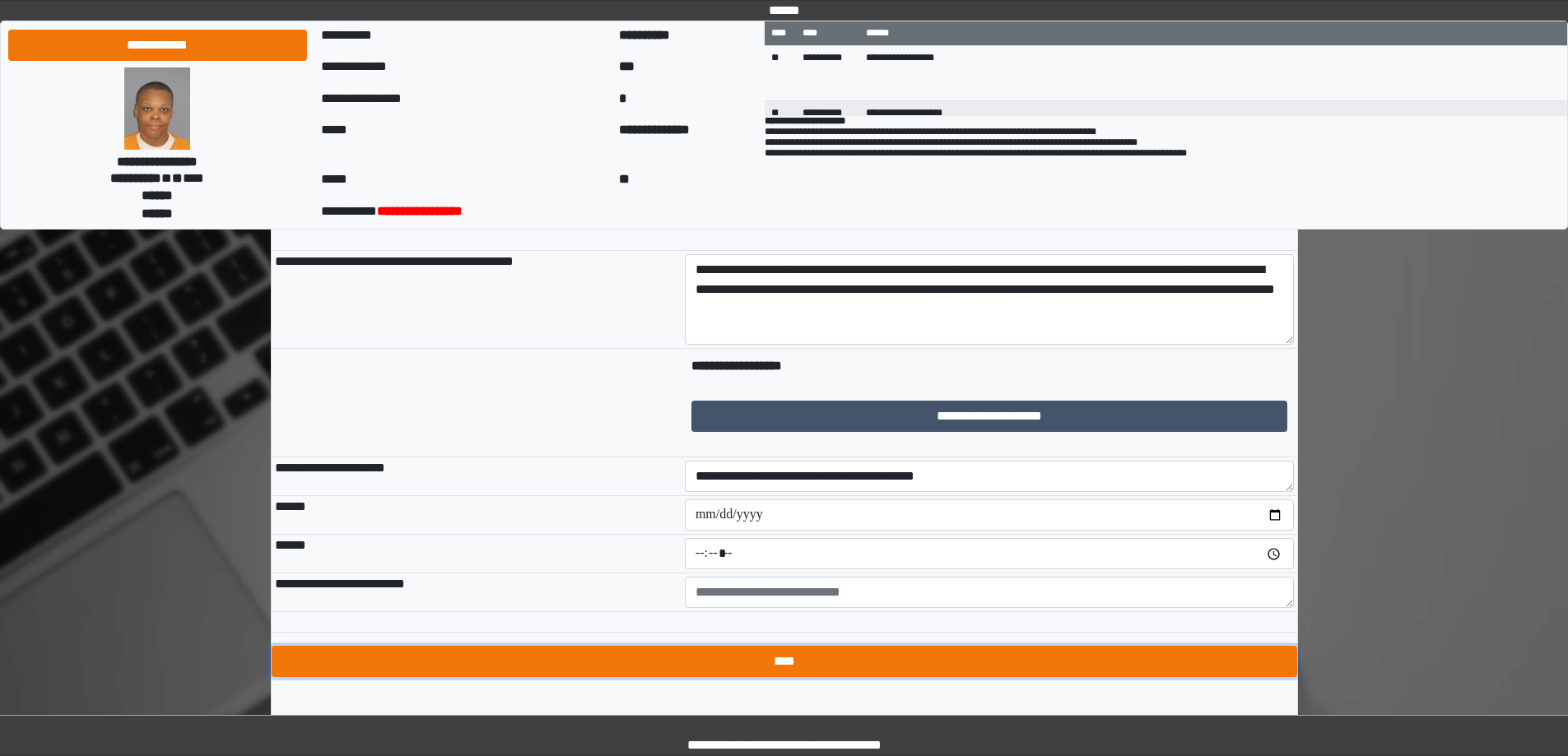 click on "****" at bounding box center [784, 661] 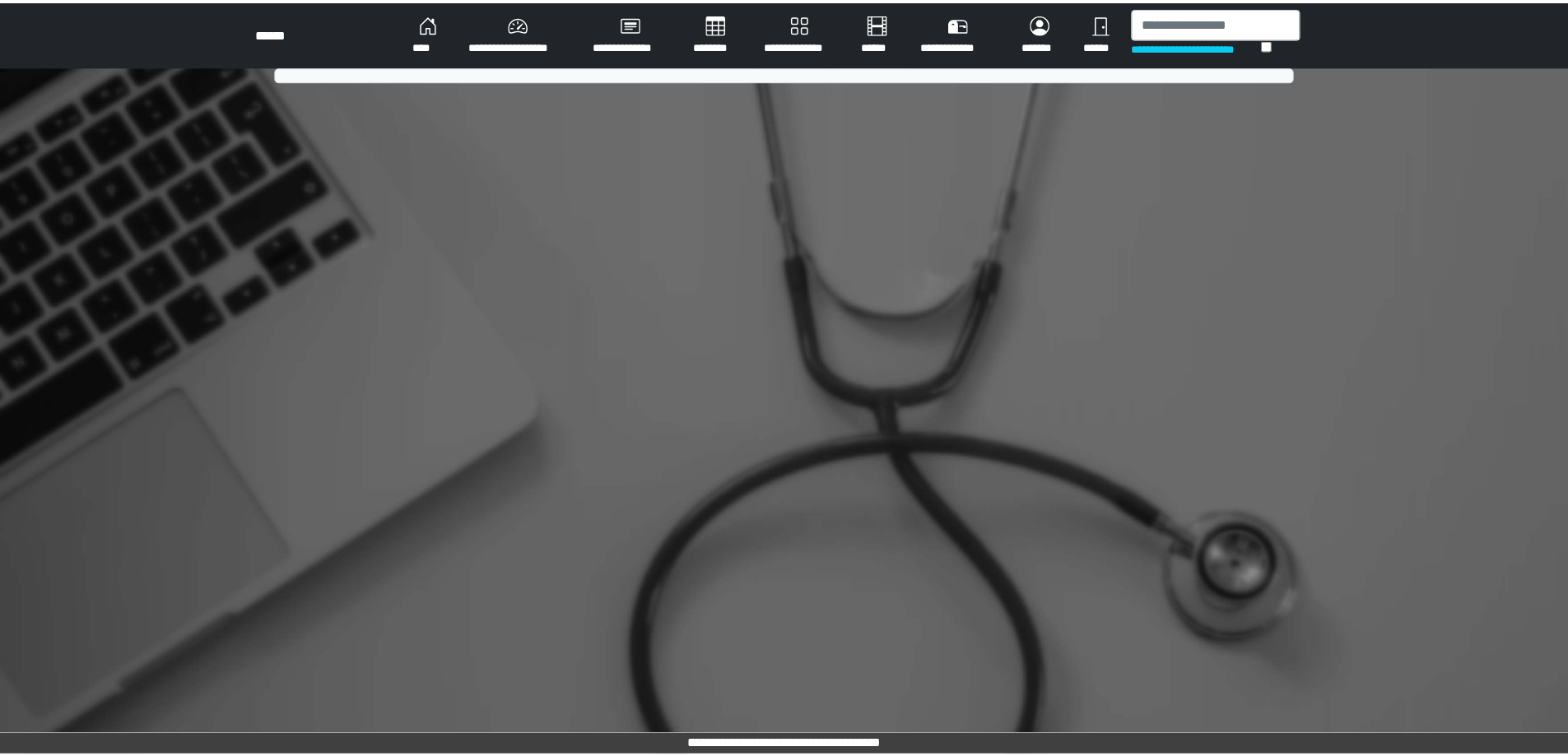 scroll, scrollTop: 0, scrollLeft: 0, axis: both 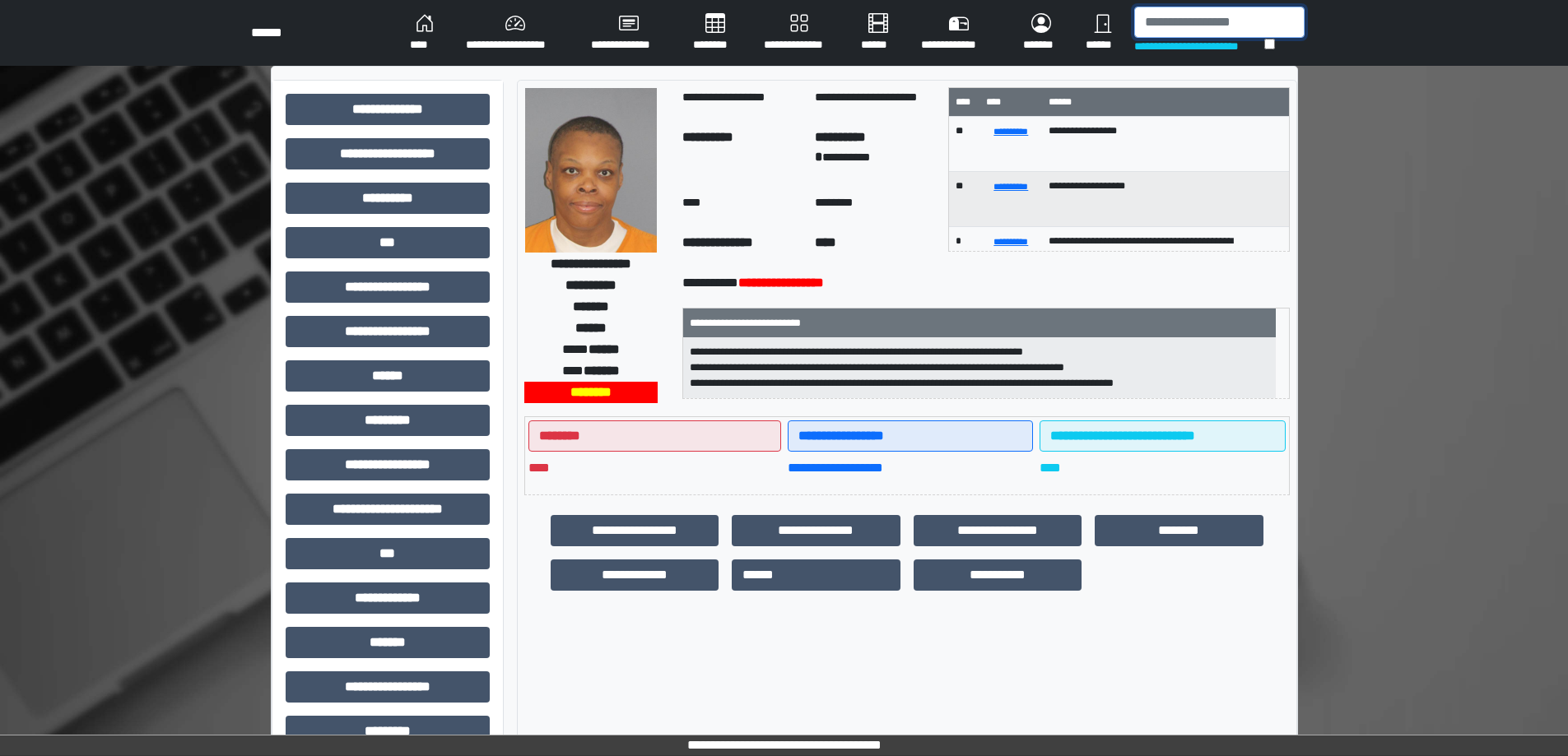 click at bounding box center (1219, 22) 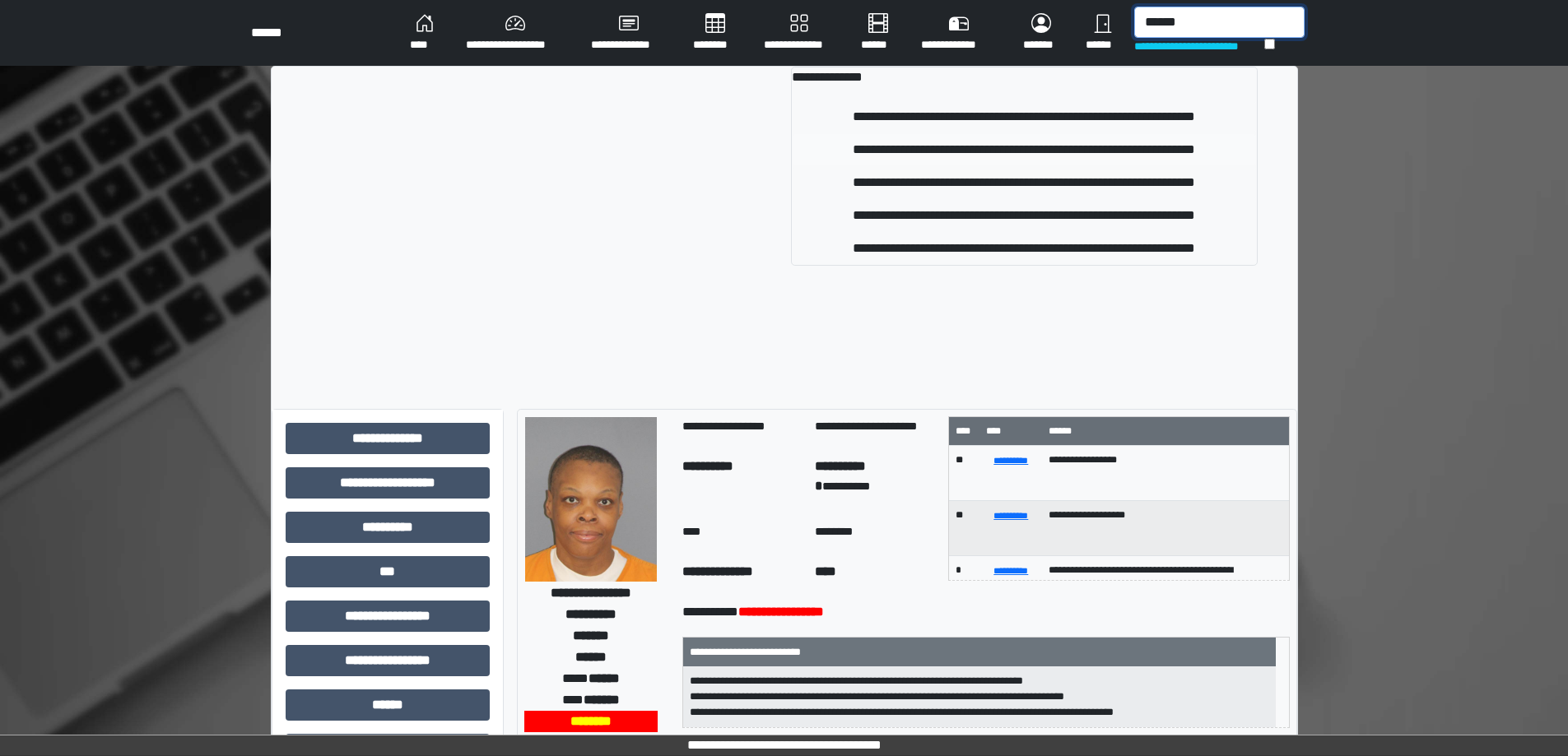 type on "******" 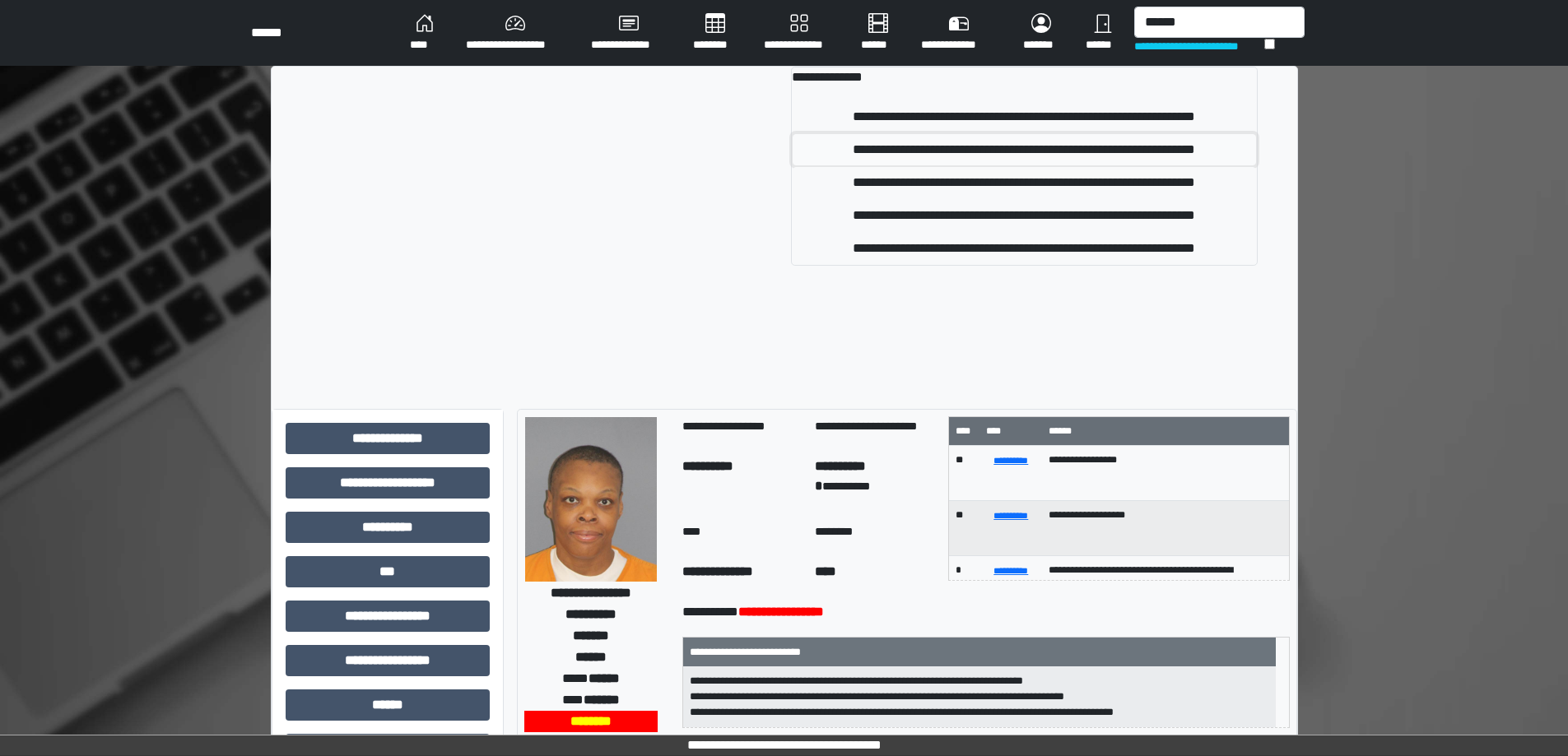 click on "**********" at bounding box center [1024, 150] 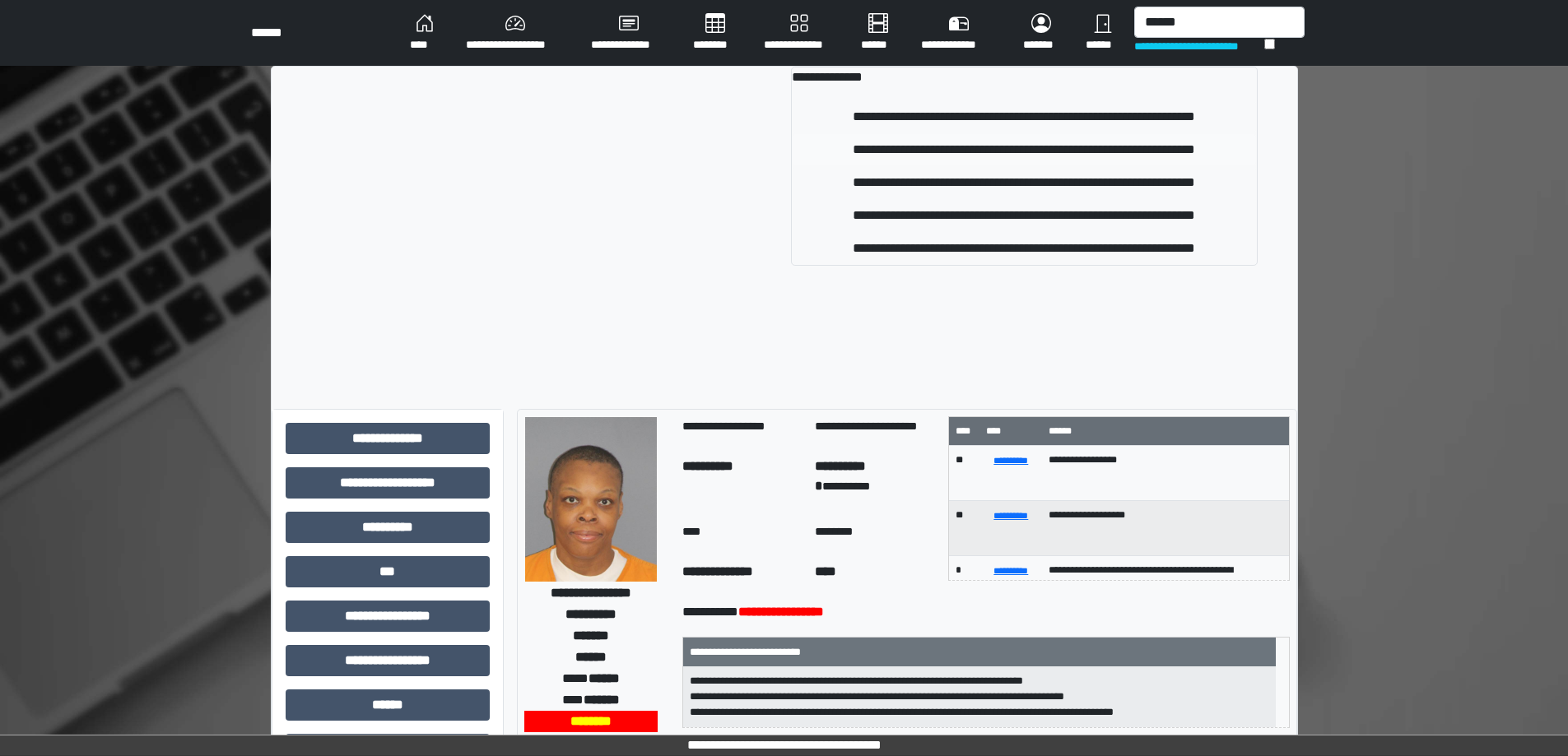 type 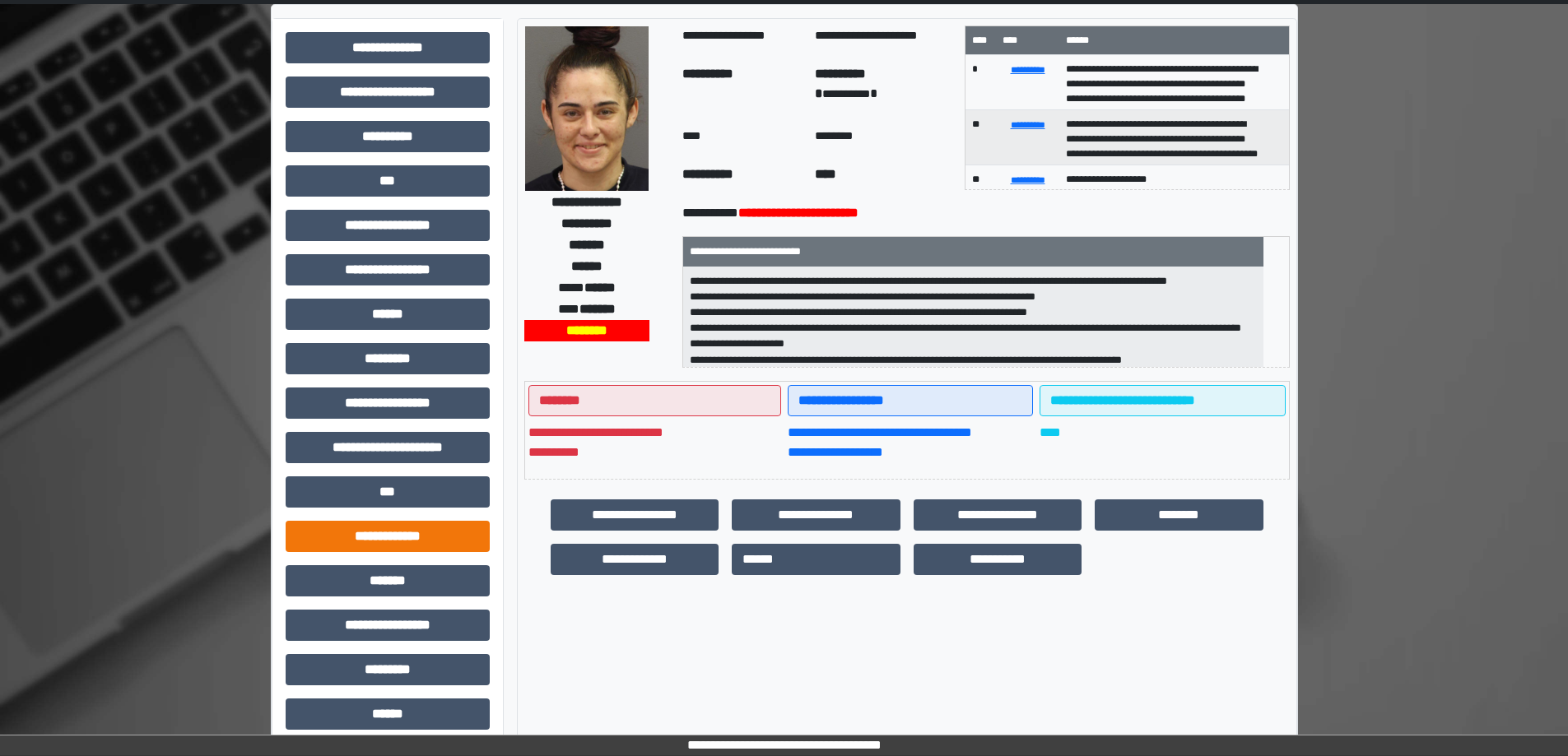 scroll, scrollTop: 210, scrollLeft: 0, axis: vertical 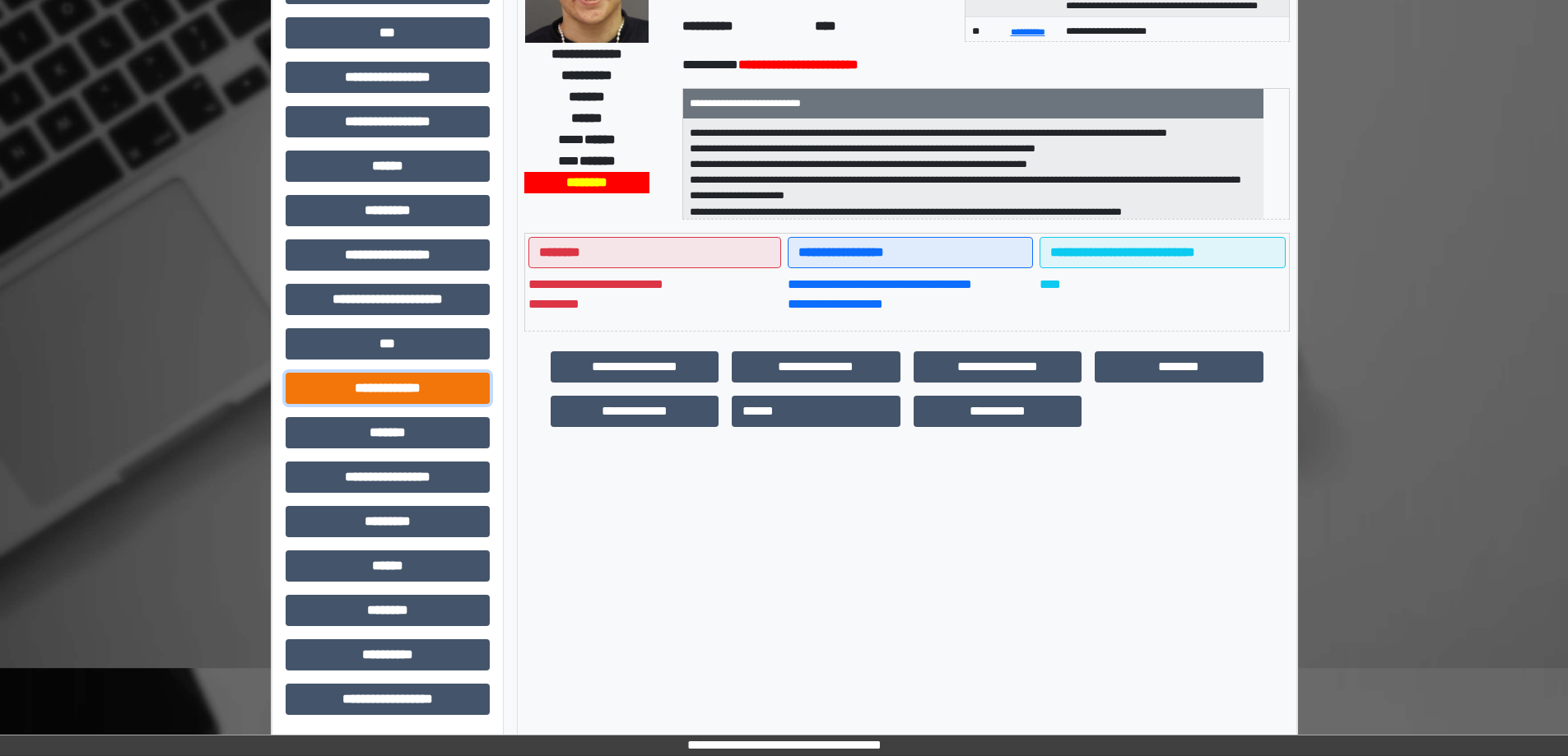 click on "**********" at bounding box center (388, 388) 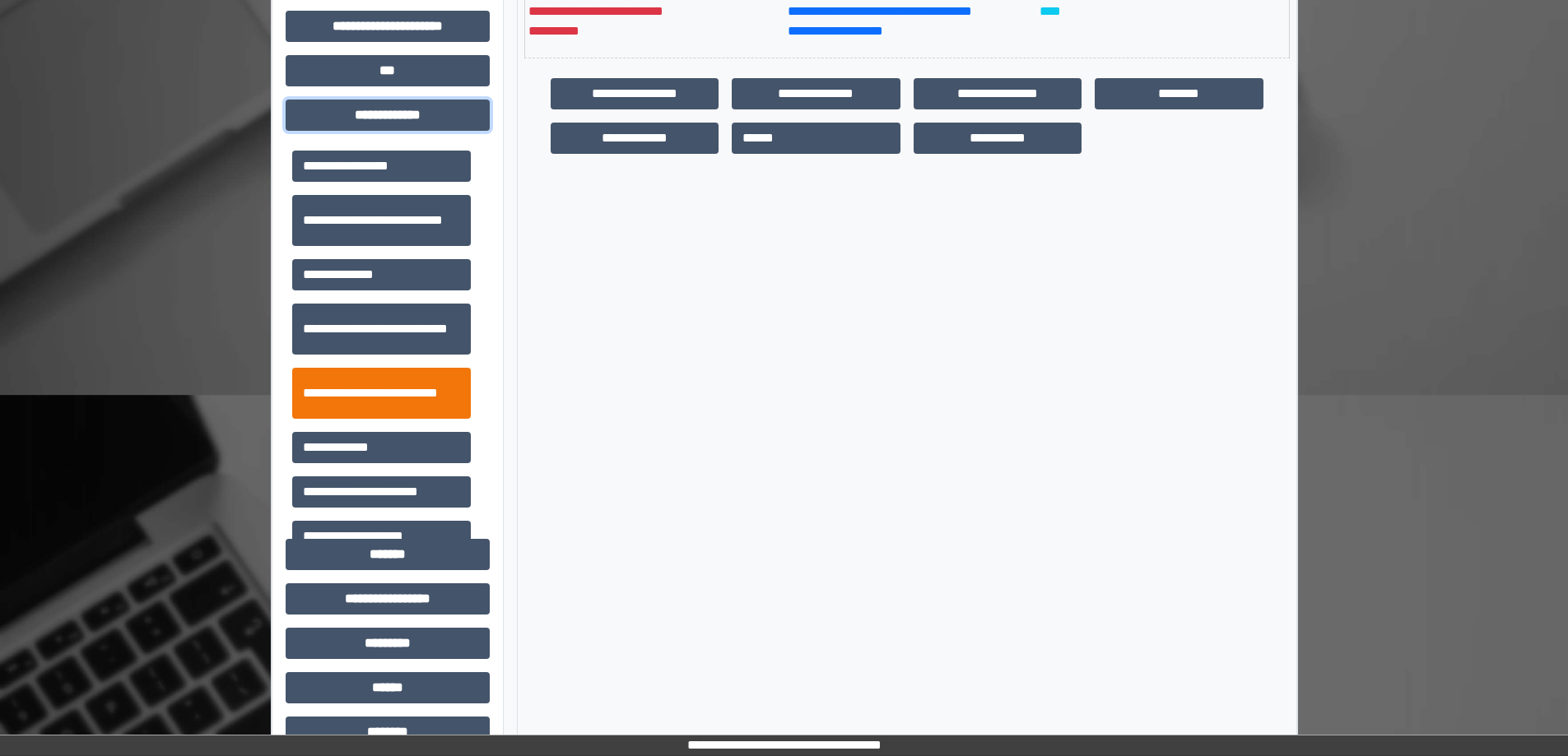 scroll, scrollTop: 539, scrollLeft: 0, axis: vertical 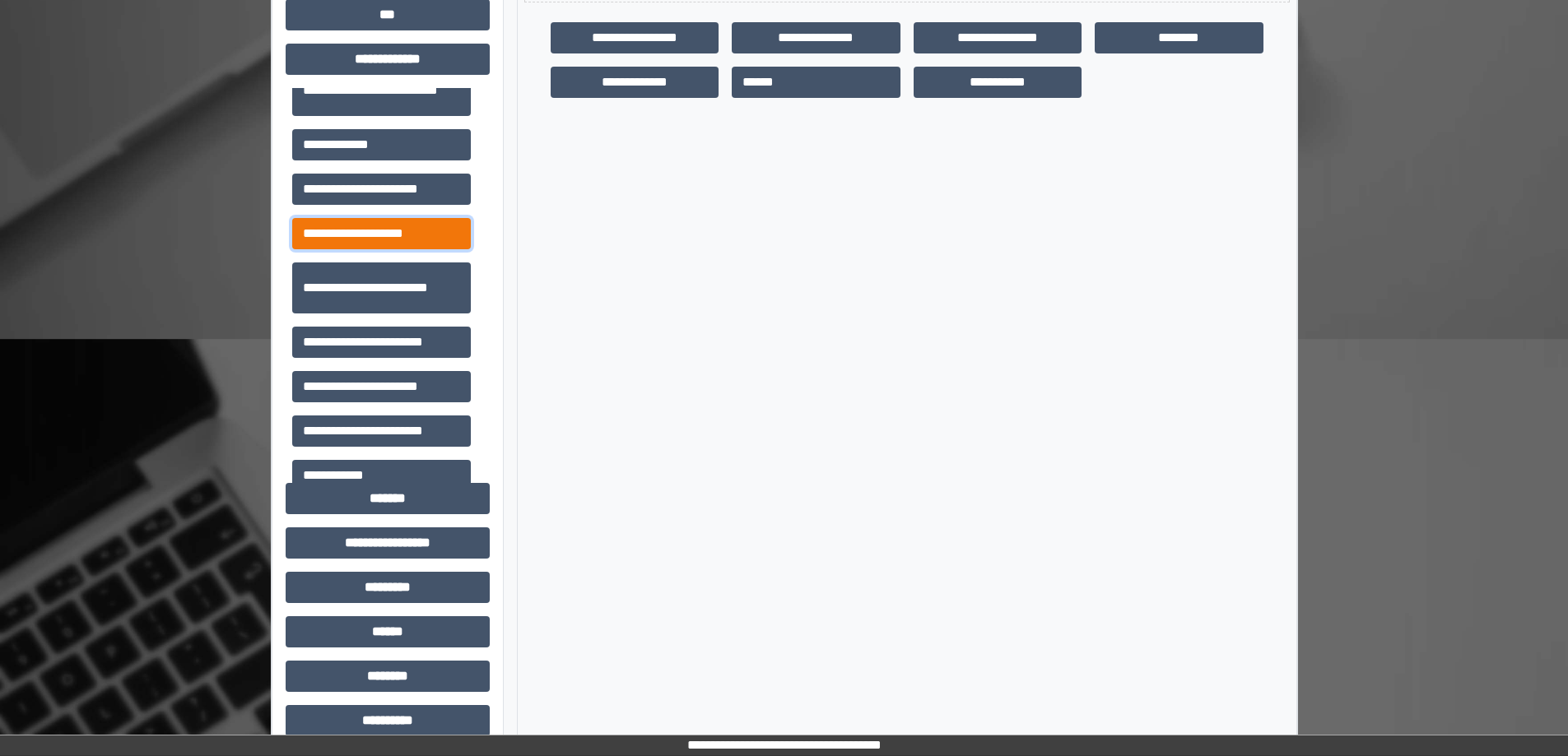 click on "**********" at bounding box center (381, 234) 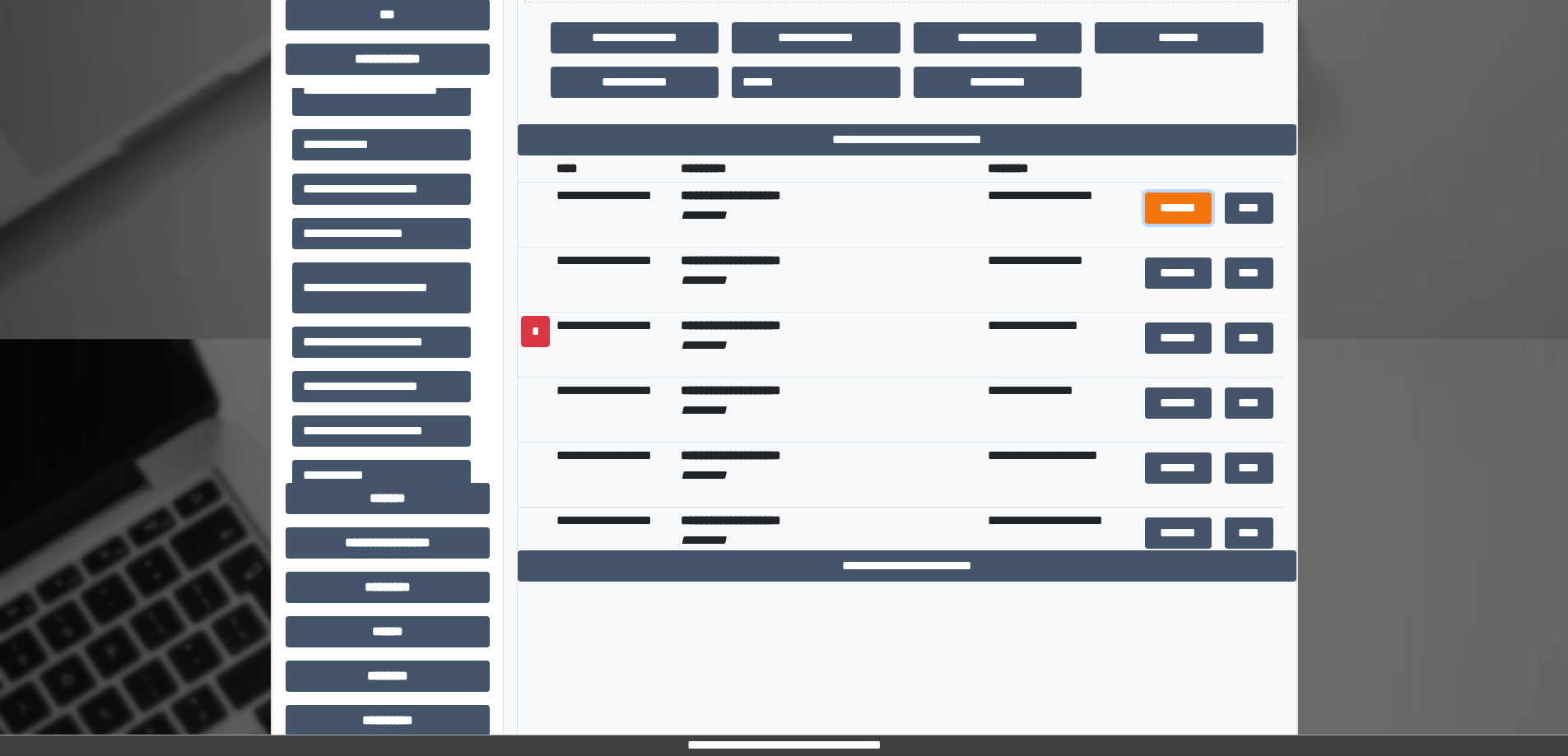 click on "*******" at bounding box center (1178, 208) 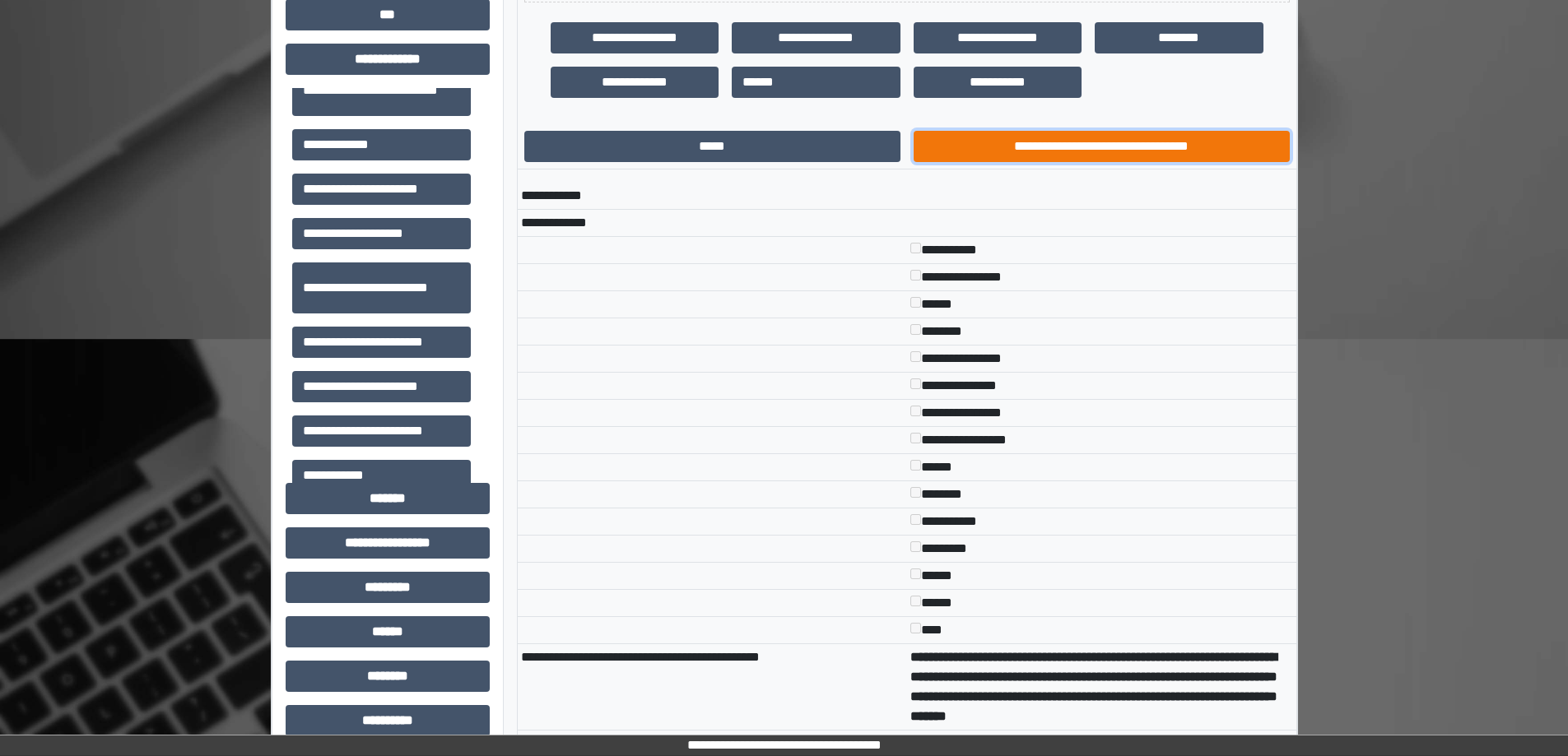 click on "**********" at bounding box center (1101, 146) 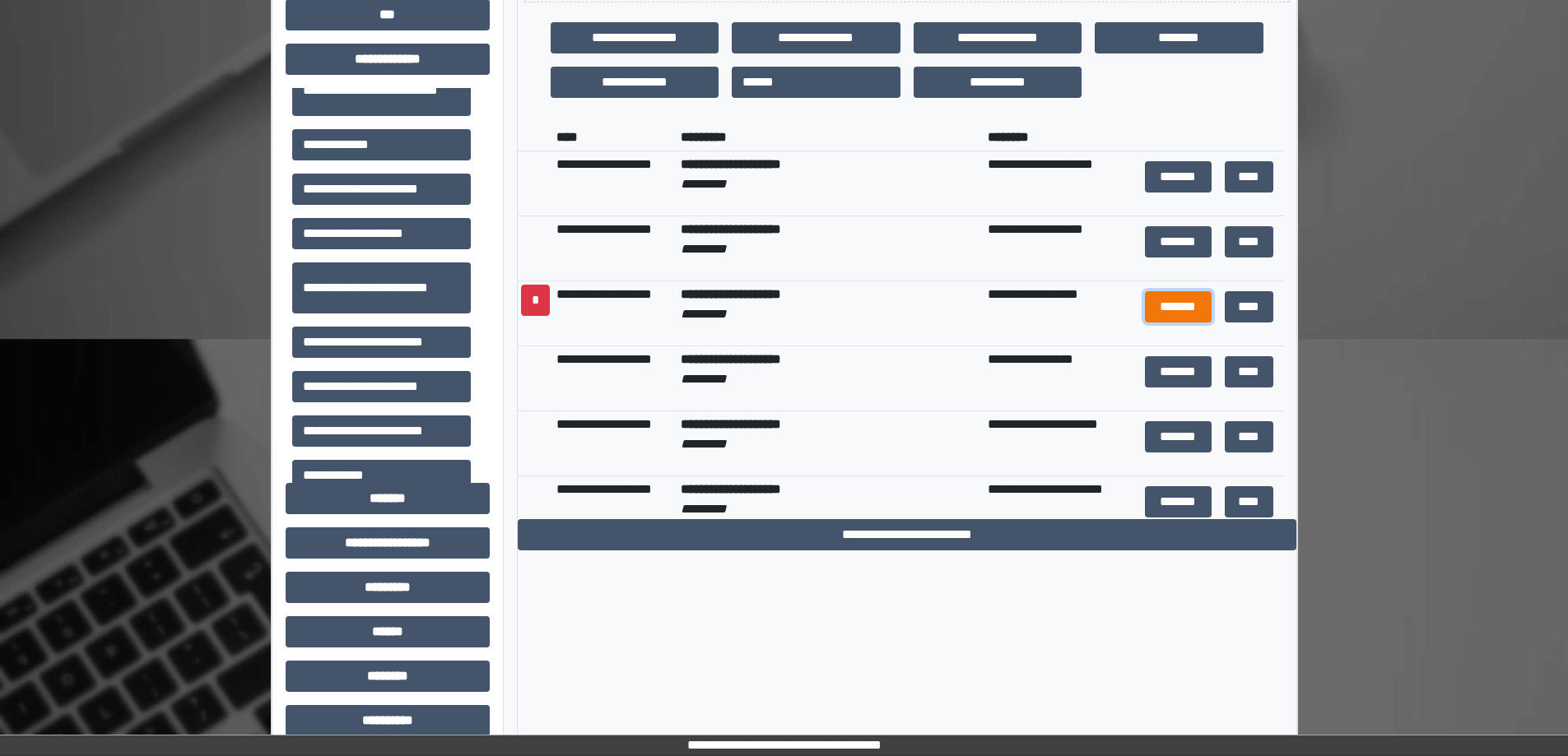 click on "*******" at bounding box center [1178, 307] 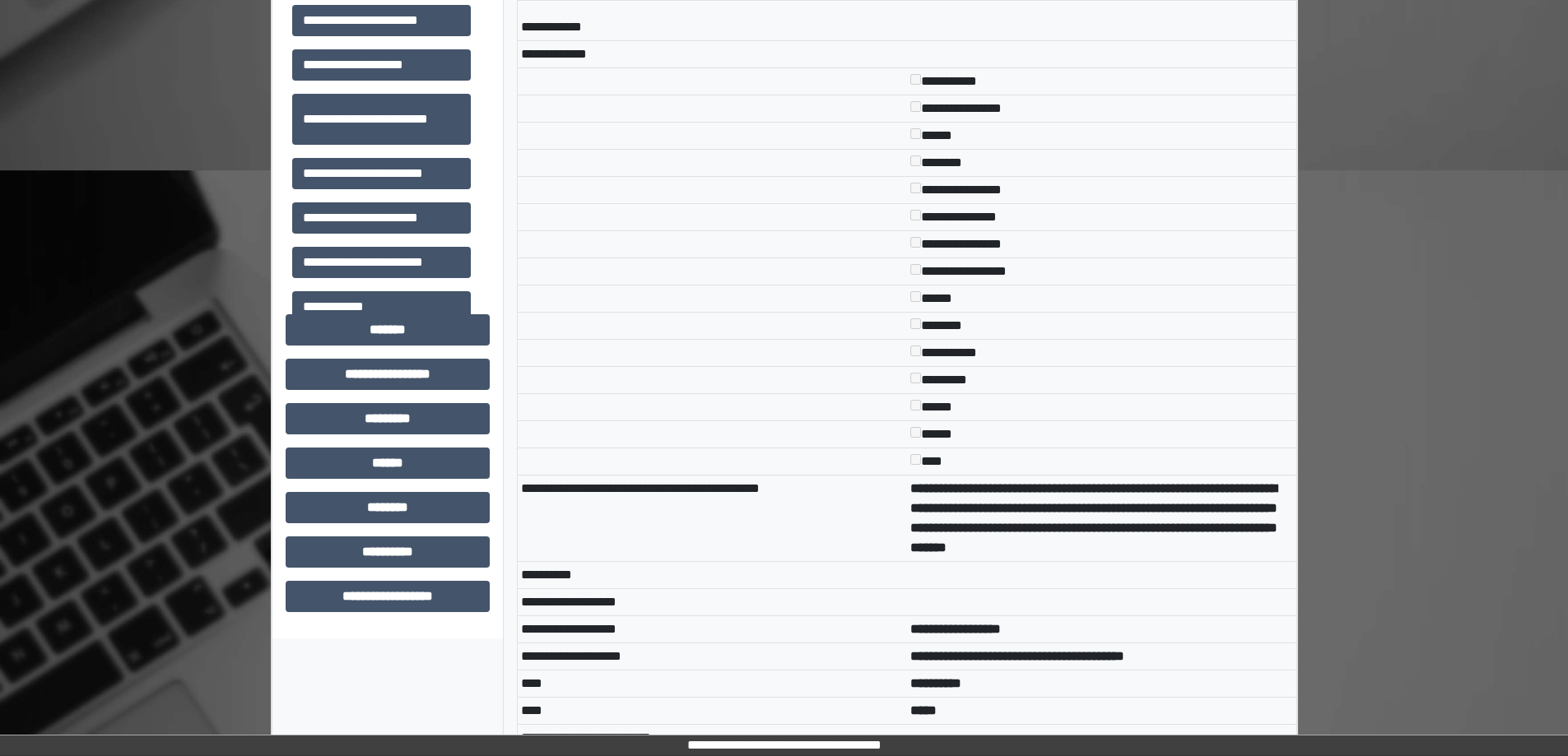 scroll, scrollTop: 830, scrollLeft: 0, axis: vertical 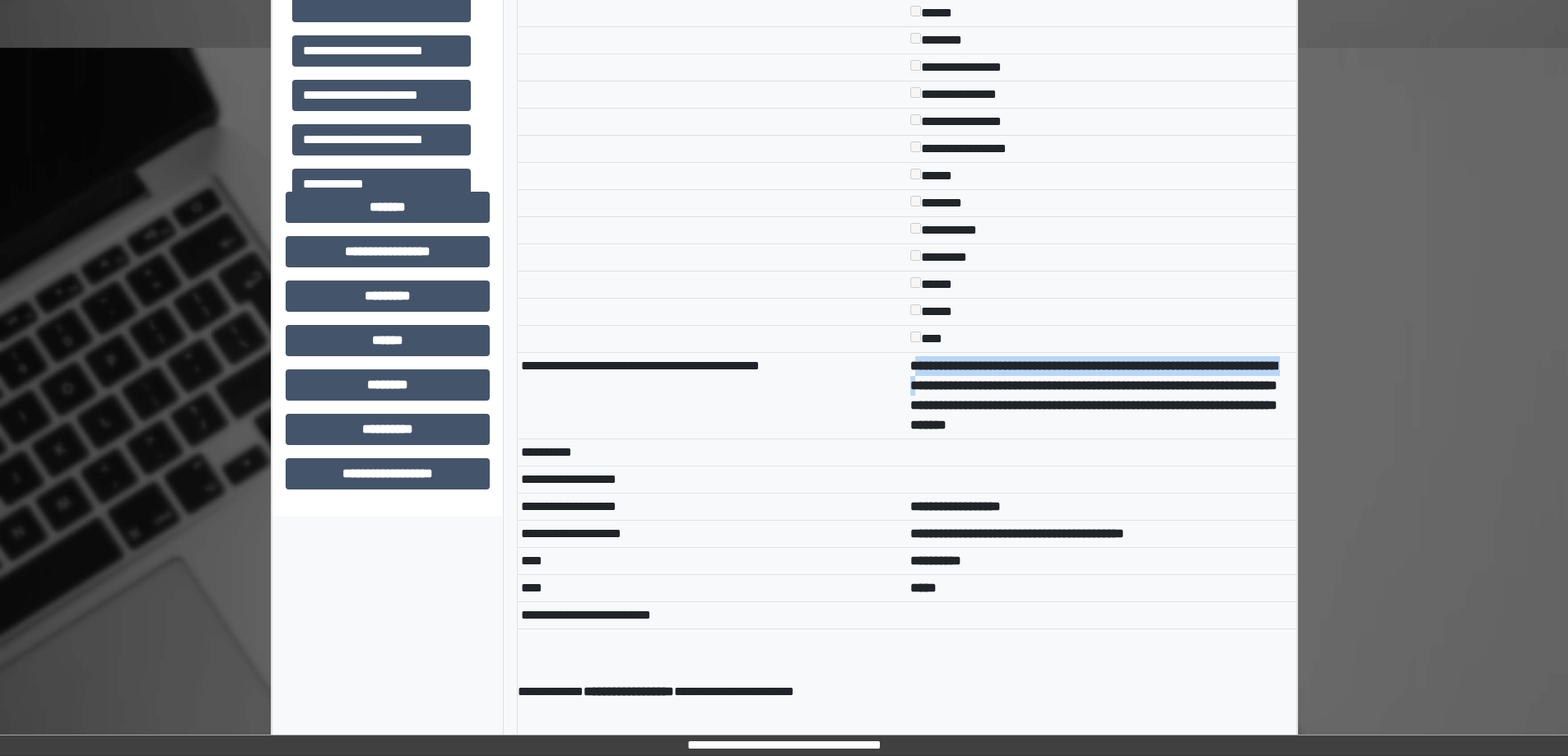 drag, startPoint x: 915, startPoint y: 364, endPoint x: 1048, endPoint y: 390, distance: 135.51753 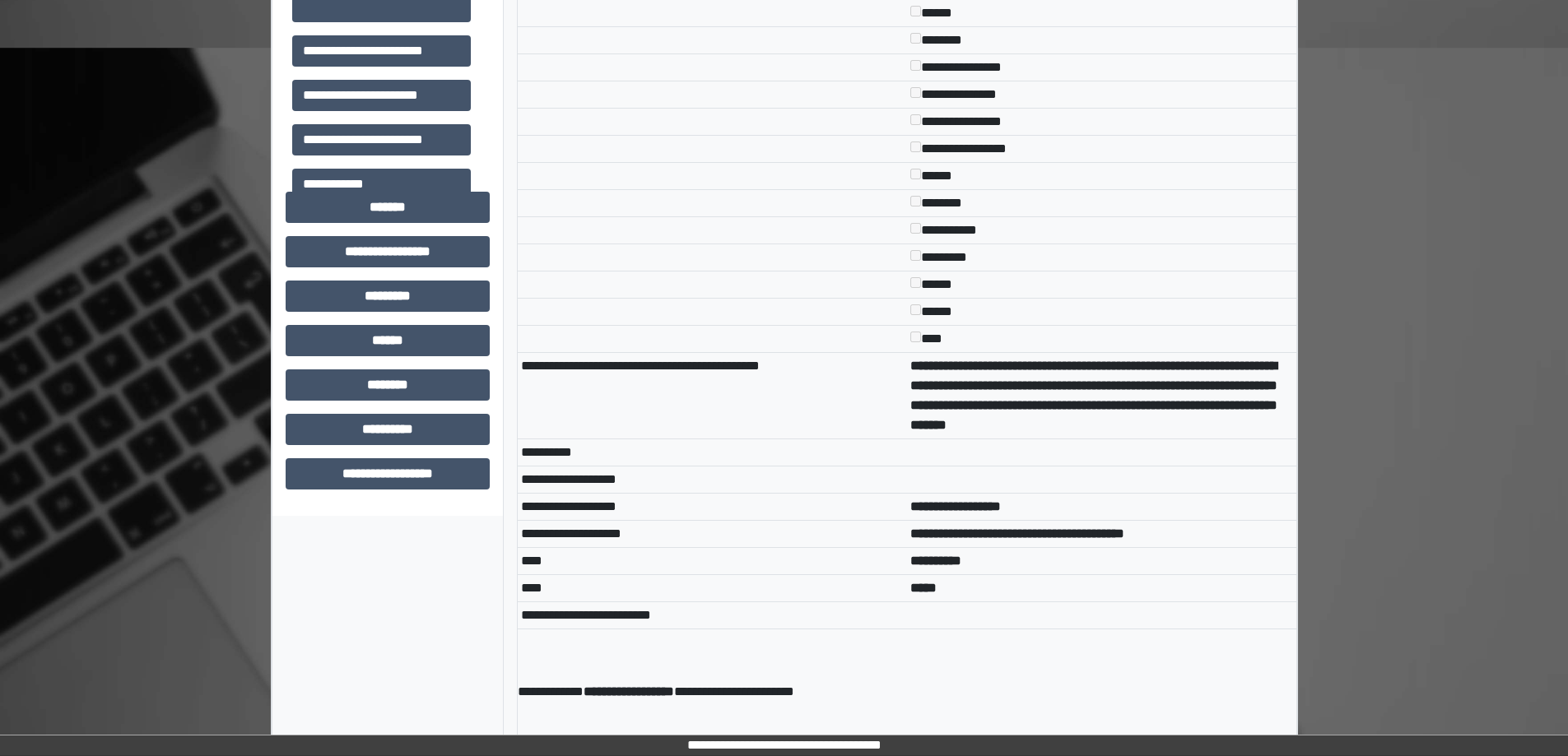 drag, startPoint x: 979, startPoint y: 397, endPoint x: 945, endPoint y: 366, distance: 46.01087 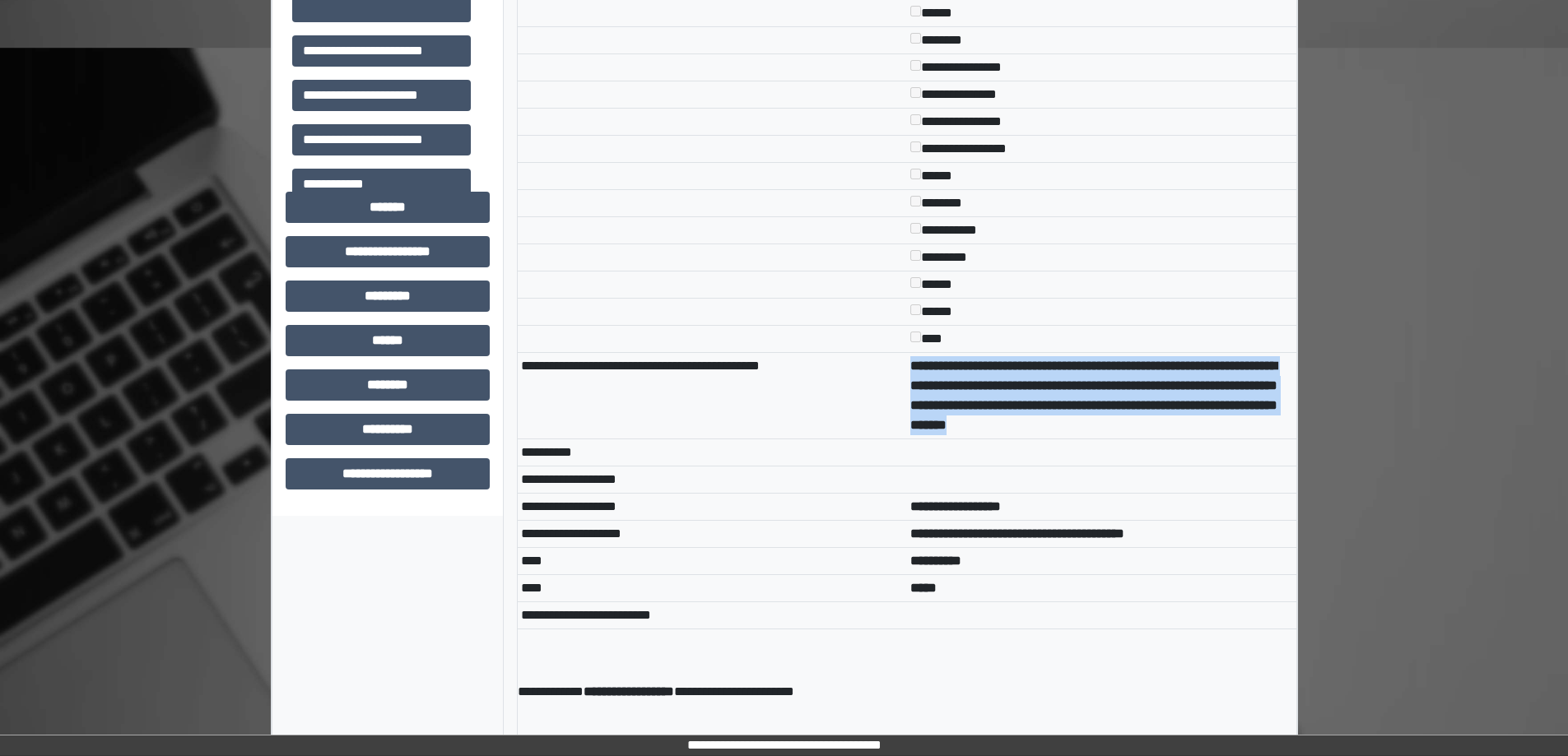 drag, startPoint x: 911, startPoint y: 366, endPoint x: 1097, endPoint y: 448, distance: 203.27322 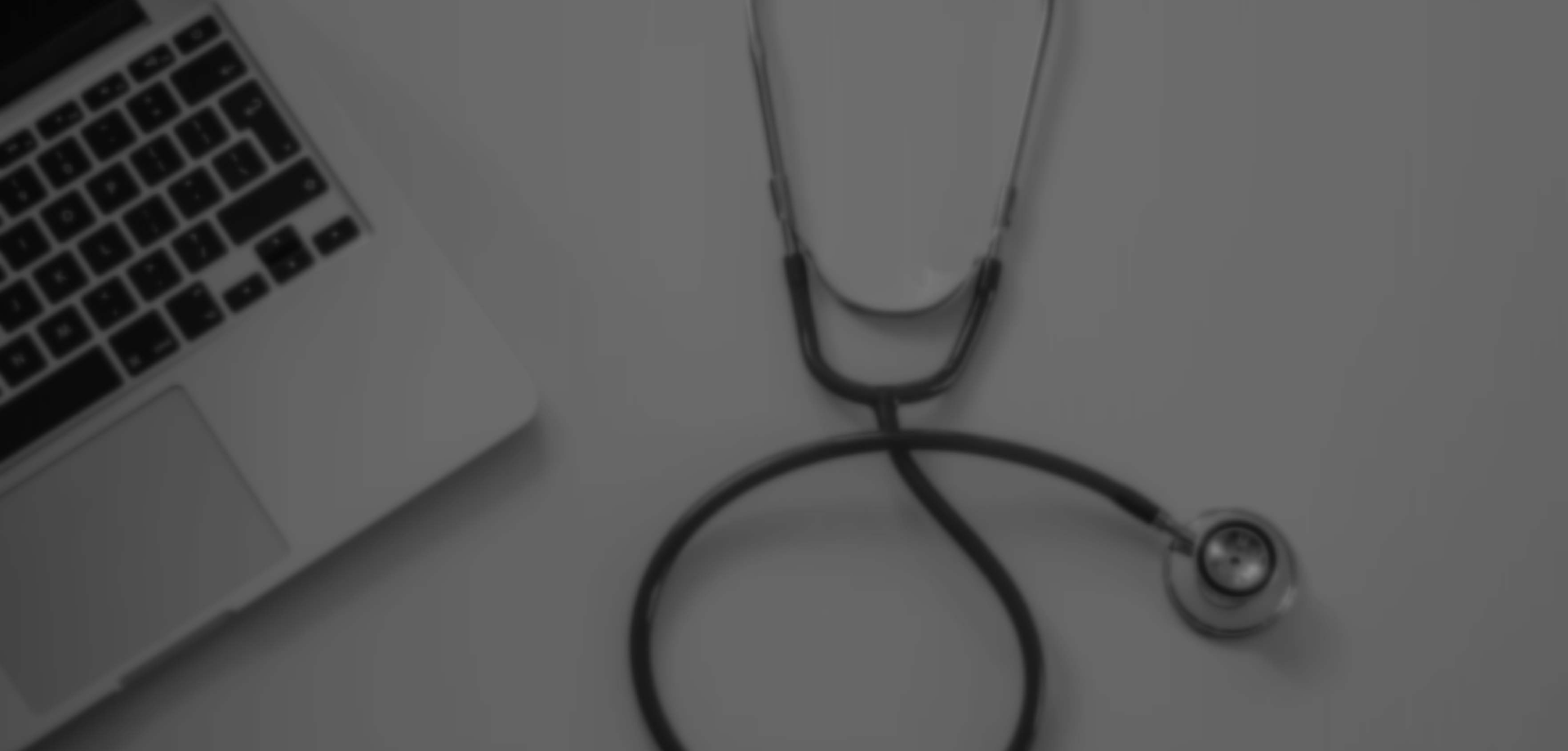 scroll, scrollTop: 0, scrollLeft: 0, axis: both 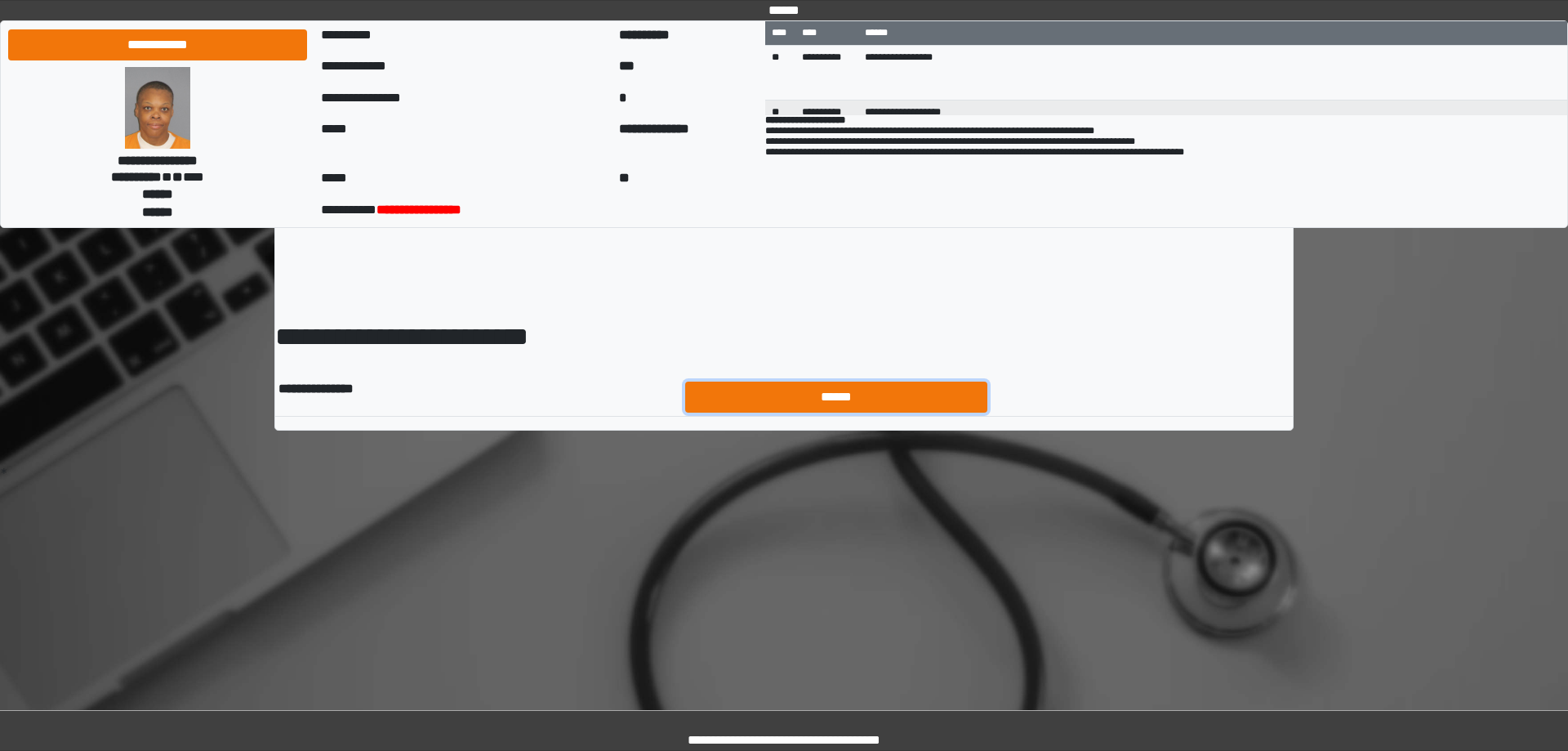 click on "******" at bounding box center (836, 397) 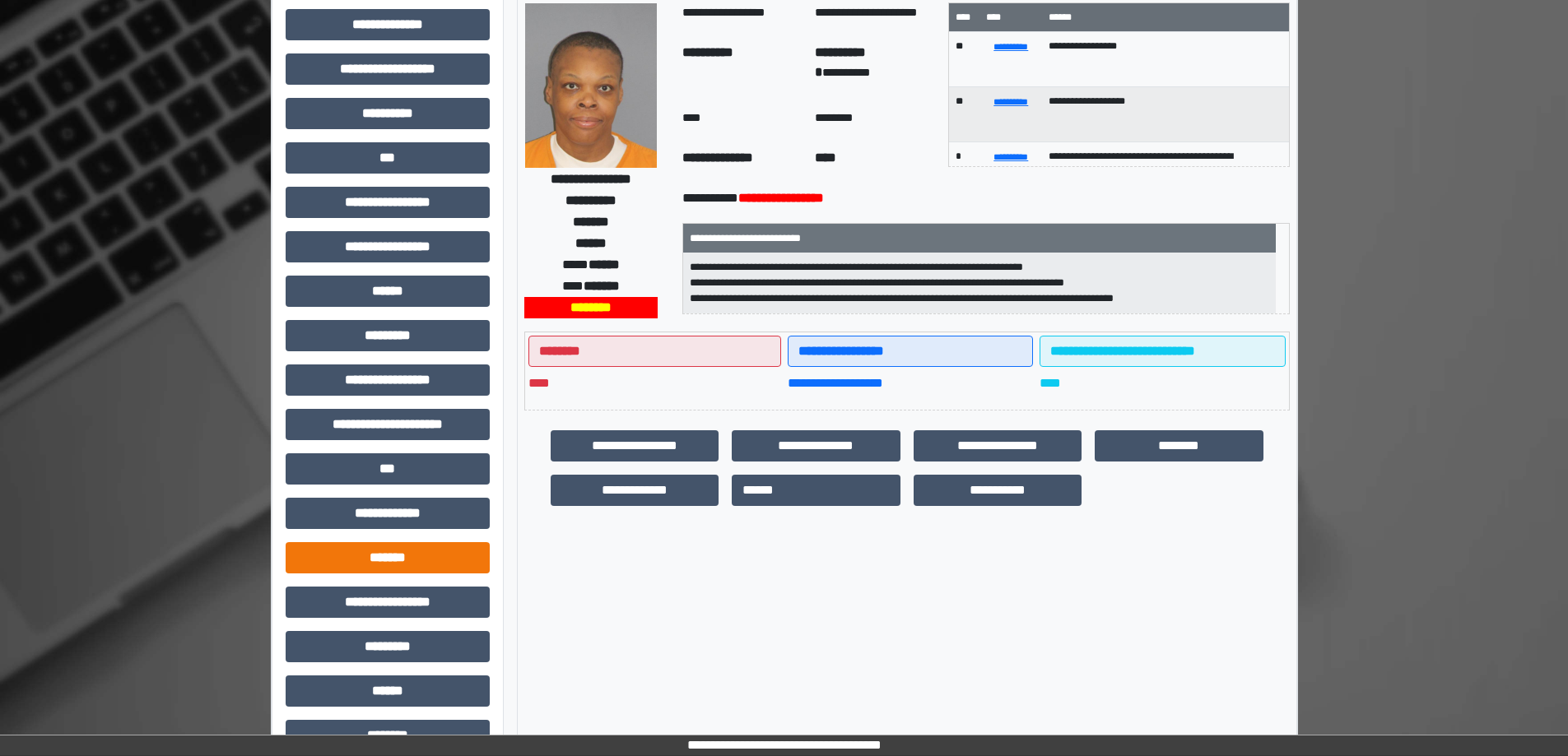 scroll, scrollTop: 210, scrollLeft: 0, axis: vertical 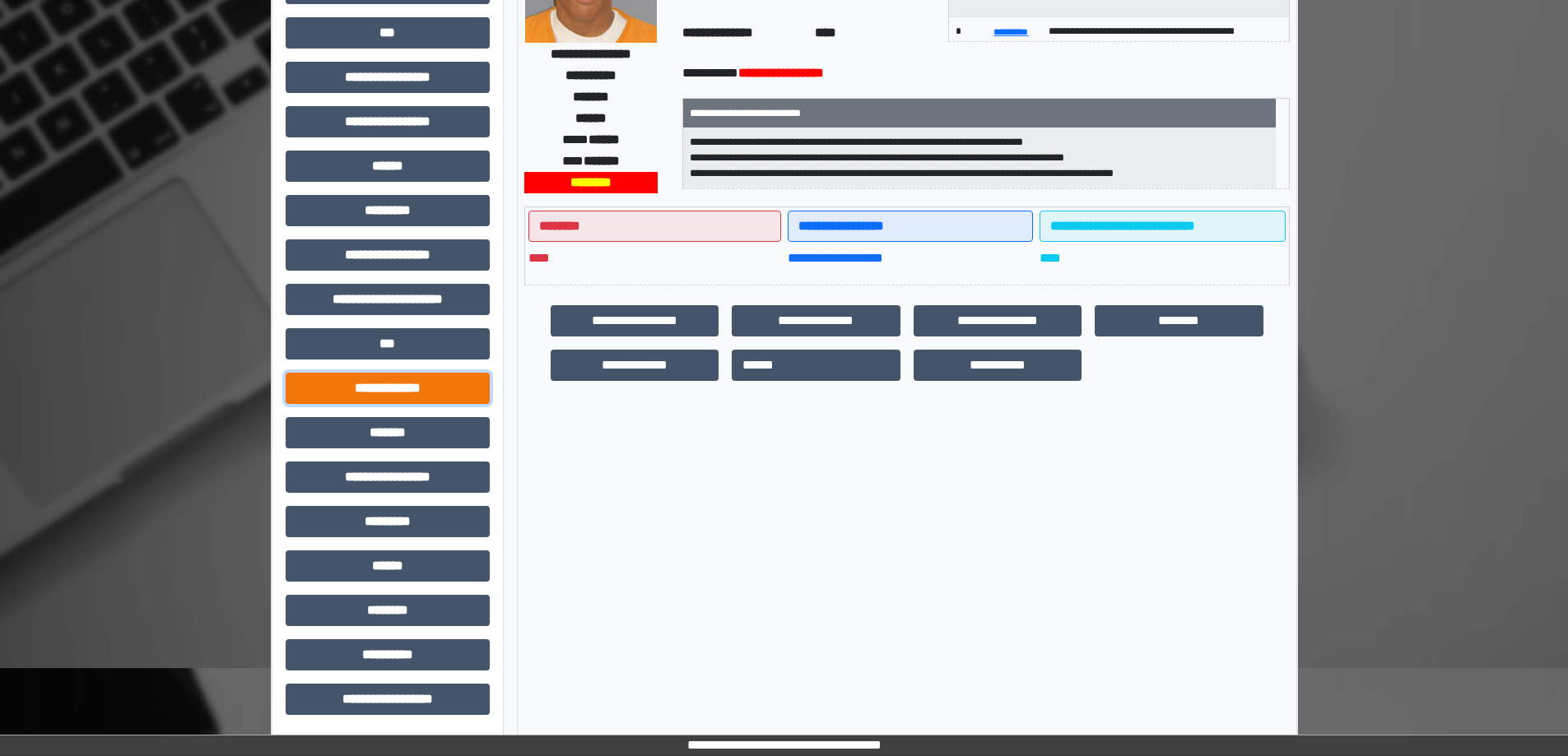 click on "**********" at bounding box center [388, 388] 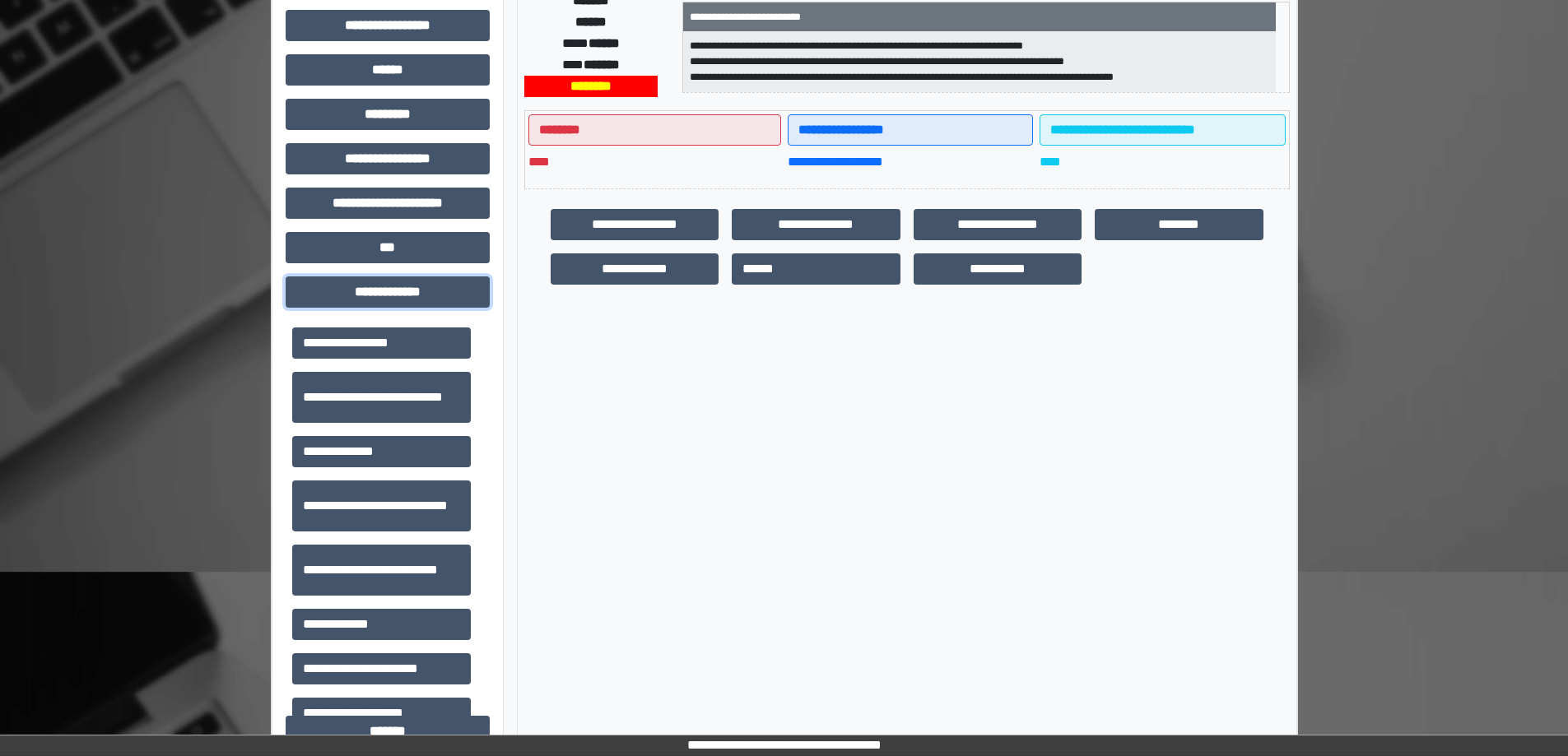 scroll, scrollTop: 457, scrollLeft: 0, axis: vertical 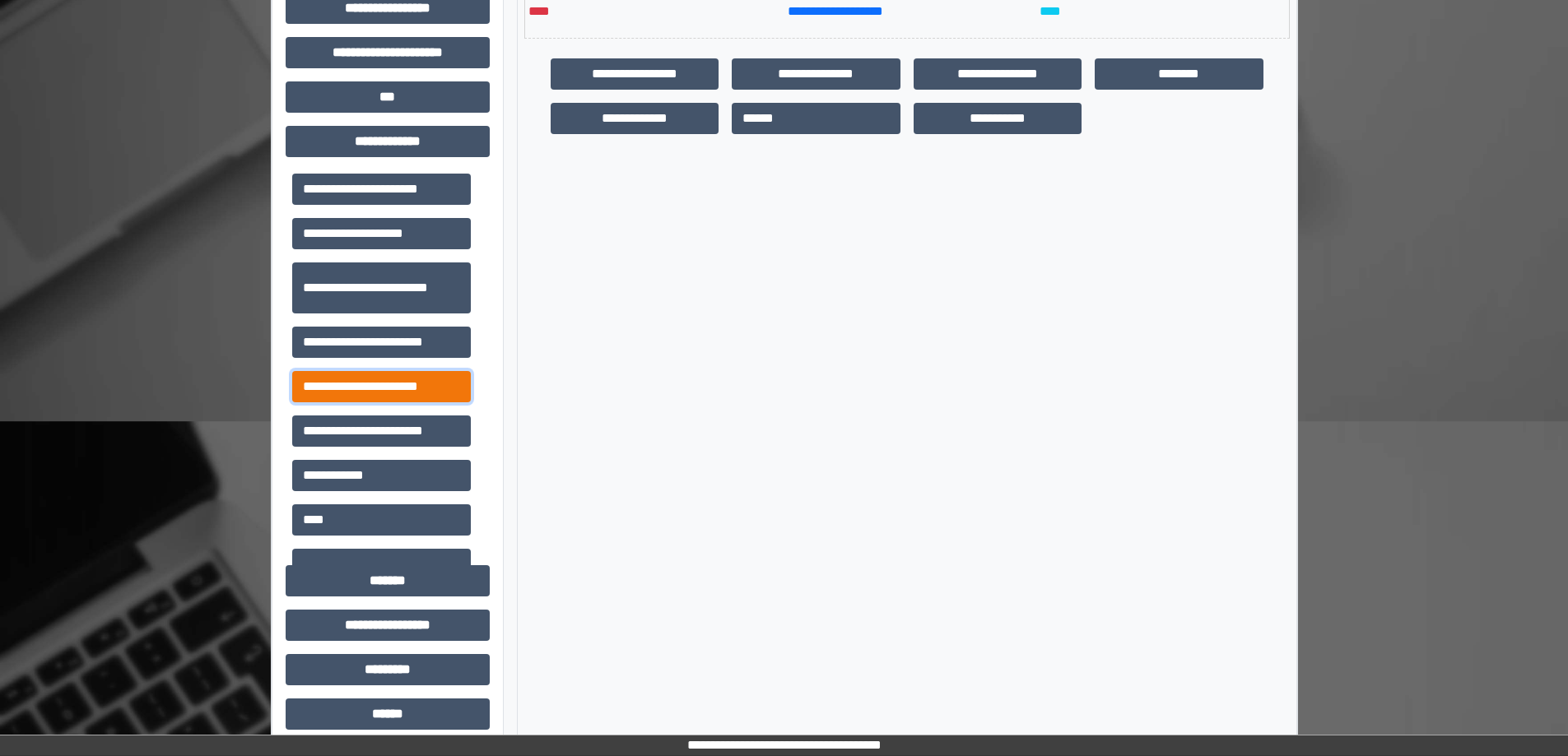 click on "**********" at bounding box center (381, 387) 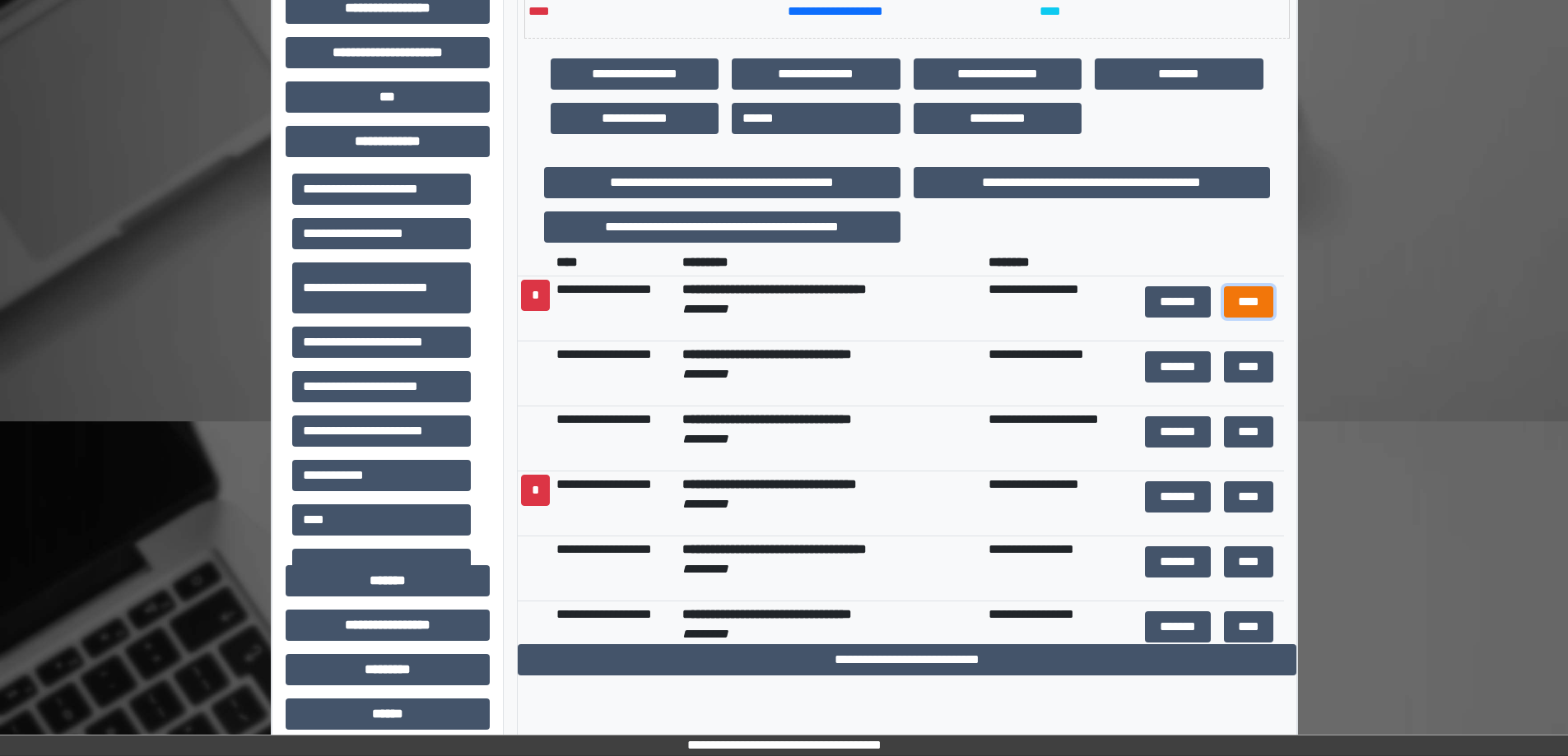 click on "****" at bounding box center (1249, 302) 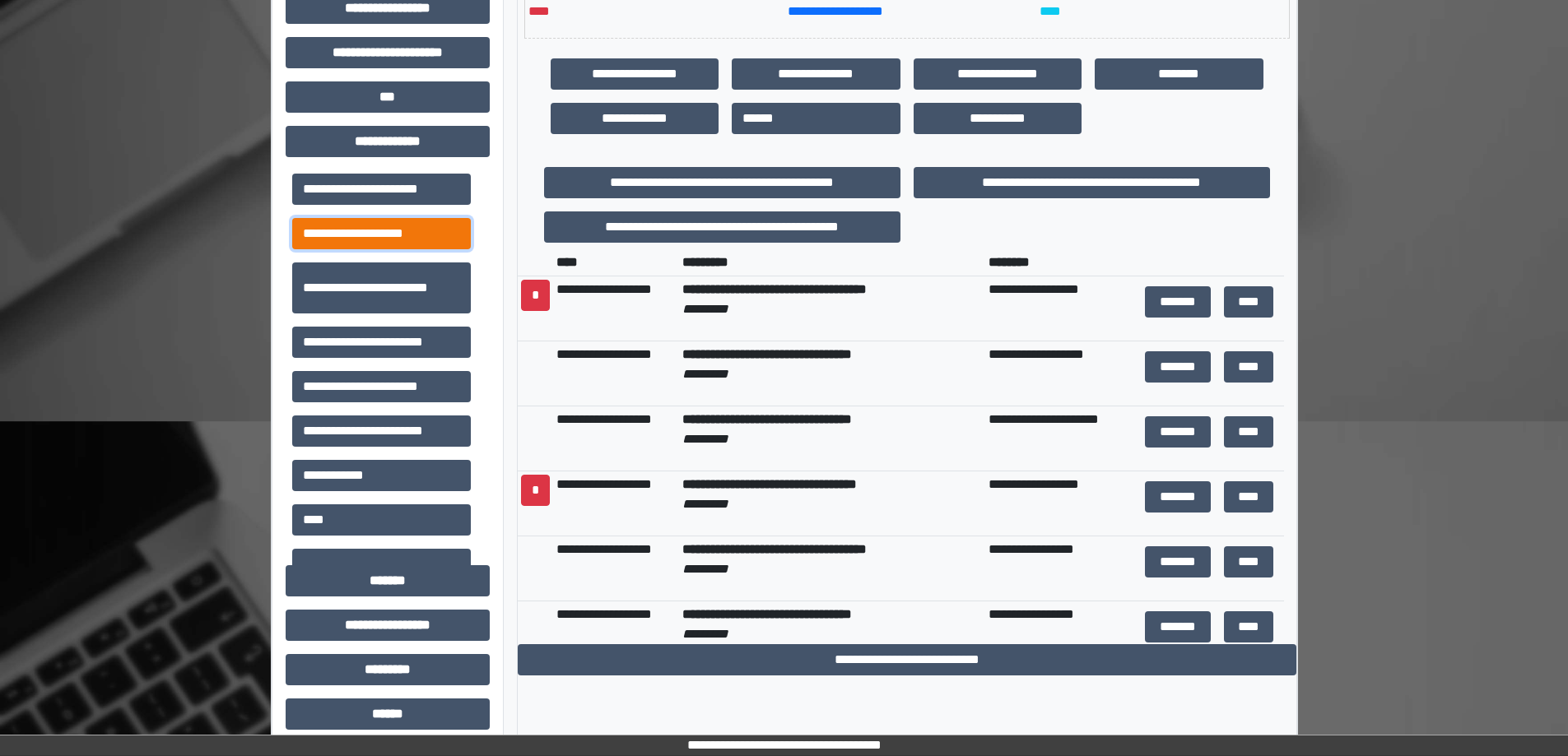 click on "**********" at bounding box center [381, 234] 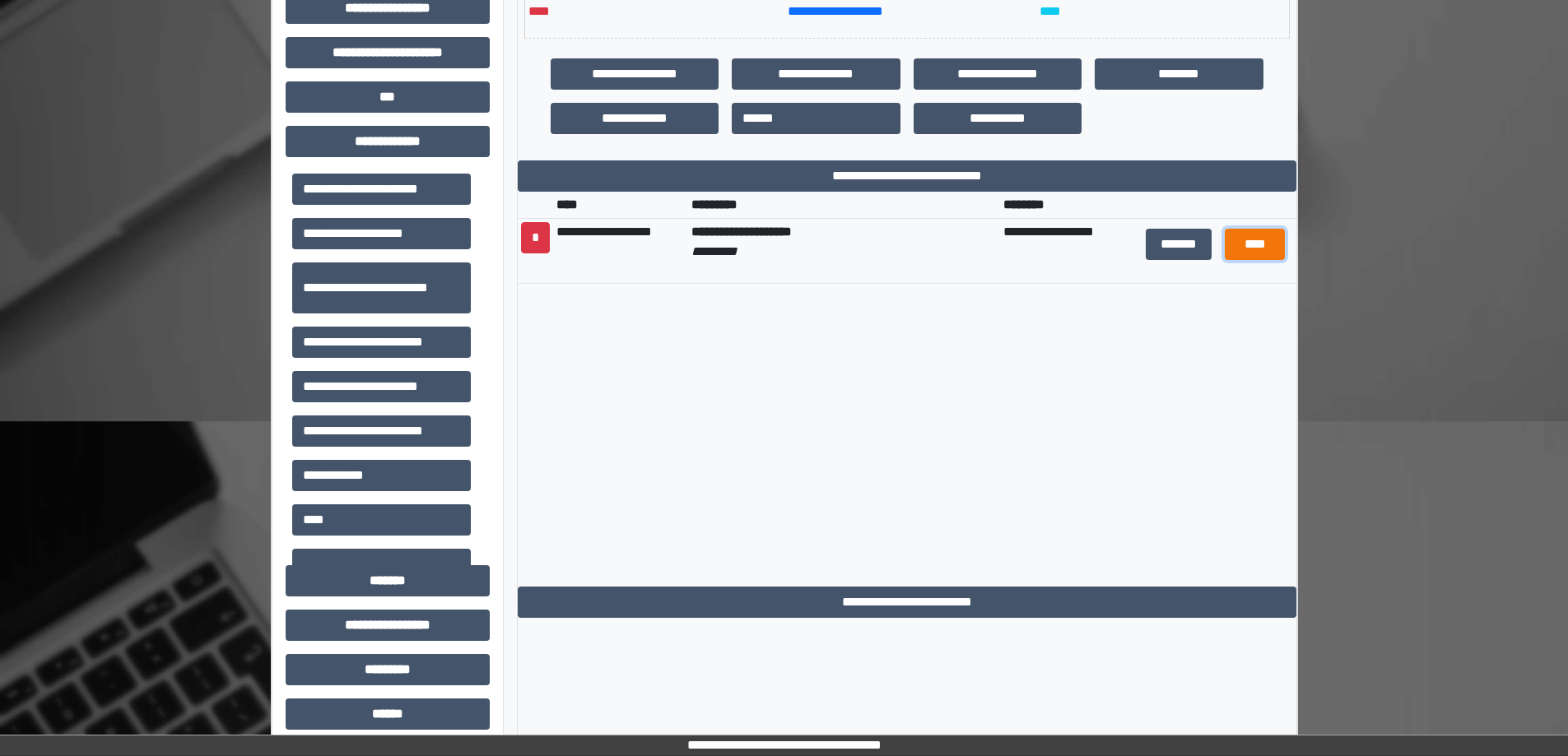 click on "****" at bounding box center [1254, 244] 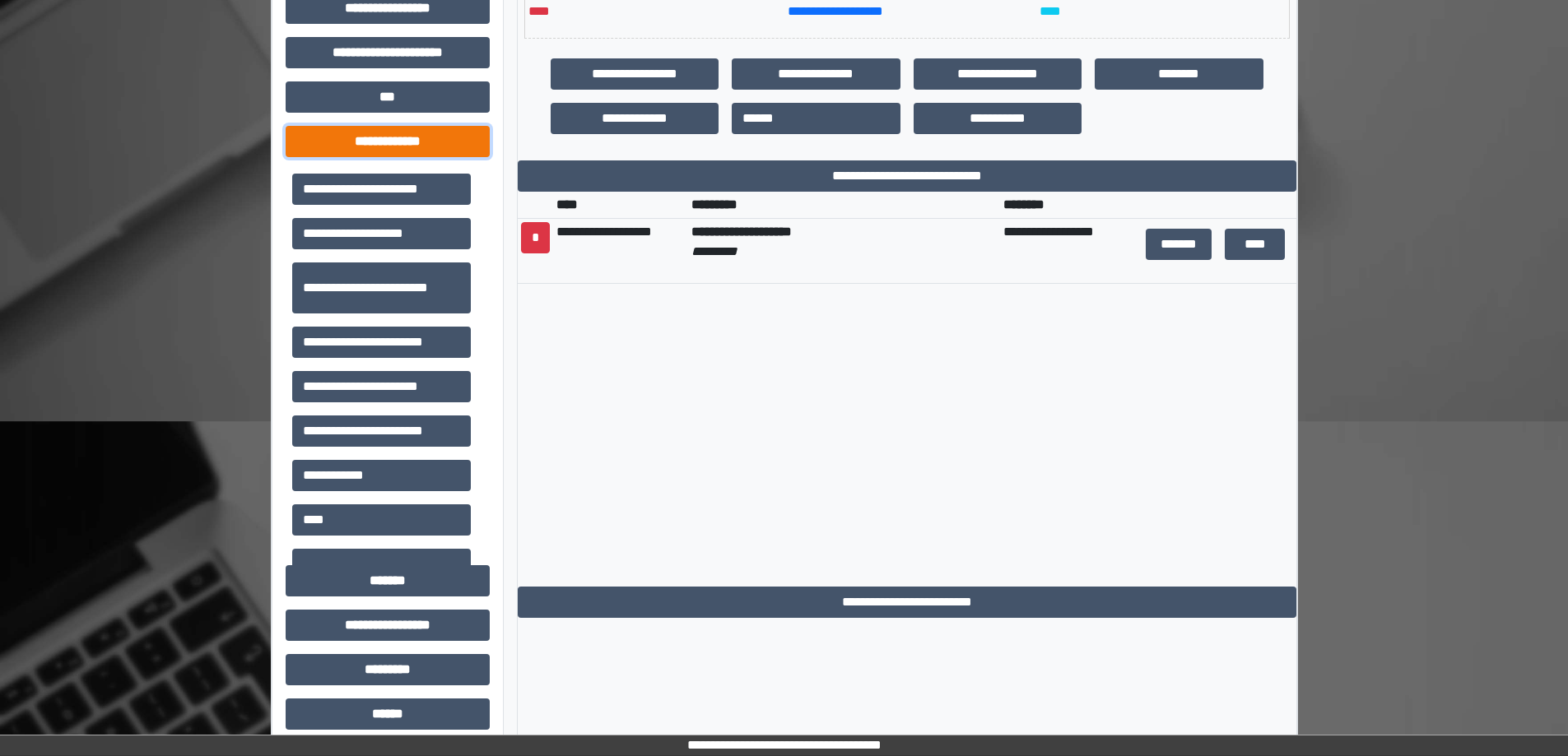 click on "**********" at bounding box center [388, 141] 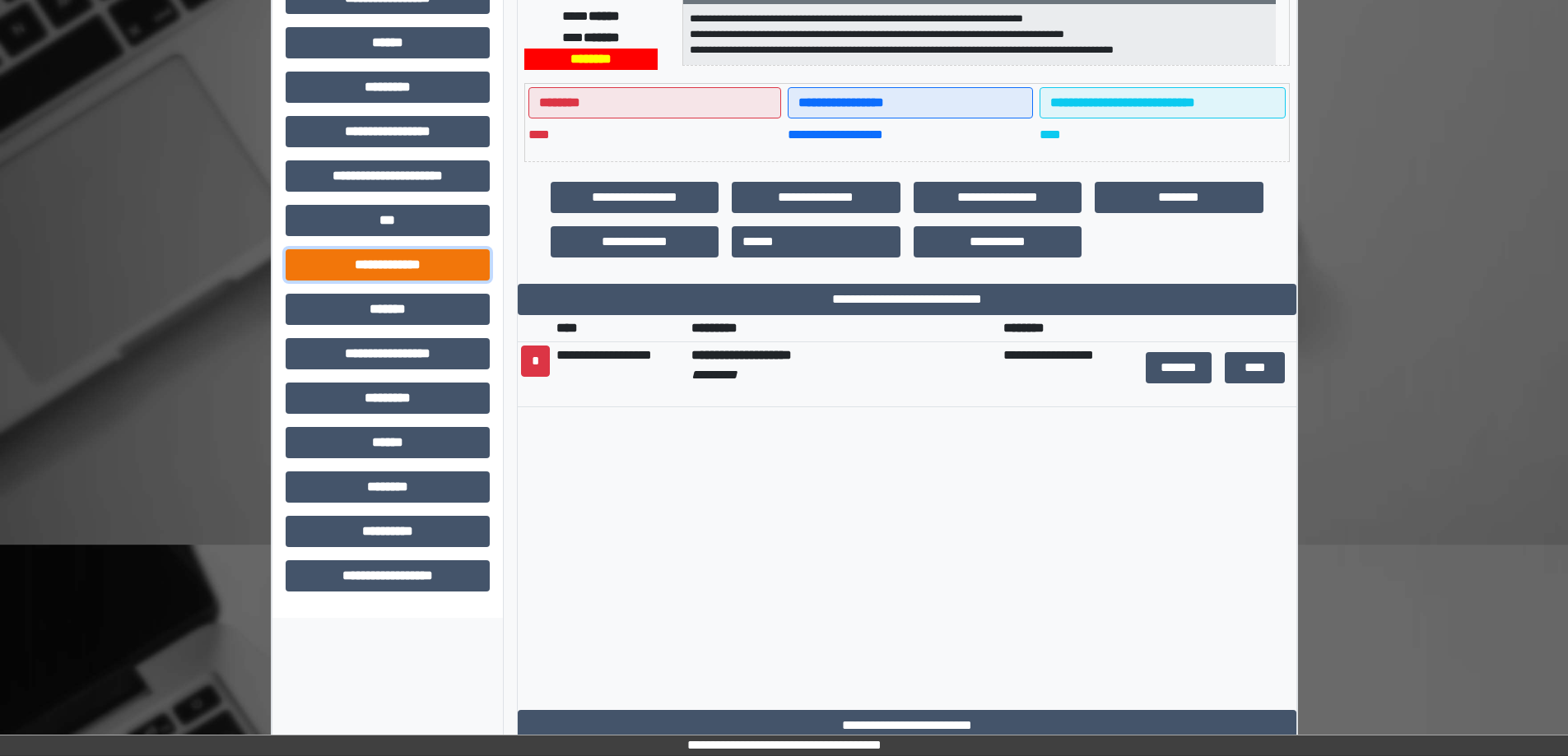 scroll, scrollTop: 333, scrollLeft: 0, axis: vertical 